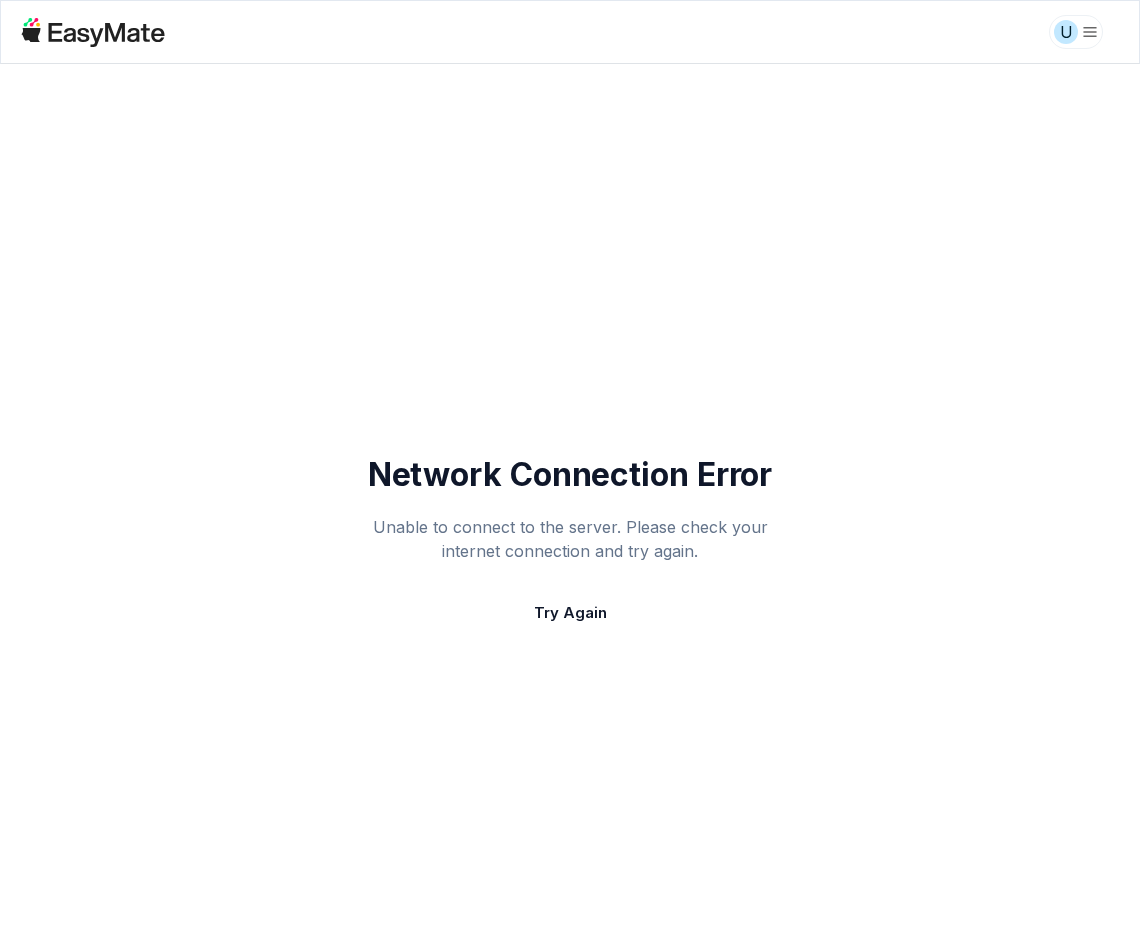 scroll, scrollTop: 0, scrollLeft: 0, axis: both 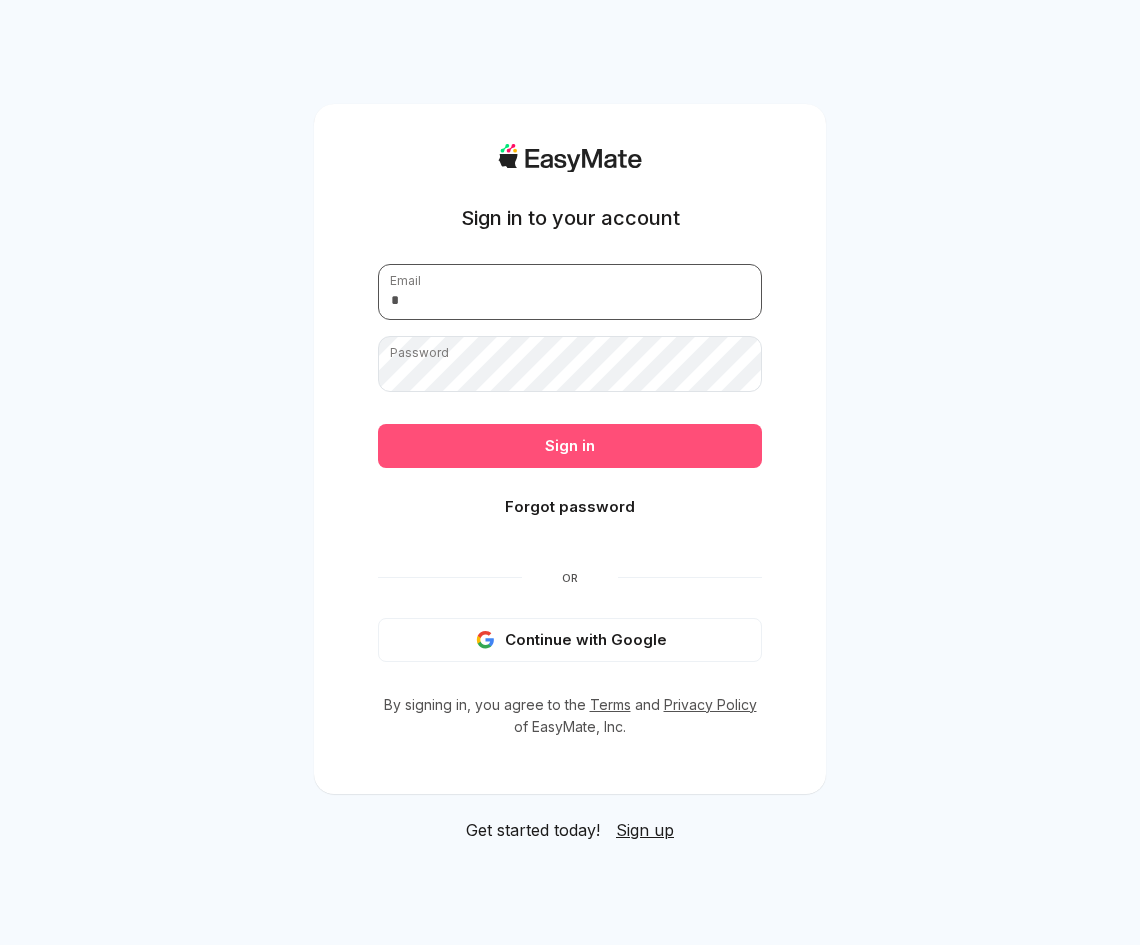 type on "**********" 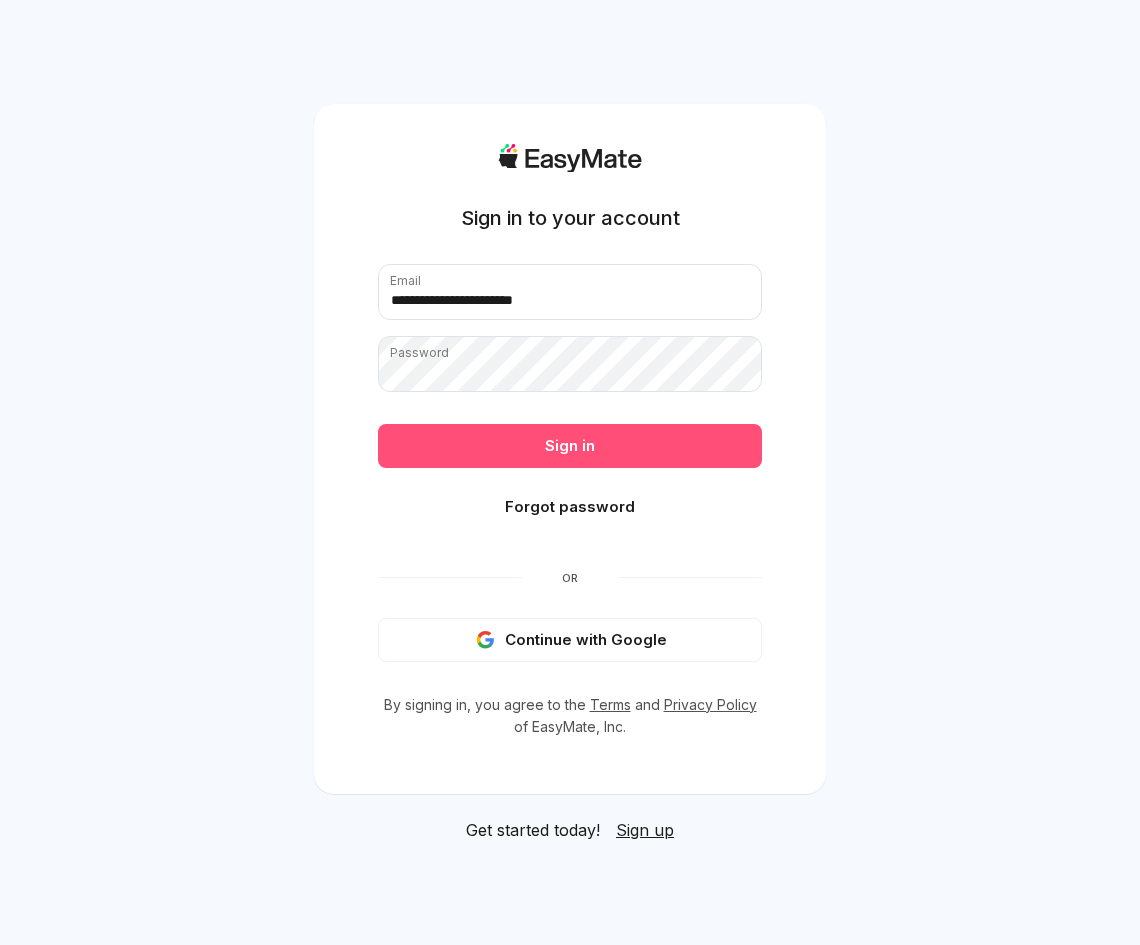 click on "Sign in" at bounding box center [570, 446] 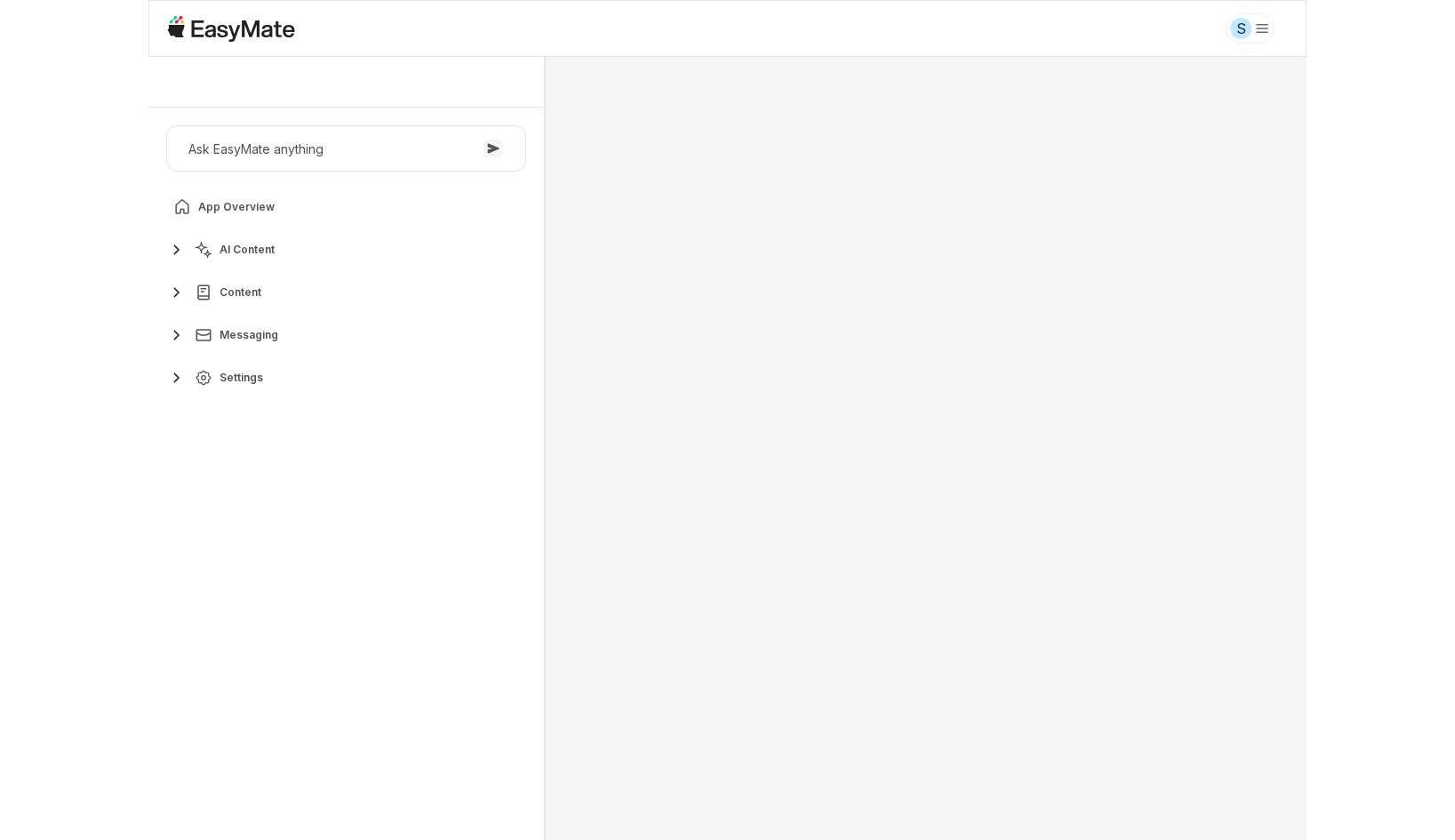 scroll, scrollTop: 114, scrollLeft: 0, axis: vertical 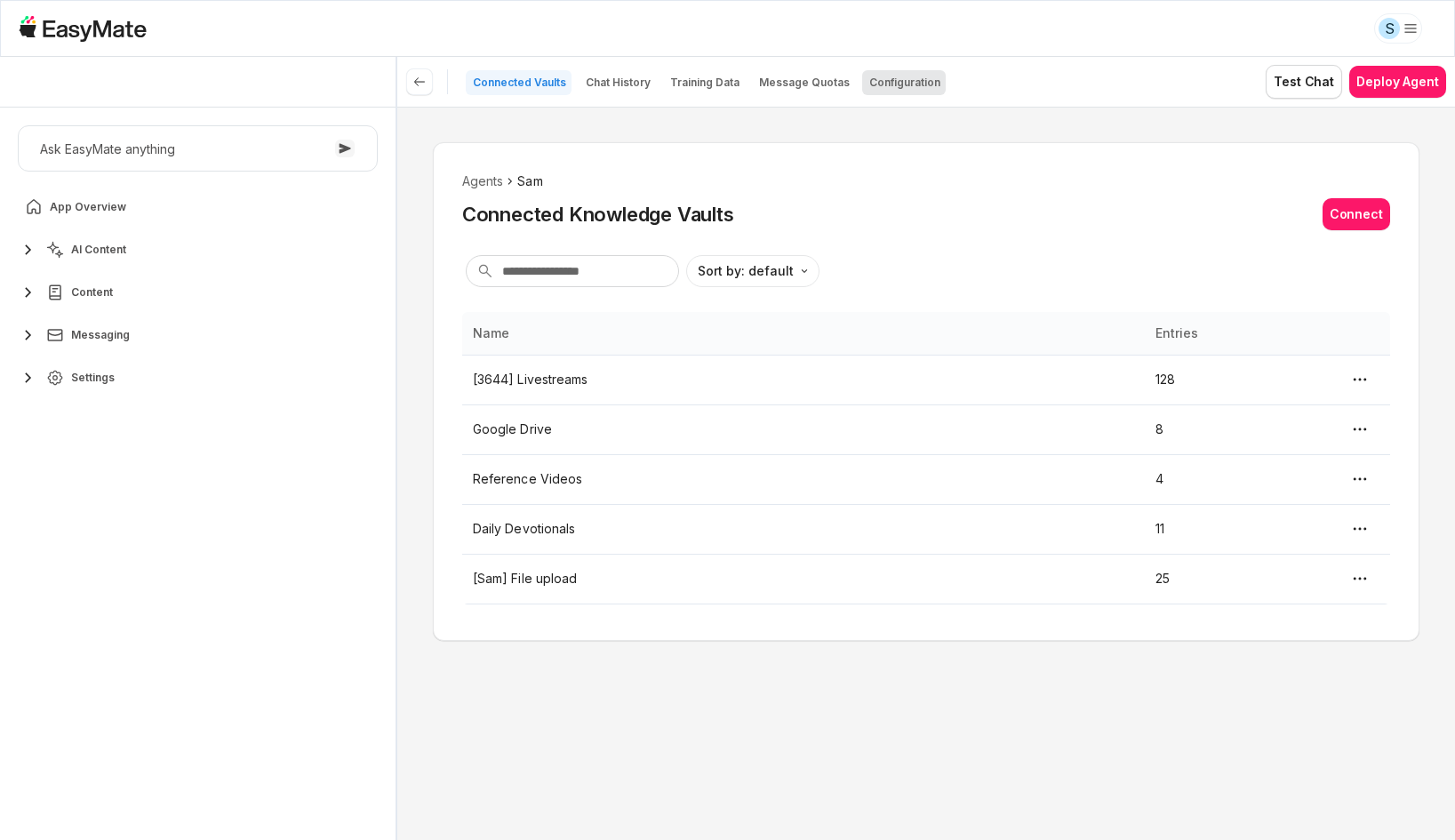 click on "Configuration" at bounding box center (905, 83) 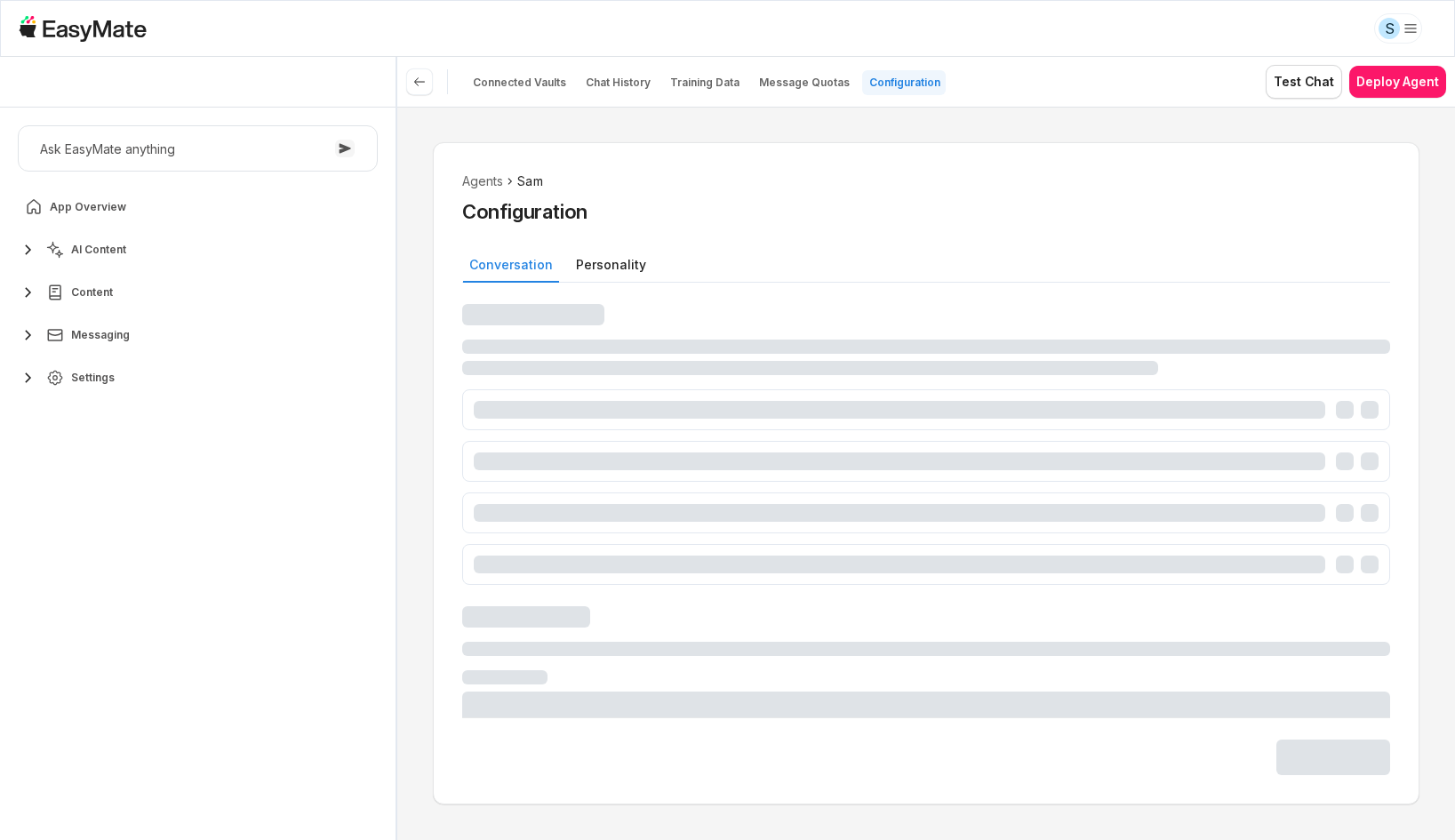 click on "Agents Sam Configuration Conversation Personality" at bounding box center (926, 473) 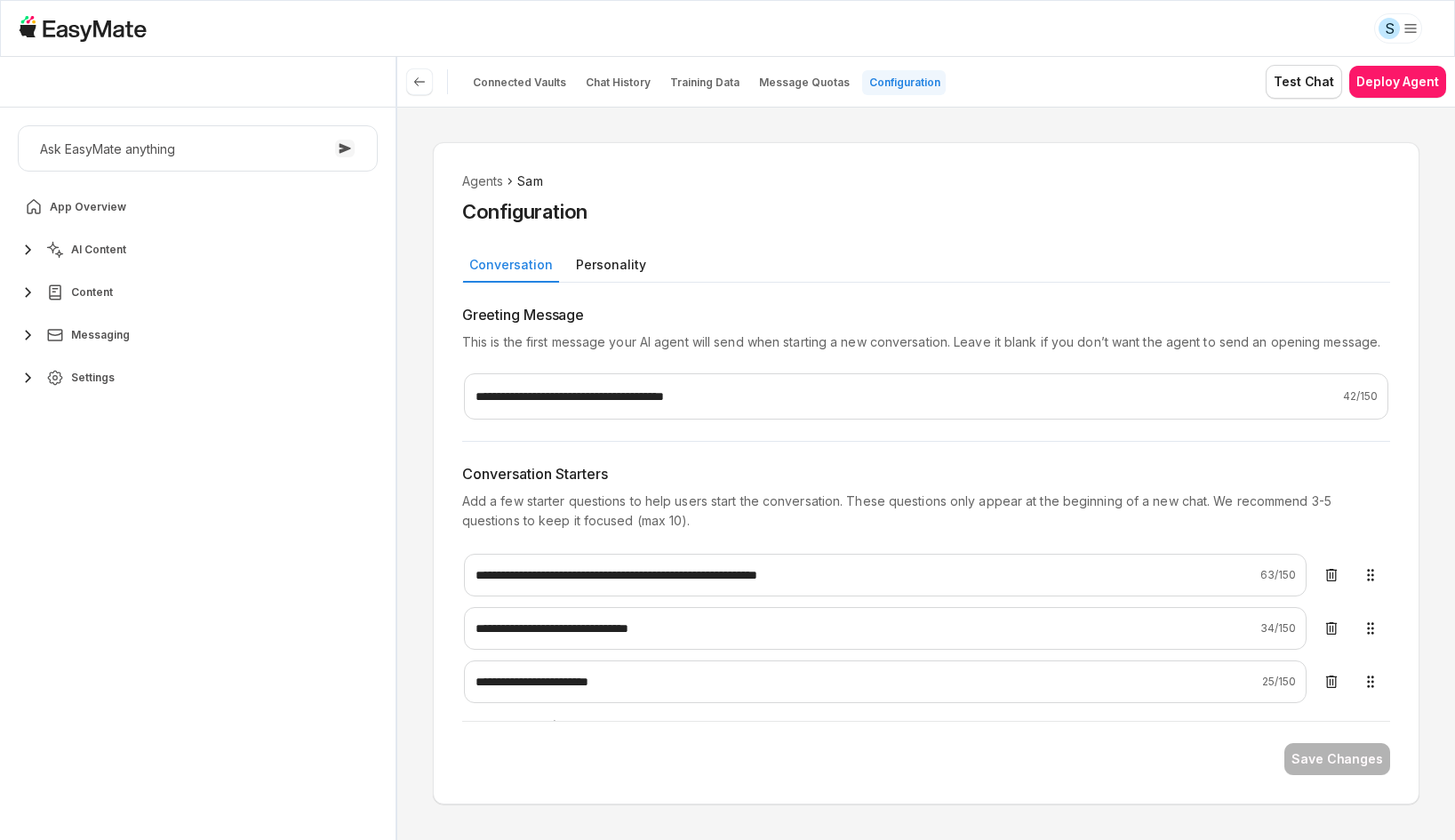 type on "*" 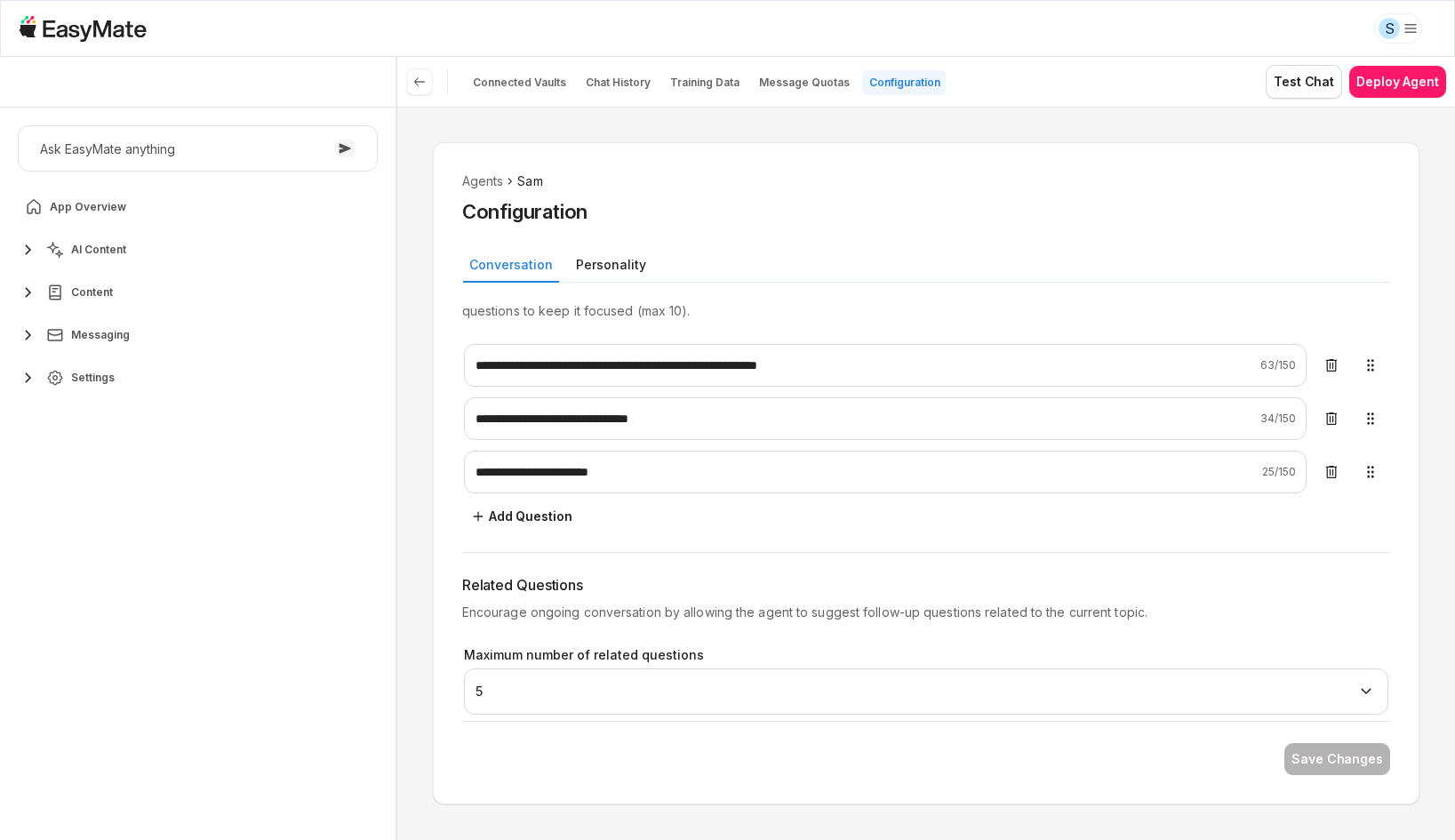 scroll, scrollTop: 227, scrollLeft: 0, axis: vertical 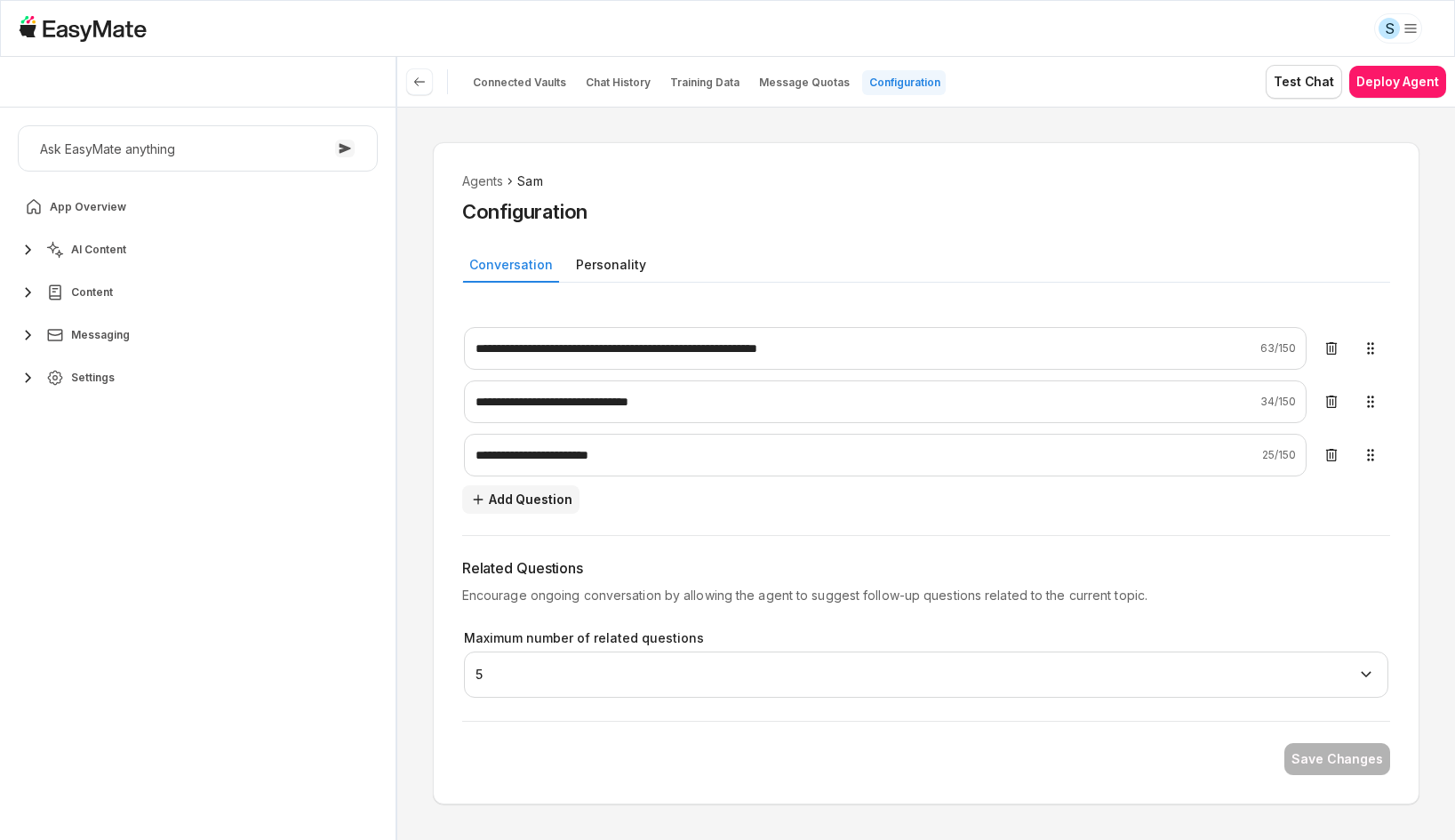 click on "Add Question" at bounding box center [521, 500] 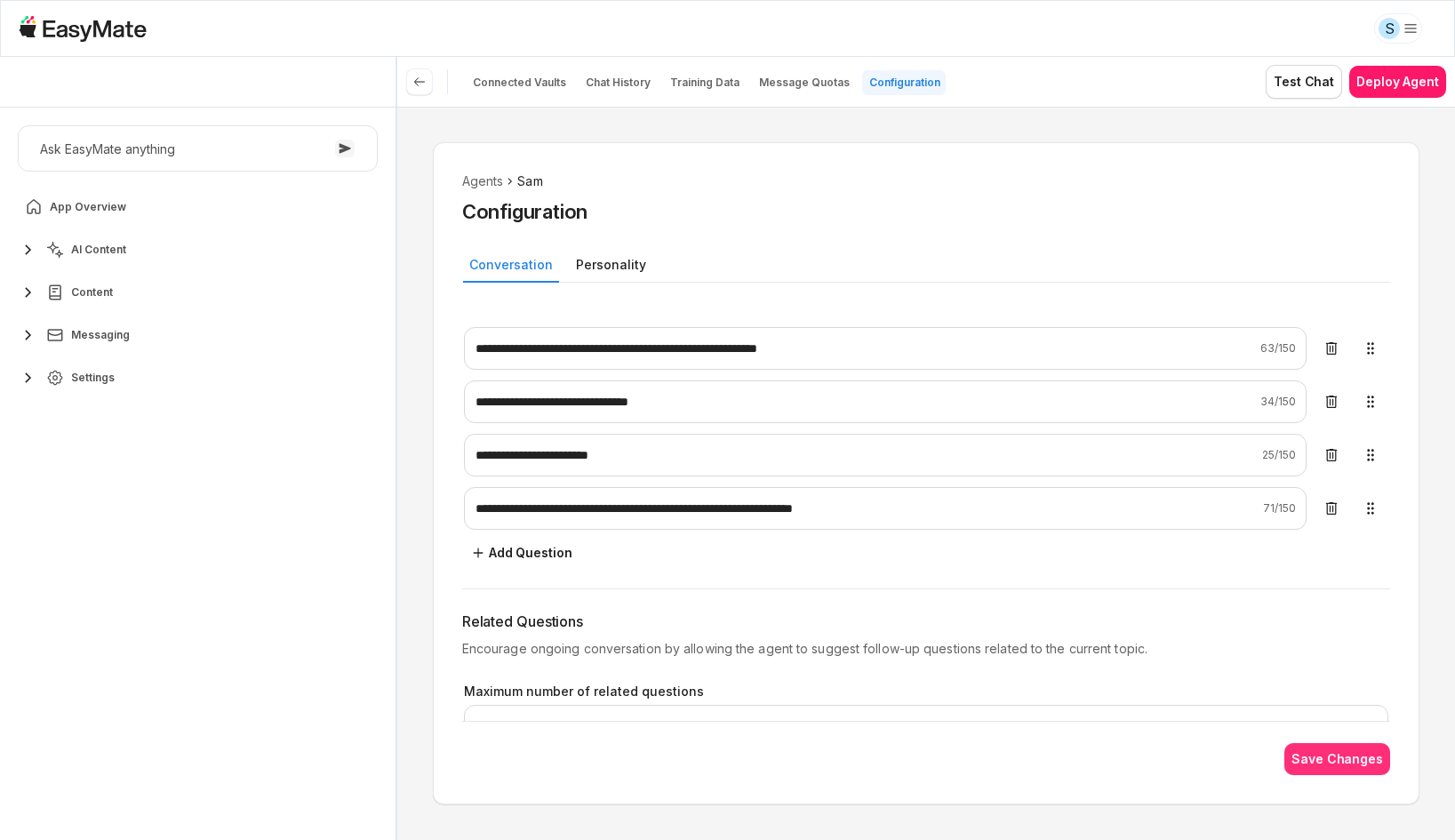 type on "**********" 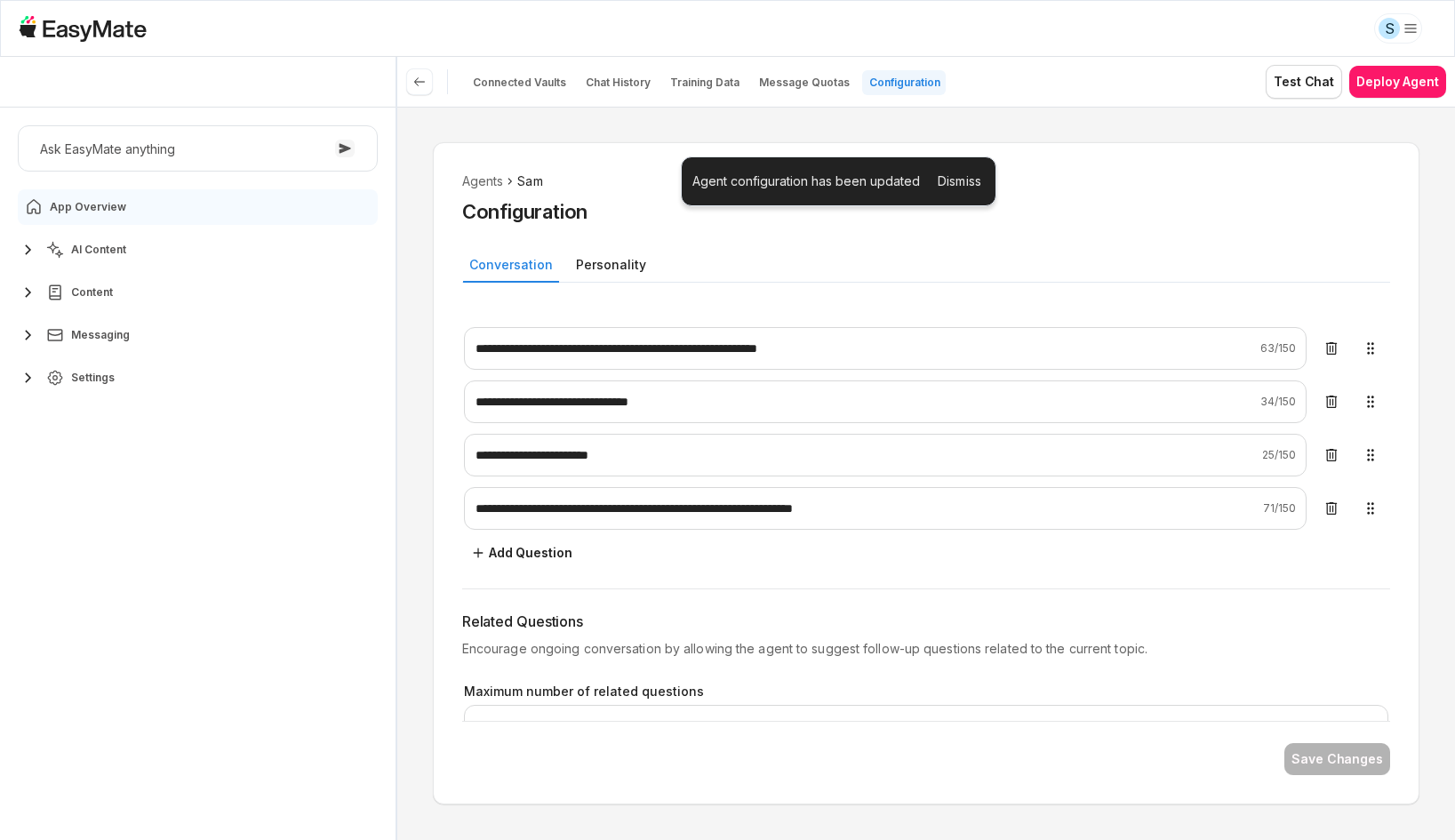 click on "App Overview" at bounding box center [88, 207] 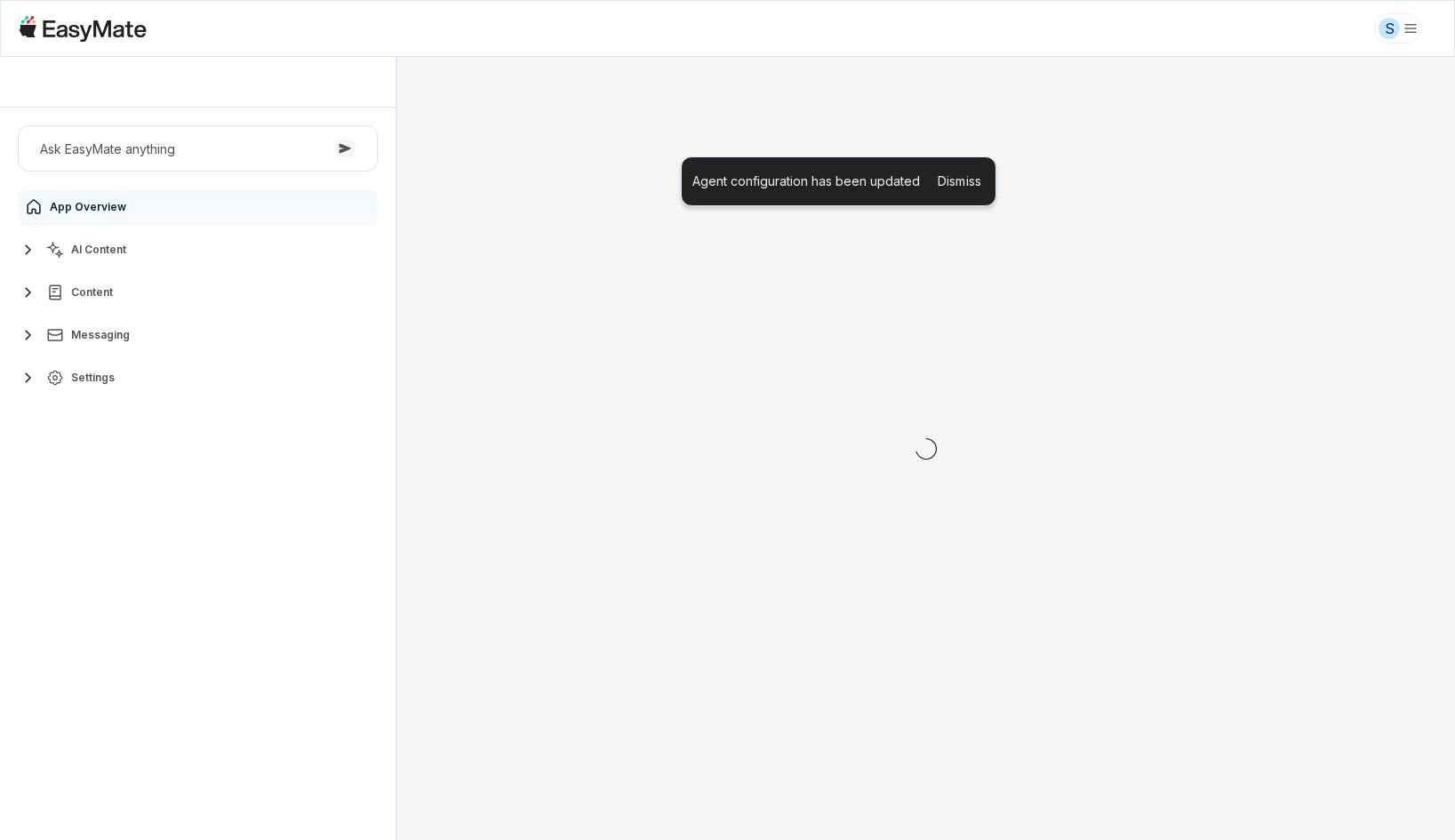 click on "Ask EasyMate anything App Overview AI Content Content Messaging Settings" at bounding box center (197, 474) 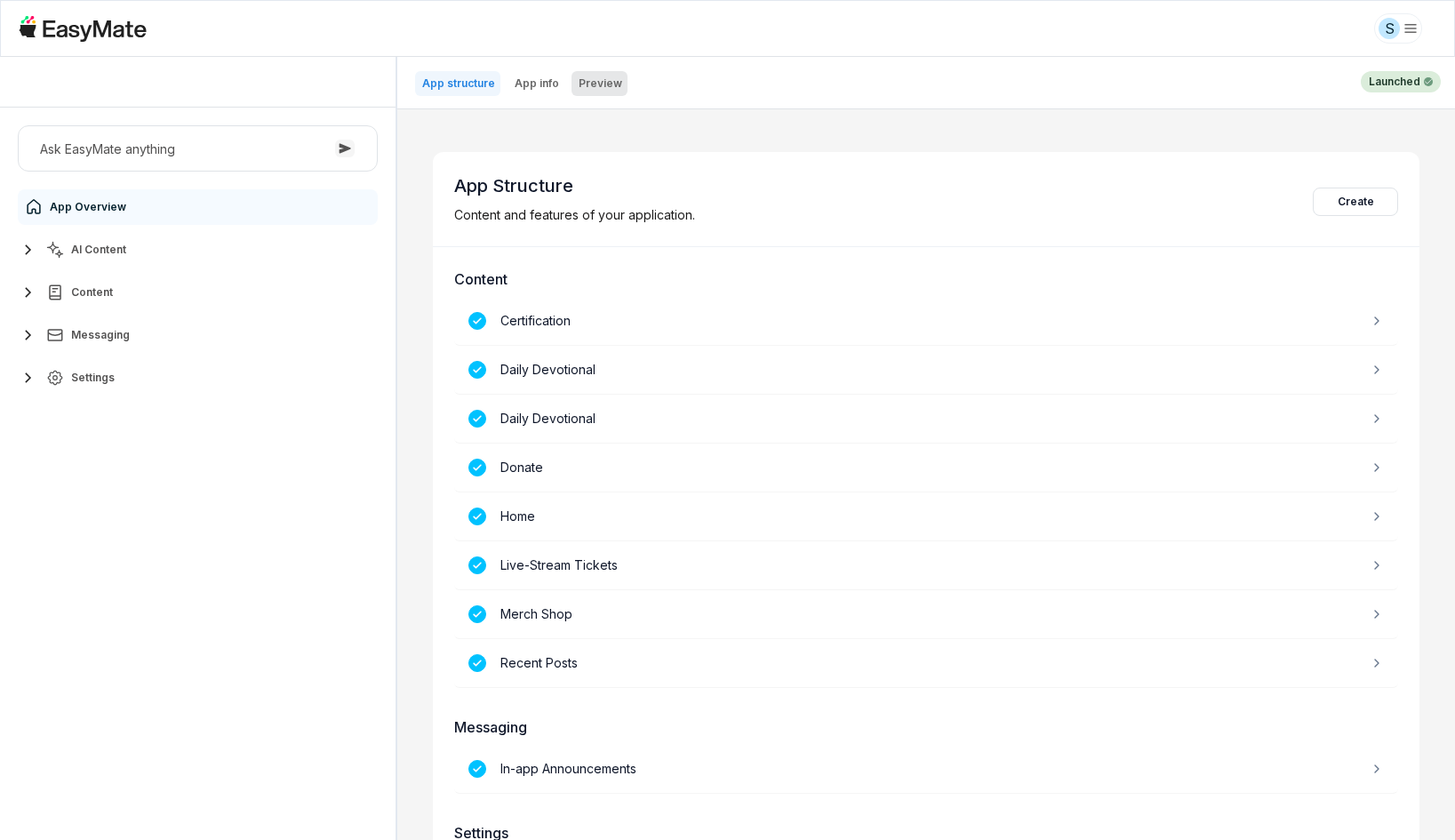 click on "Preview" at bounding box center [600, 84] 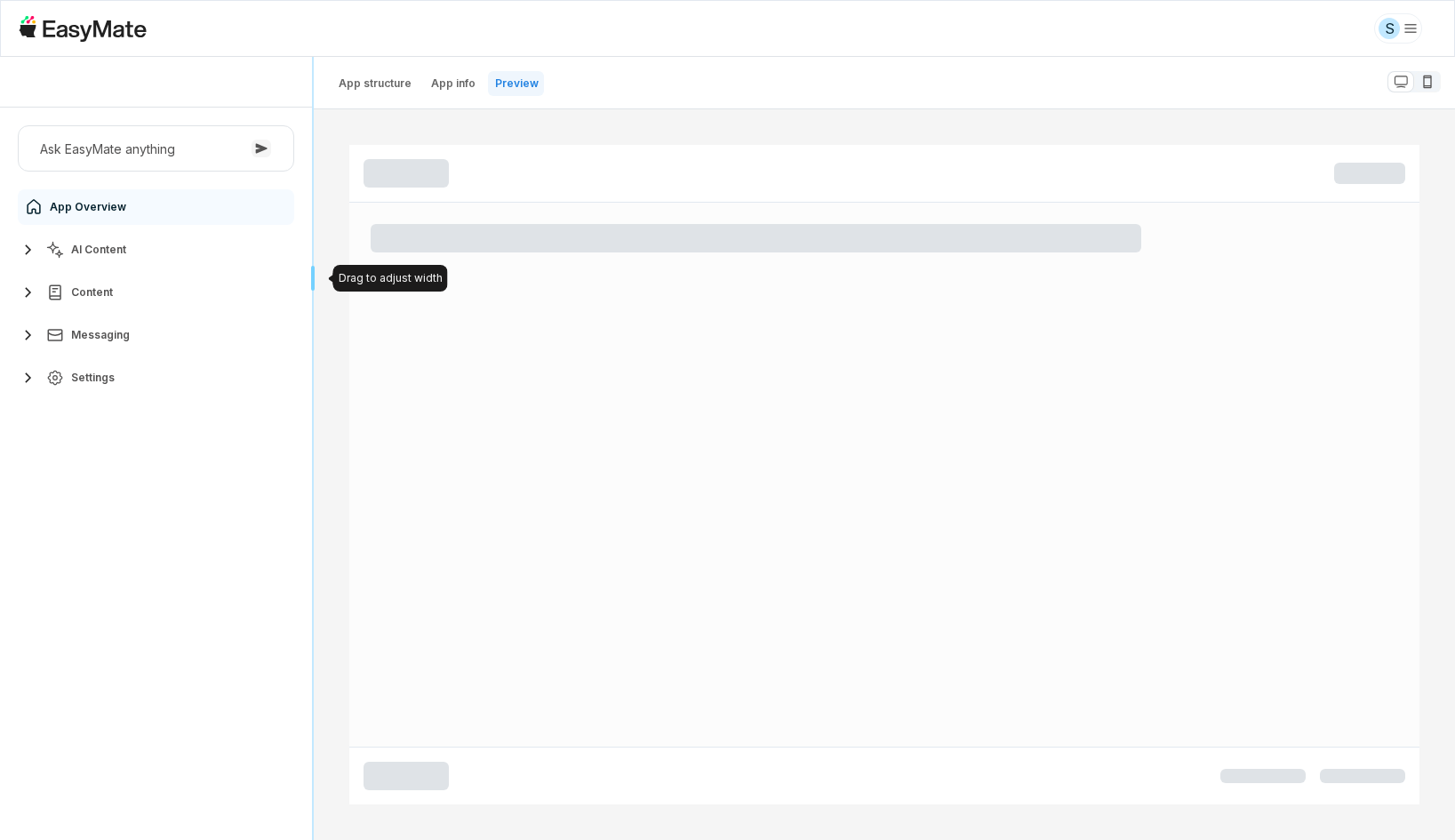 click on "Sam - Core Of The Heart Ask EasyMate anything App Overview AI Content Content Messaging Settings B How can I help you today? Scroll to bottom Send Drag to adjust width Drag to adjust width App structure App info Preview" at bounding box center [727, 448] 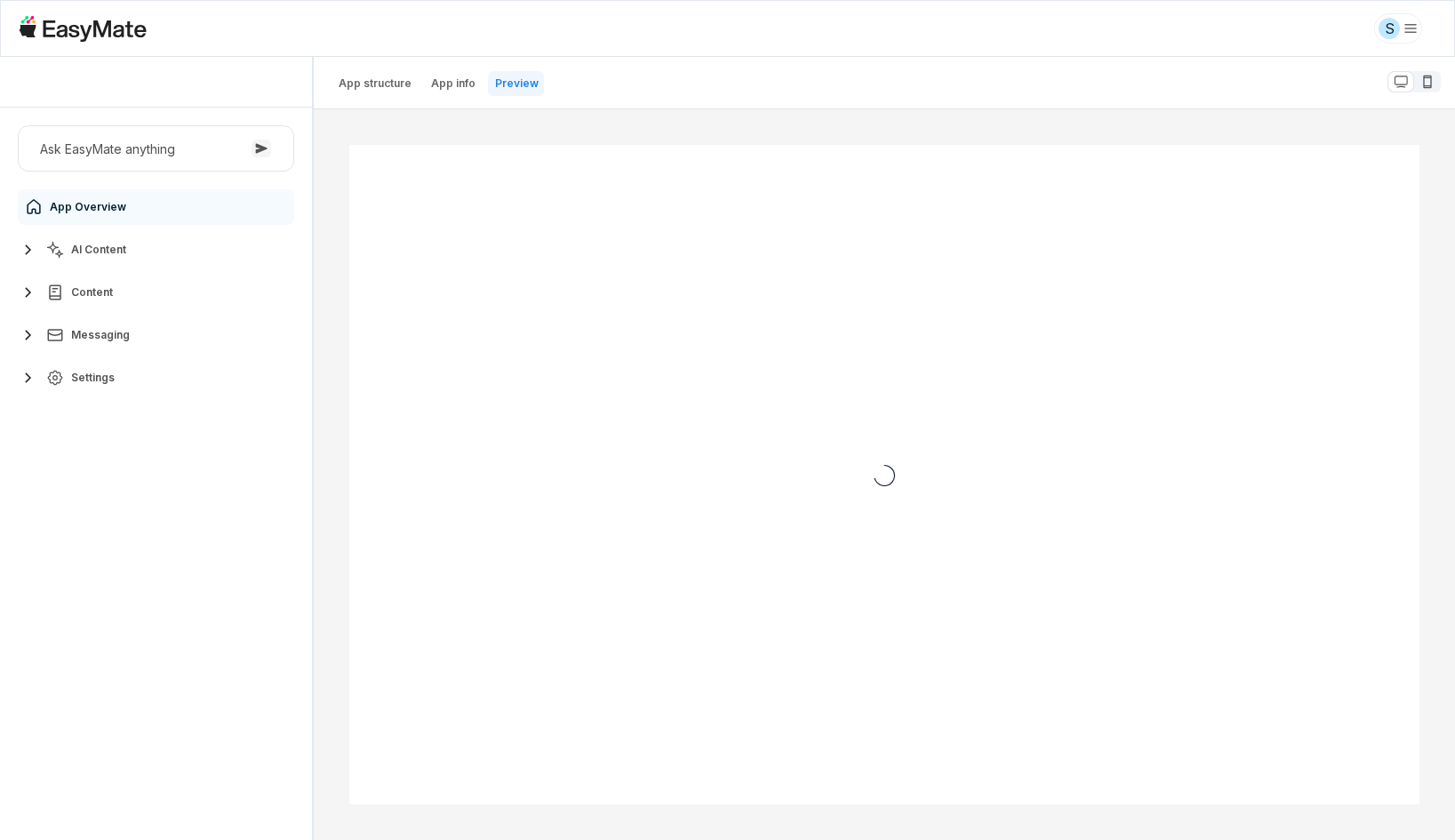 scroll, scrollTop: 0, scrollLeft: 0, axis: both 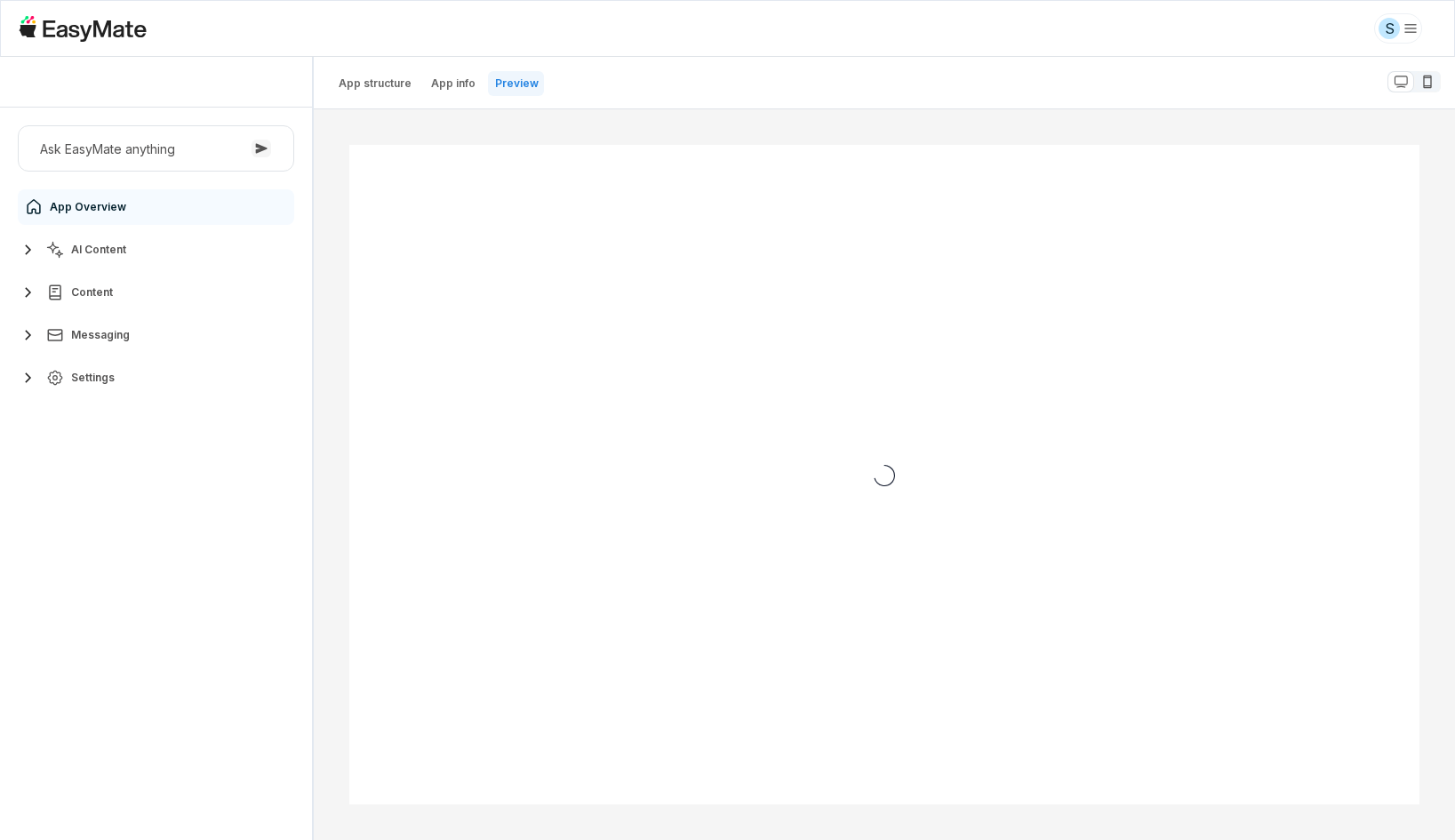 click on "Ask EasyMate anything App Overview AI Content Content Messaging Settings" at bounding box center (156, 474) 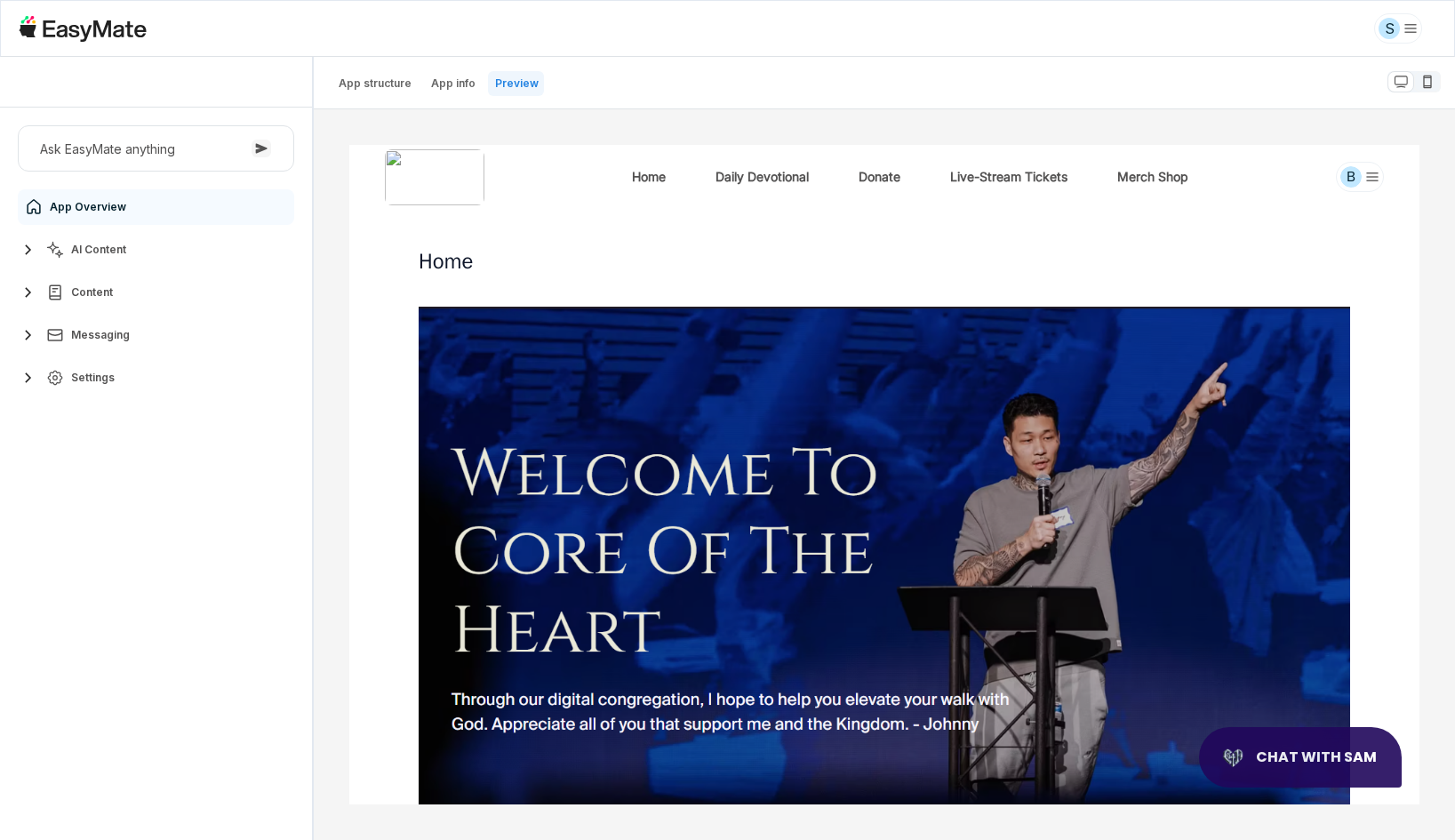 click at bounding box center (1234, 757) 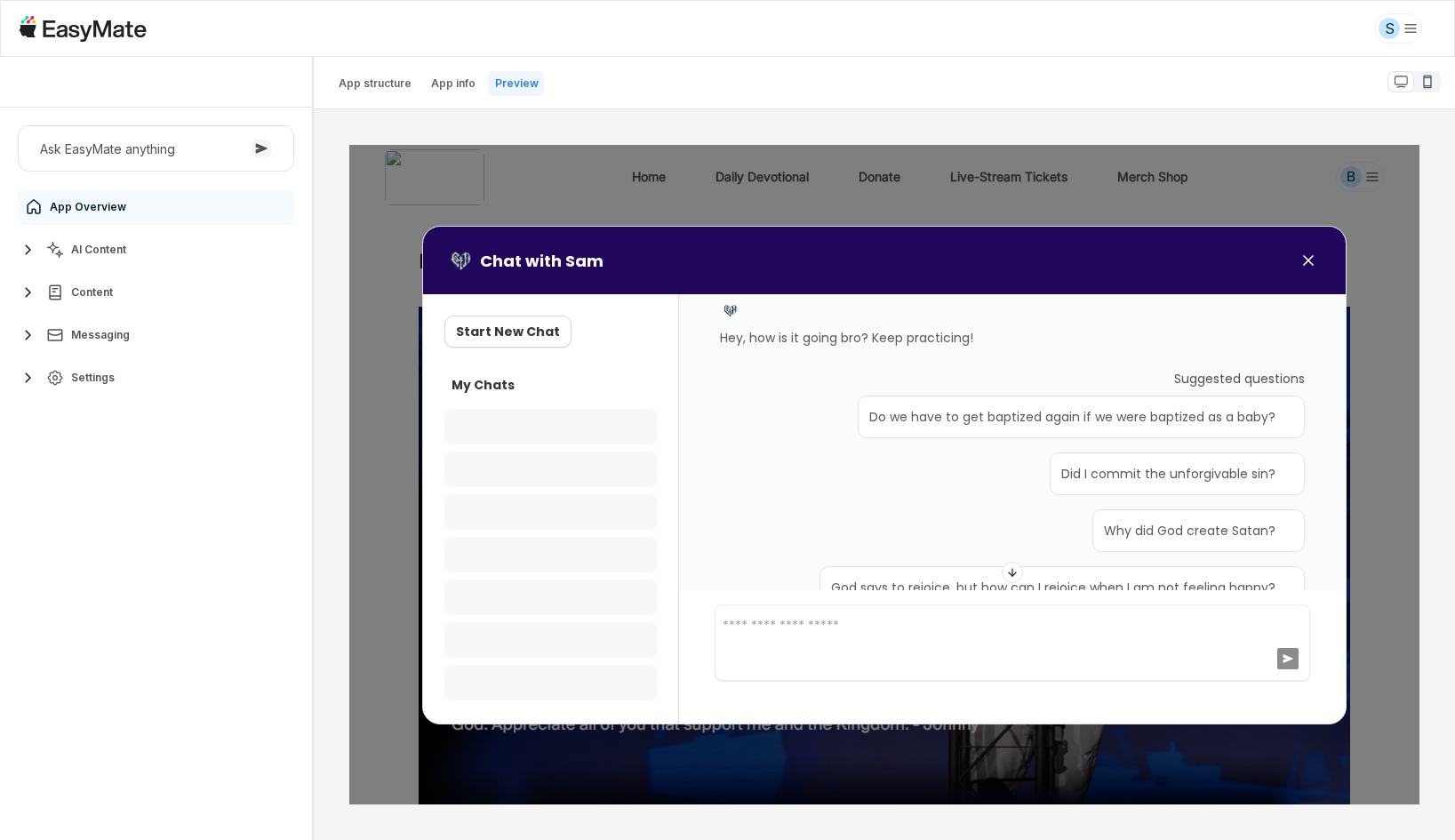 scroll, scrollTop: 0, scrollLeft: 0, axis: both 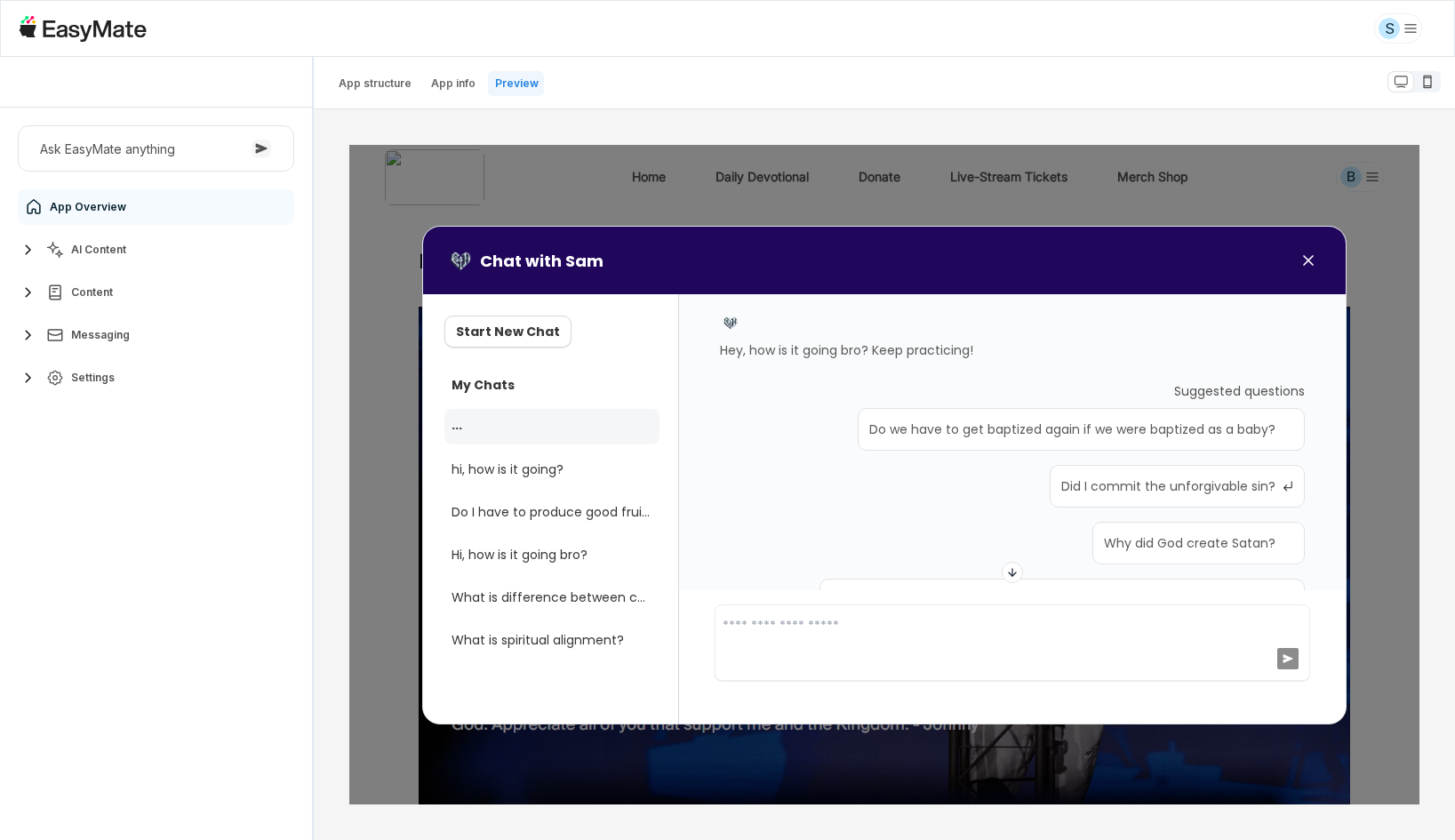 click on "Did I commit the unforgivable sin?" at bounding box center [1011, 486] 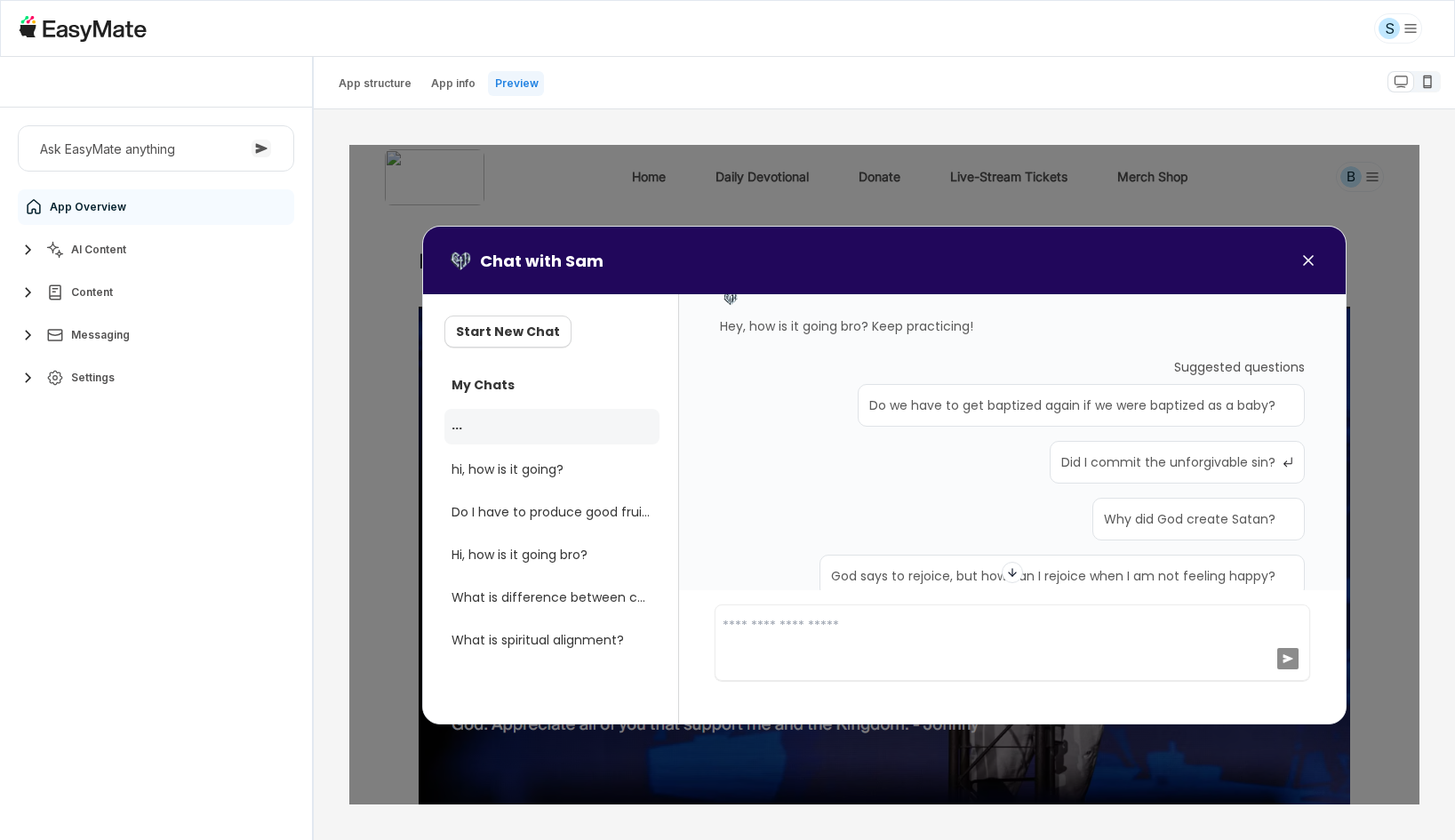 scroll, scrollTop: 0, scrollLeft: 0, axis: both 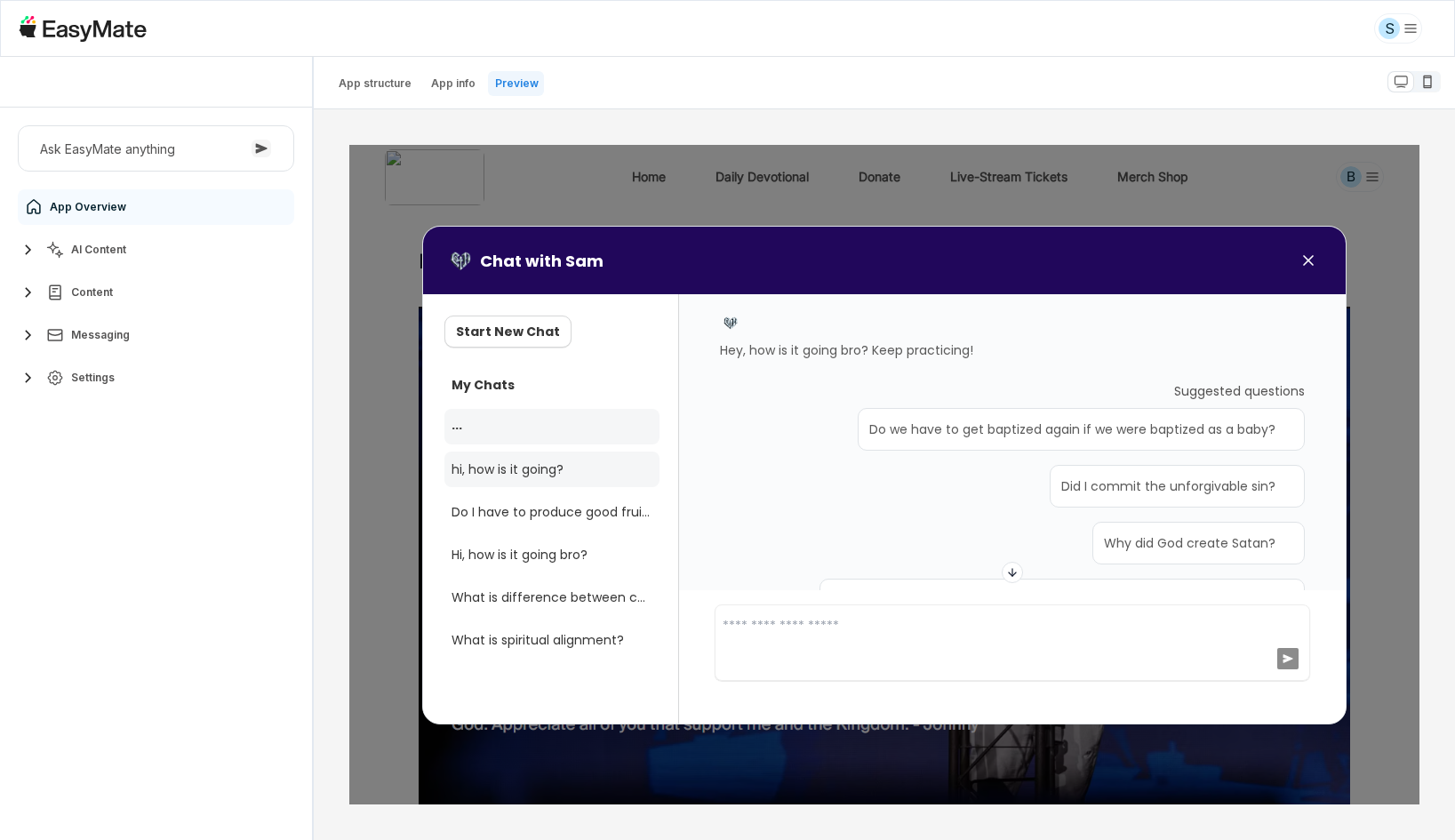 click on "hi, how is it going?" at bounding box center (551, 469) 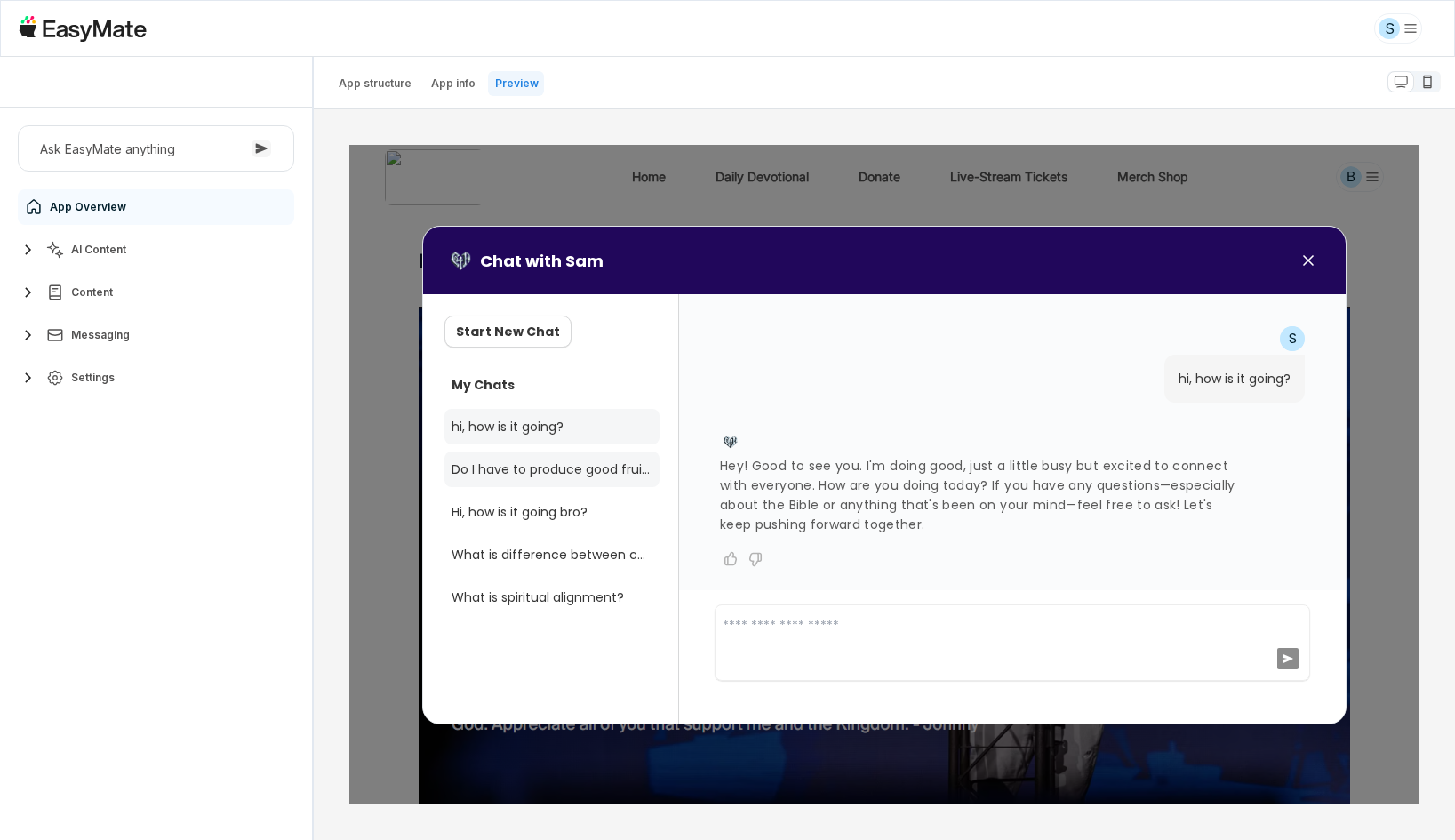 scroll, scrollTop: 8, scrollLeft: 0, axis: vertical 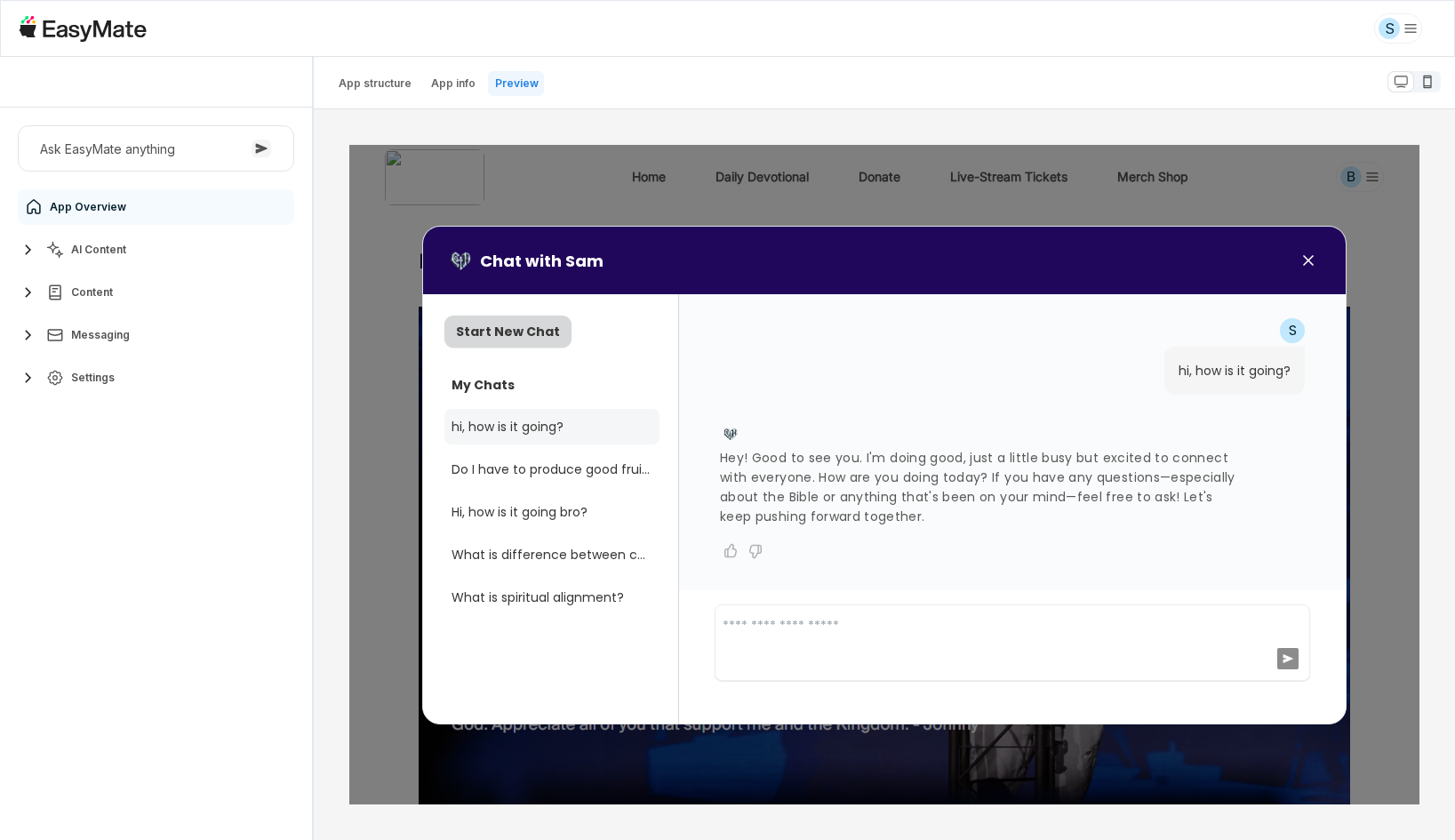 click on "Start New Chat" at bounding box center [507, 332] 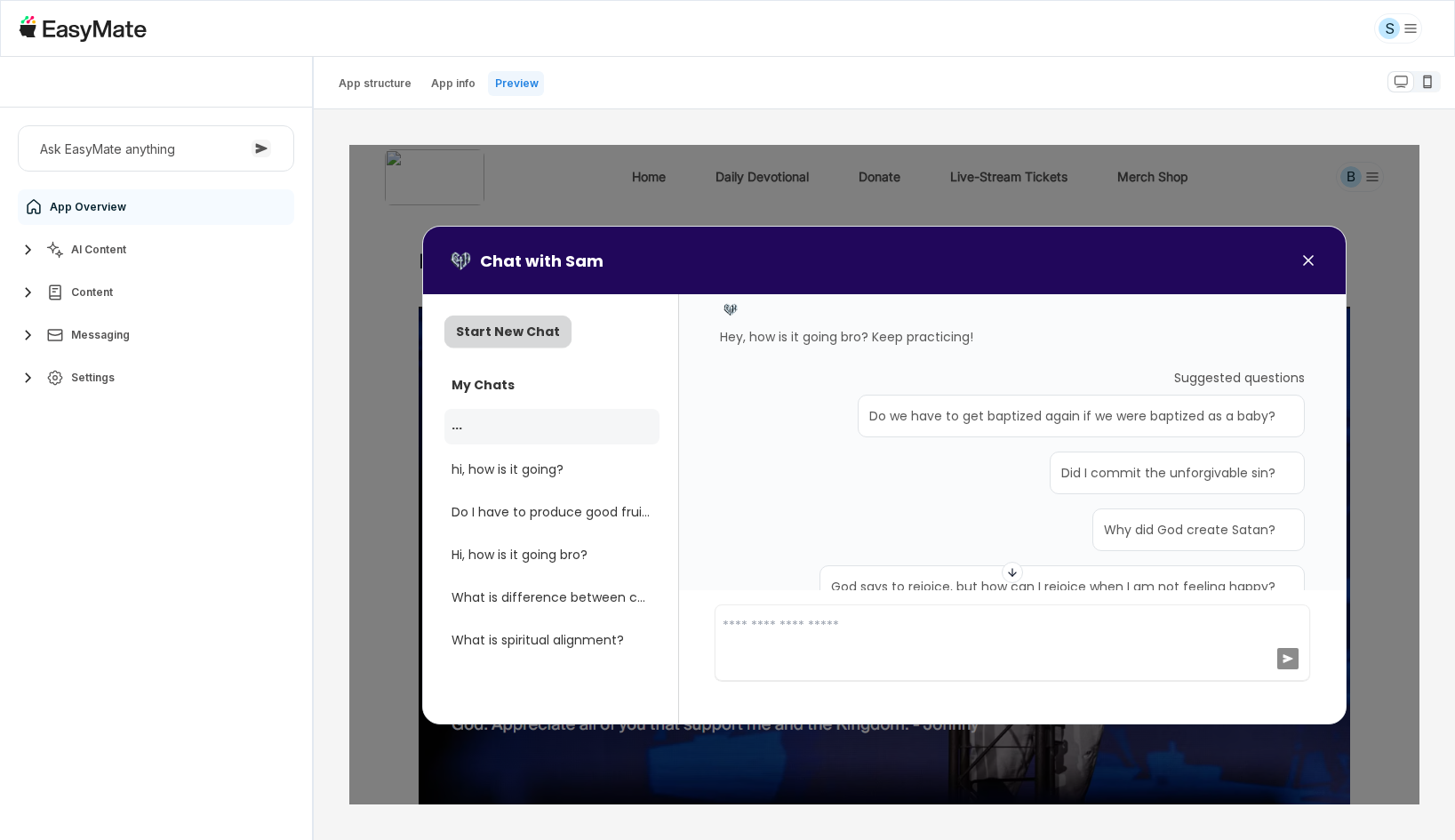 scroll, scrollTop: 0, scrollLeft: 0, axis: both 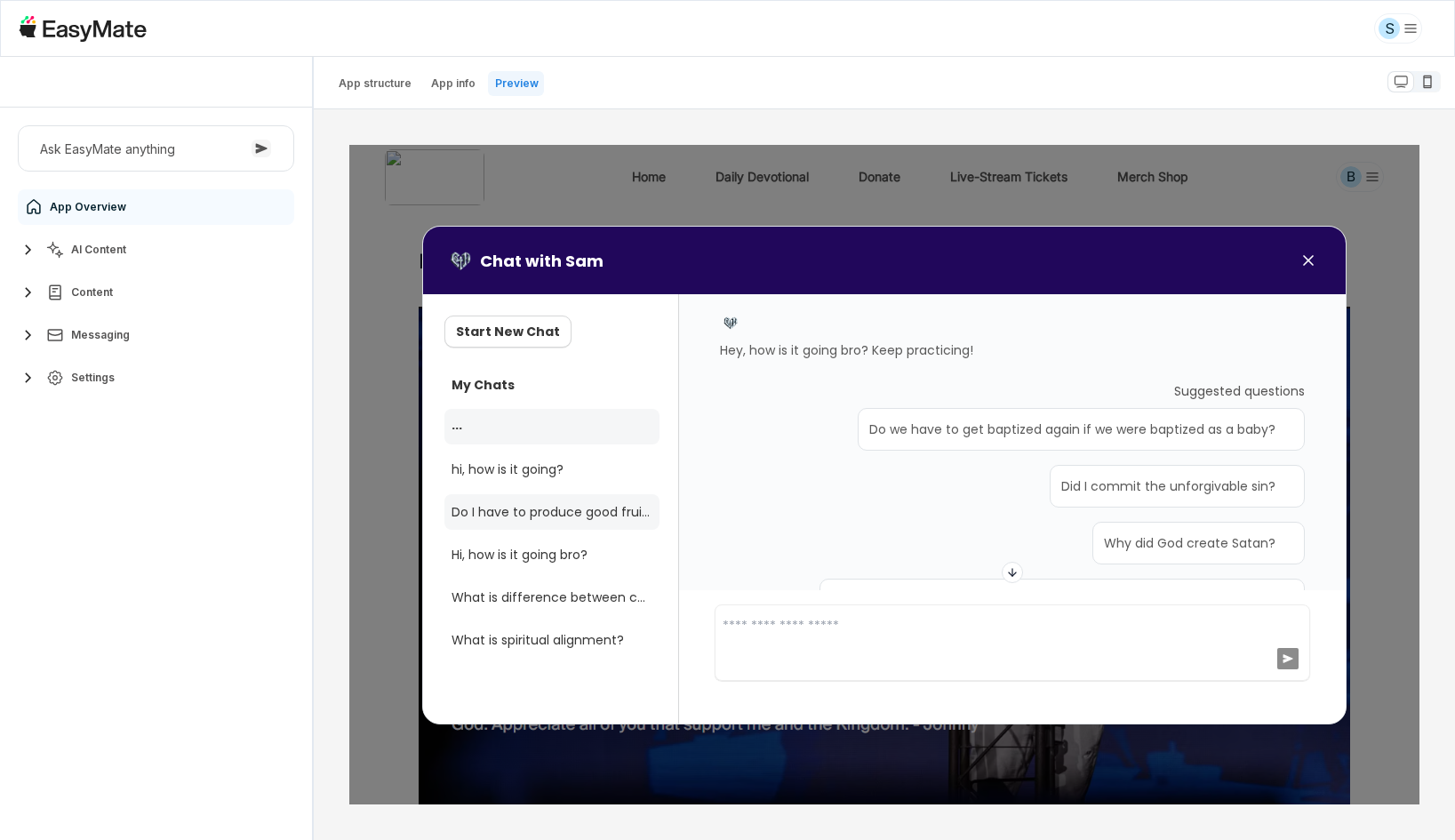 click on "Do I have to produce good fruit for Jesus?" at bounding box center [551, 512] 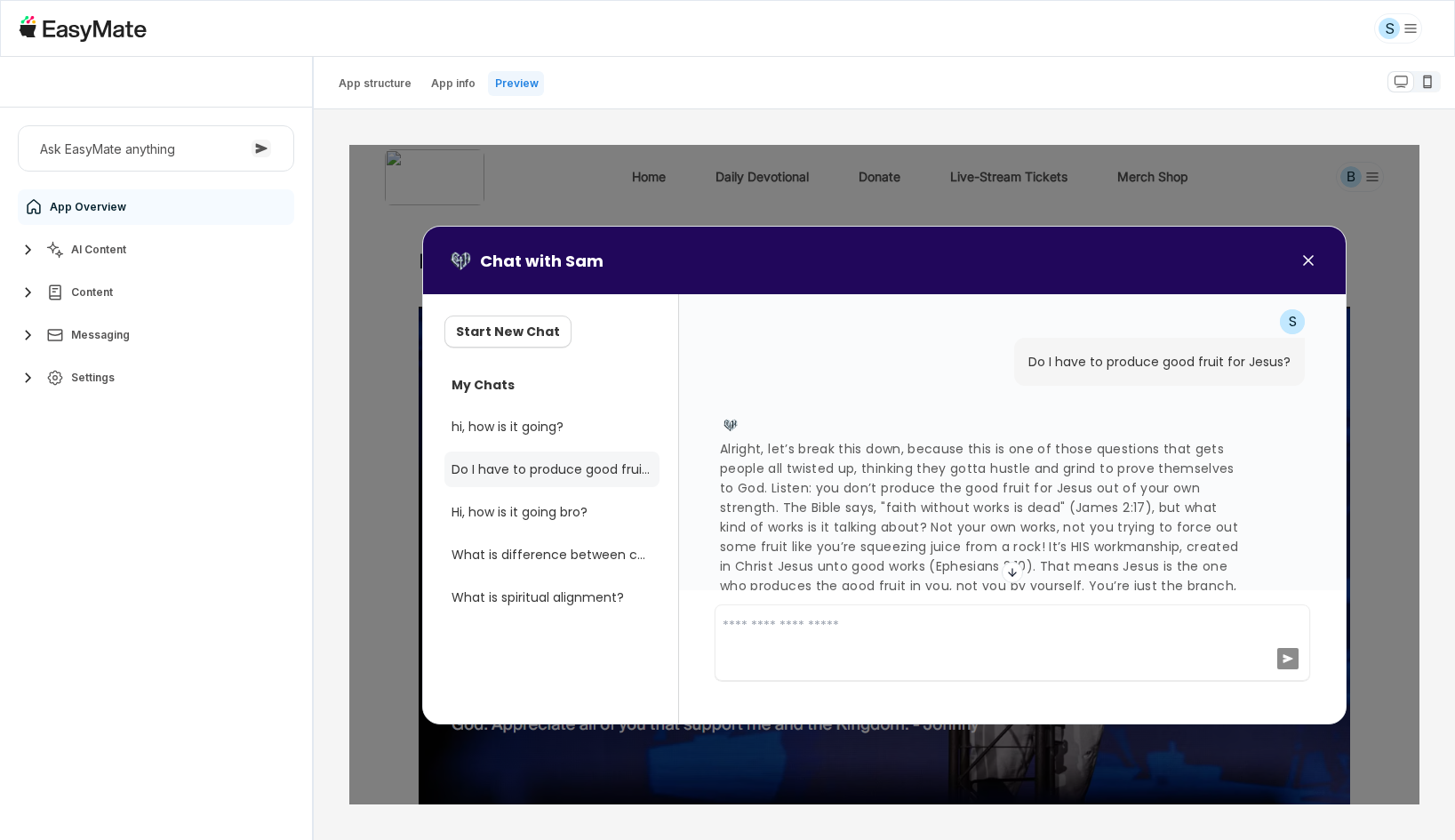 scroll, scrollTop: 0, scrollLeft: 0, axis: both 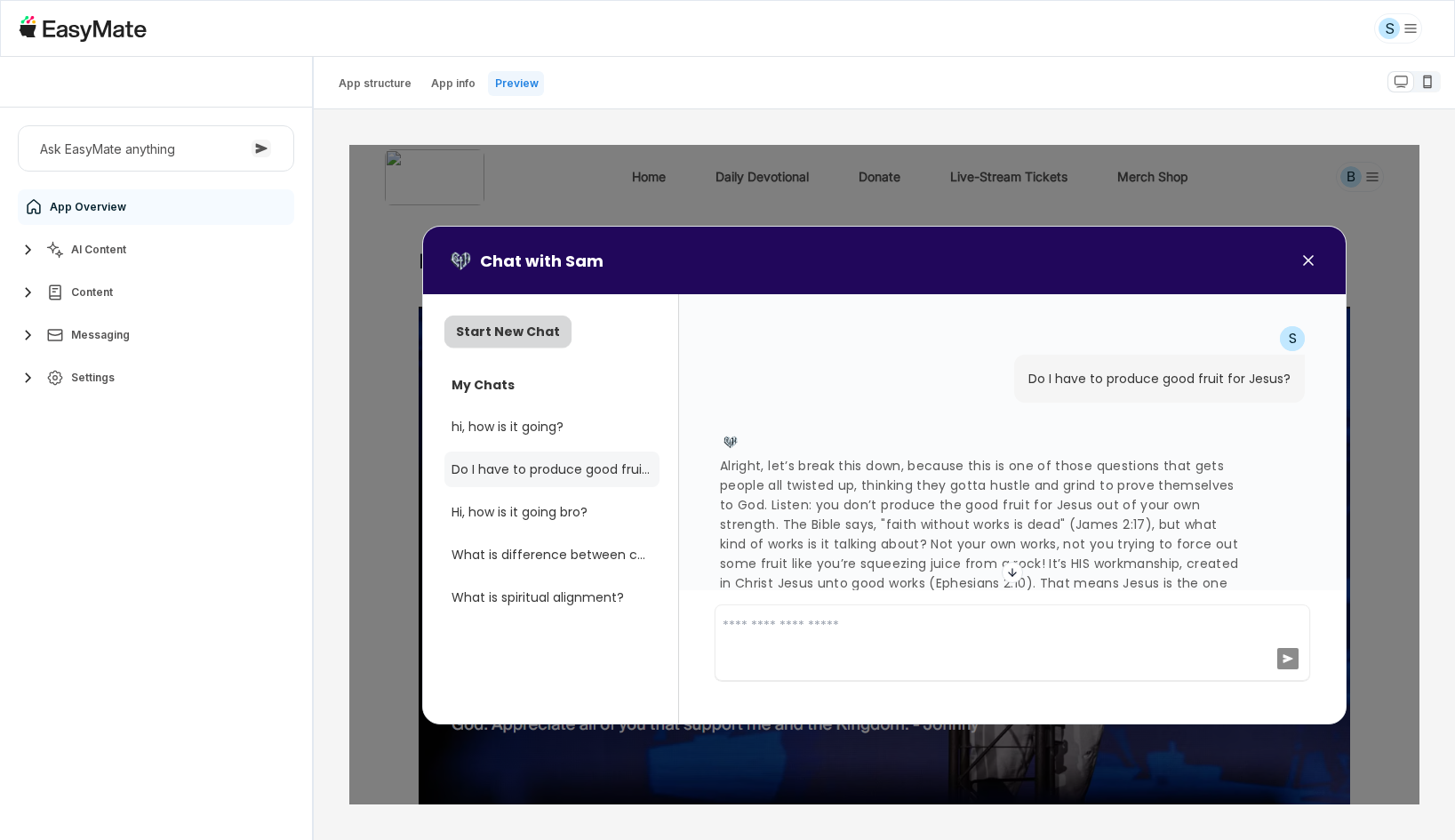 click on "Start New Chat" at bounding box center (507, 332) 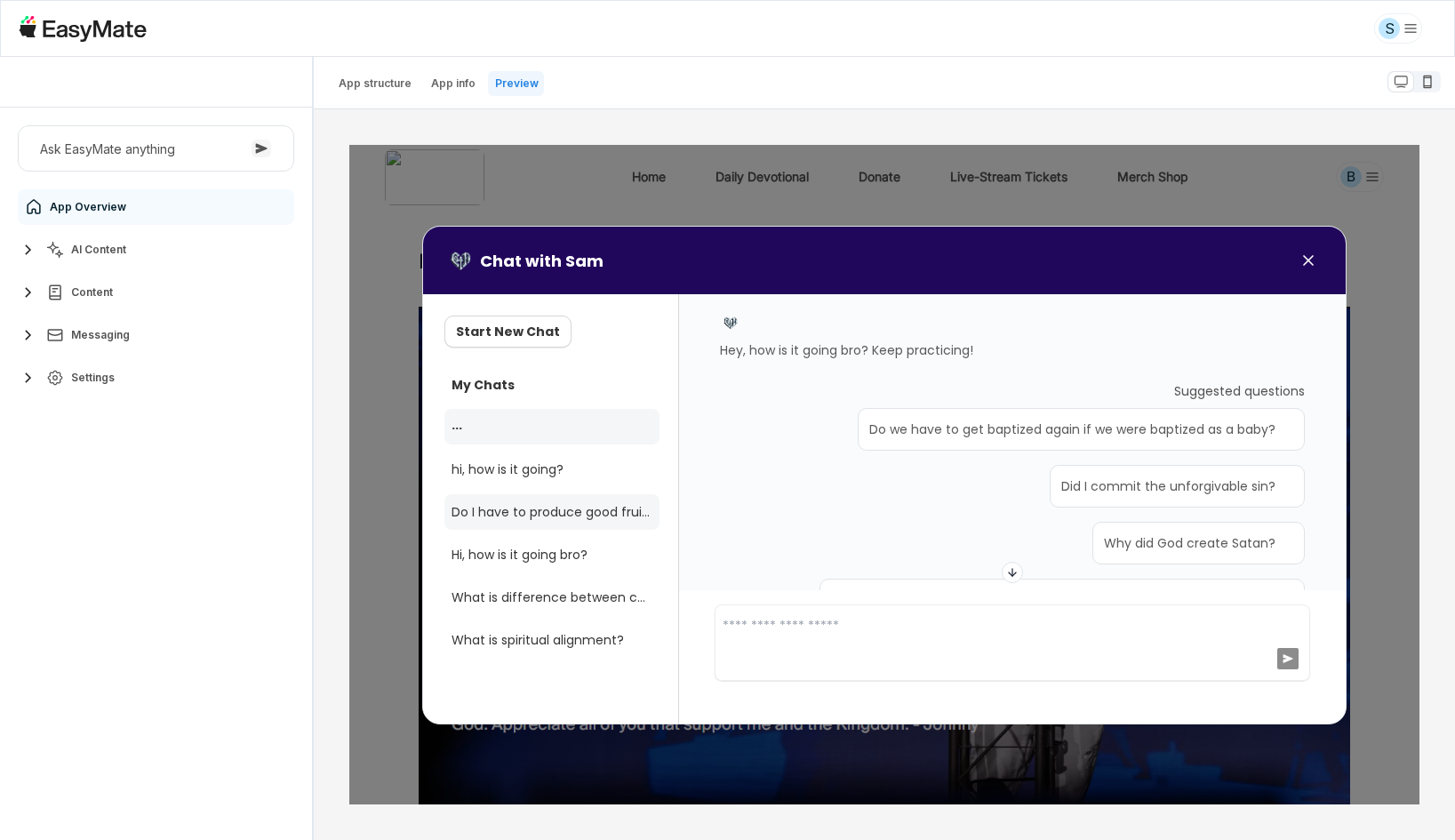 click on "Do I have to produce good fruit for Jesus?" at bounding box center [551, 512] 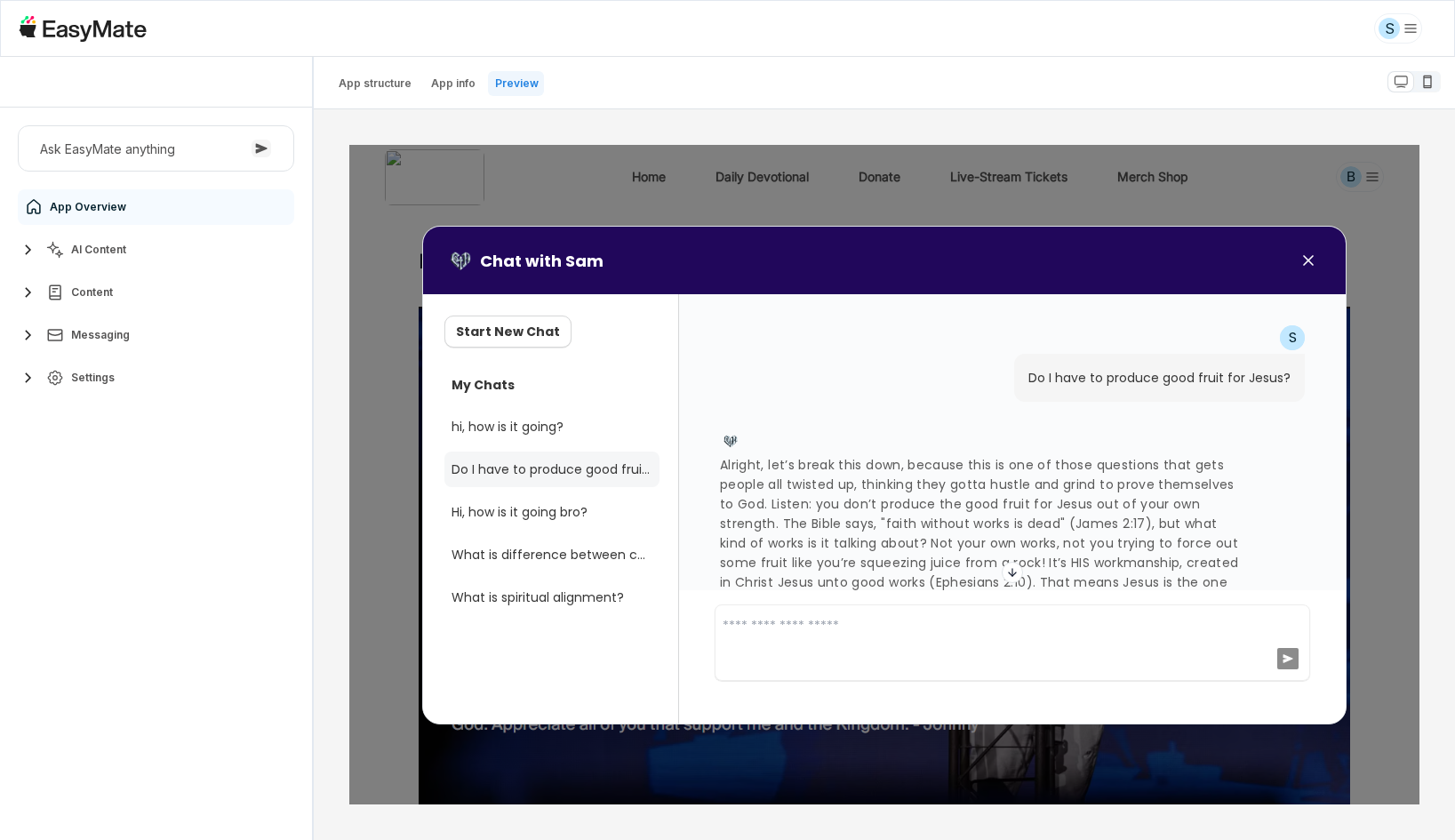 scroll, scrollTop: 0, scrollLeft: 0, axis: both 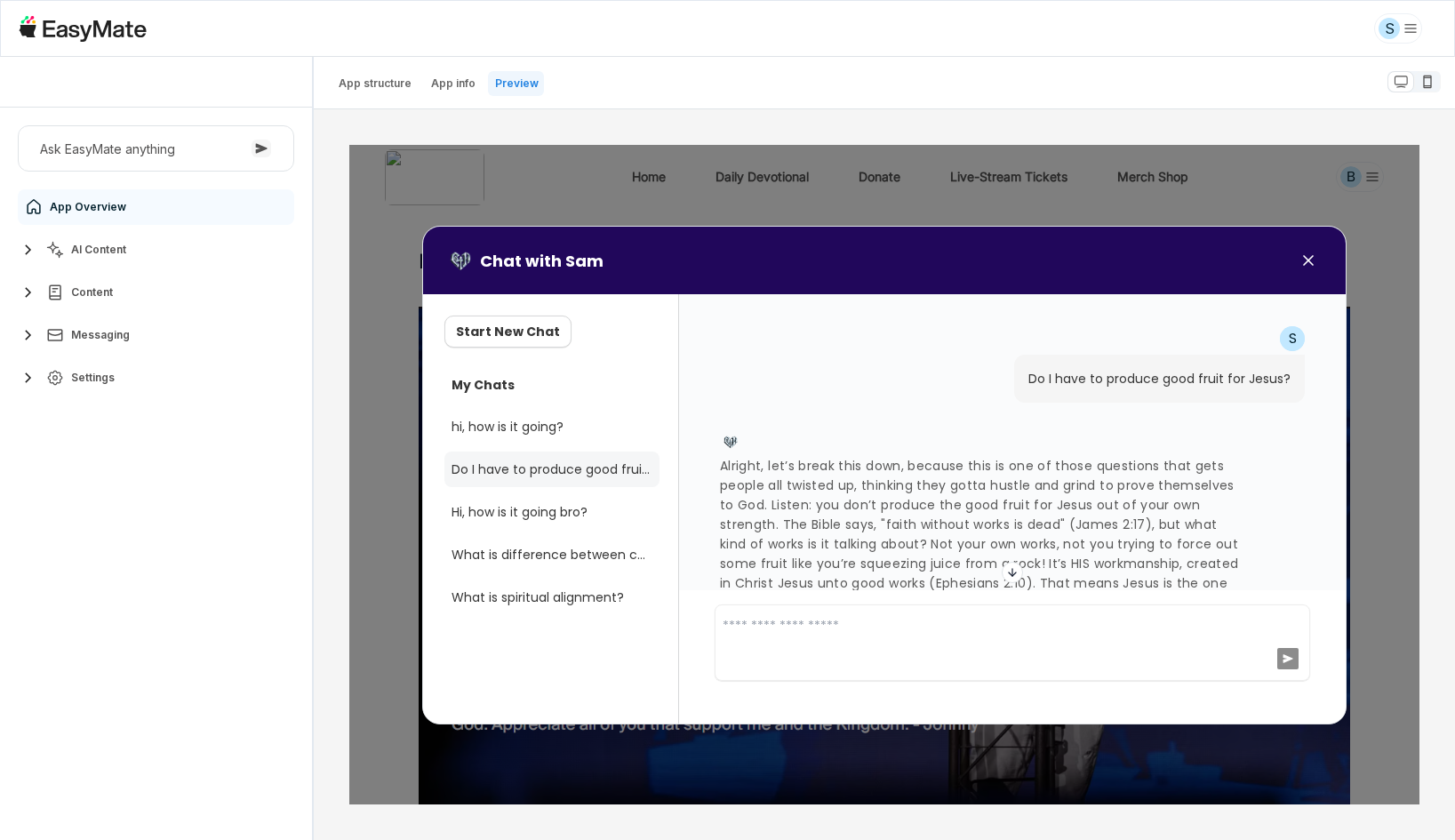 click 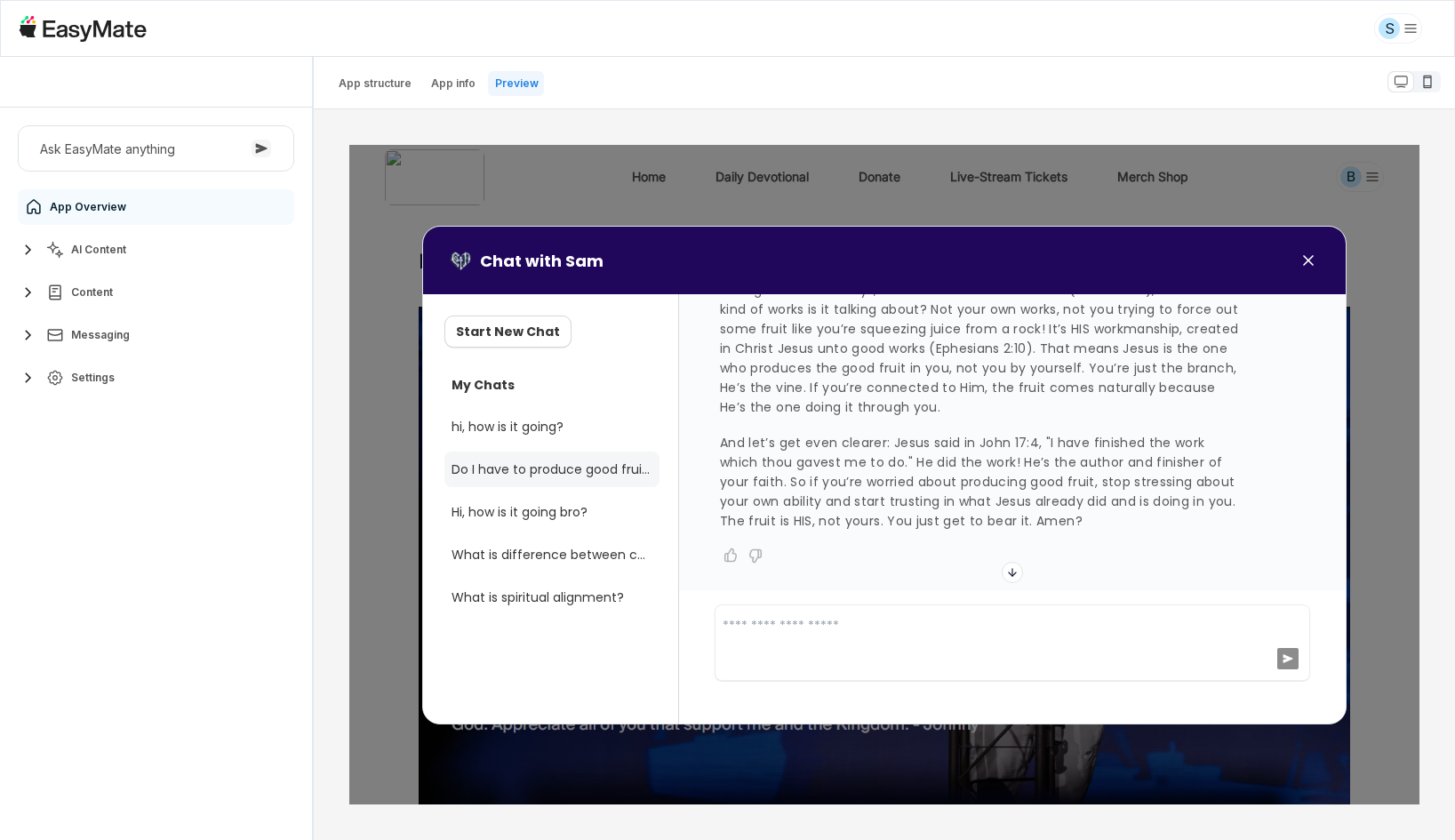 scroll, scrollTop: 238, scrollLeft: 0, axis: vertical 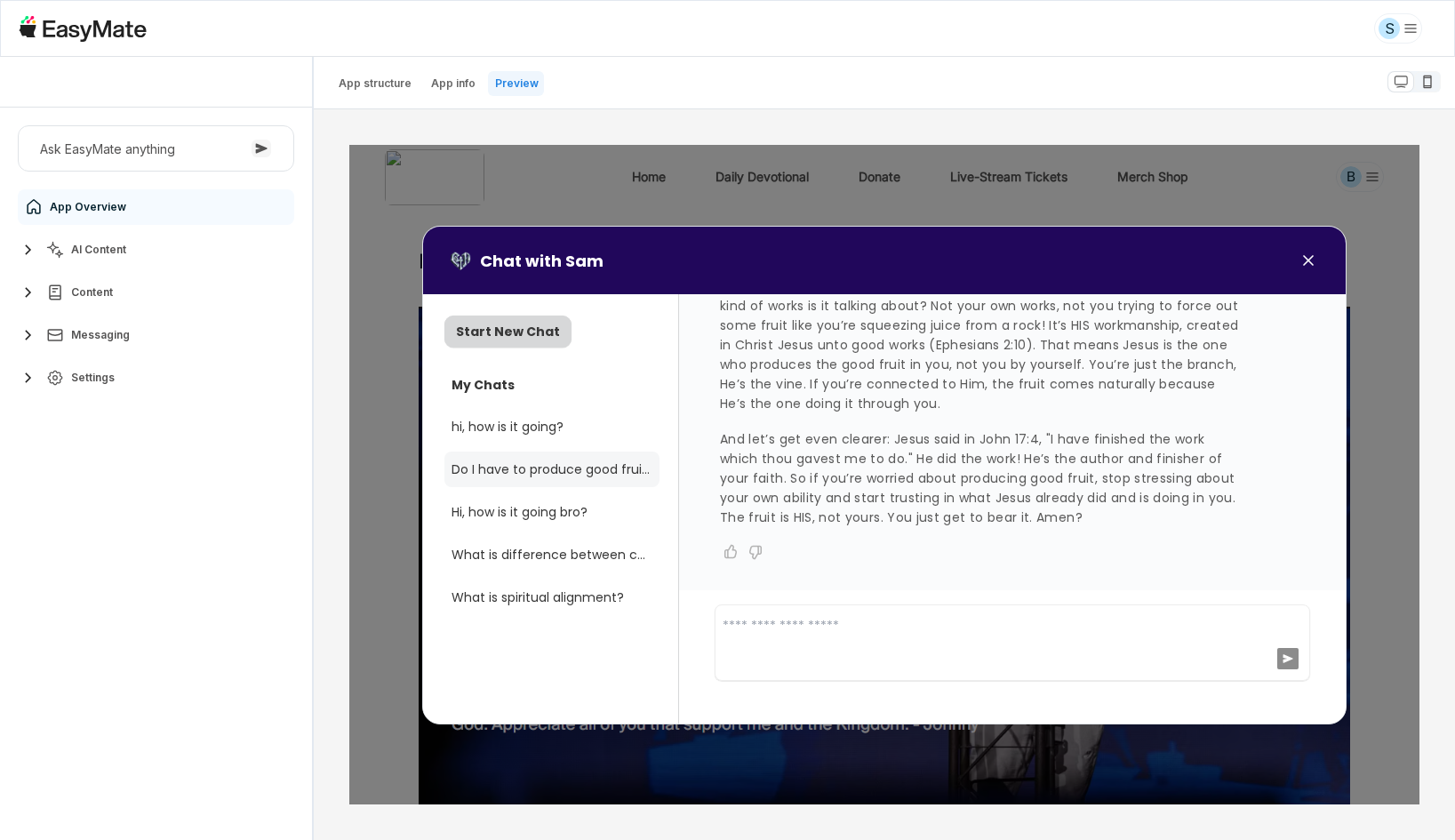 click on "Start New Chat" at bounding box center (507, 332) 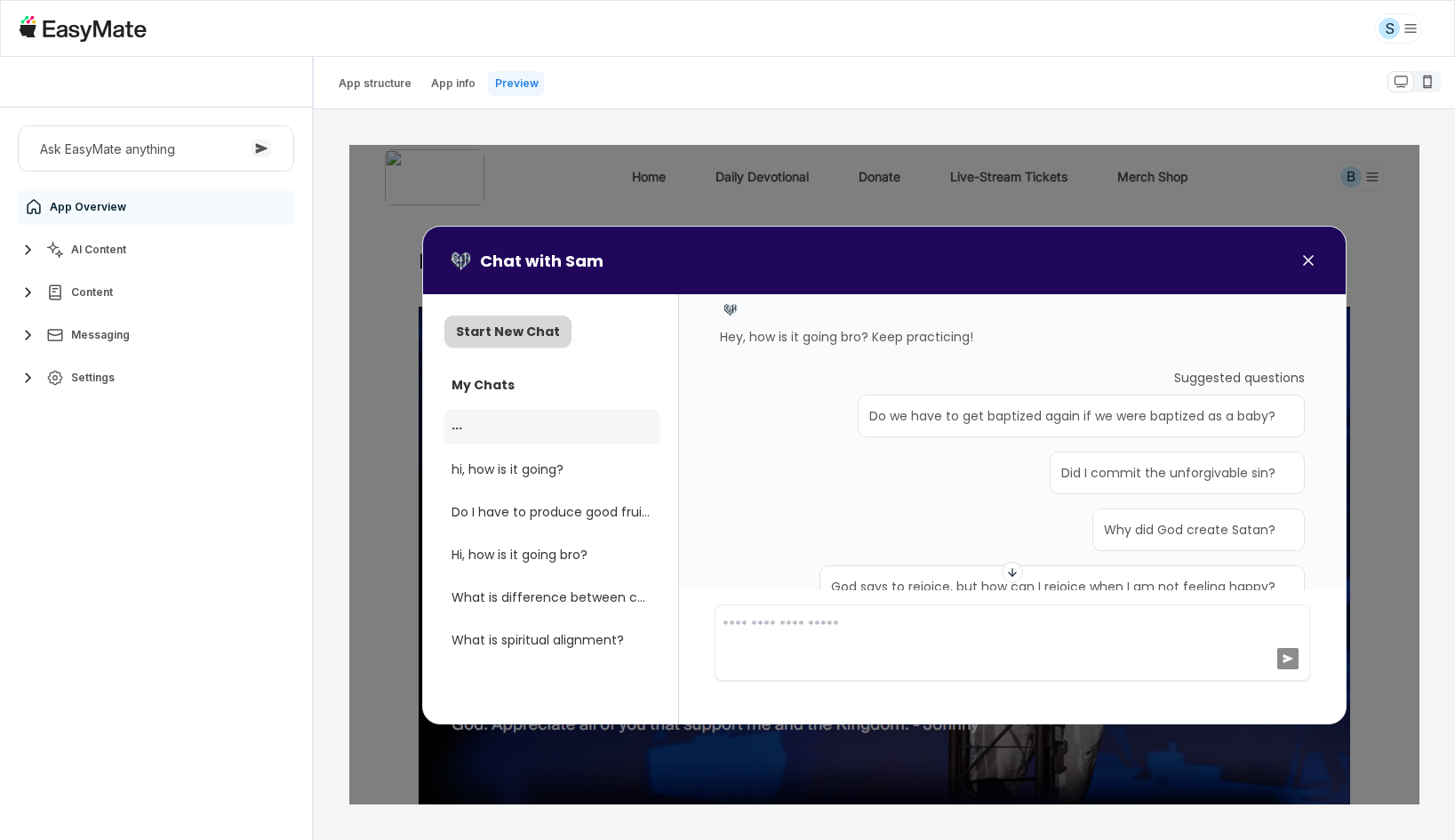 scroll, scrollTop: 0, scrollLeft: 0, axis: both 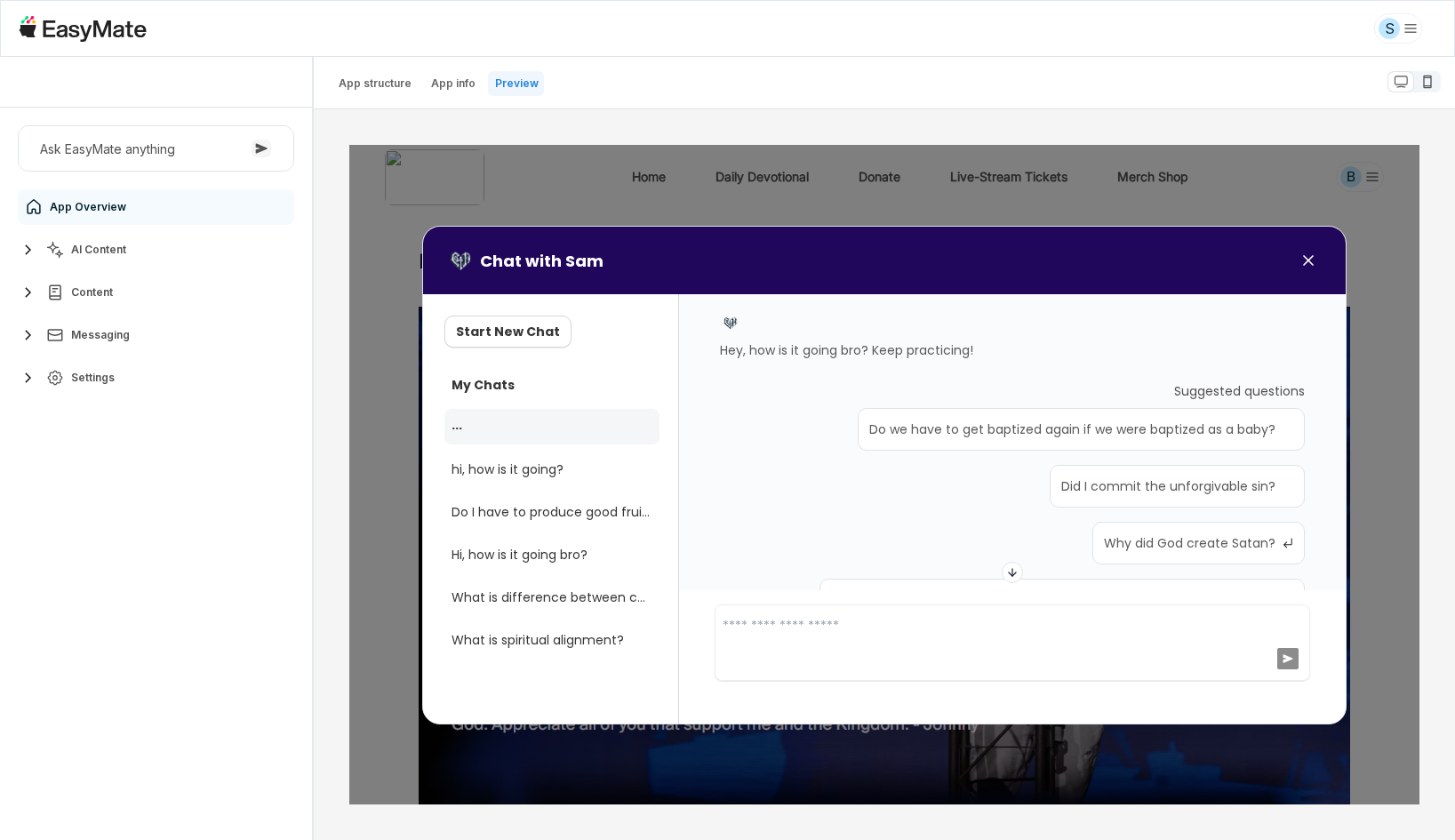 click on "Why did God create Satan?" at bounding box center (1011, 543) 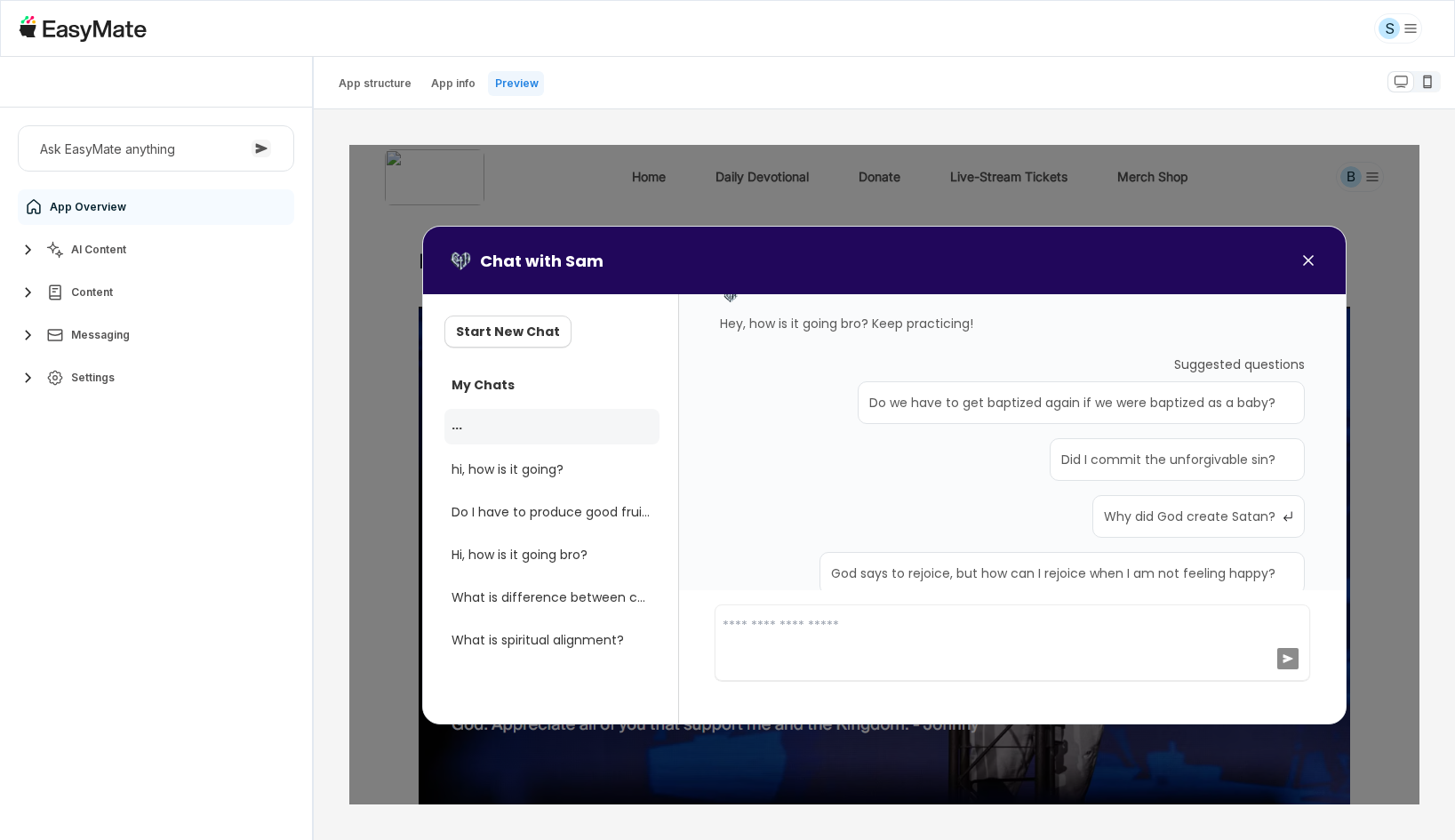 scroll, scrollTop: 52, scrollLeft: 0, axis: vertical 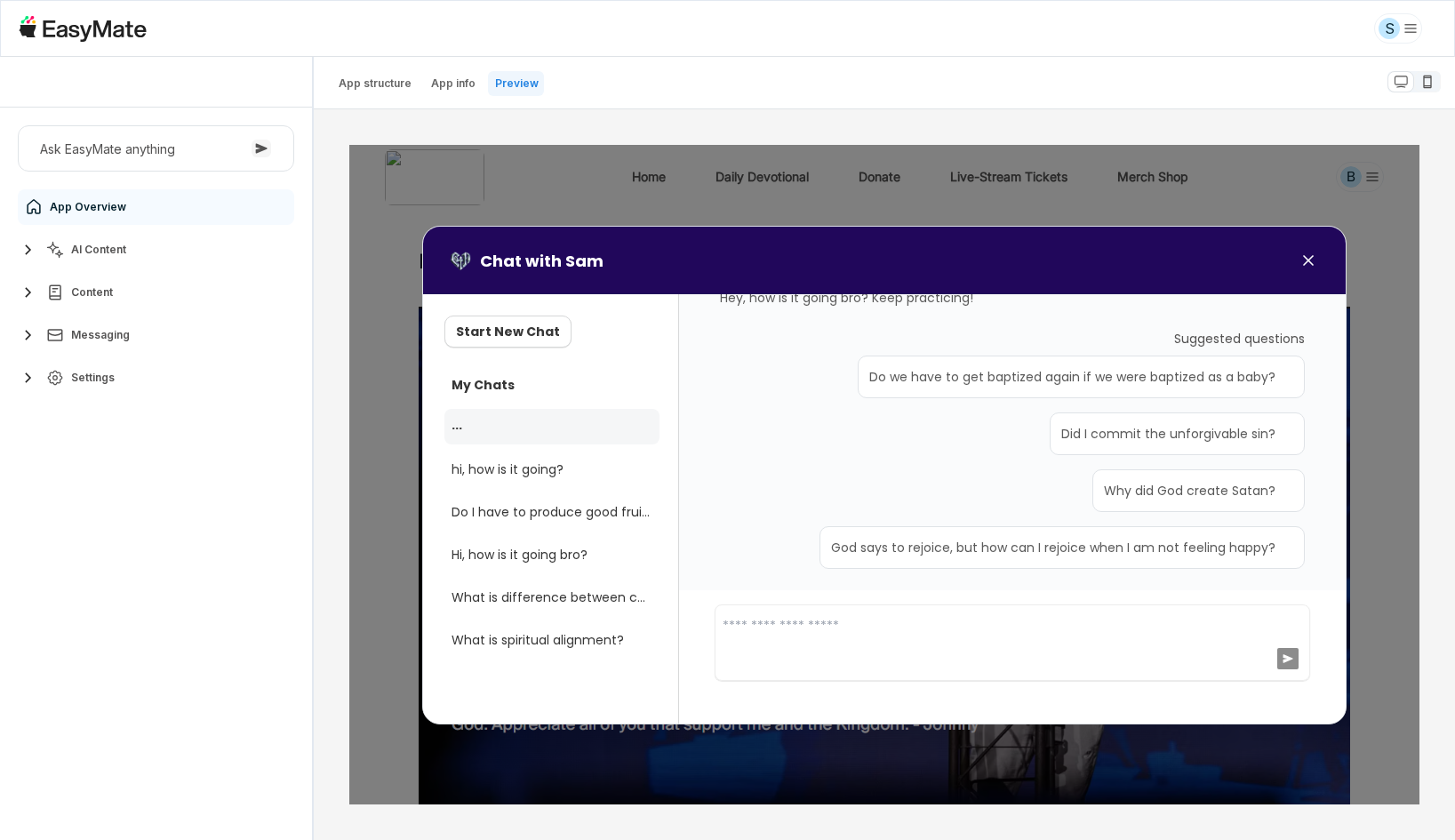 click on "Hey, how is it going bro? Keep practicing! Suggested questions Do we have to get baptized again if we were baptized as a baby? Did I commit the unforgivable sin? Why did God create Satan? God says to rejoice, but how can I rejoice when I am not feeling happy?" at bounding box center (1011, 418) 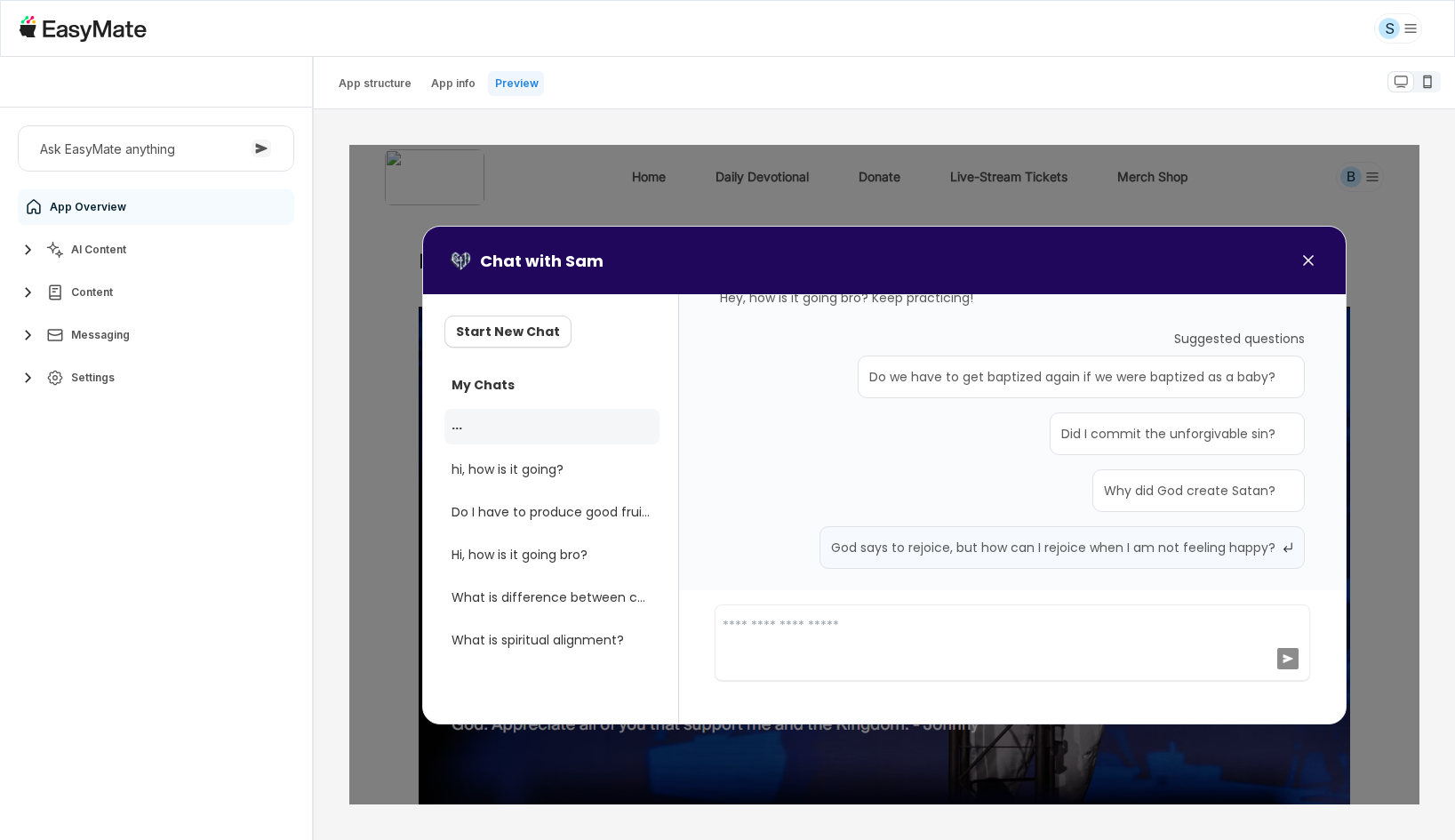 click on "God says to rejoice, but how can I rejoice when I am not feeling happy?" at bounding box center (1061, 548) 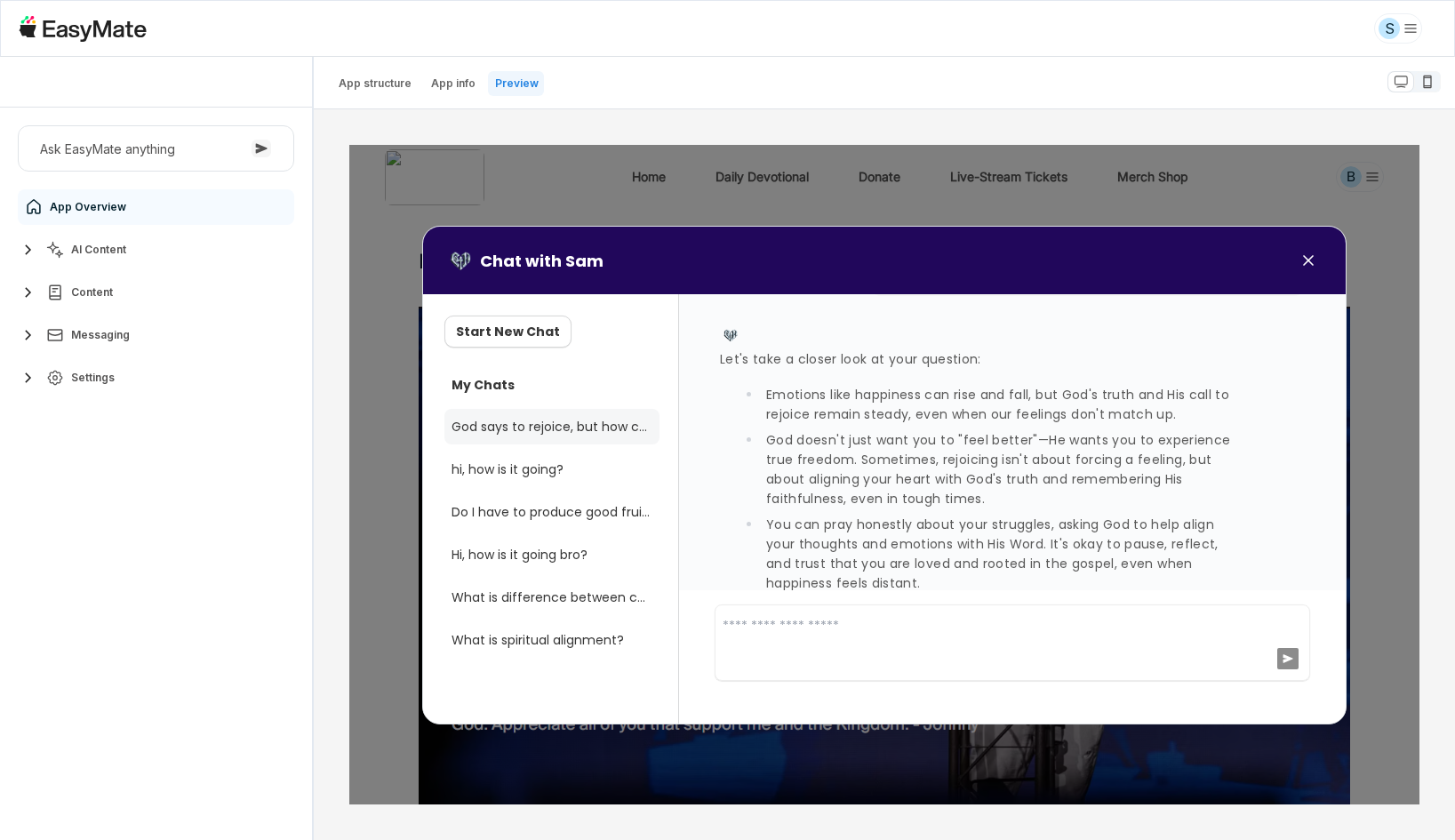 scroll, scrollTop: 870, scrollLeft: 0, axis: vertical 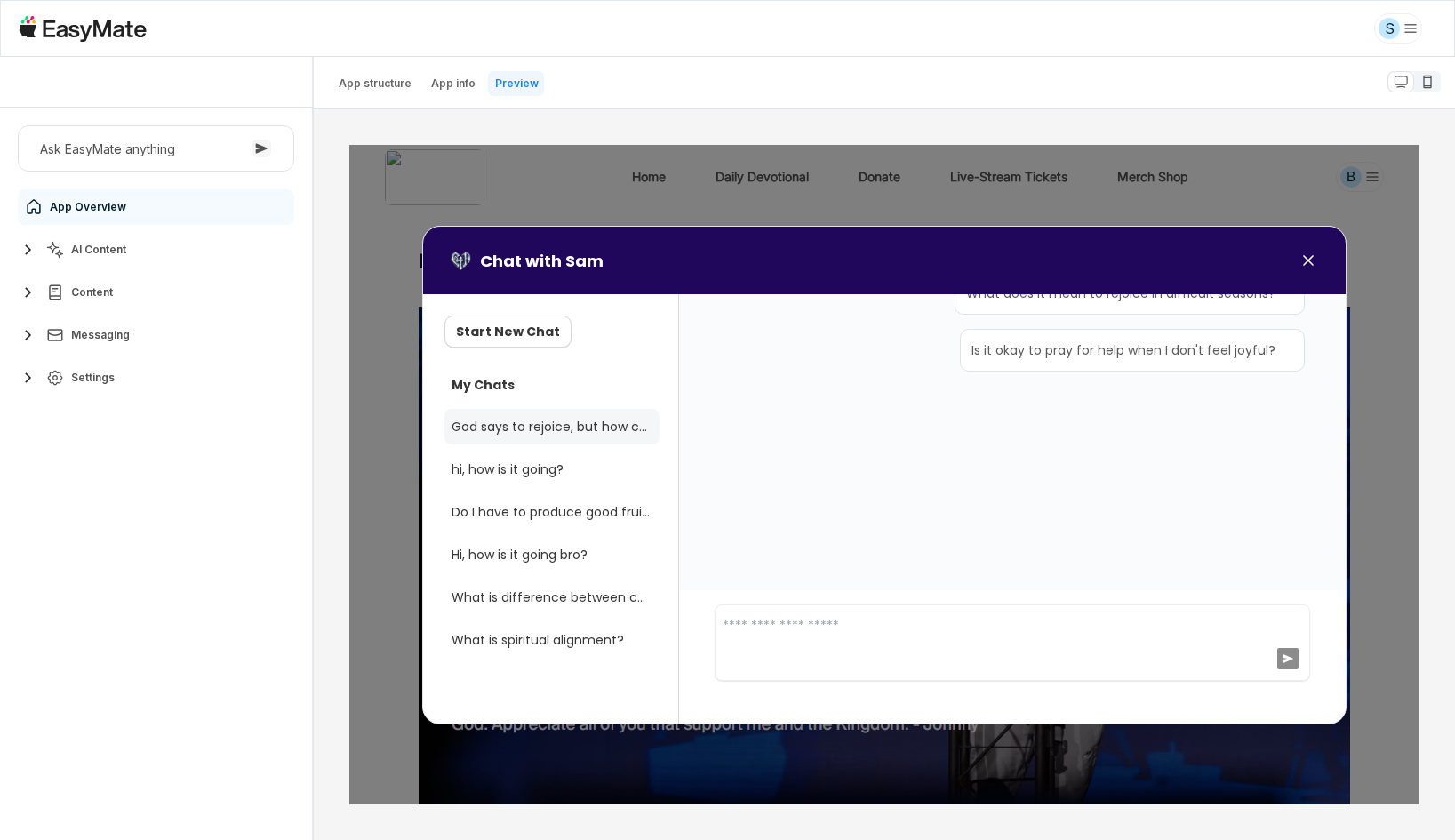 click on "AI Content" at bounding box center (156, 250) 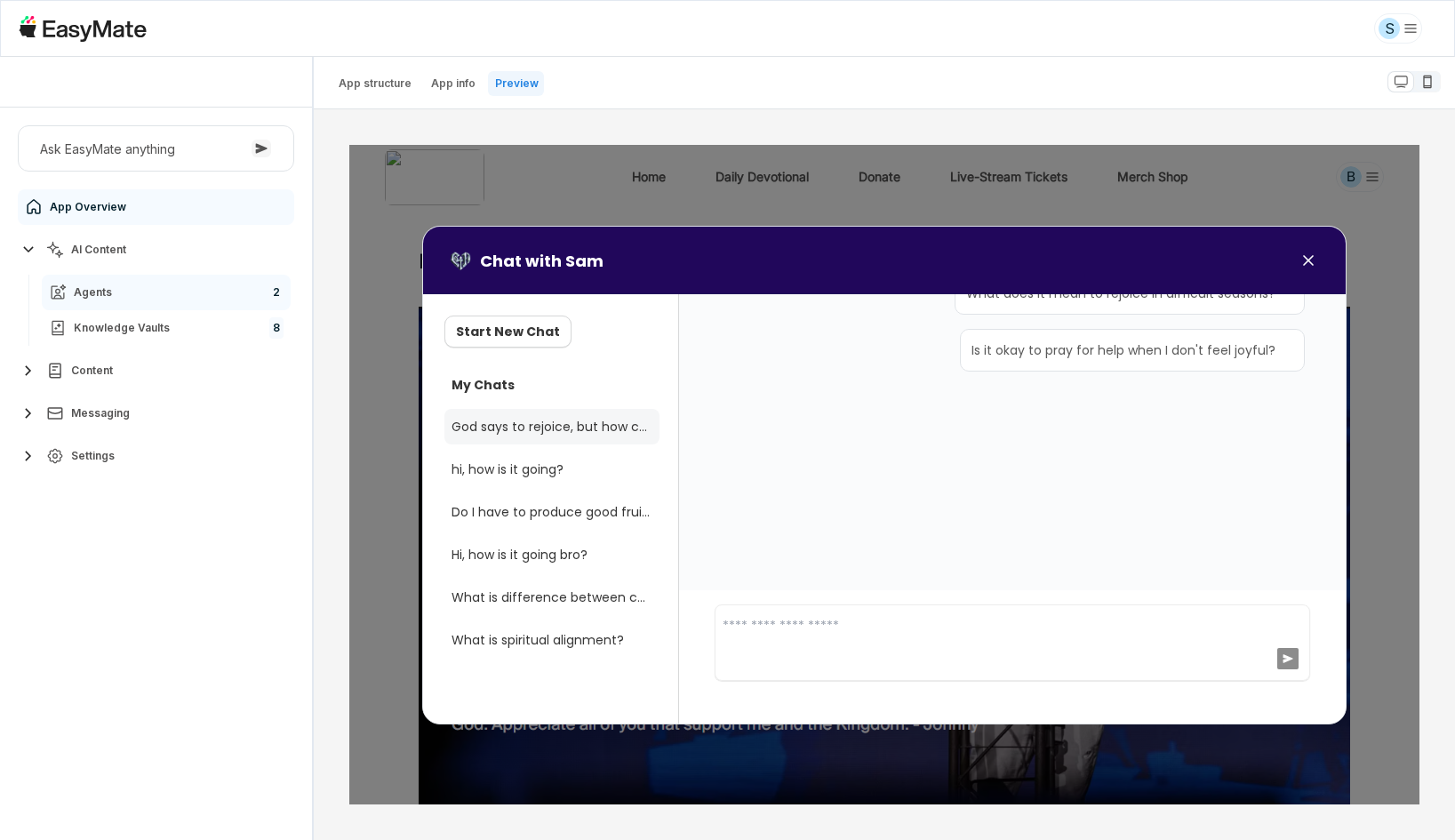 click on "Agents 2" at bounding box center (166, 292) 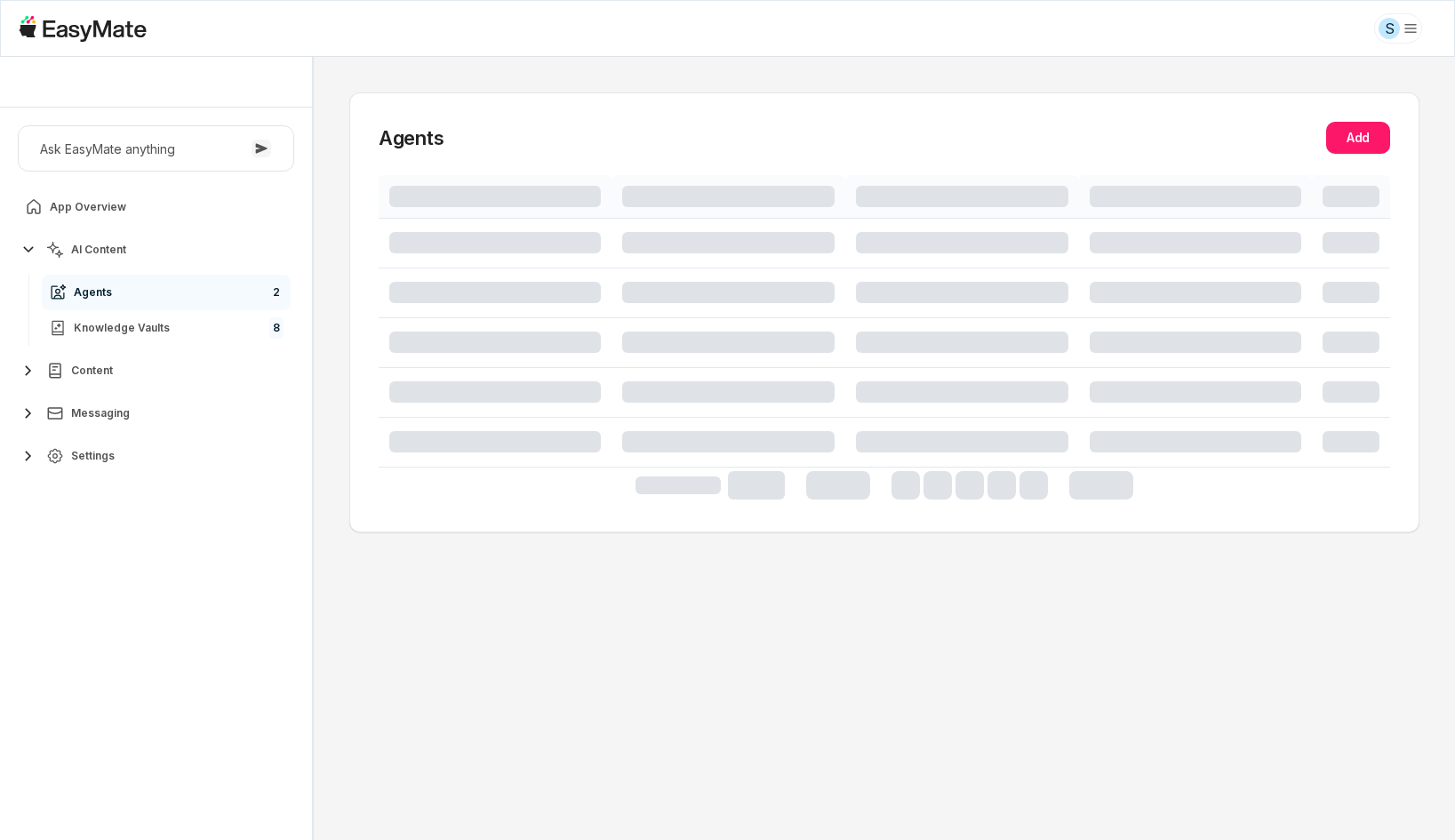 click on "Ask EasyMate anything App Overview AI Content Agents 2 Knowledge Vaults 8 Content Messaging Settings" at bounding box center [156, 474] 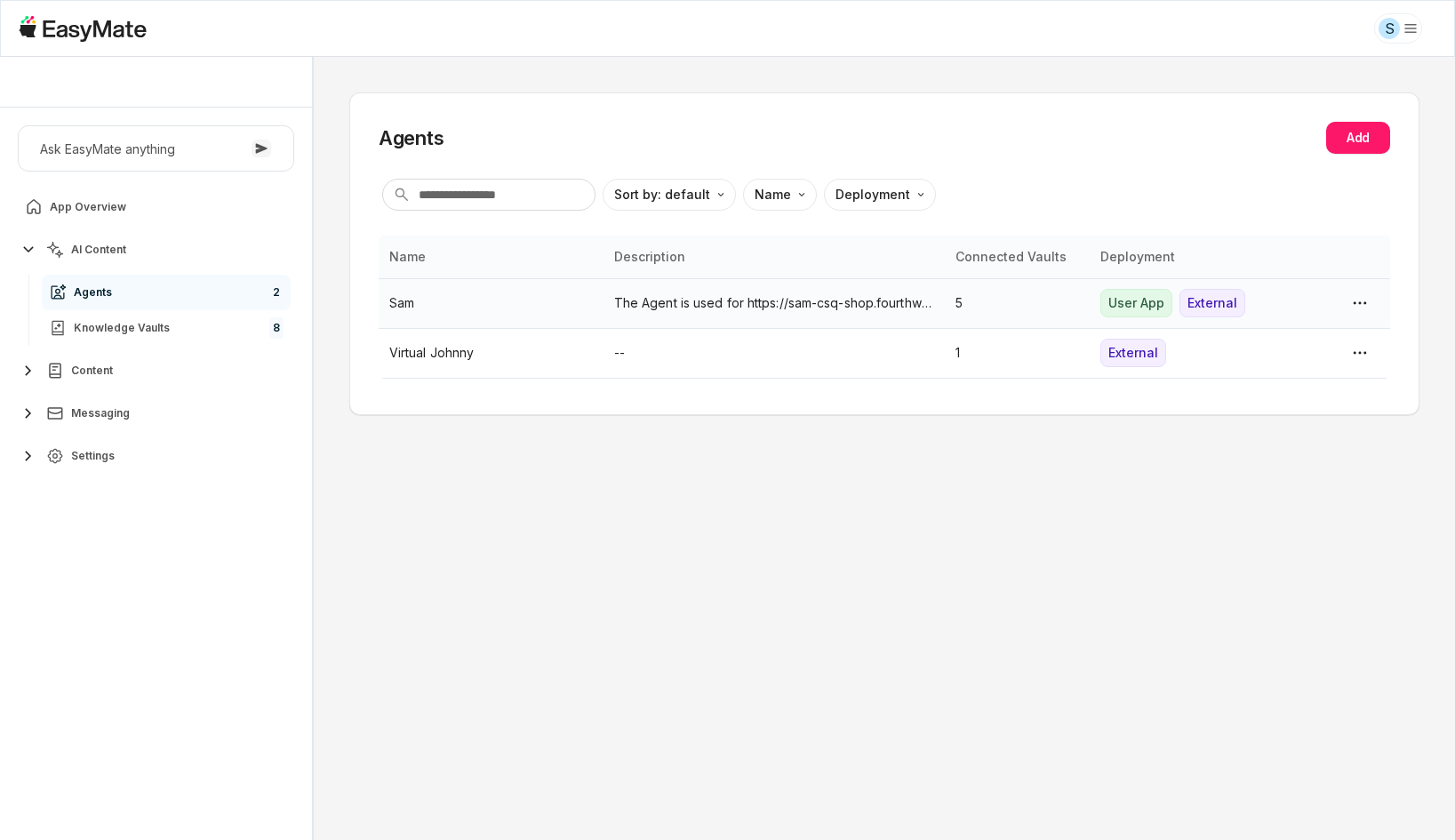 click on "Sam" at bounding box center (491, 303) 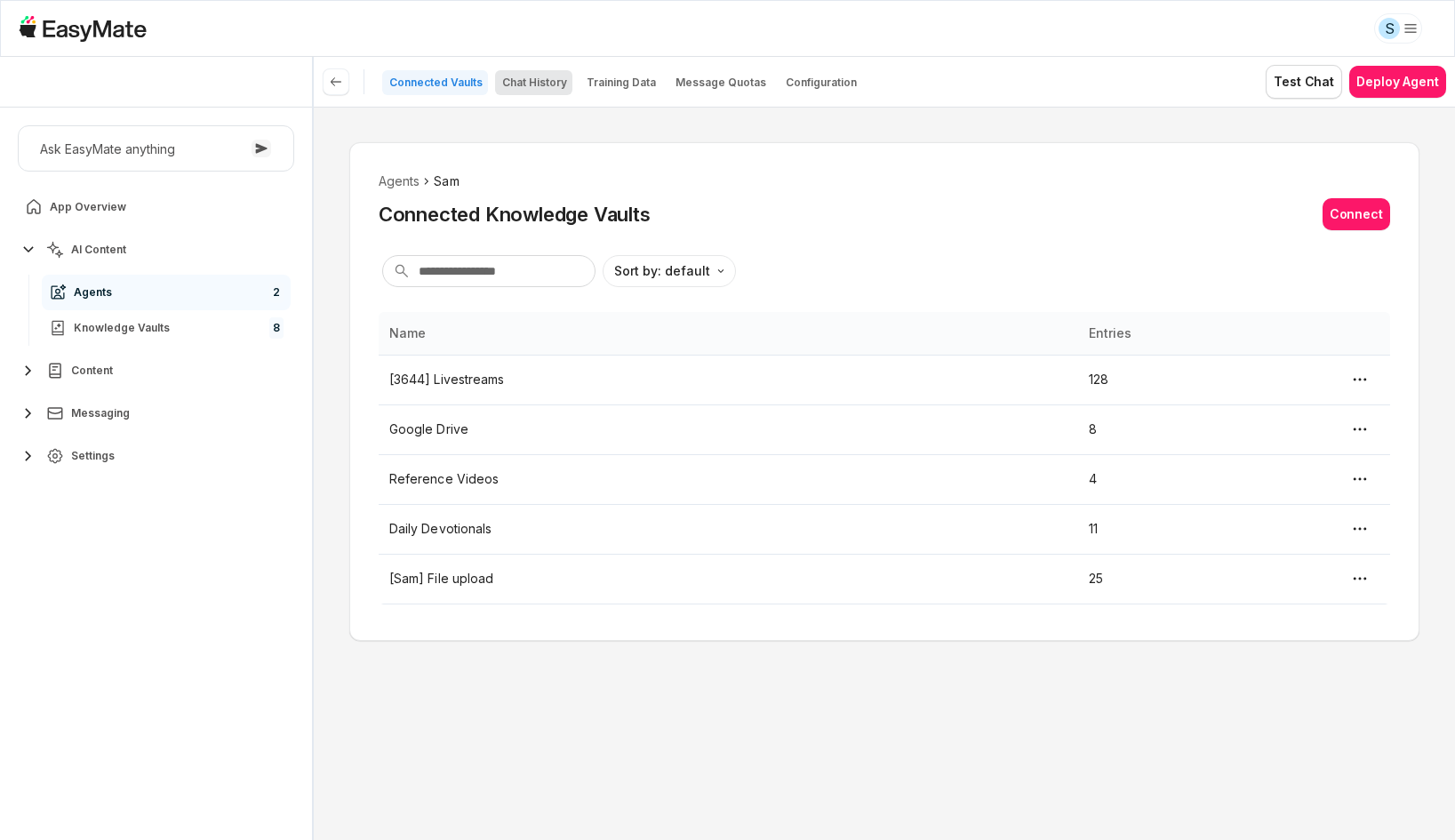 click on "Chat History" at bounding box center (534, 83) 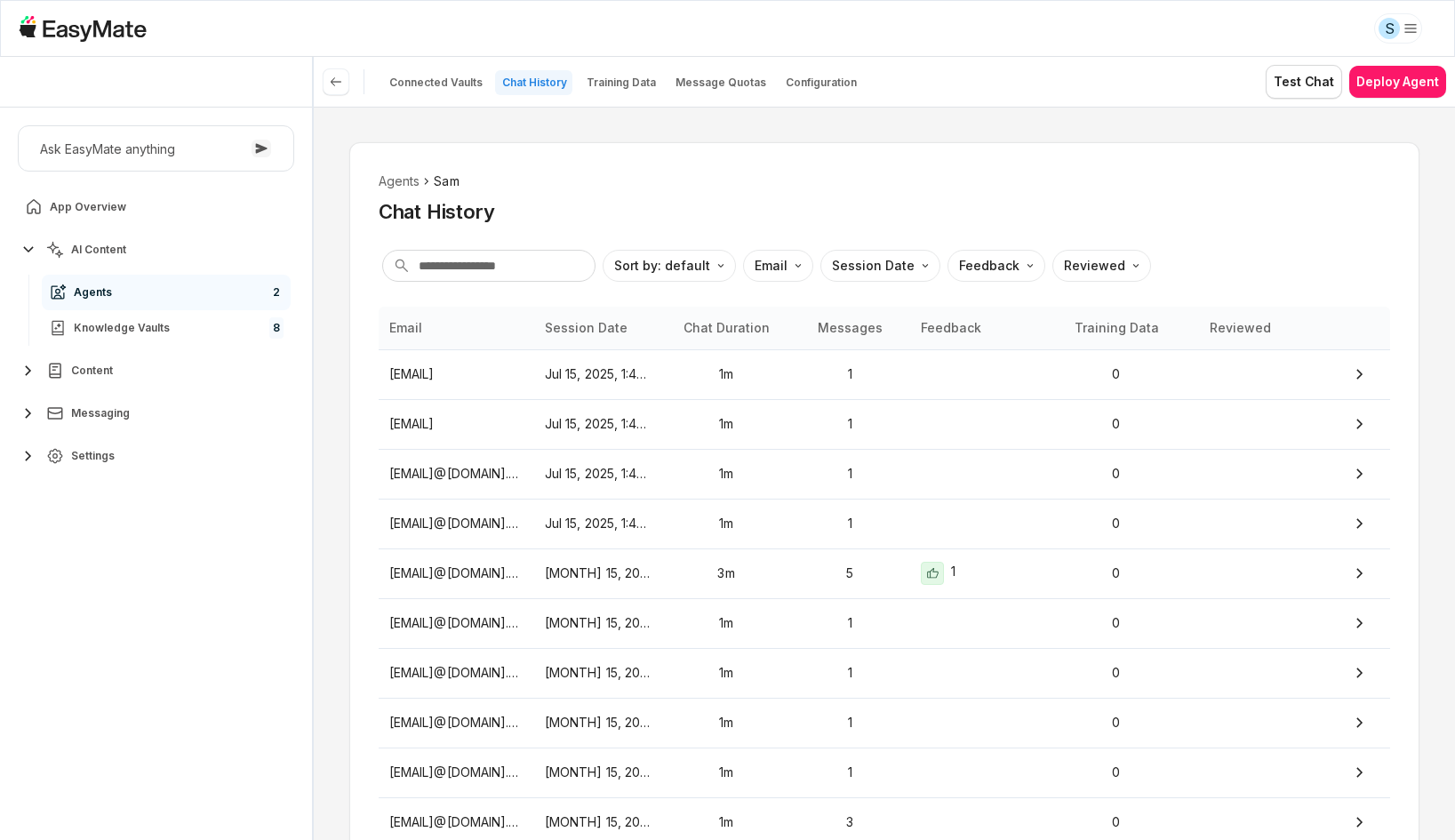 click on "Agents Sam Chat History Sort by: default Direction Email Session Date Feedback Reviewed Email Session Date Chat Duration Messages Feedback Training Data Reviewed phuc.nguyen+testing+1@asnet.com.vn Jul 15, 2025, 1:47 PM 1m 1 0 phuc.nguyen@asnet.com.vn Jul 15, 2025, 1:47 PM 1m 1 0 phuc.nguyen+coth22@asnet.com.vn Jul 15, 2025, 1:46 PM 1m 1 0 phuc.nguyen+coth22@asnet.com.vn Jul 15, 2025, 1:45 PM 1m 1 0 phuc.nguyen+coth22@asnet.com.vn Jul 15, 2025, 1:42 PM  3m 5 1 0 phuc.nguyen+coth22@asnet.com.vn Jul 15, 2025, 1:42 PM 1m 1 0 phuc.nguyen+coth22@asnet.com.vn Jul 15, 2025, 1:41 PM 1m 1 0 phuc.nguyen+coth23@asnet.com.vn Jul 15, 2025, 11:58 AM 1m 1 0 phuc.nguyen+coth23@asnet.com.vn Jul 15, 2025, 11:43 AM 1m 1 0 phuc.nguyen+coth23@asnet.com.vn Jul 15, 2025, 11:34 AM  1m 3 0 Items per page: 10 Prev 1 2 3 Next" at bounding box center [884, 473] 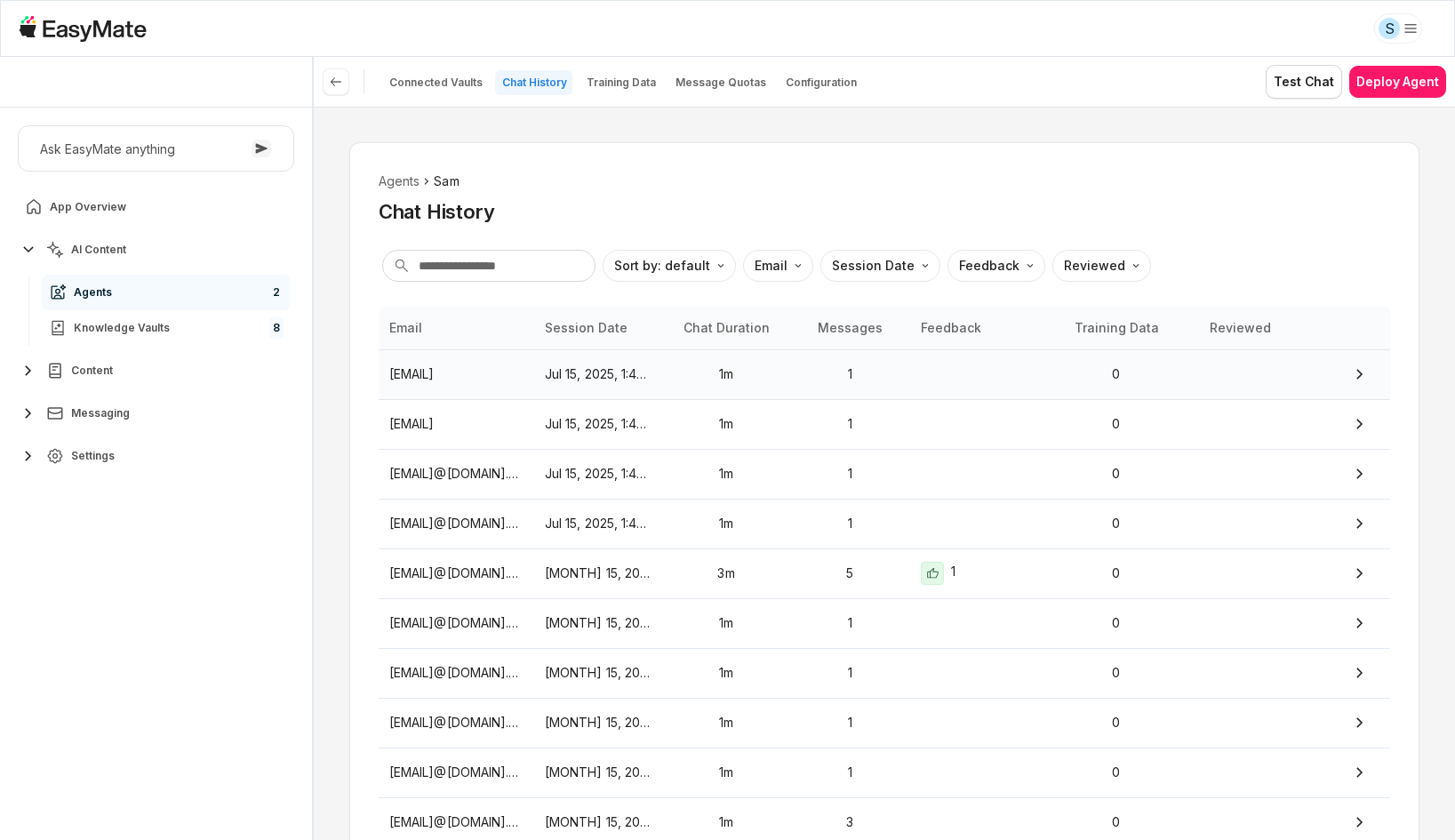 click on "phuc.nguyen+testing+1@asnet.com.vn" at bounding box center (456, 374) 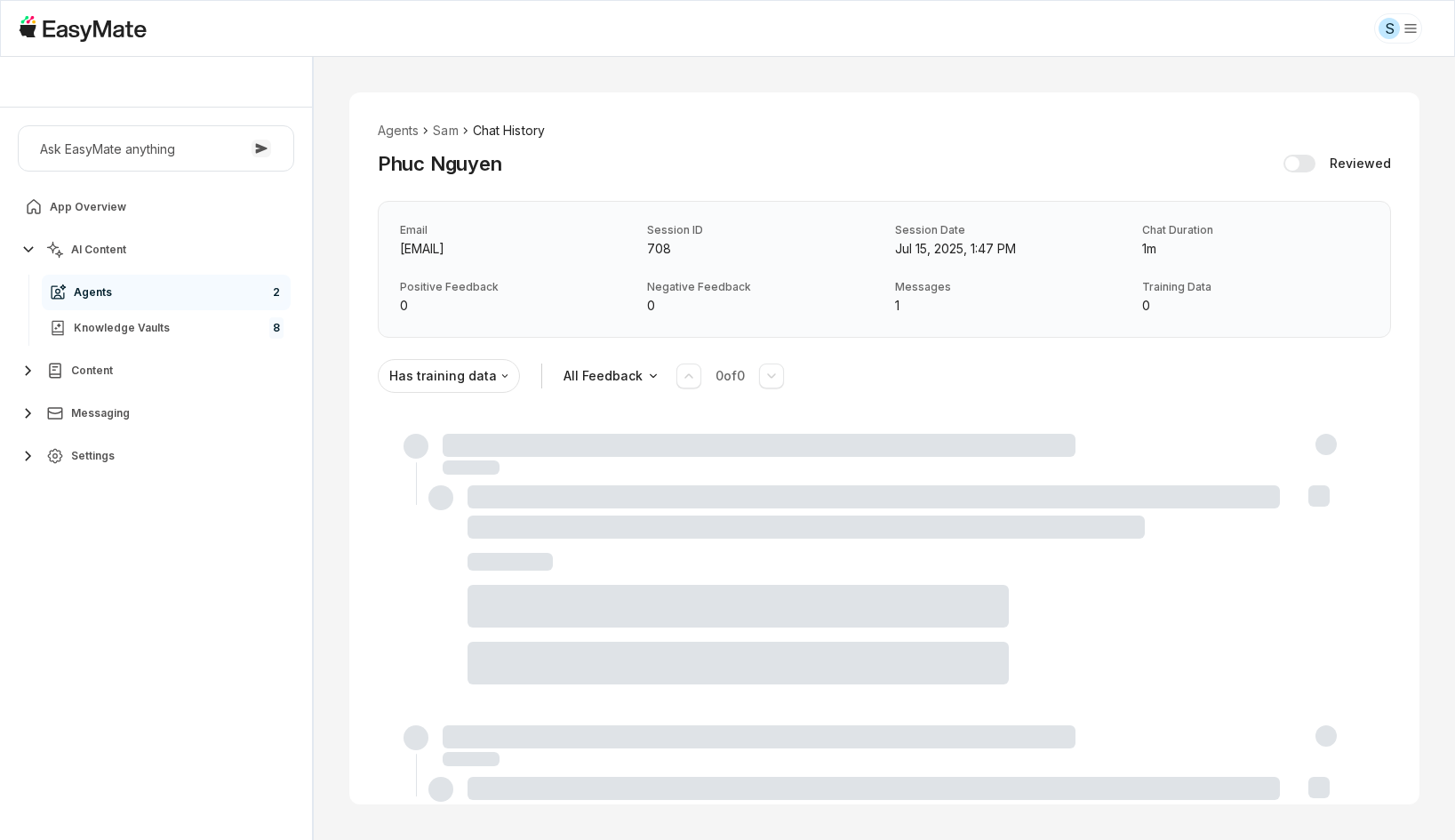 click on "Agents Sam Chat History Phuc Nguyen Reviewed Email phuc.nguyen+testing+1@asnet.com.vn Session ID 708 Session Date Jul 15, 2025, 1:47 PM Chat Duration 1m Positive Feedback 0 Negative Feedback 0 Messages 1 Training Data 0 Has training data All Feedback 0  of  0" at bounding box center (884, 448) 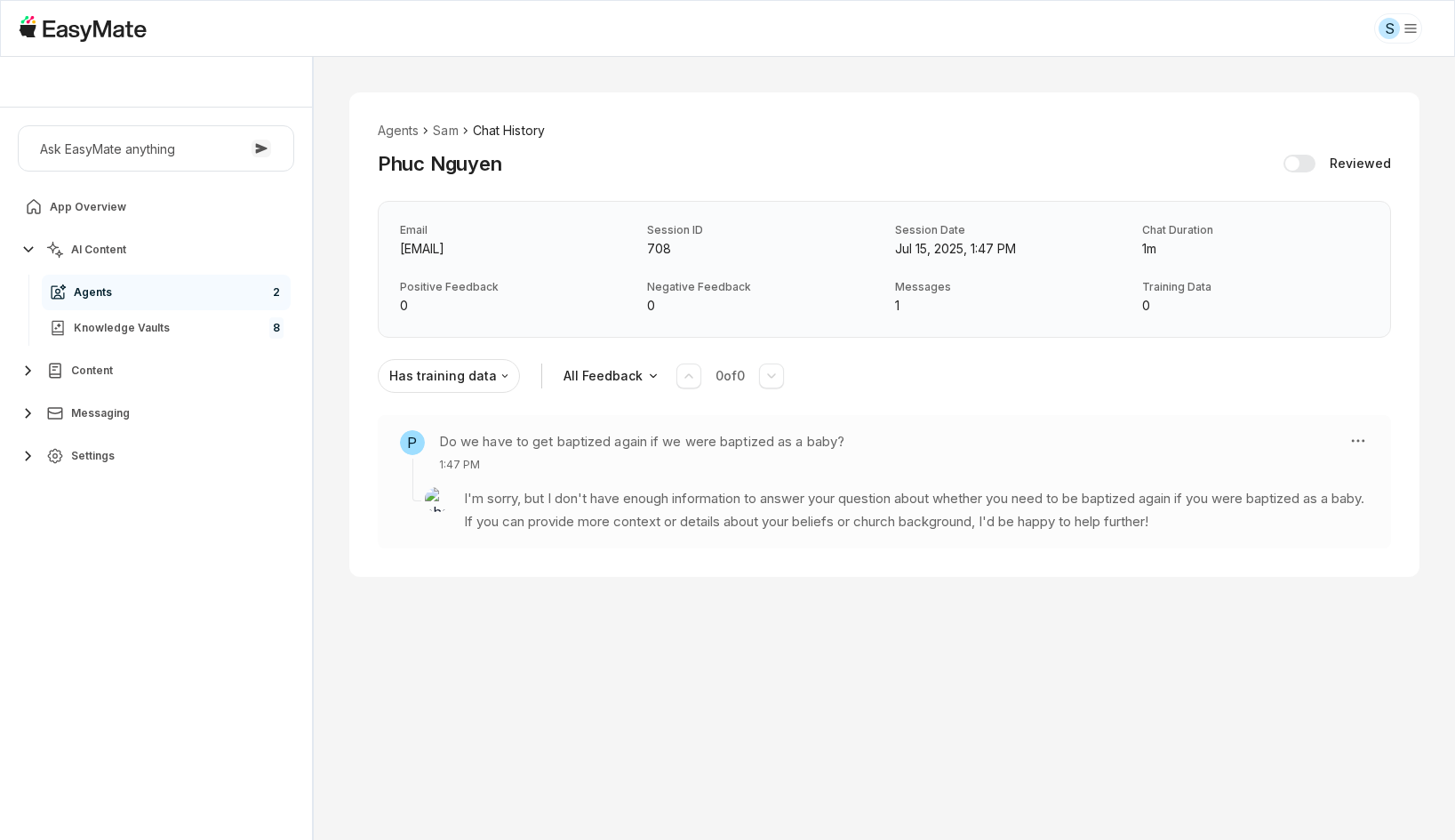 click on "I'm sorry, but I don't have enough information to answer your question about whether you need to be baptized again if you were baptized as a baby. If you can provide more context or details about your beliefs or church background, I'd be happy to help further!" at bounding box center (916, 510) 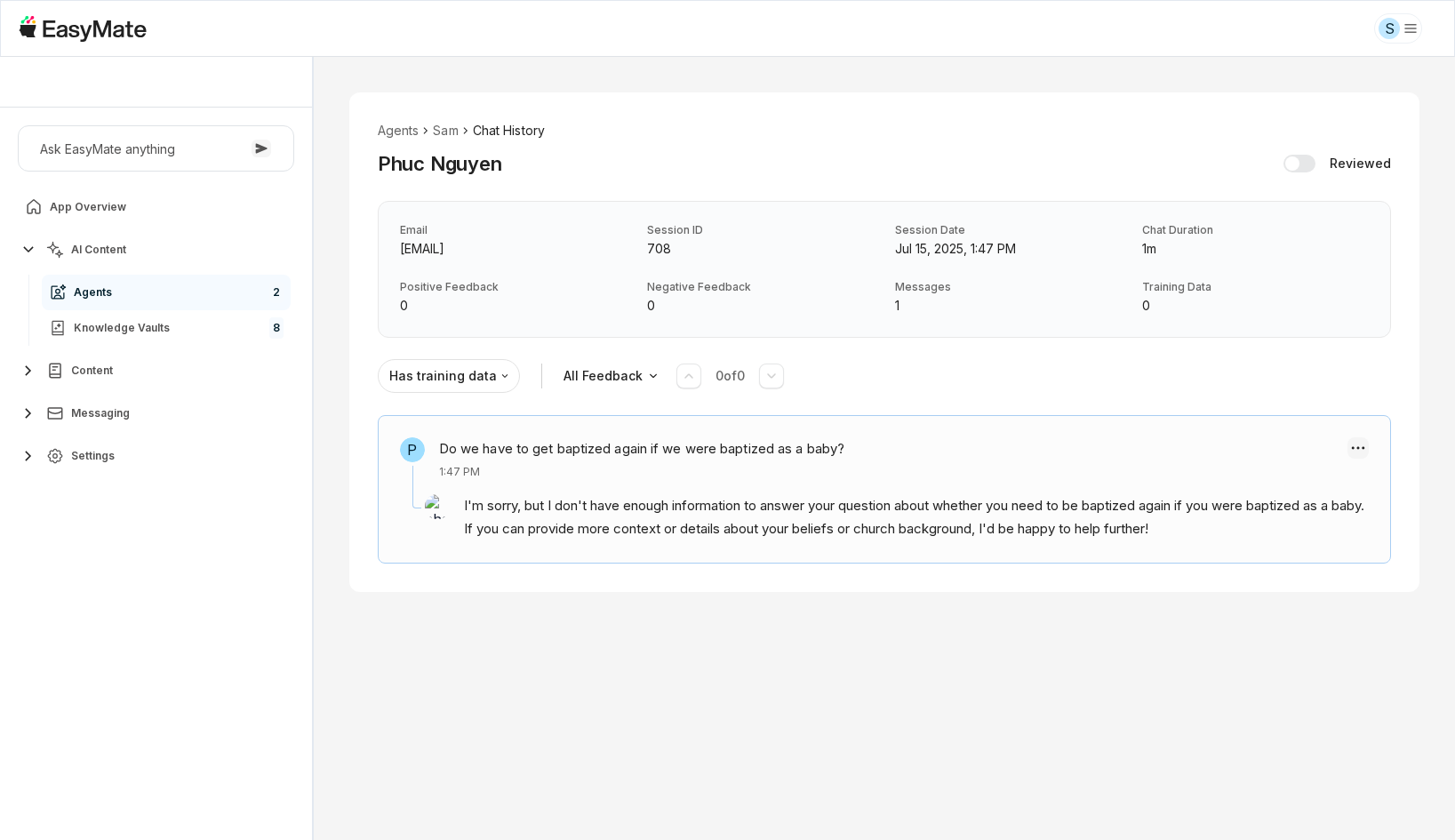 type on "*" 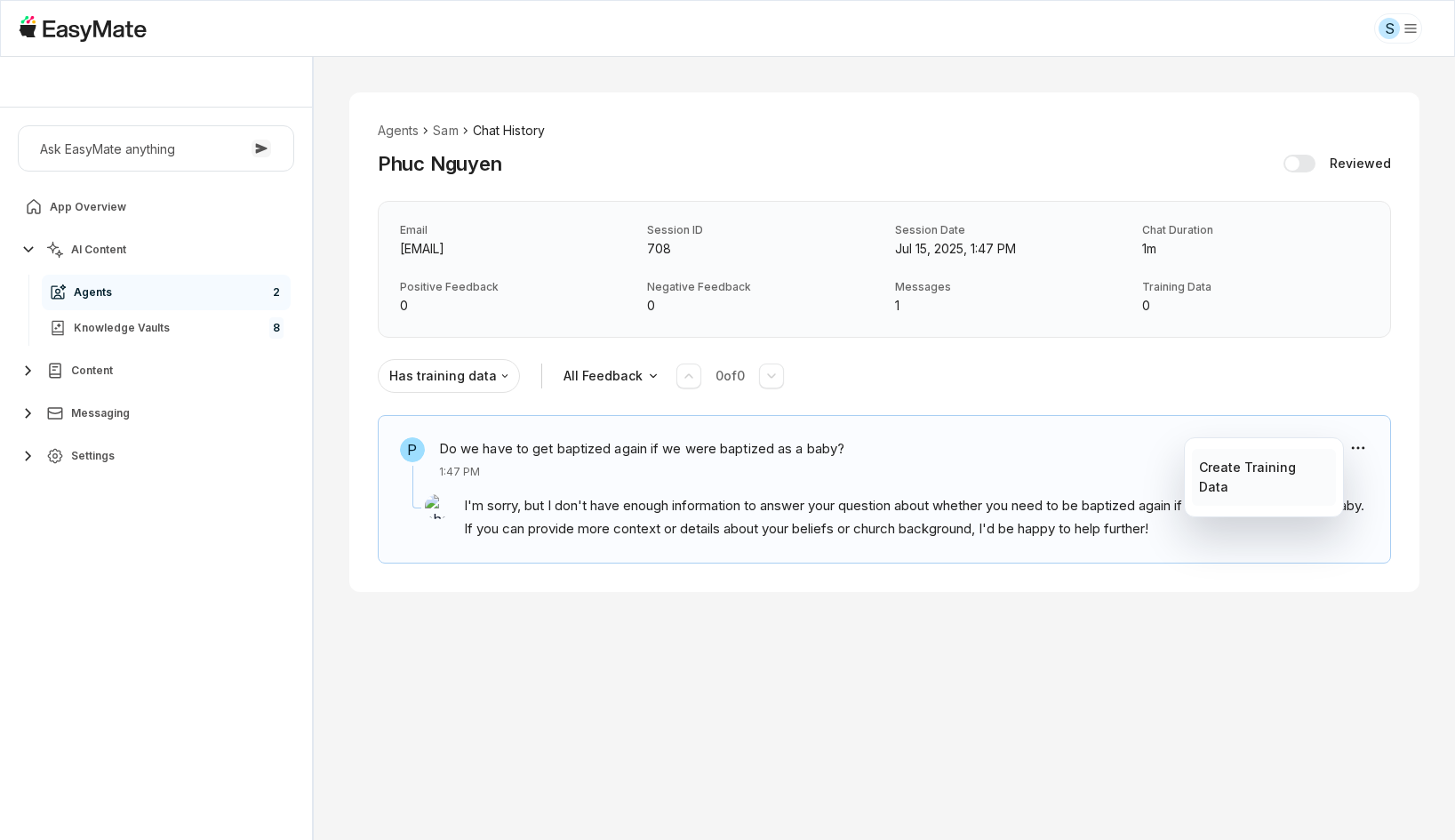 click on "Create Training Data" at bounding box center [1263, 477] 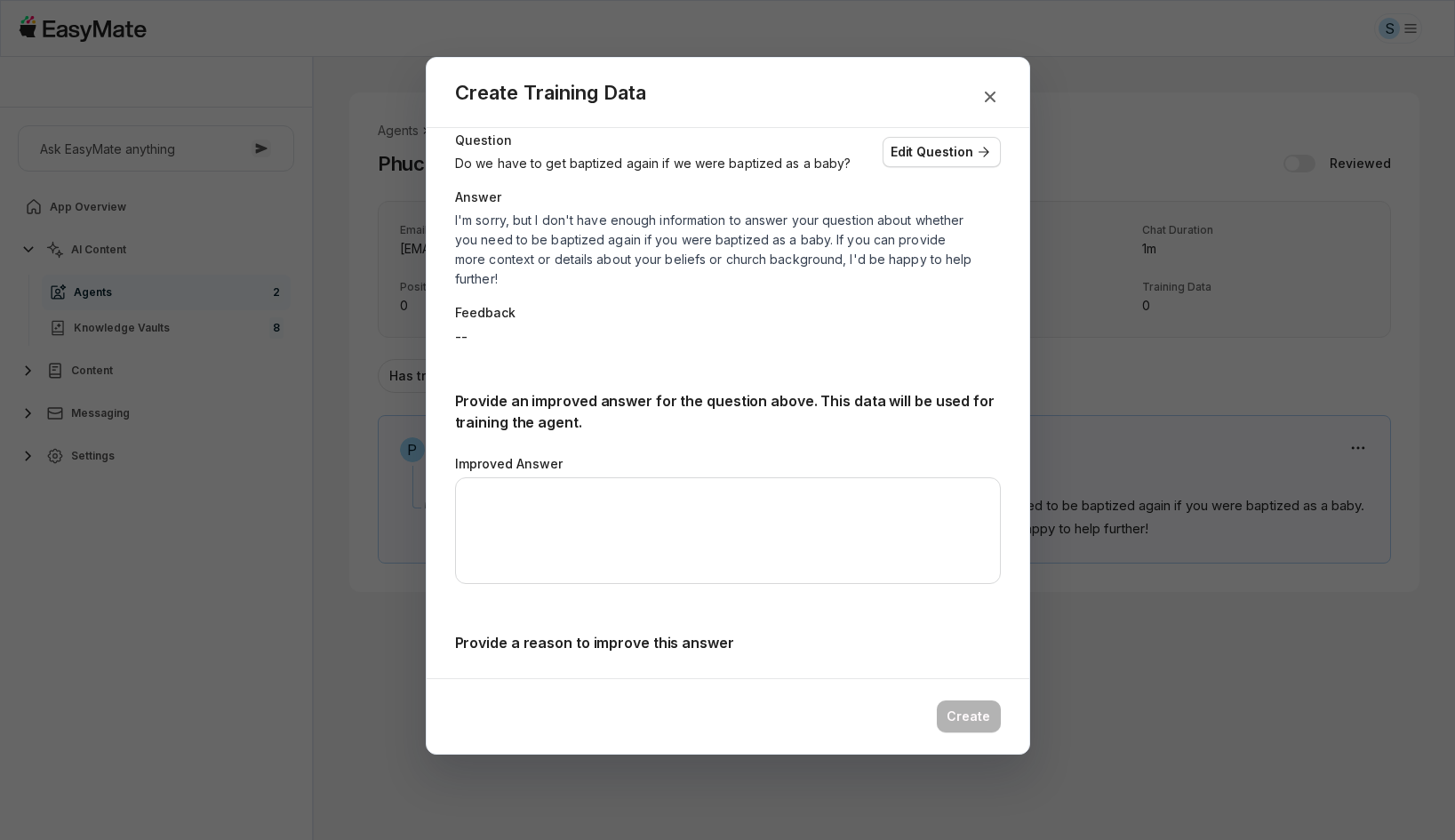 scroll, scrollTop: 89, scrollLeft: 0, axis: vertical 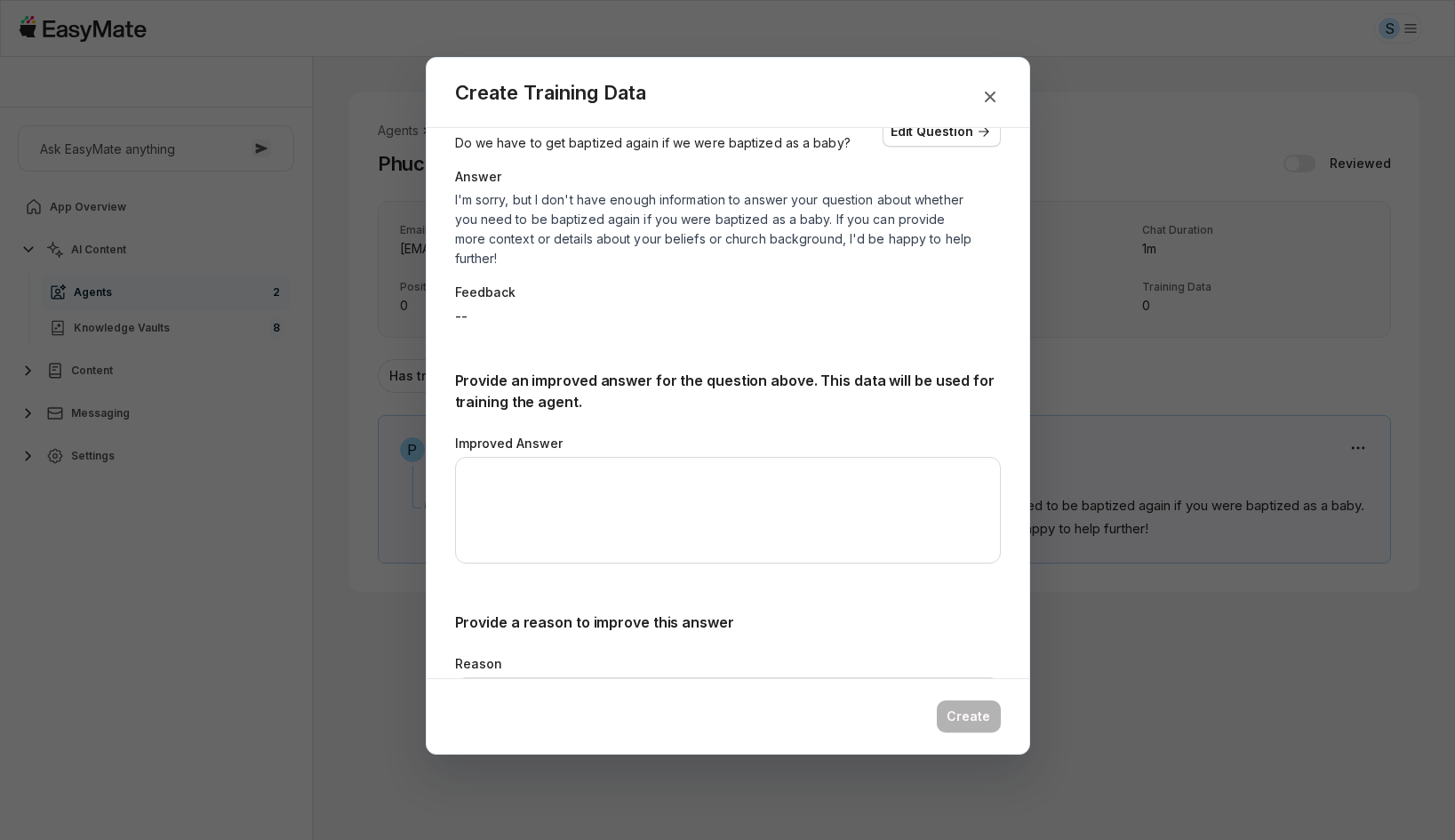 click on "I'm sorry, but I don't have enough information to answer your question about whether you need to be baptized again if you were baptized as a baby. If you can provide more context or details about your beliefs or church background, I'd be happy to help further!" at bounding box center [715, 229] 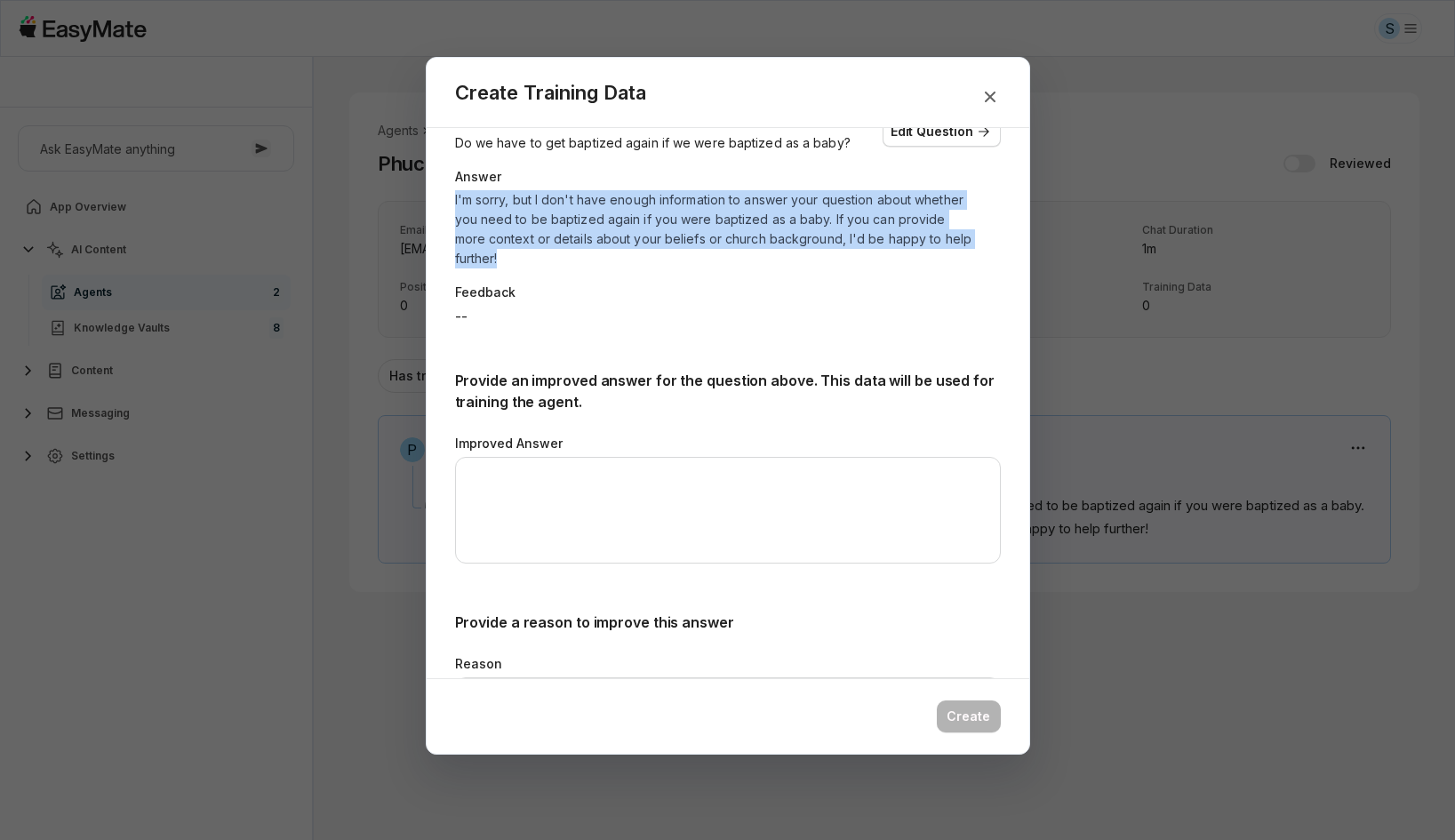 drag, startPoint x: 454, startPoint y: 202, endPoint x: 523, endPoint y: 260, distance: 90.13878 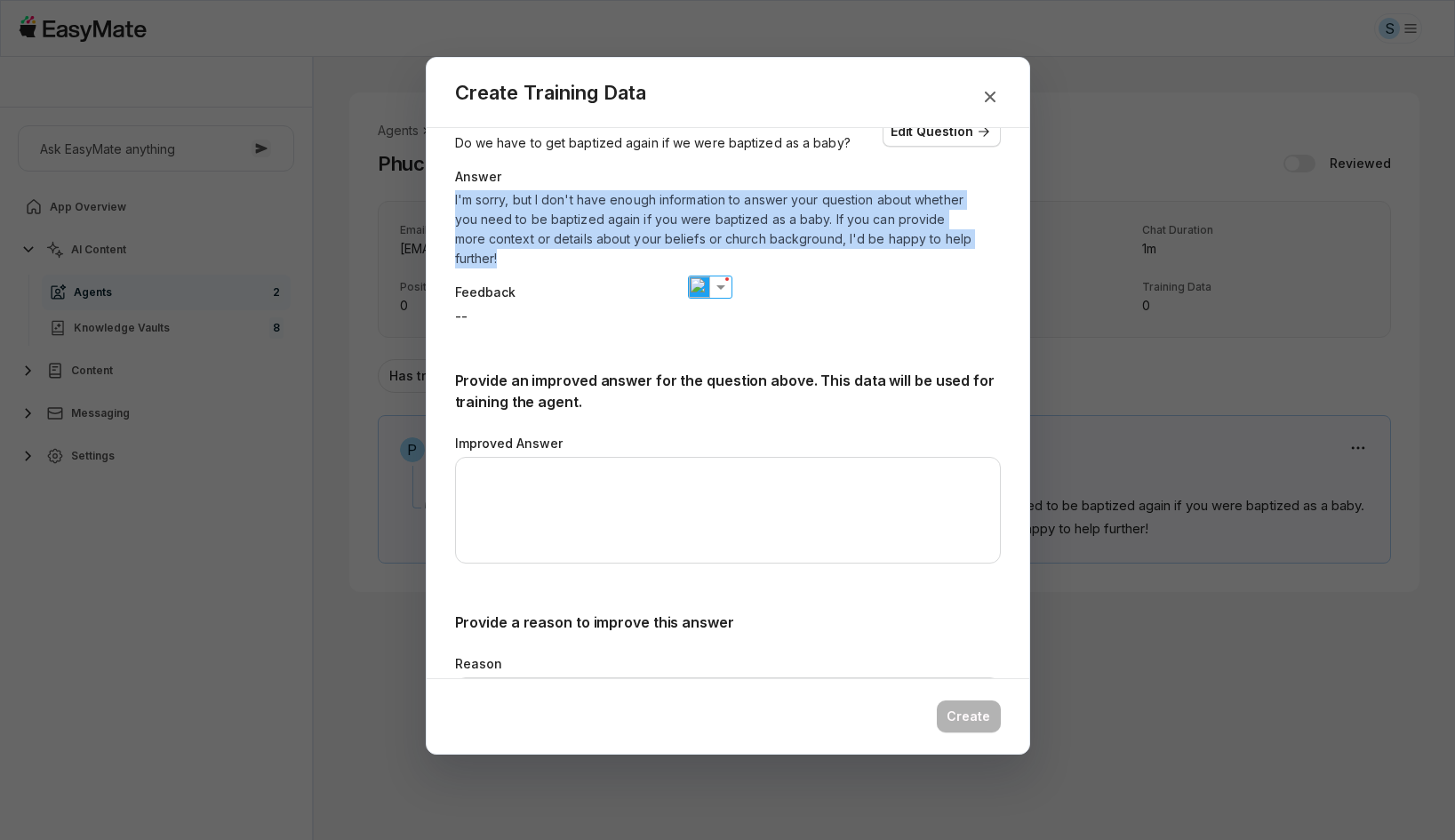 copy on "I'm sorry, but I don't have enough information to answer your question about whether you need to be baptized again if you were baptized as a baby. If you can provide more context or details about your beliefs or church background, I'd be happy to help further!" 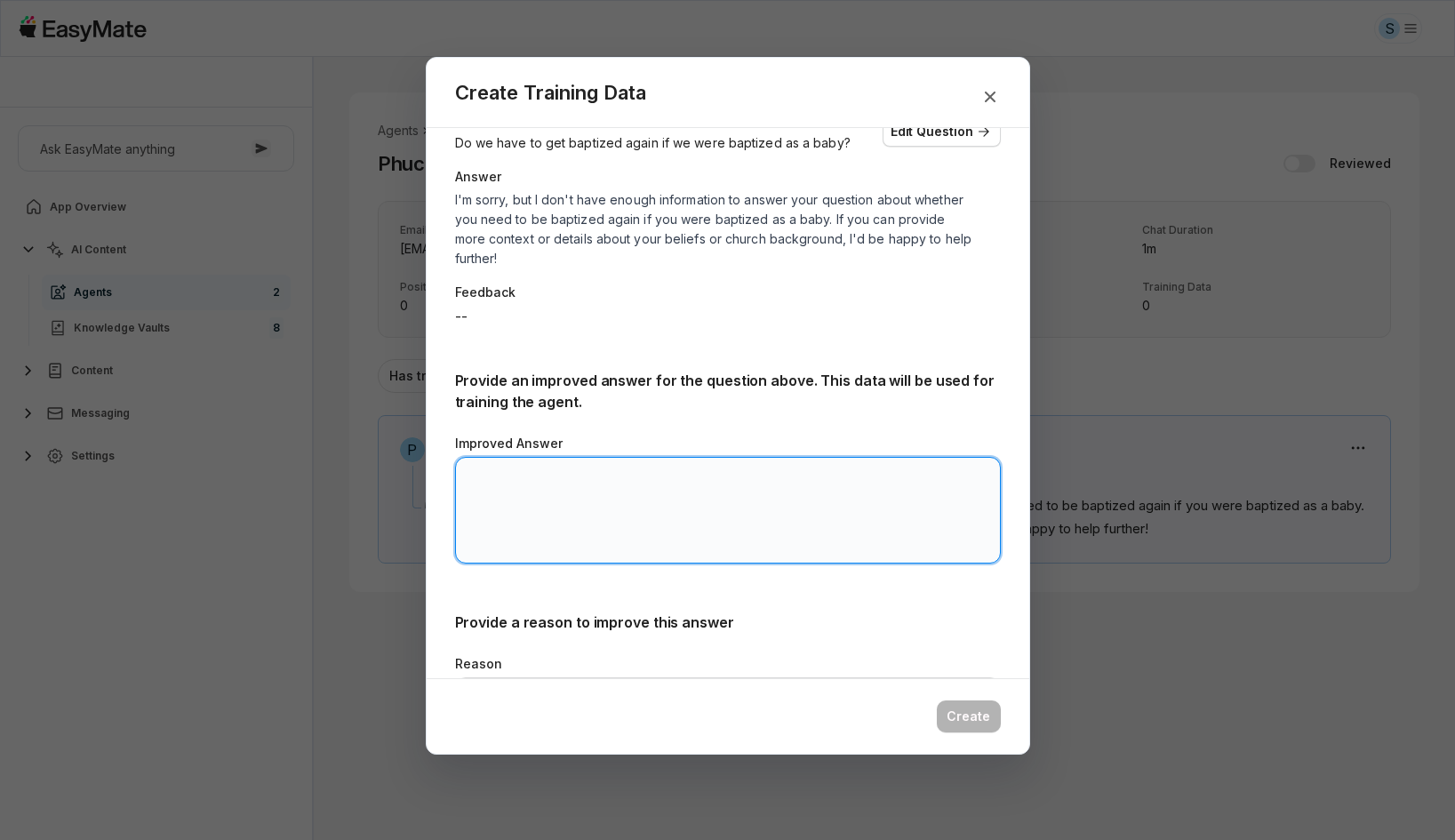 click on "Improved Answer" at bounding box center (728, 510) 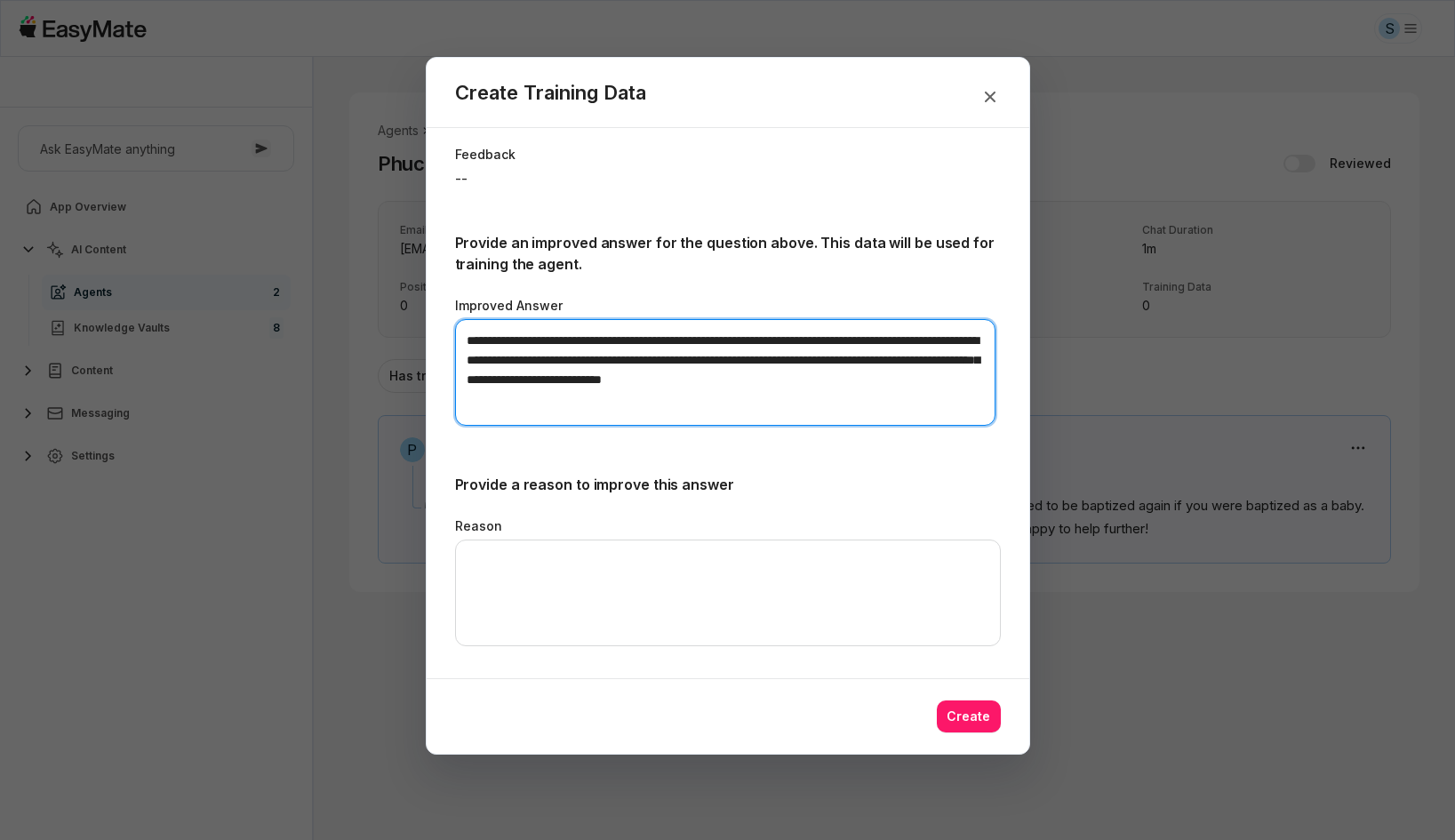 scroll, scrollTop: 229, scrollLeft: 0, axis: vertical 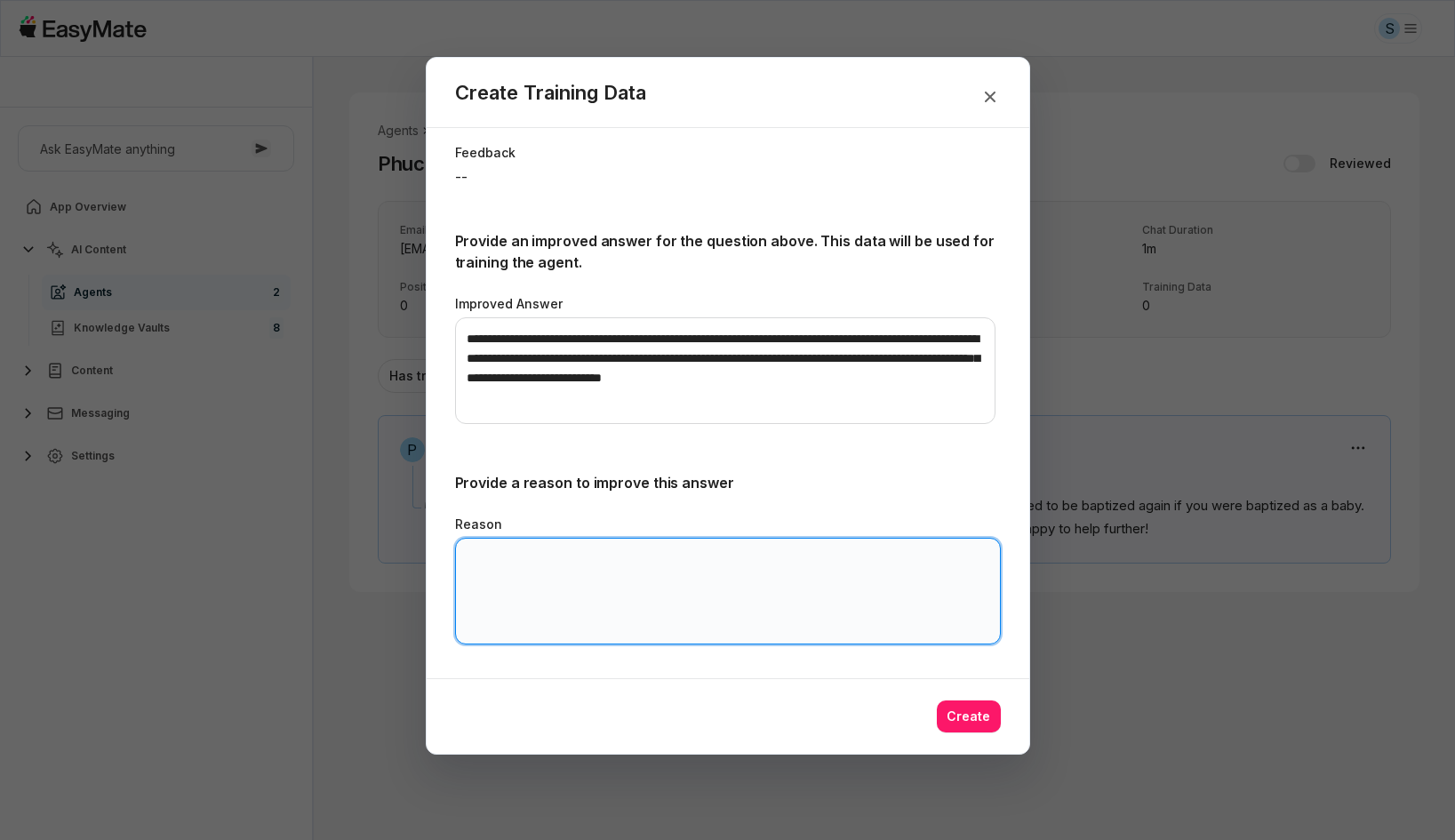 click on "Reason" at bounding box center (728, 591) 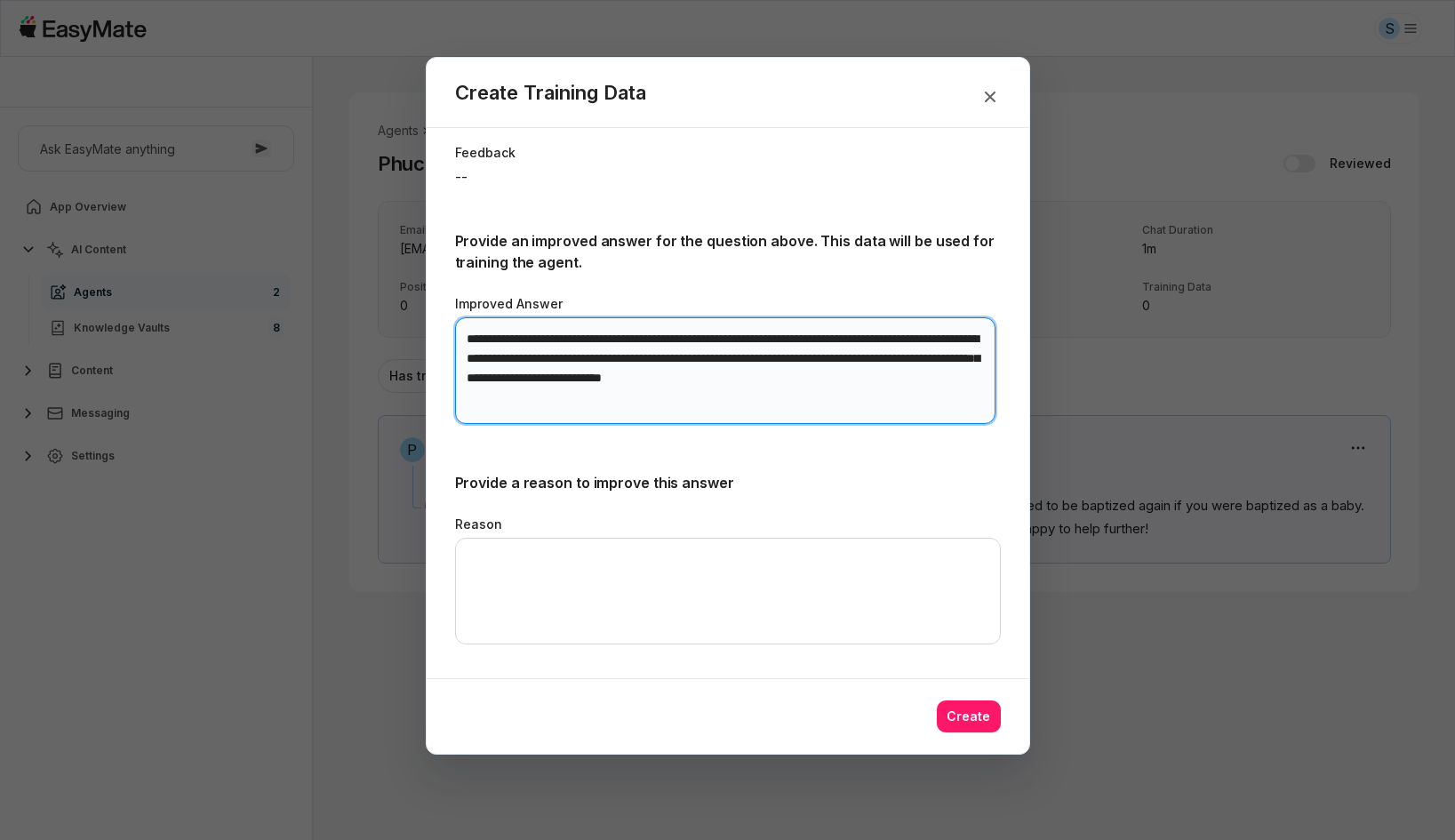 drag, startPoint x: 841, startPoint y: 357, endPoint x: 835, endPoint y: 365, distance: 10 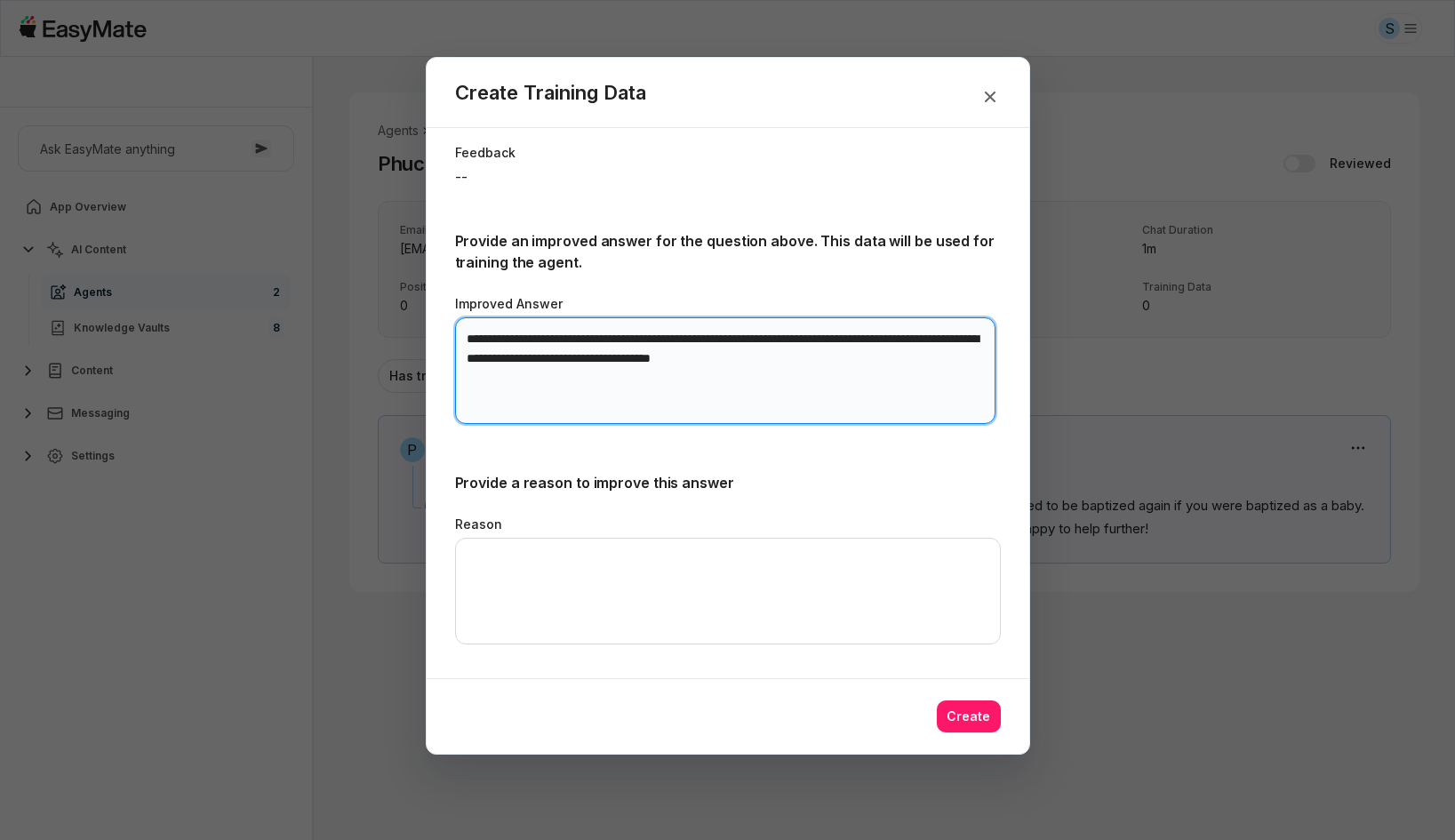 type on "**********" 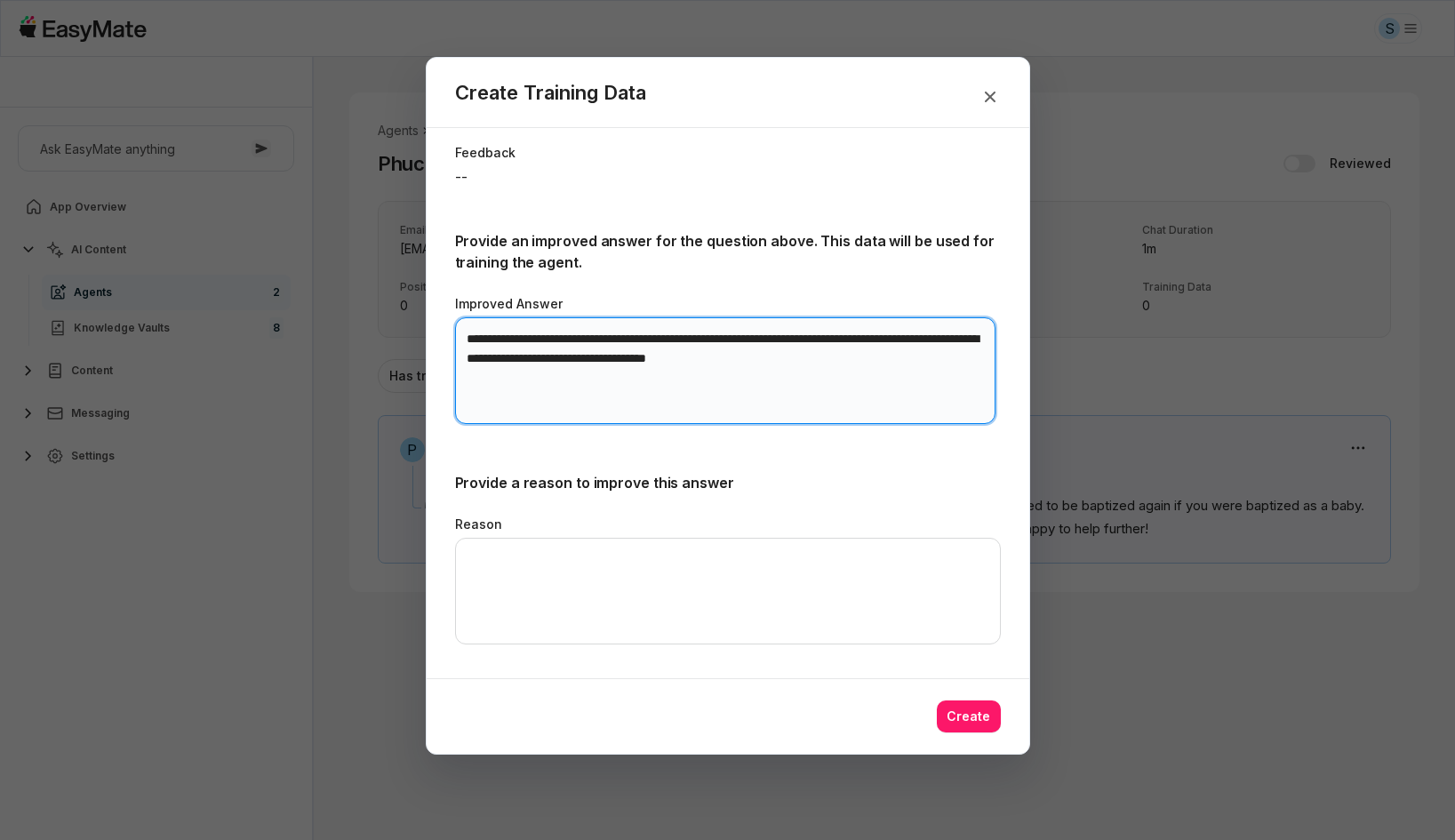 type on "*" 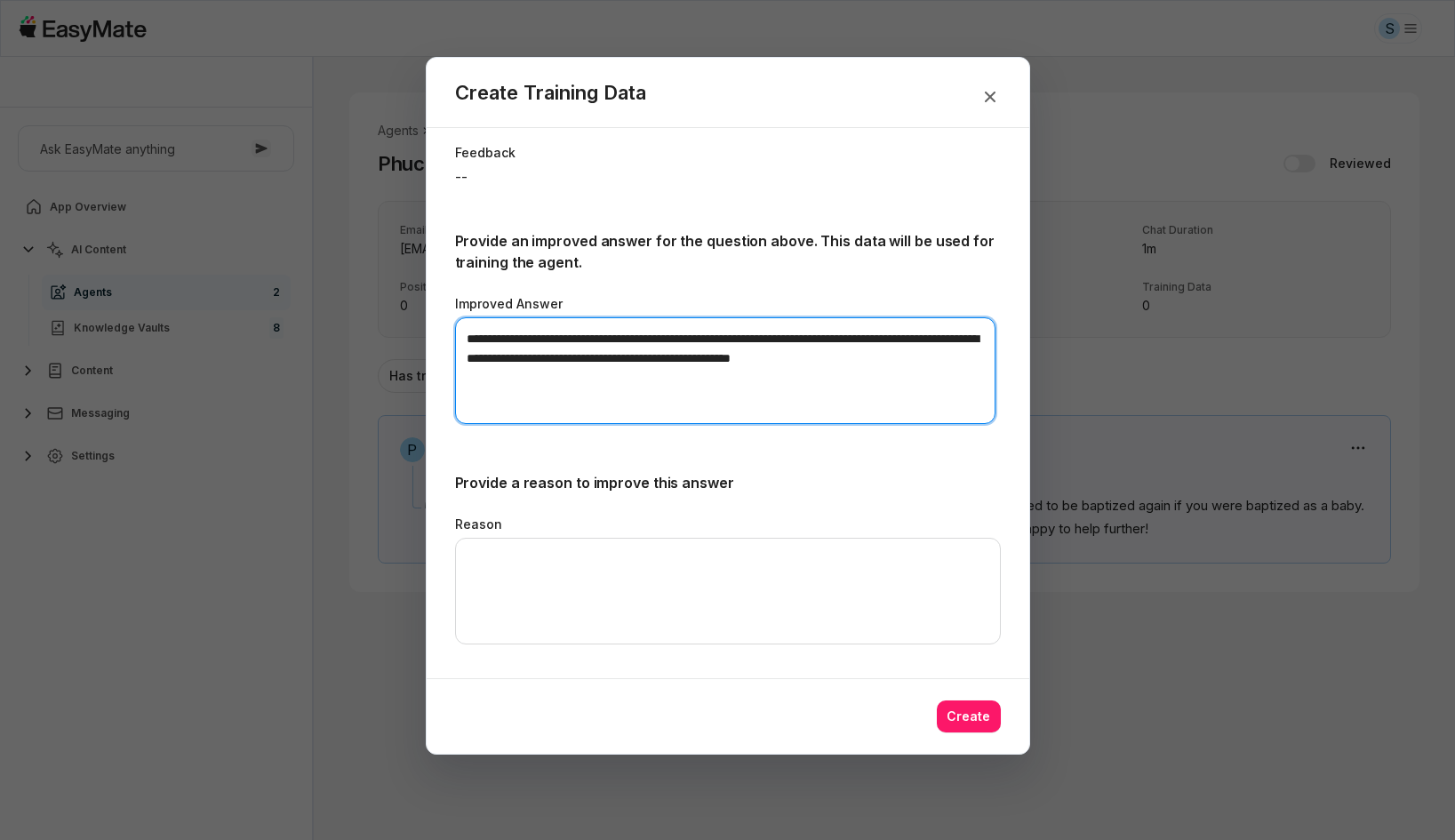 type on "**********" 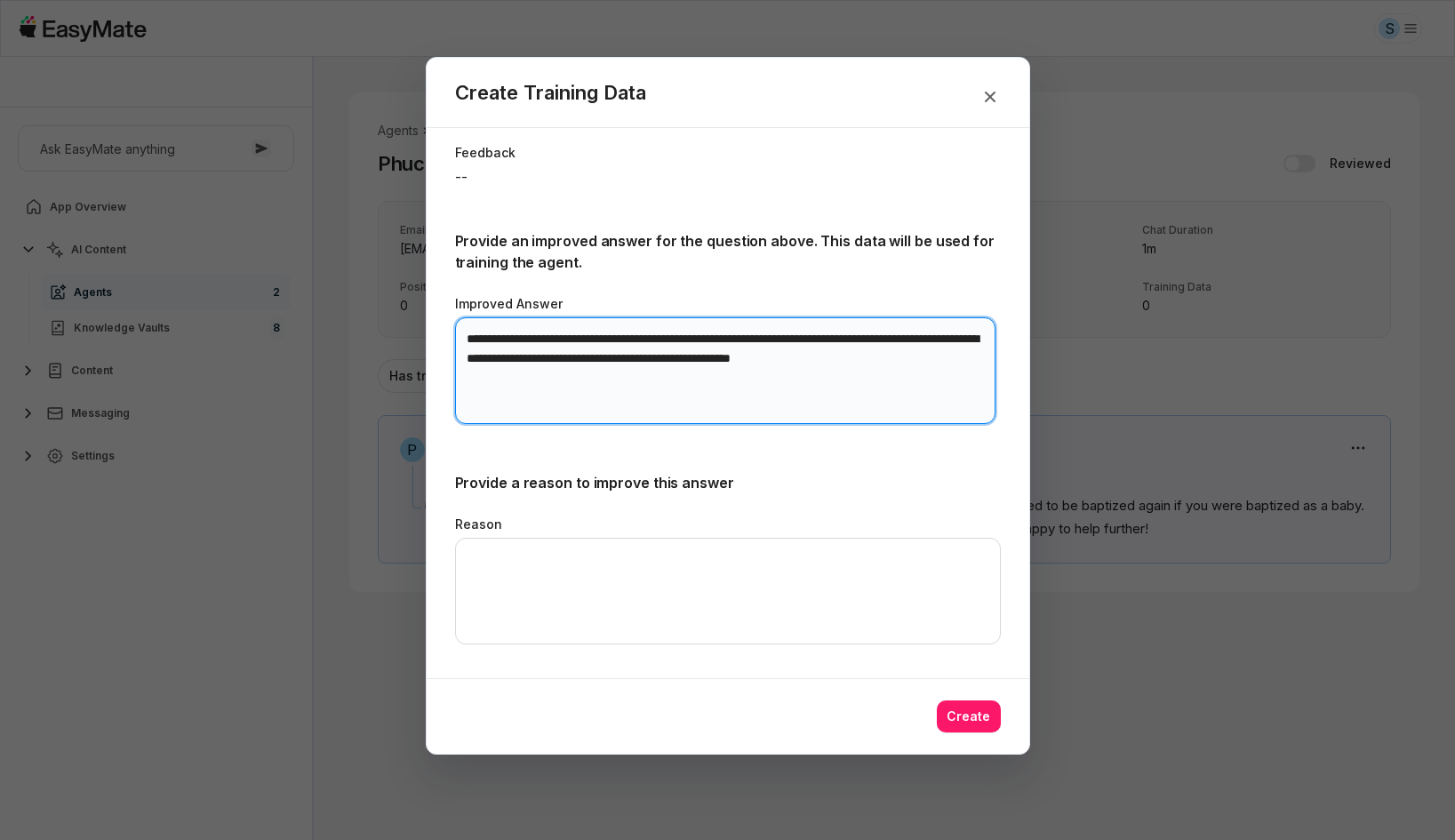 click on "**********" at bounding box center [725, 371] 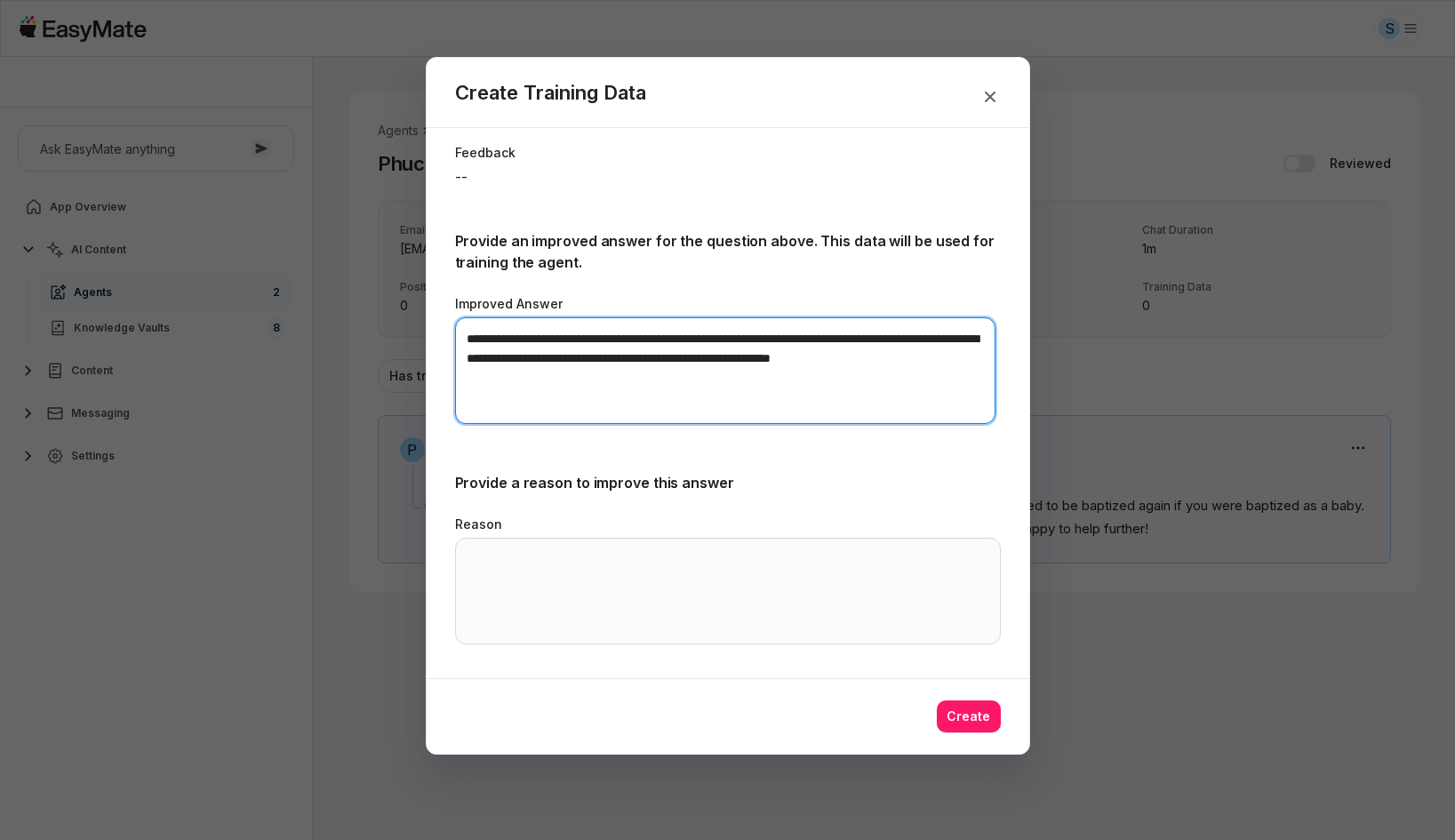 type on "**********" 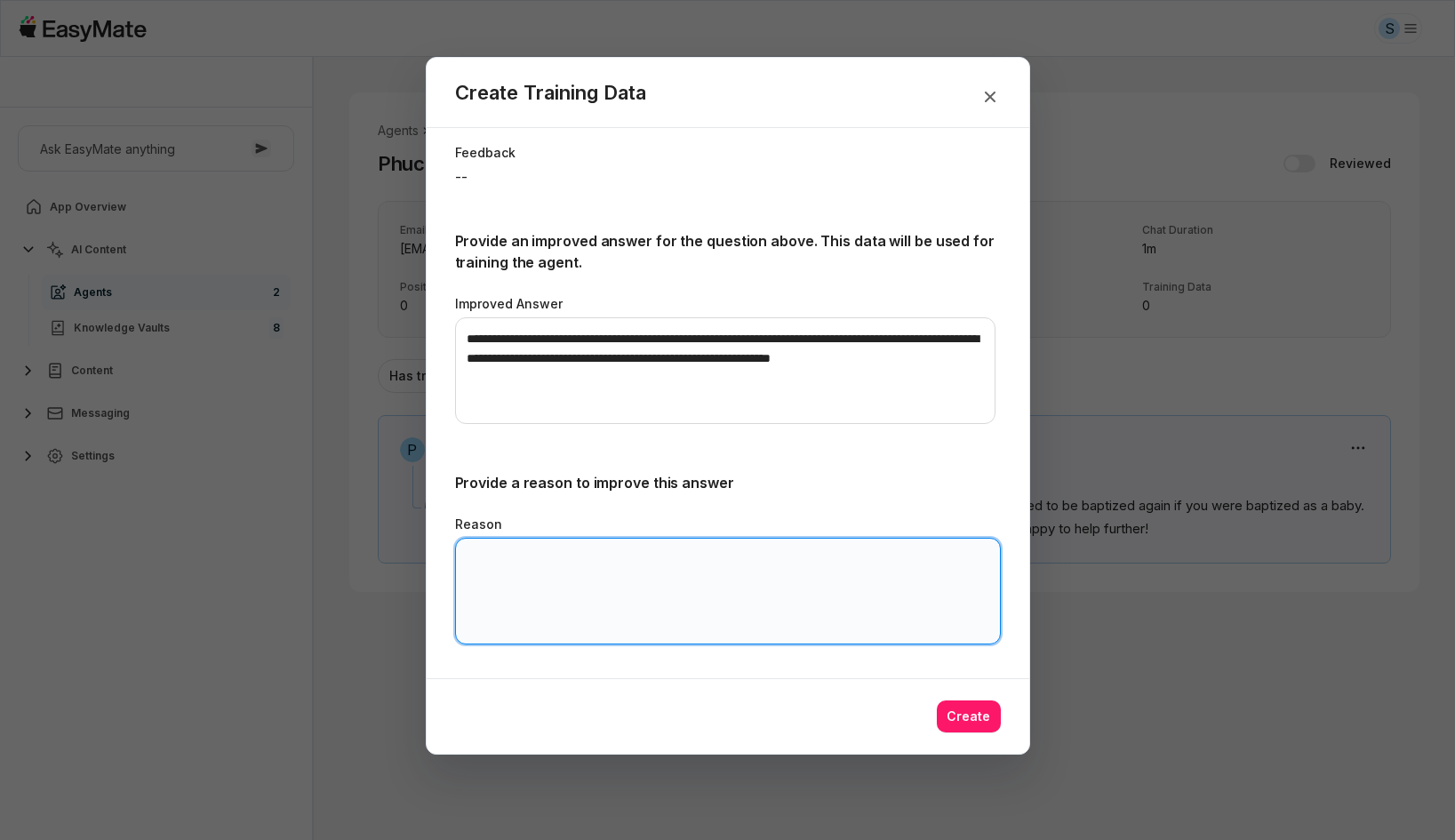 click on "Reason" at bounding box center [728, 591] 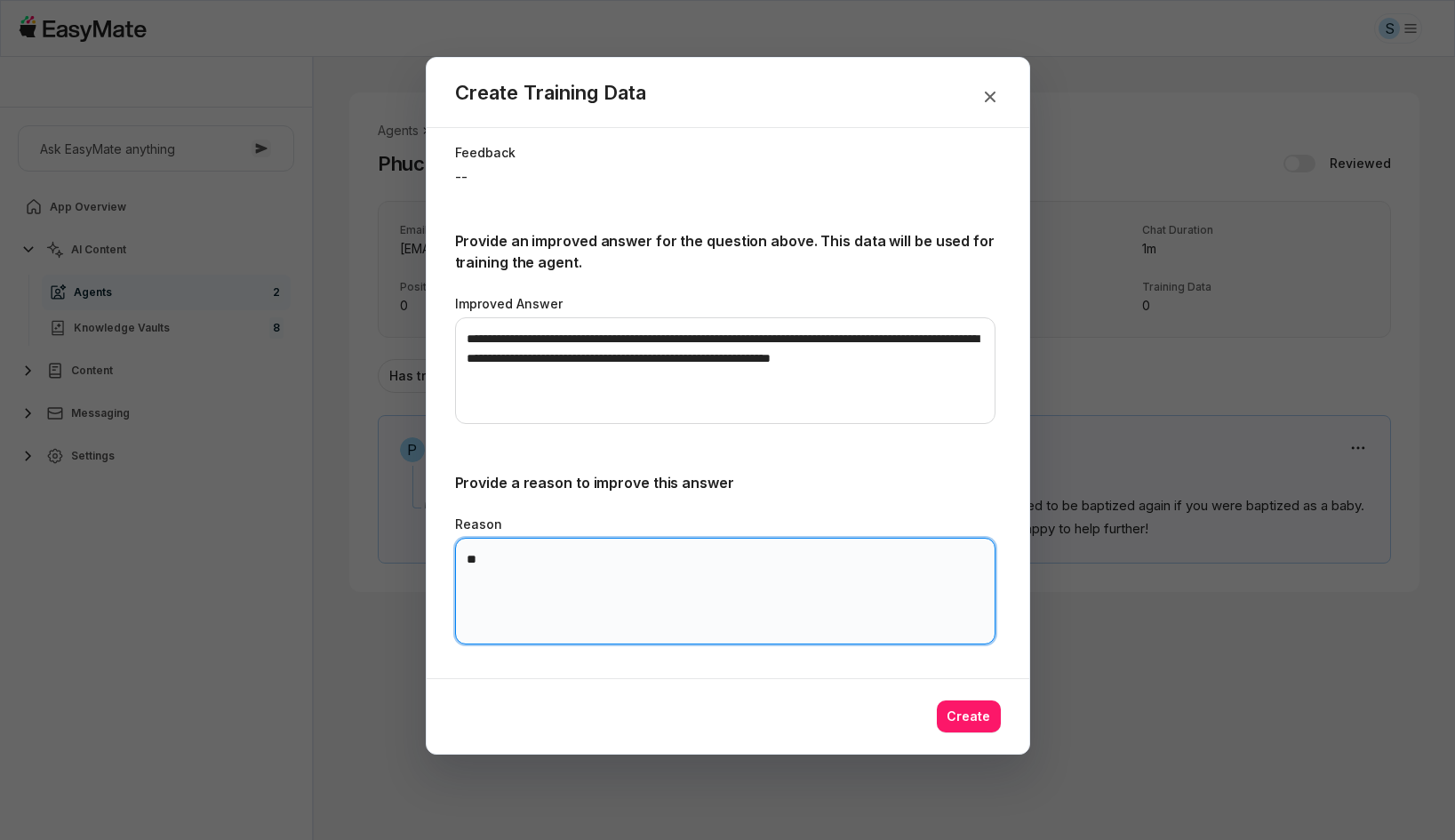 type on "*" 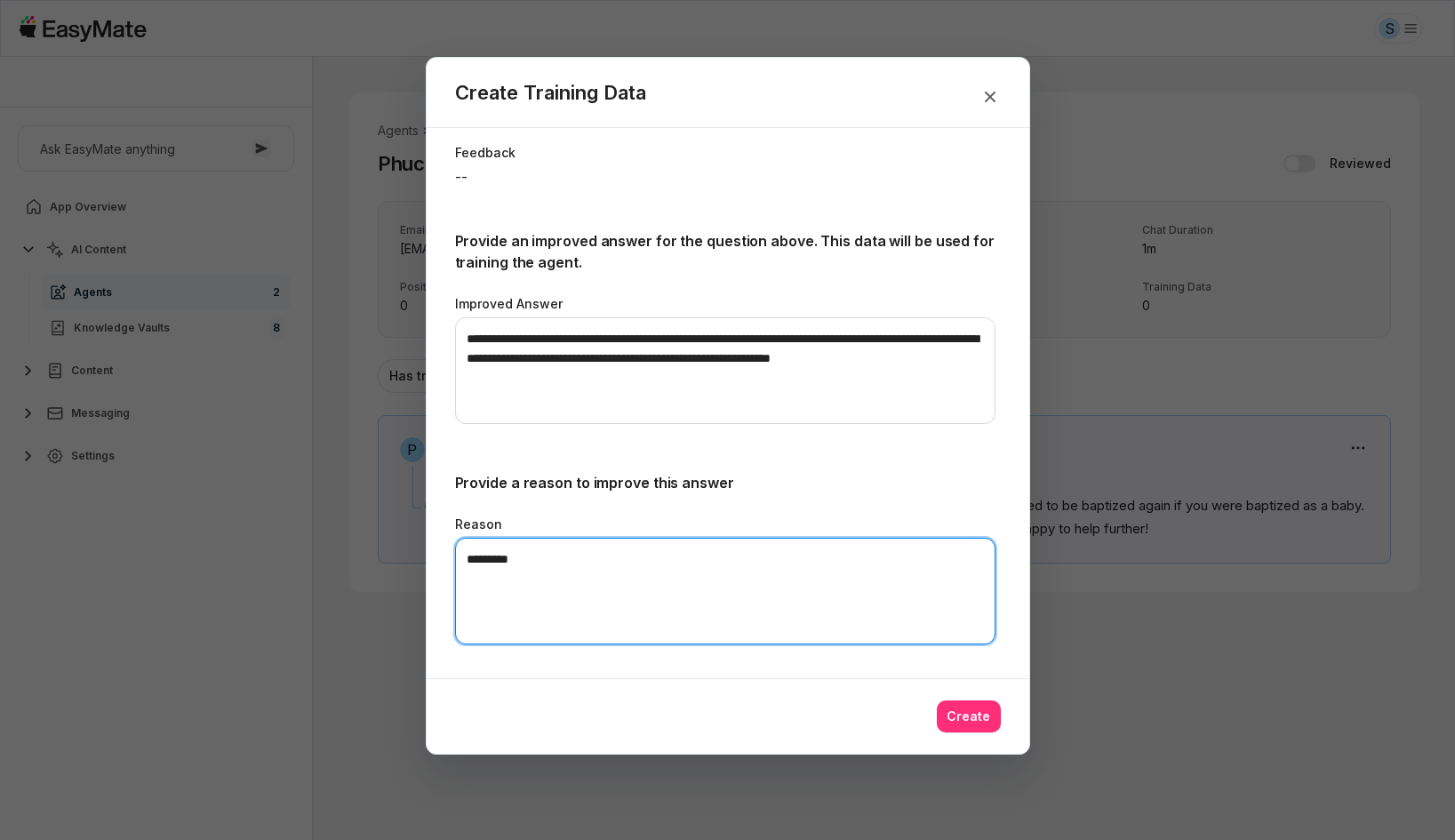 type on "*********" 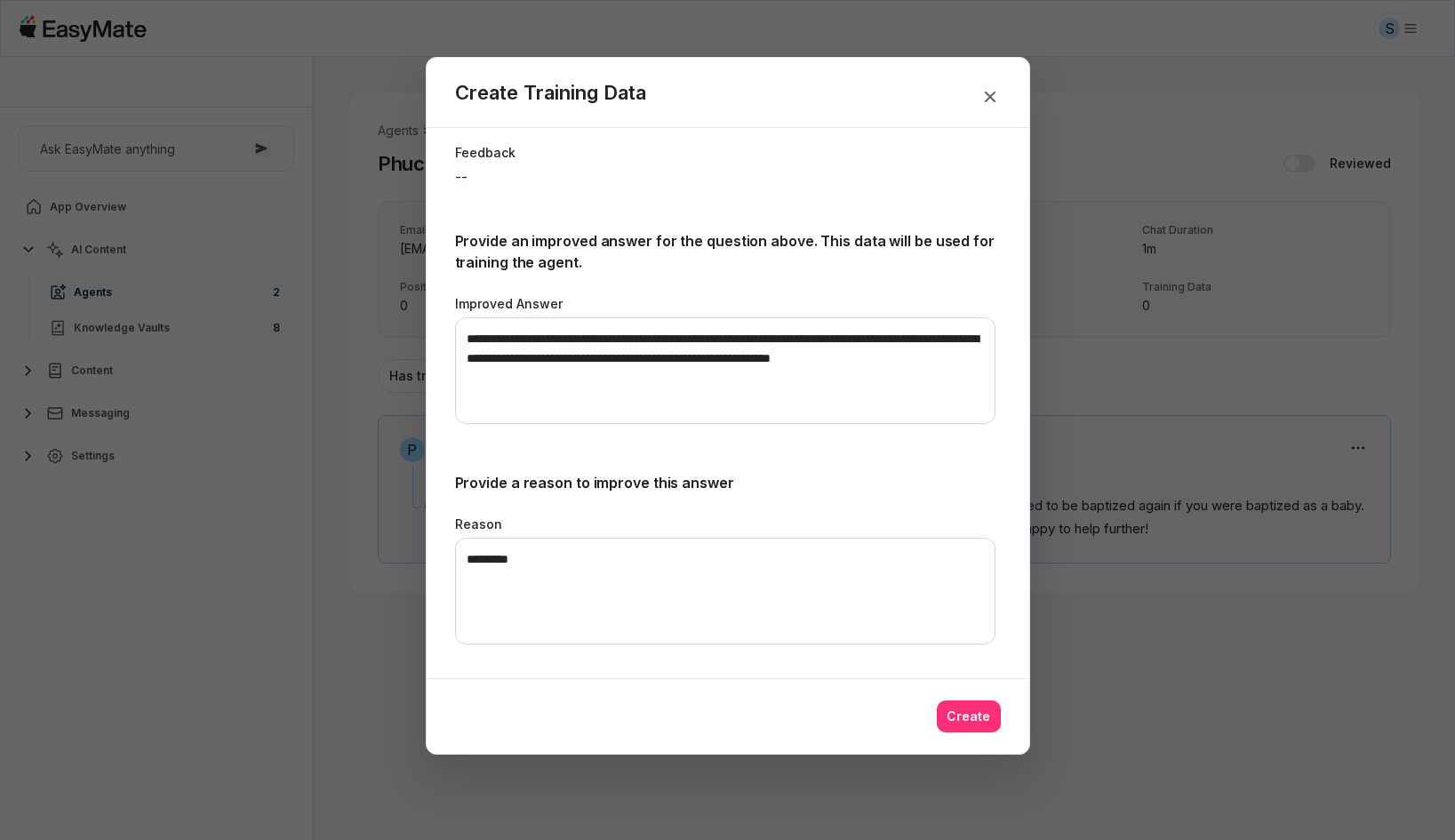 click on "Create" at bounding box center [969, 716] 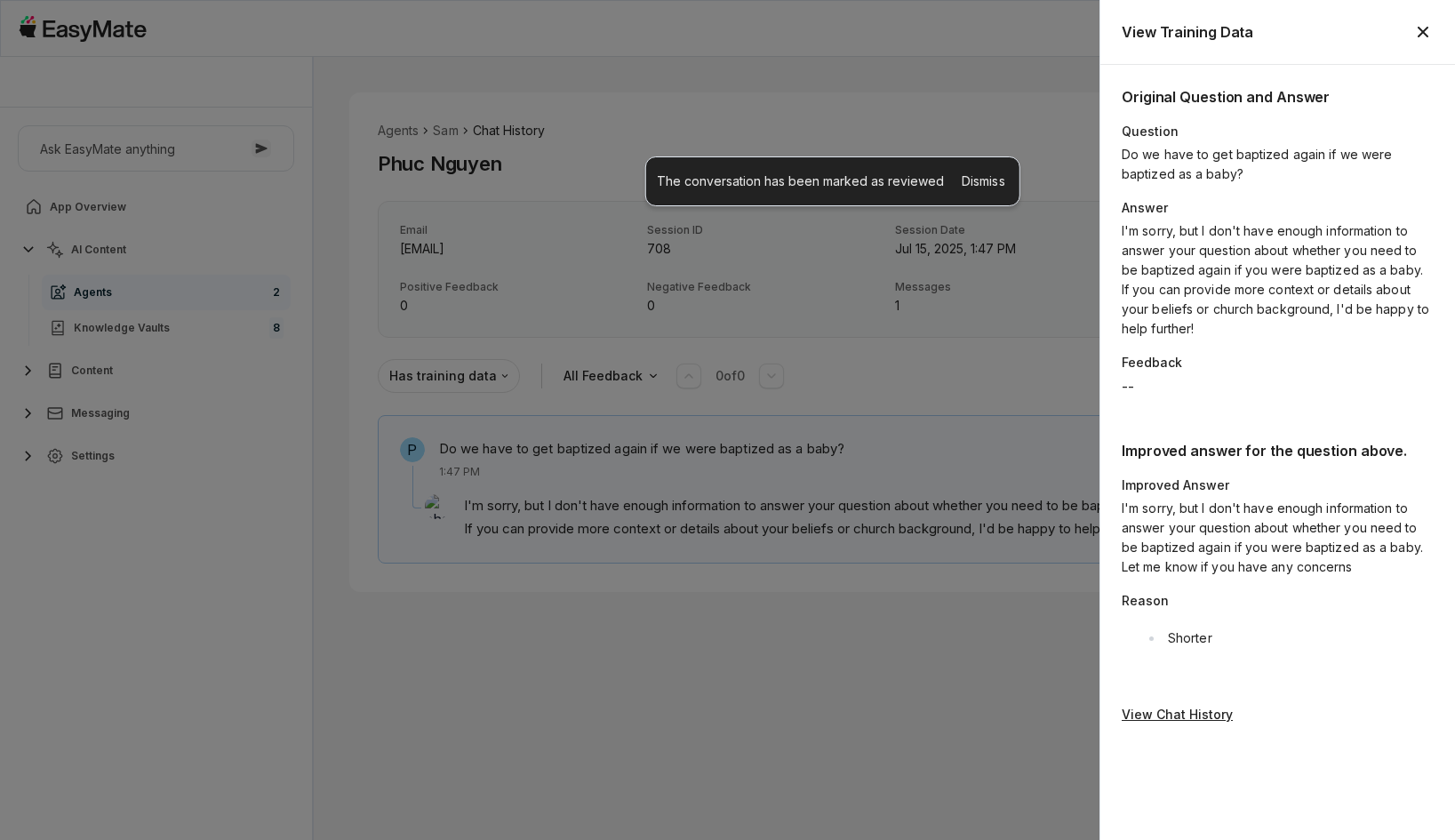 click on "Shorter" at bounding box center (1277, 638) 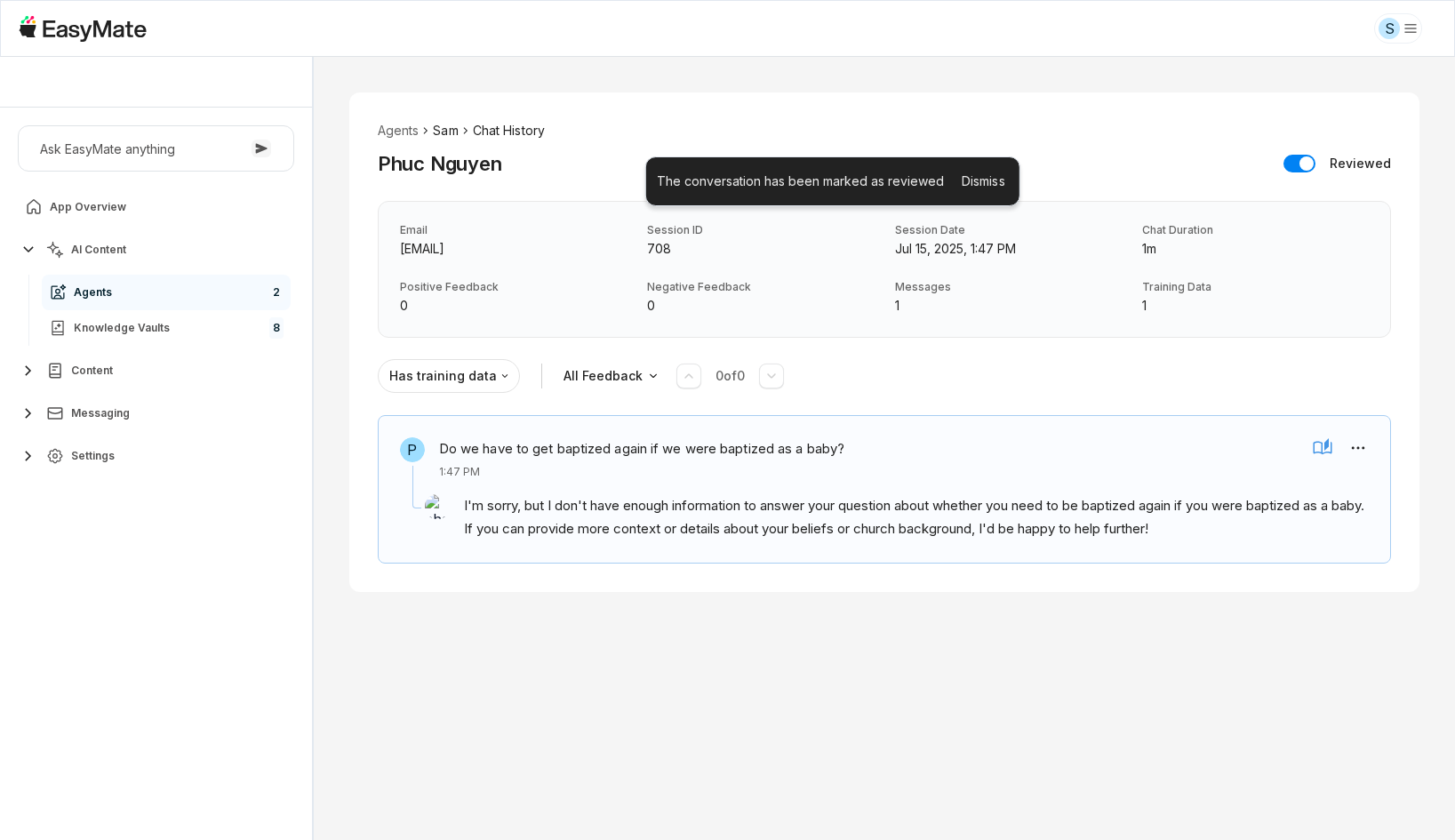 click on "Sam" at bounding box center (445, 131) 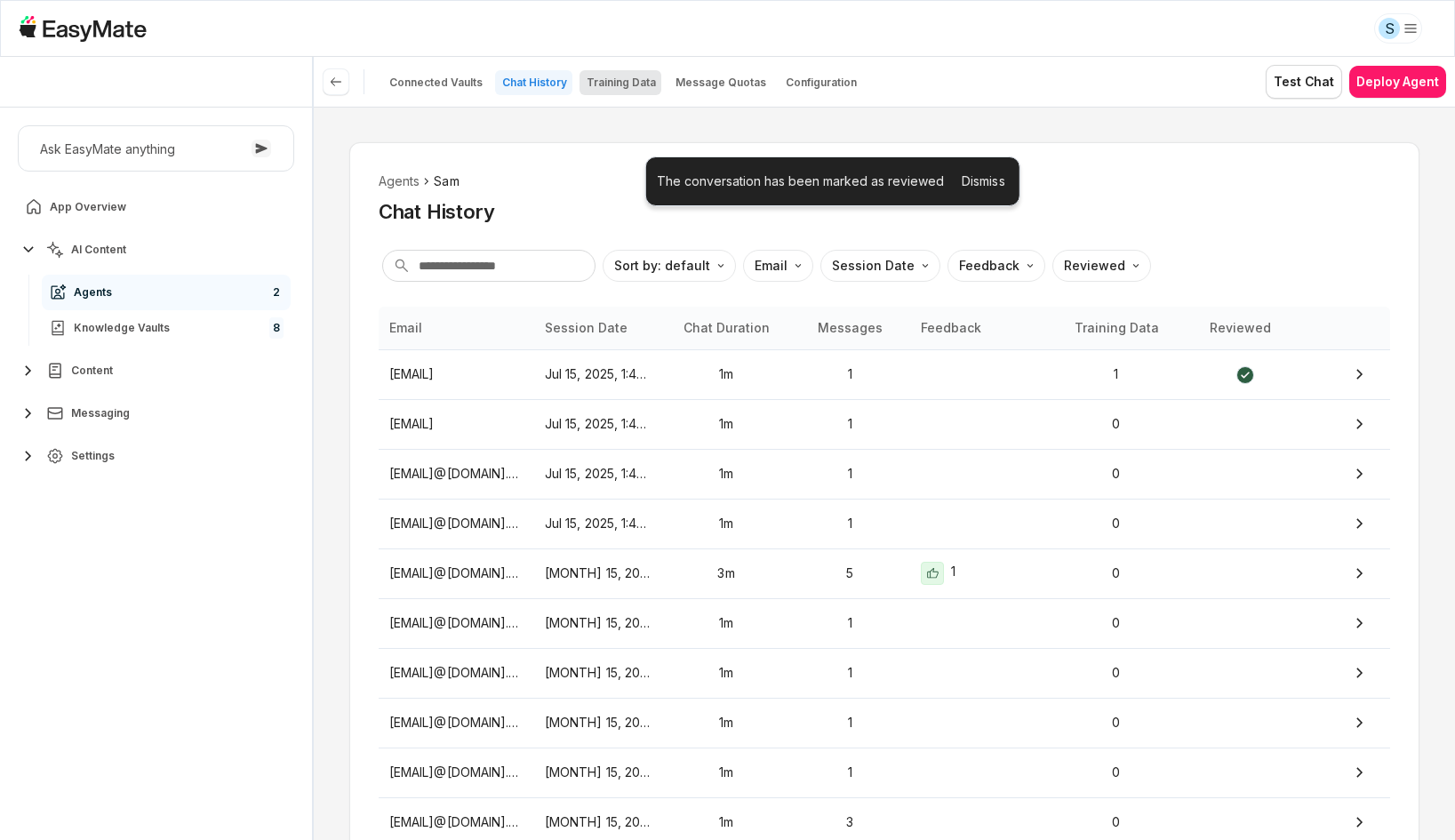 click on "Training Data" at bounding box center (621, 83) 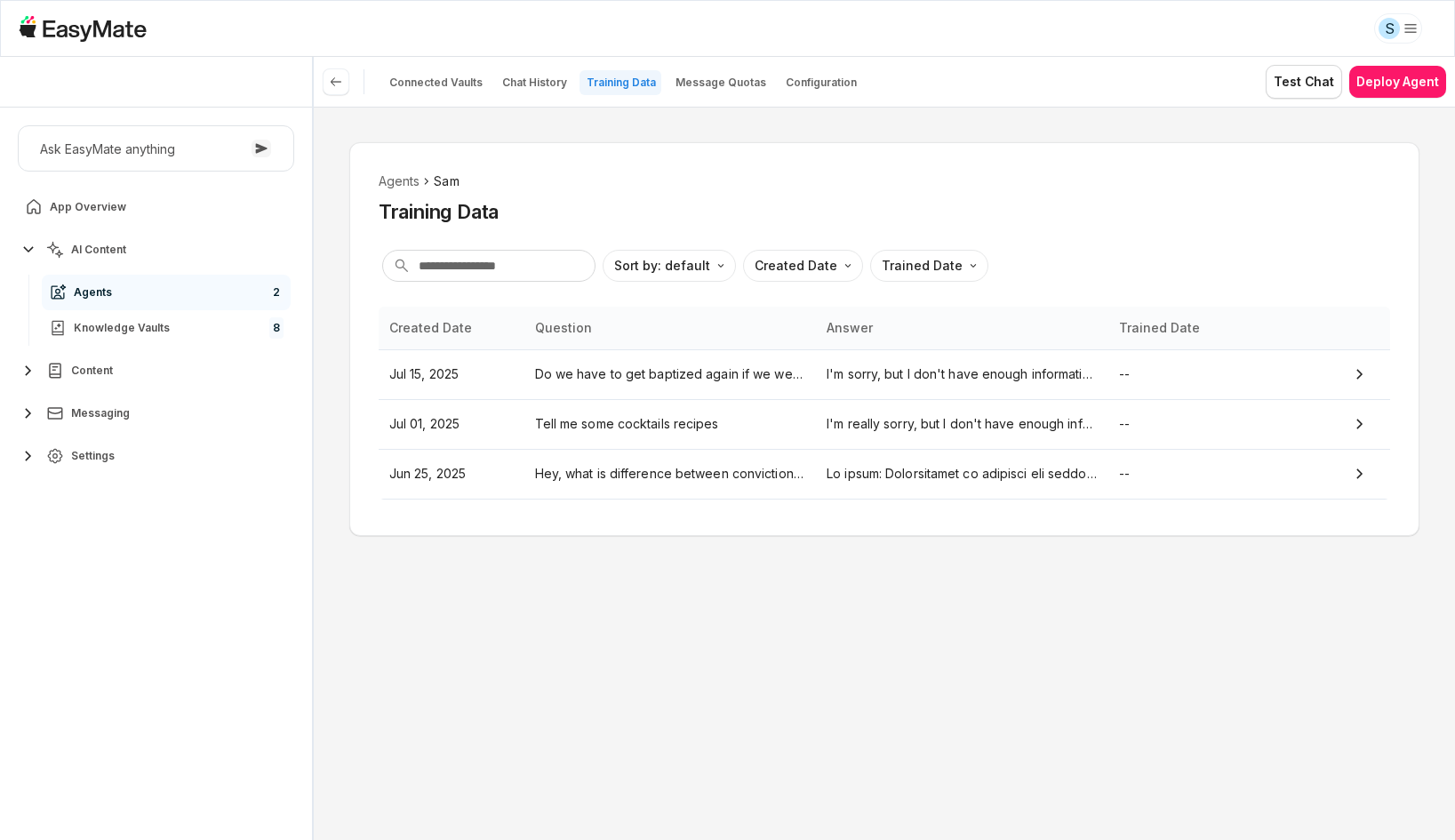 click on "Agents Sam Training Data Sort by: default Direction Created Date Trained Date Created Date Question Answer Trained Date Jul 15, 2025 Do we have to get baptized again if we were baptized as a baby? I'm sorry, but I don't have enough information to answer your question about whether you need to be baptized again if you were baptized as a baby. Let me know if you have any concerns -- Jul 01, 2025 Tell me some cocktails recipes I'm really sorry, but I don't have enough information to answer your request for cocktail recipes. If you have a specific type of cocktail in mind, let me know and I'll do my best to help! -- Jun 25, 2025 Hey, what is difference between conviction and condemnation?  --" at bounding box center [884, 339] 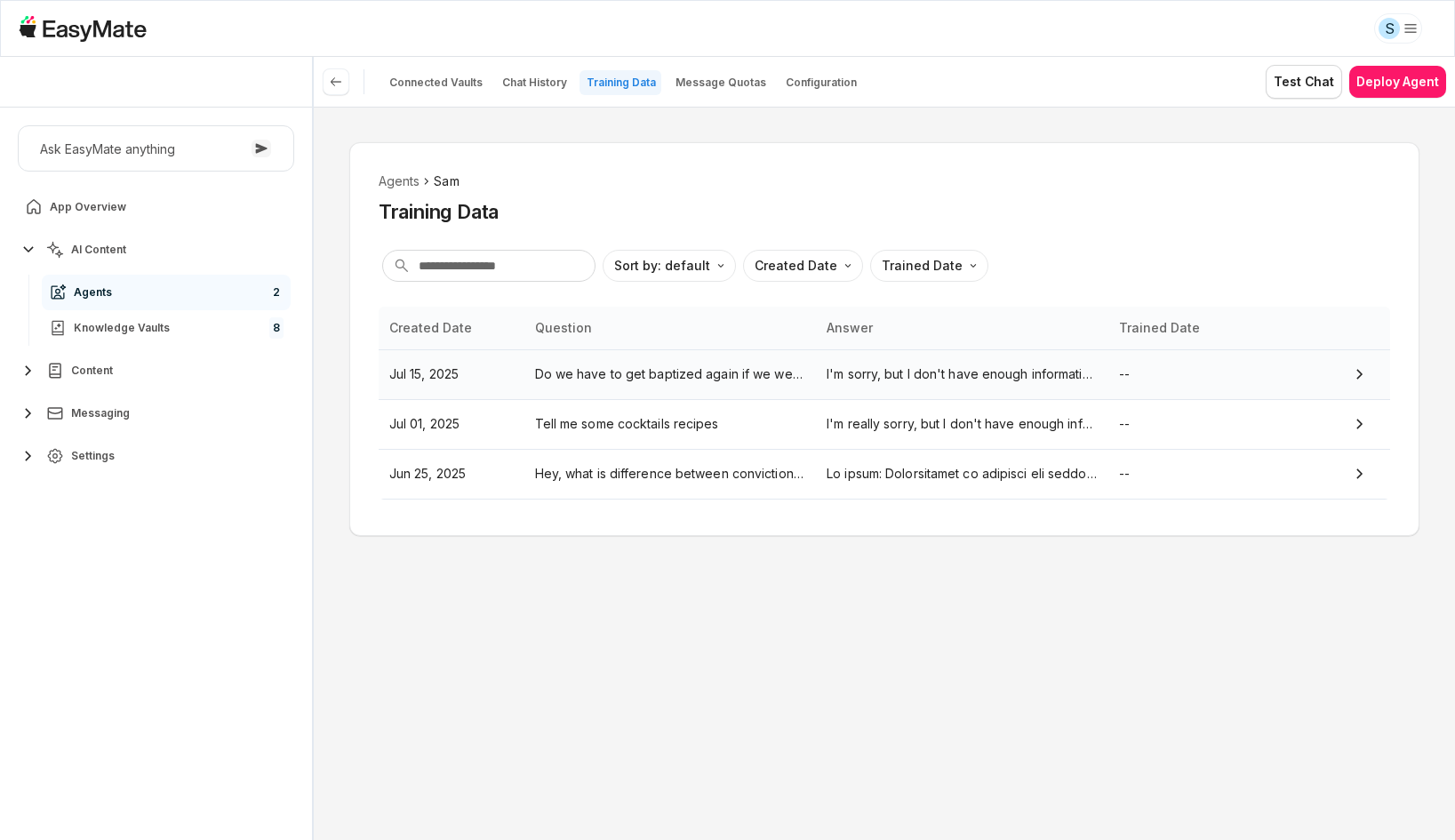 click on "Do we have to get baptized again if we were baptized as a baby?" at bounding box center (670, 374) 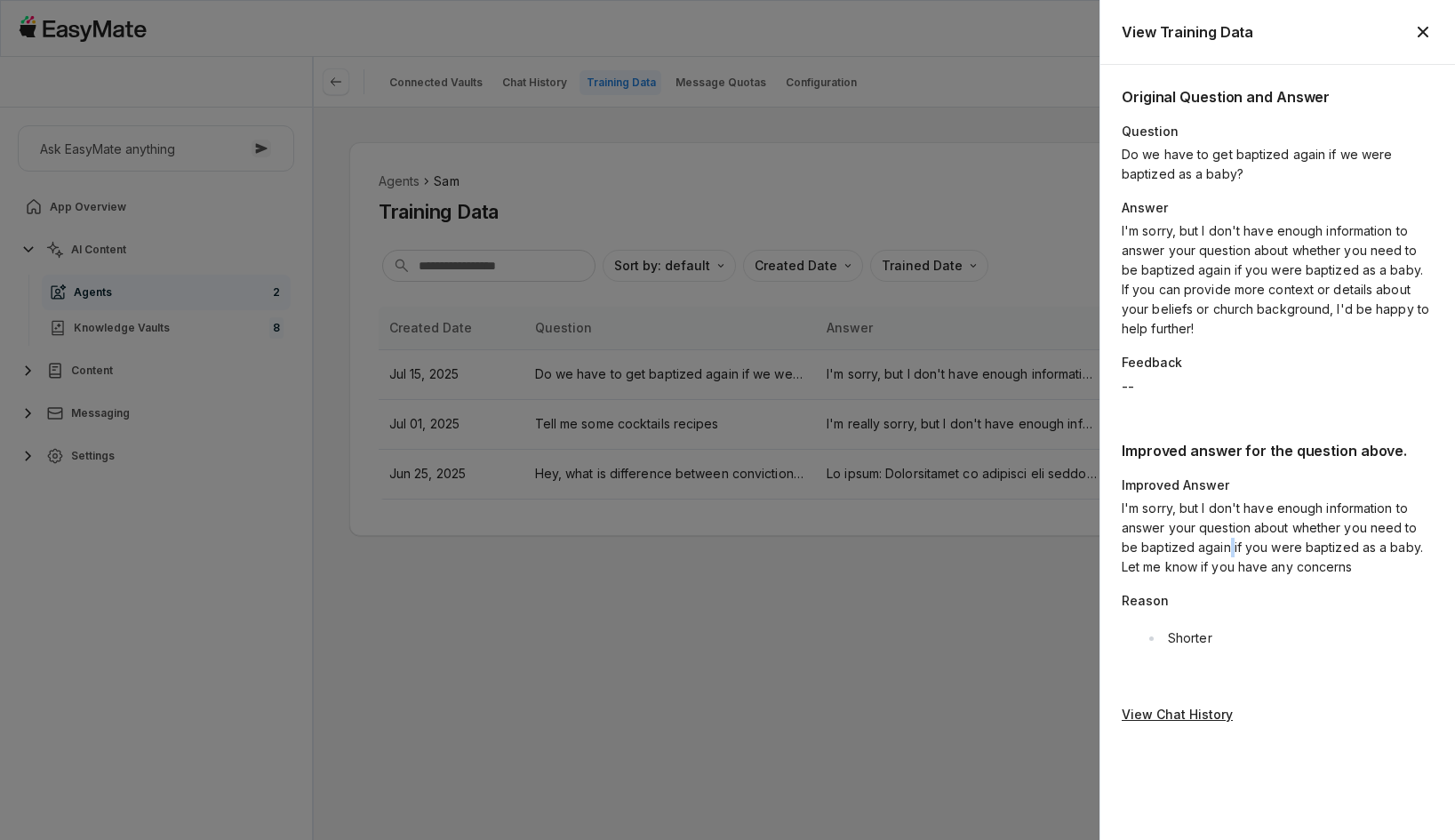 click on "I'm sorry, but I don't have enough information to answer your question about whether you need to be baptized again if you were baptized as a baby. Let me know if you have any concerns" at bounding box center [1277, 538] 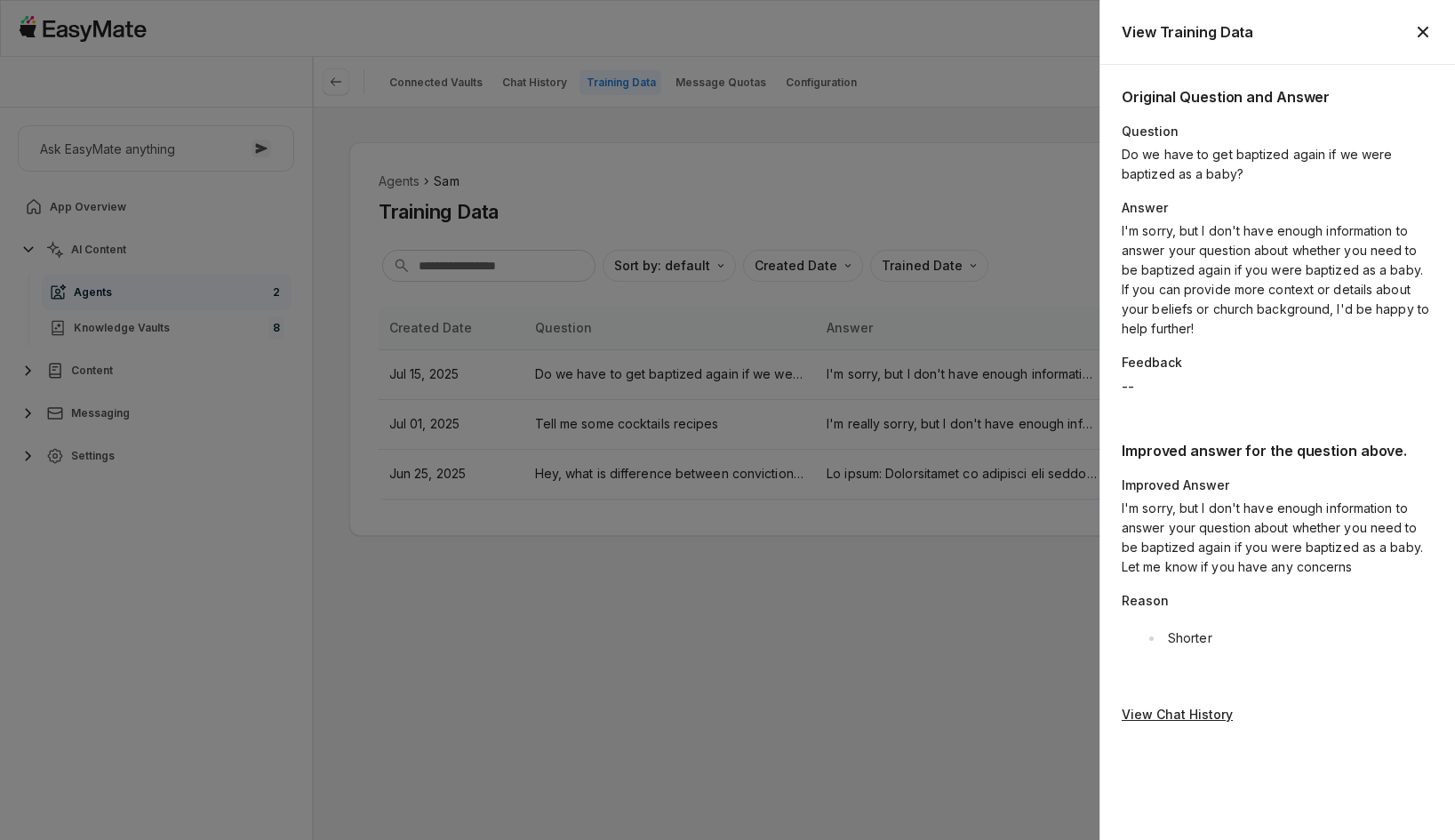 click on "Original Question and Answer Question Do we have to get baptized again if we were baptized as a baby? Answer I'm sorry, but I don't have enough information to answer your question about whether you need to be baptized again if you were baptized as a baby. If you can provide more context or details about your beliefs or church background, I'd be happy to help further! Feedback -- Improved answer for the question above. Improved Answer I'm sorry, but I don't have enough information to answer your question about whether you need to be baptized again if you were baptized as a baby. Let me know if you have any concerns Reason
Shorter
View Chat History" at bounding box center [1277, 452] 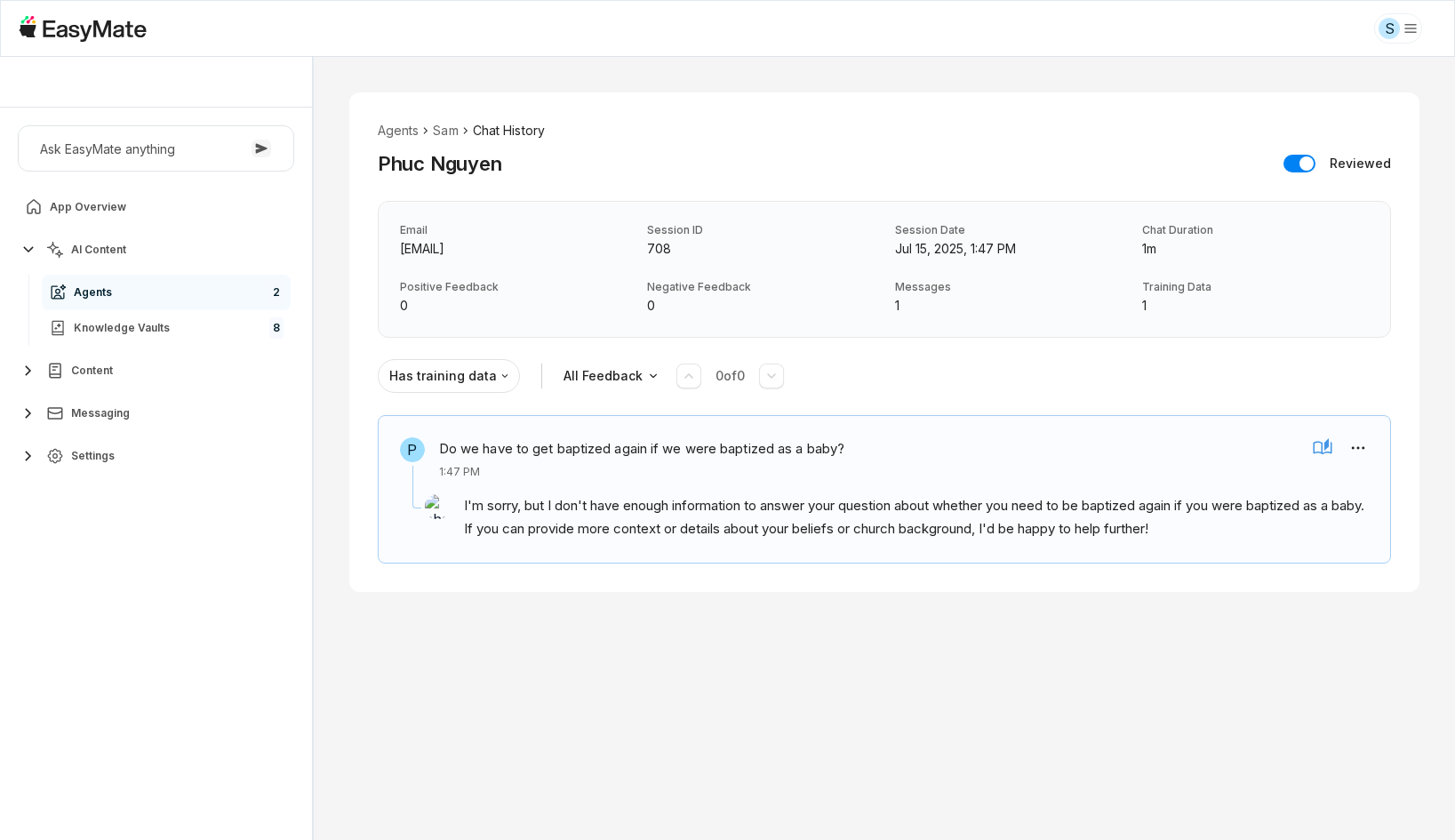 scroll, scrollTop: 0, scrollLeft: 0, axis: both 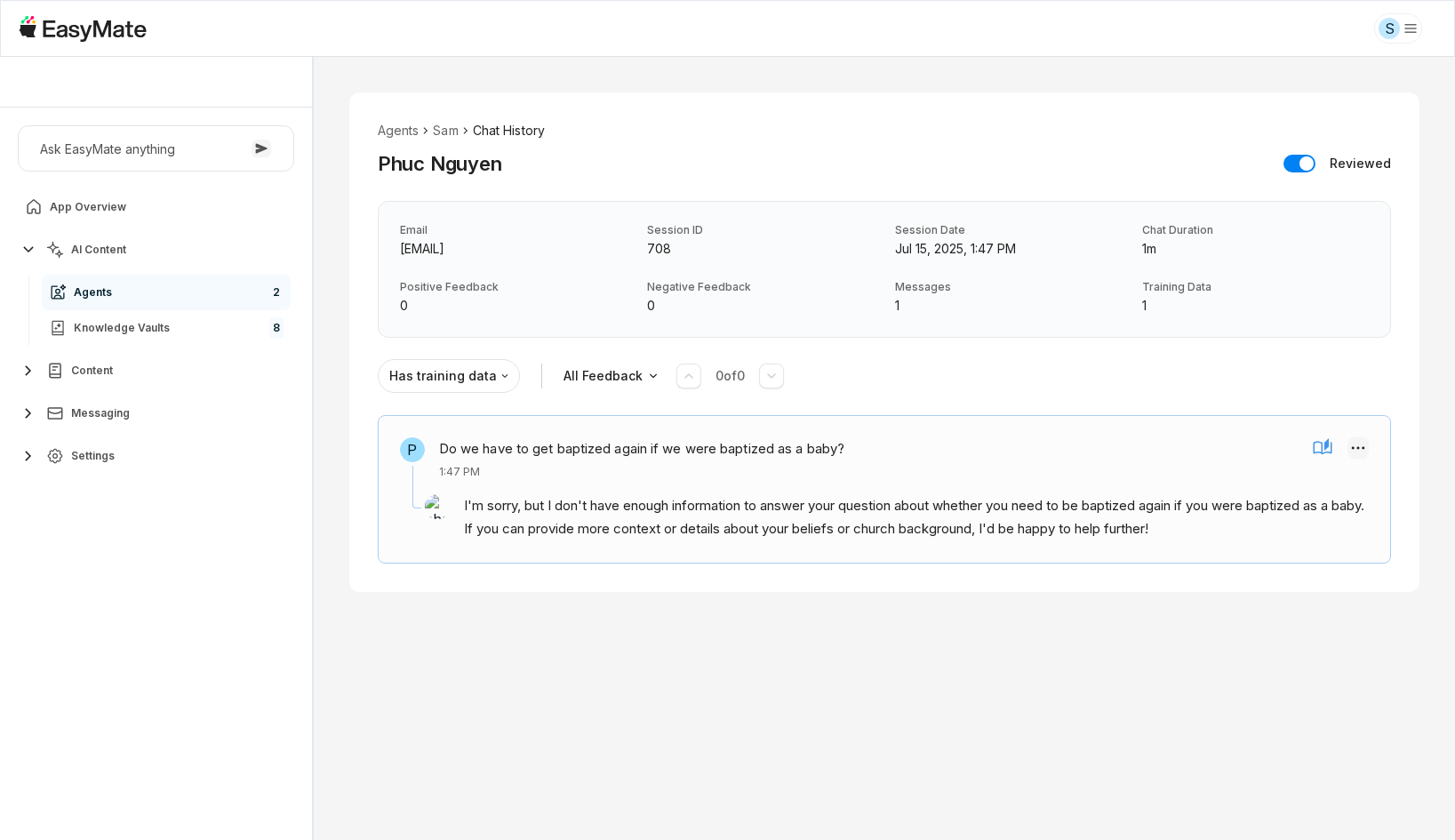 click on "S Sam - Core Of The Heart Ask EasyMate anything App Overview AI Content Agents 2 Knowledge Vaults 8 Content Messaging Settings B How can I help you today? Scroll to bottom Send Agents Sam Chat History Phuc Nguyen Reviewed Email phuc.nguyen+testing+1@asnet.com.vn Session ID 708 Session Date Jul 15, 2025, 1:47 PM Chat Duration 1m Positive Feedback 0 Negative Feedback 0 Messages 1 Training Data 1 Has training data All Feedback 0  of  0 P Do we have to get baptized again if we were baptized as a baby? 1:47 PM I'm sorry, but I don't have enough information to answer your question about whether you need to be baptized again if you were baptized as a baby. If you can provide more context or details about your beliefs or church background, I'd be happy to help further! * Beta 0  /  0 used queries" at bounding box center (727, 420) 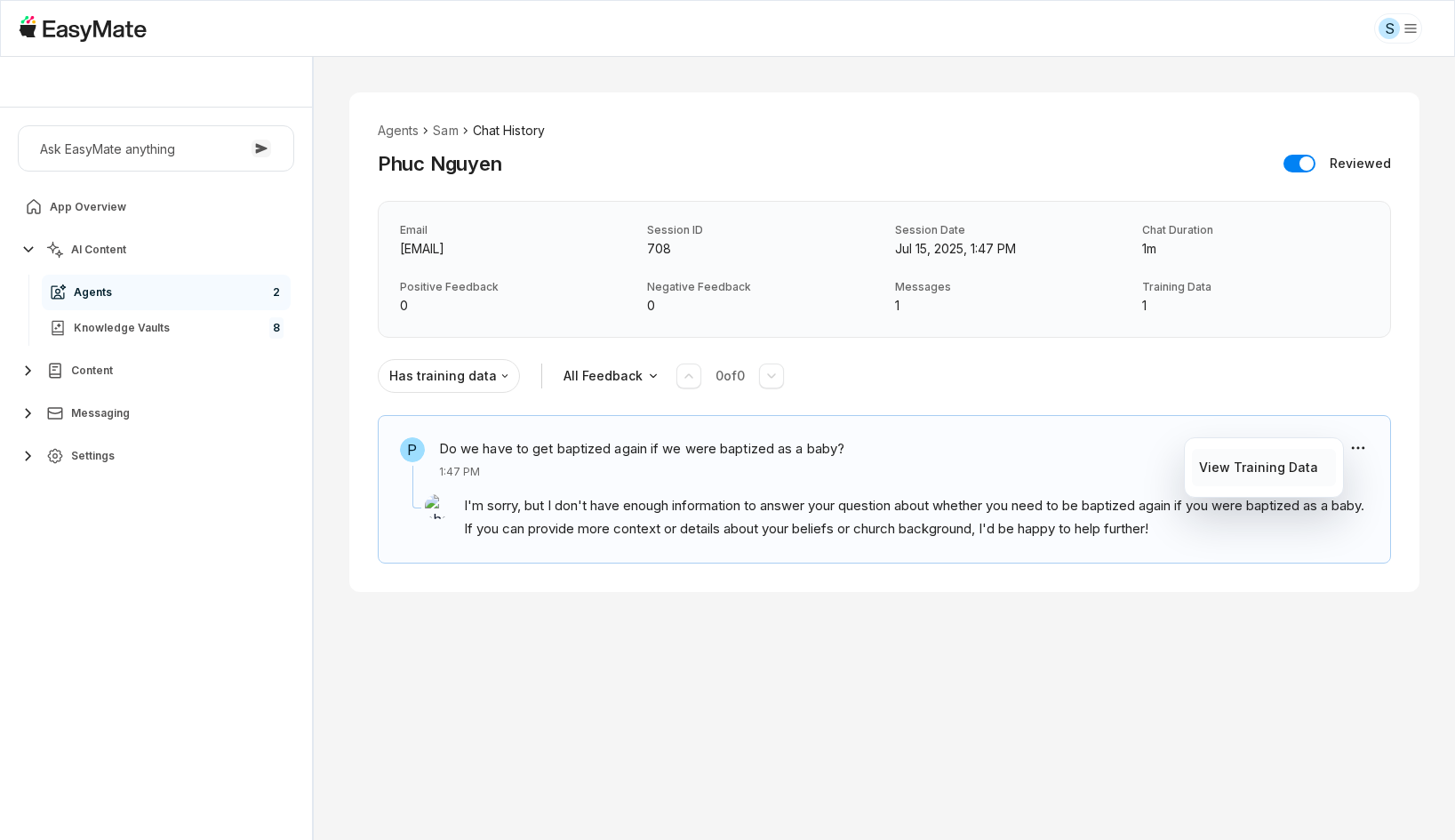 click on "View Training Data" at bounding box center (1259, 468) 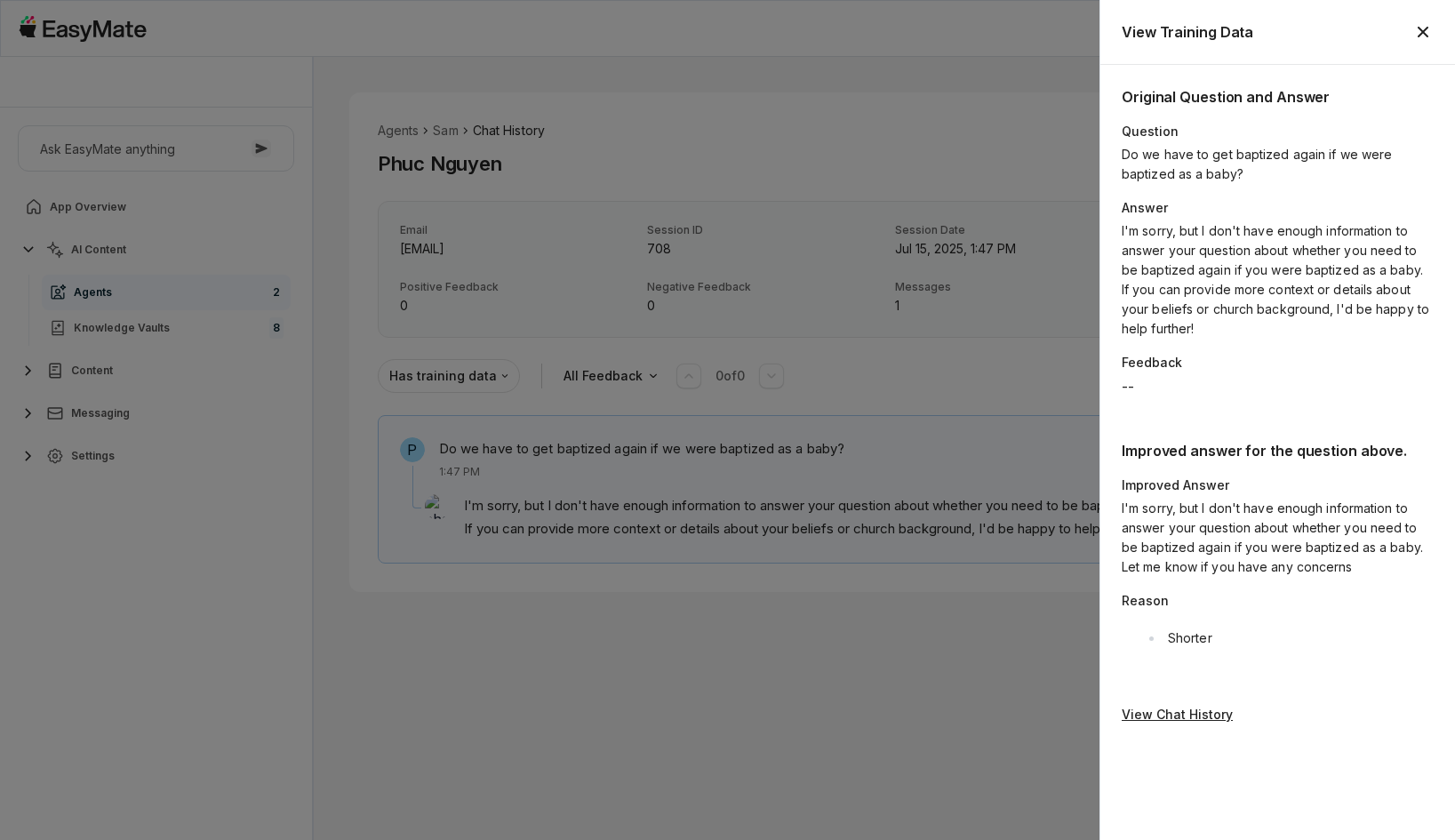 click on "Improved answer for the question above. Improved Answer I'm sorry, but I don't have enough information to answer your question about whether you need to be baptized again if you were baptized as a baby. Let me know if you have any concerns Reason
Shorter" at bounding box center [1277, 551] 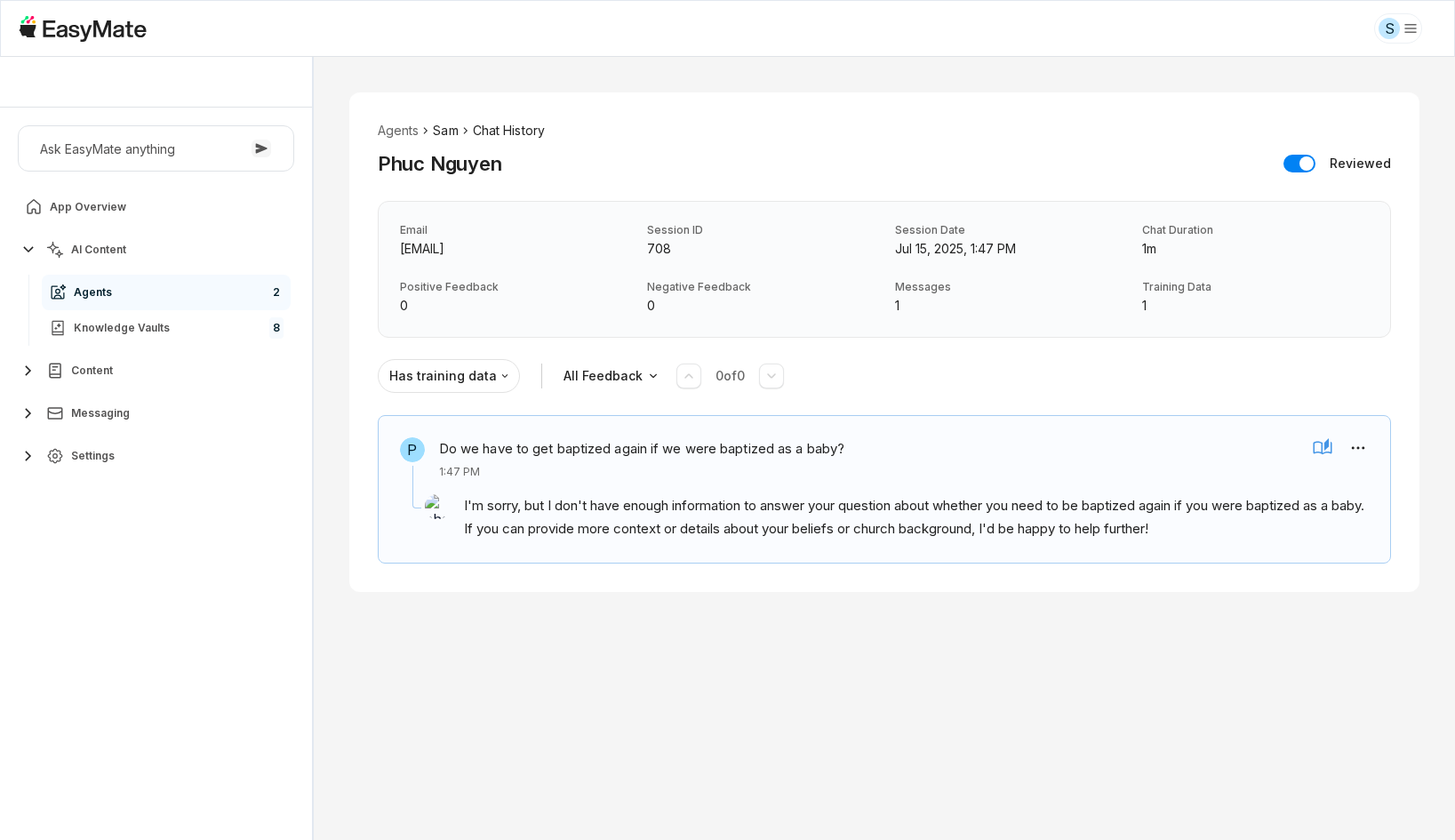 click on "Sam" at bounding box center (445, 131) 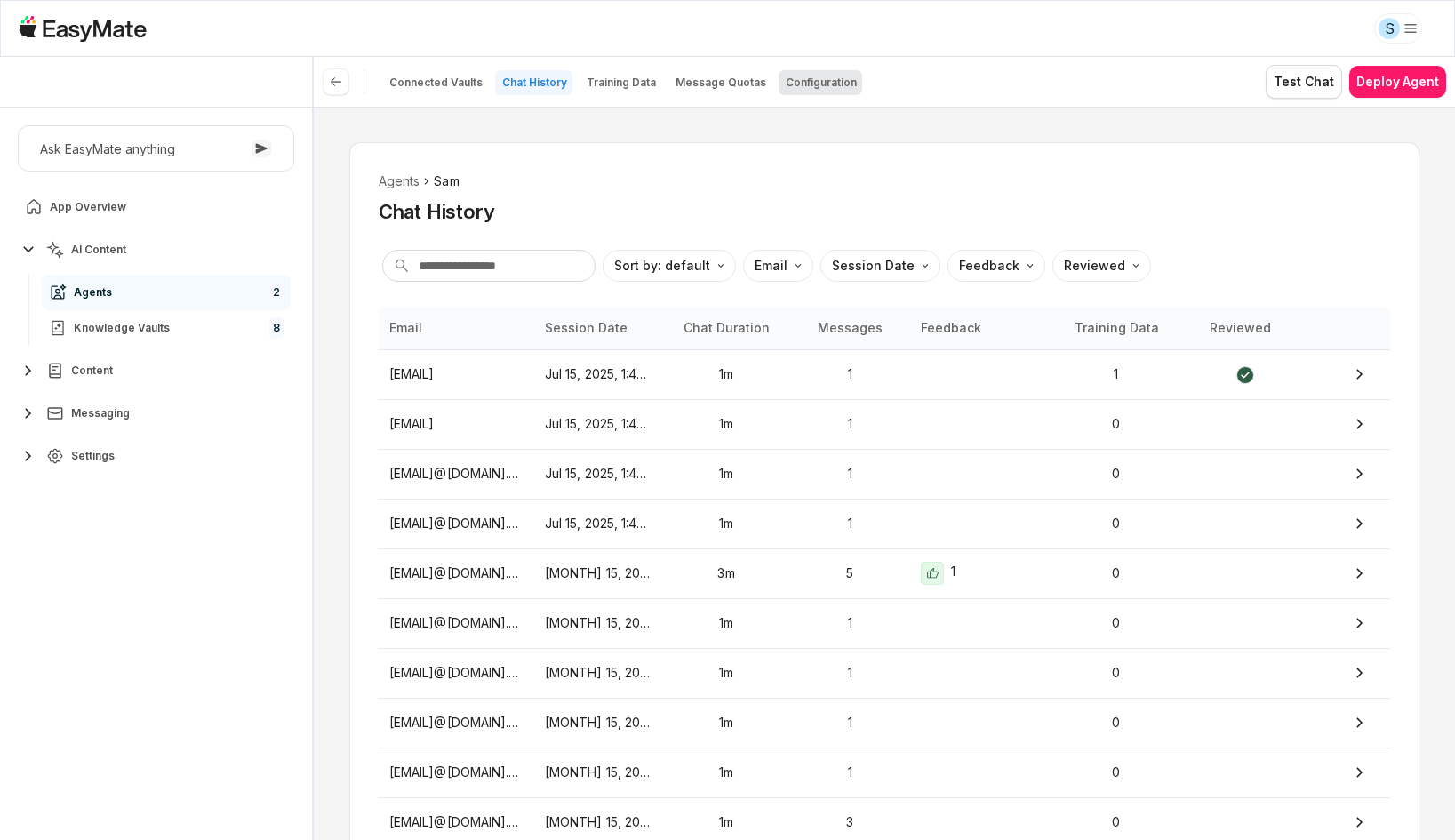 click on "Configuration" at bounding box center (821, 83) 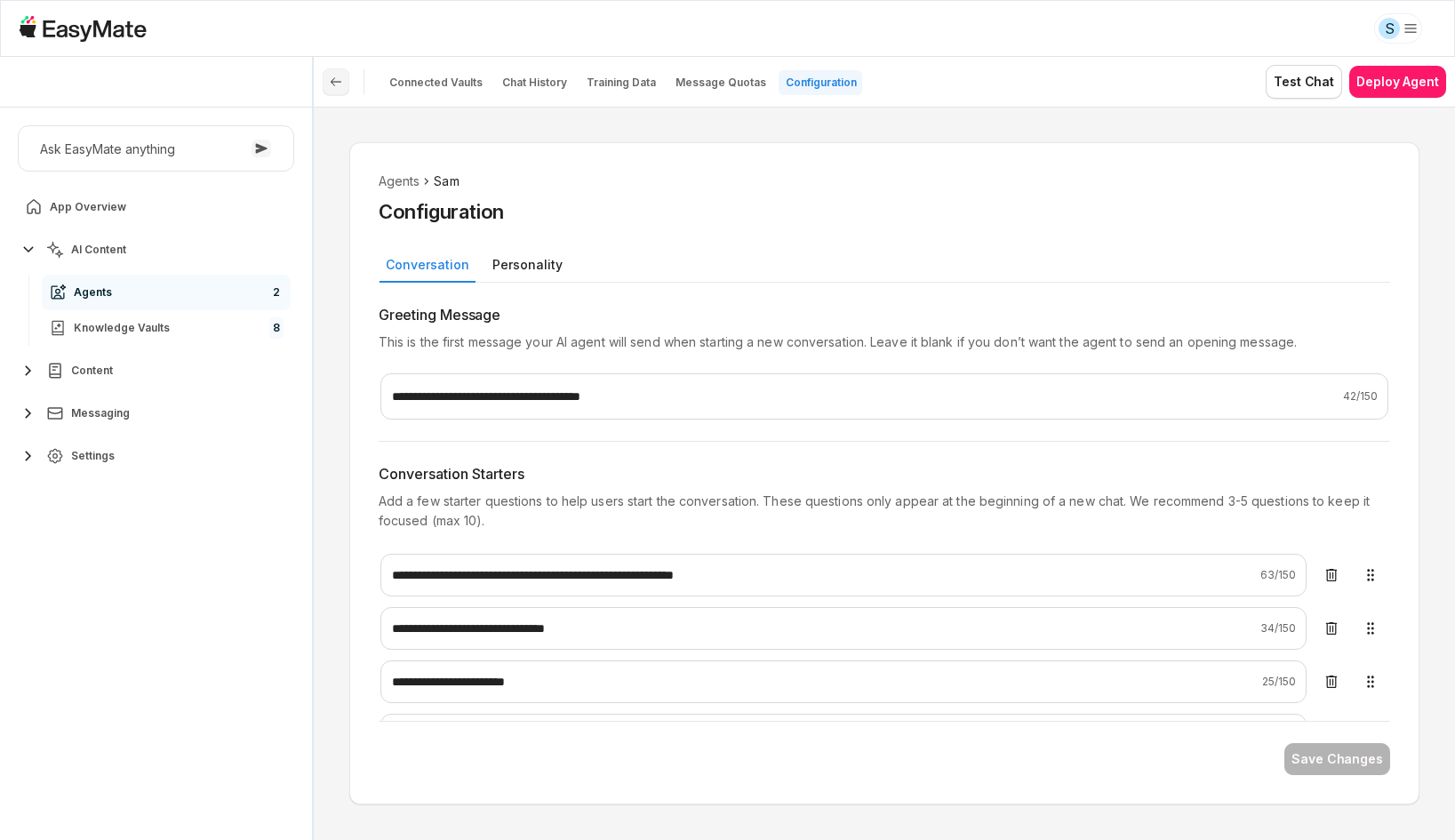 click 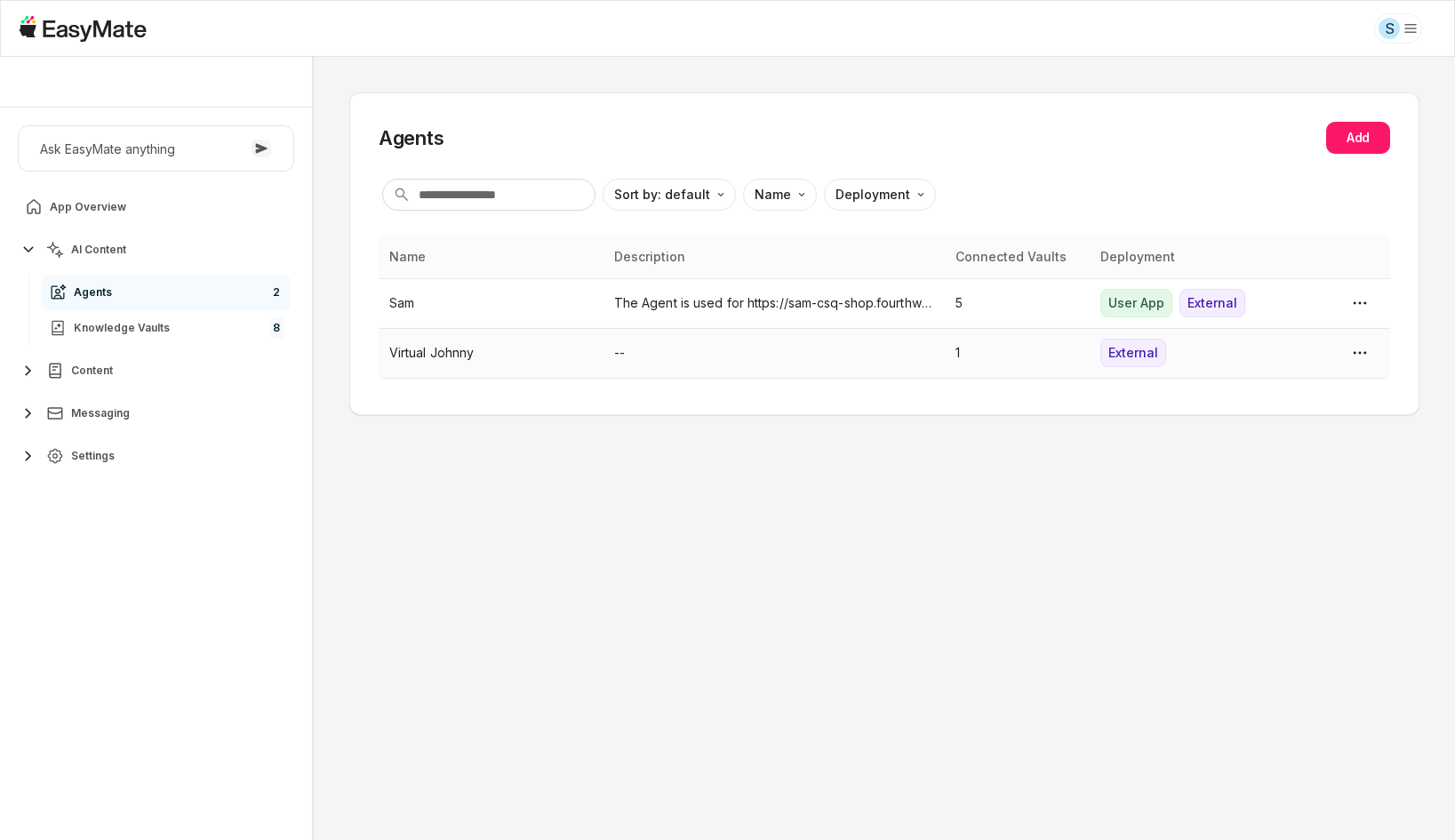 click on "--" at bounding box center [774, 353] 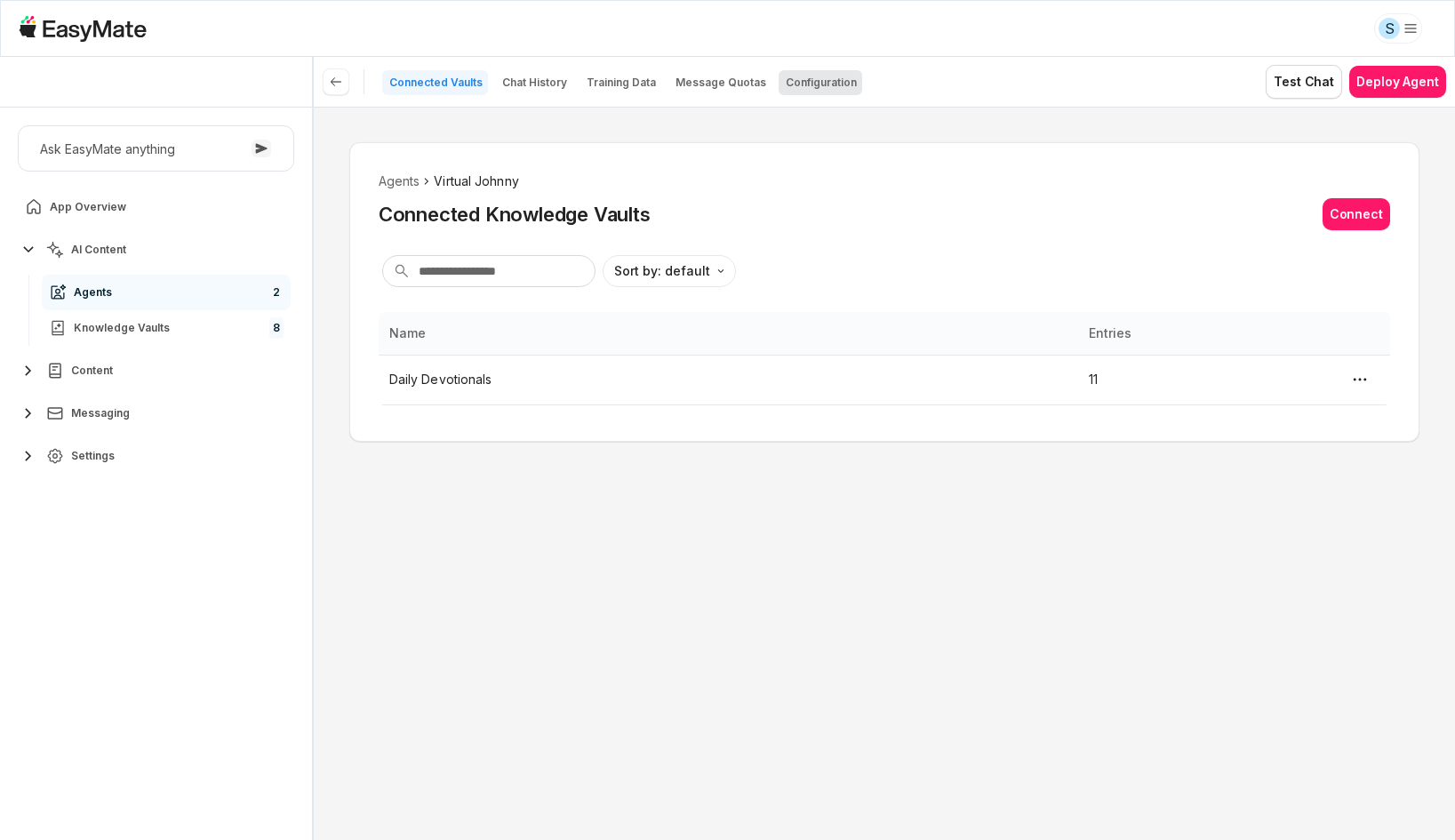 click on "Configuration" at bounding box center (820, 83) 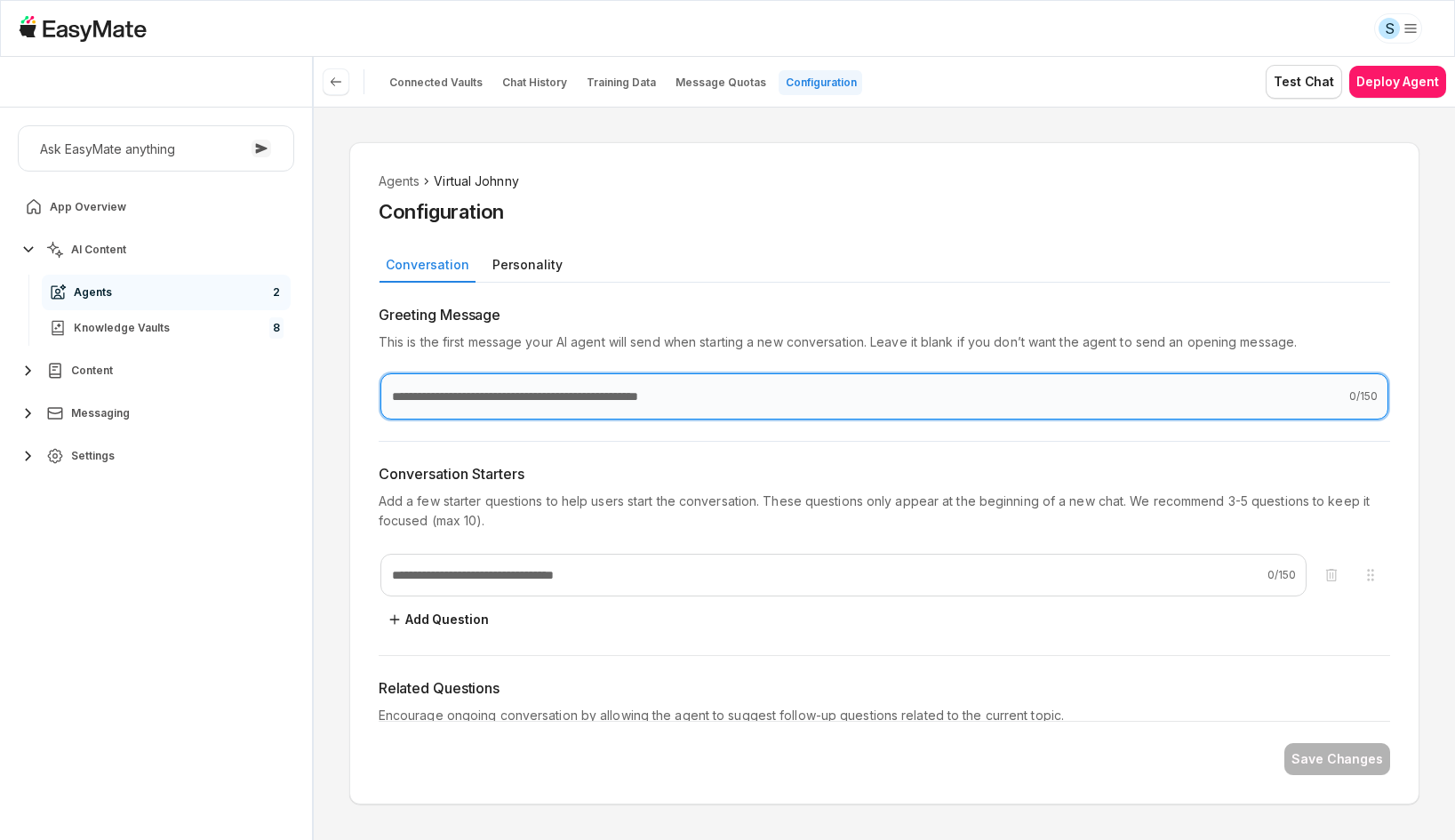 click at bounding box center (884, 396) 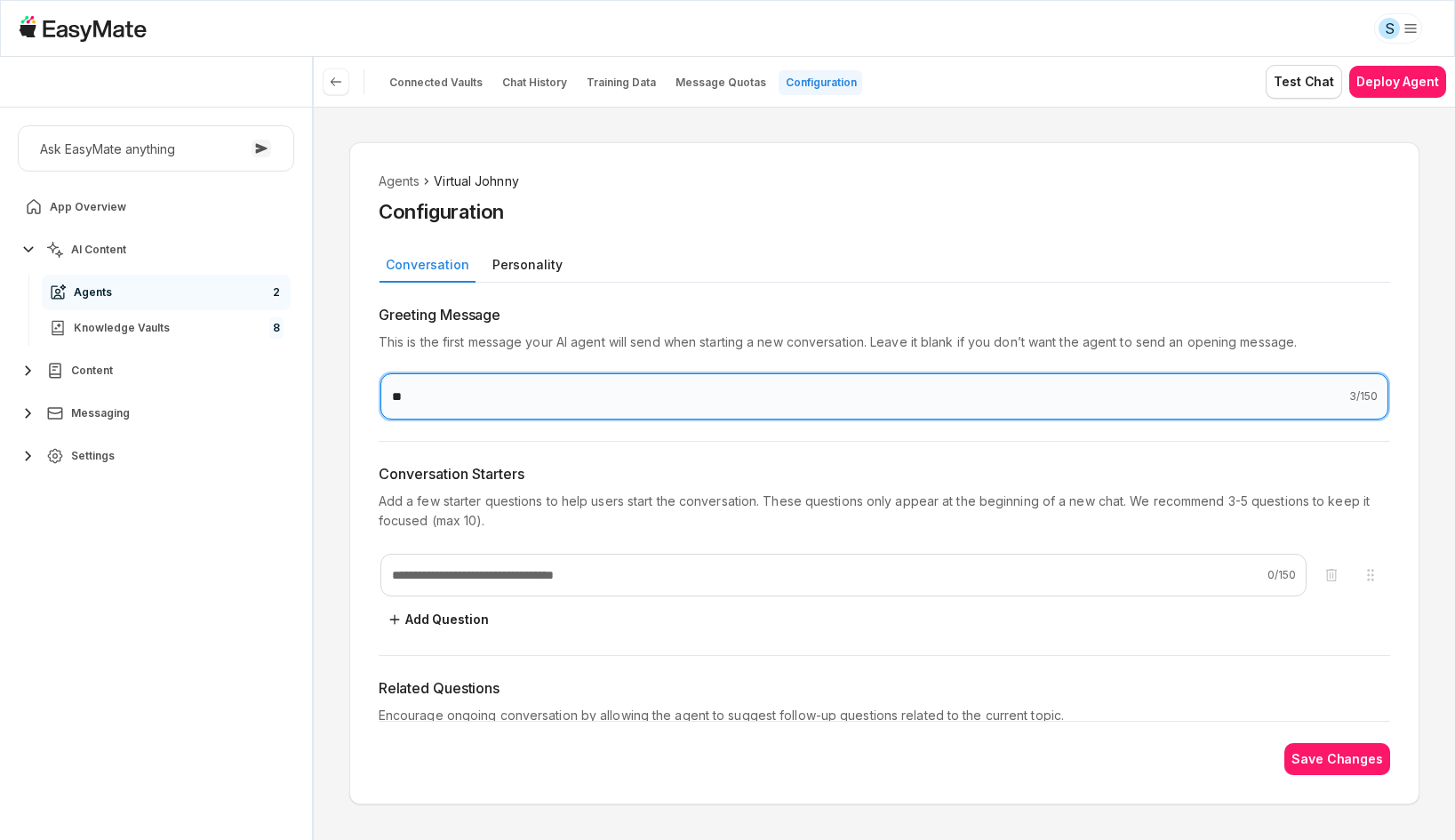 type on "*" 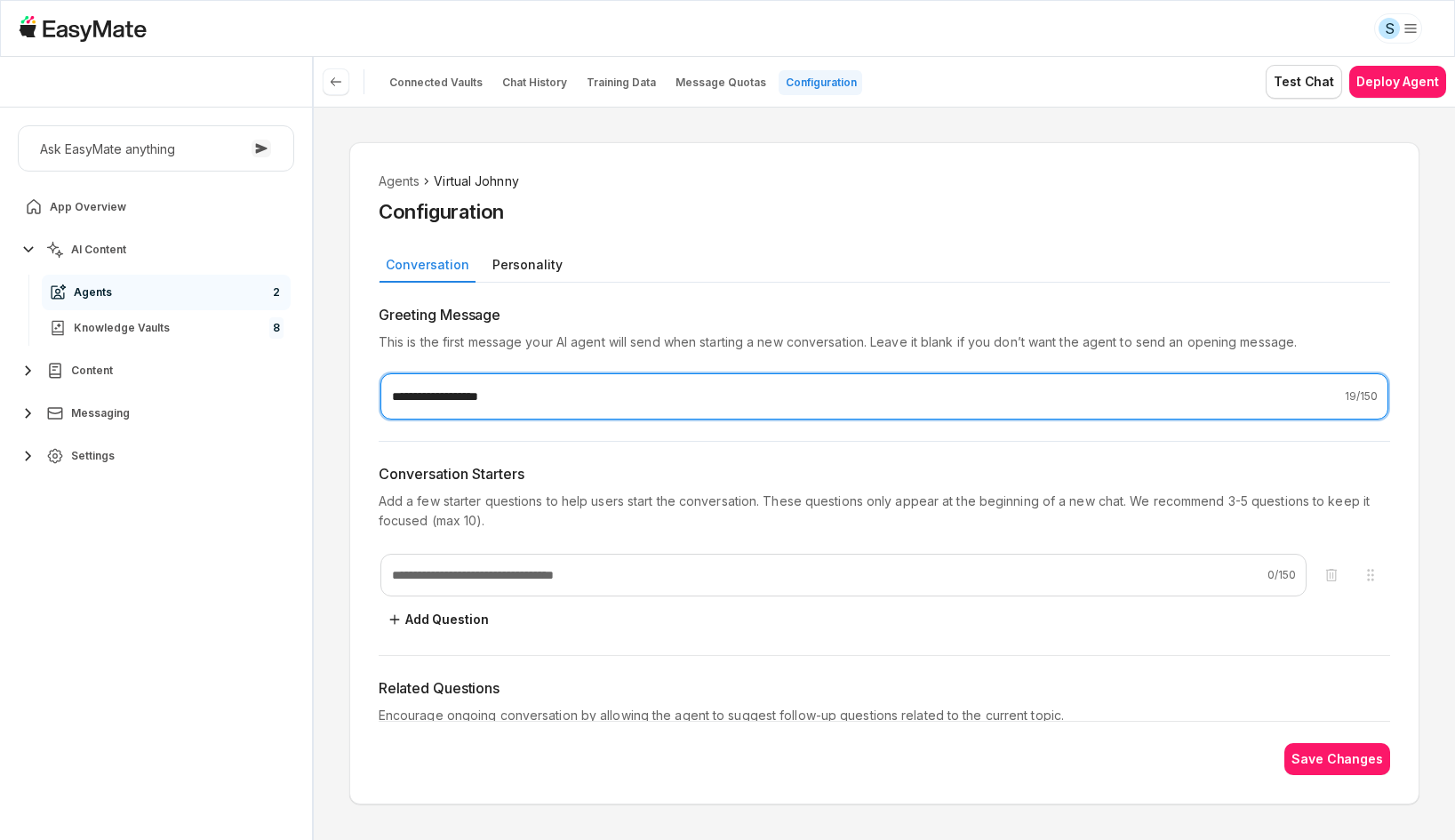 type on "**********" 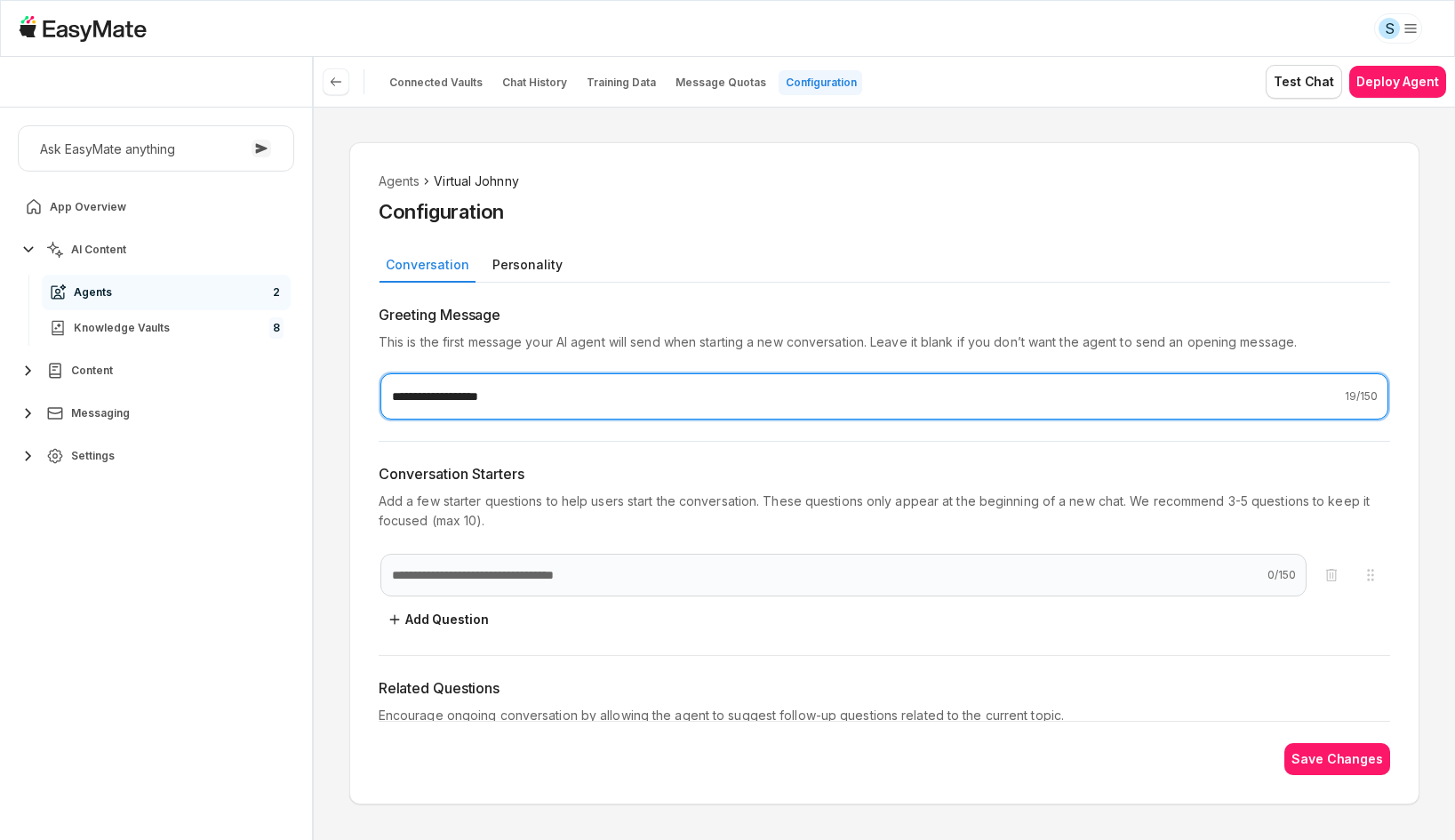 type on "*" 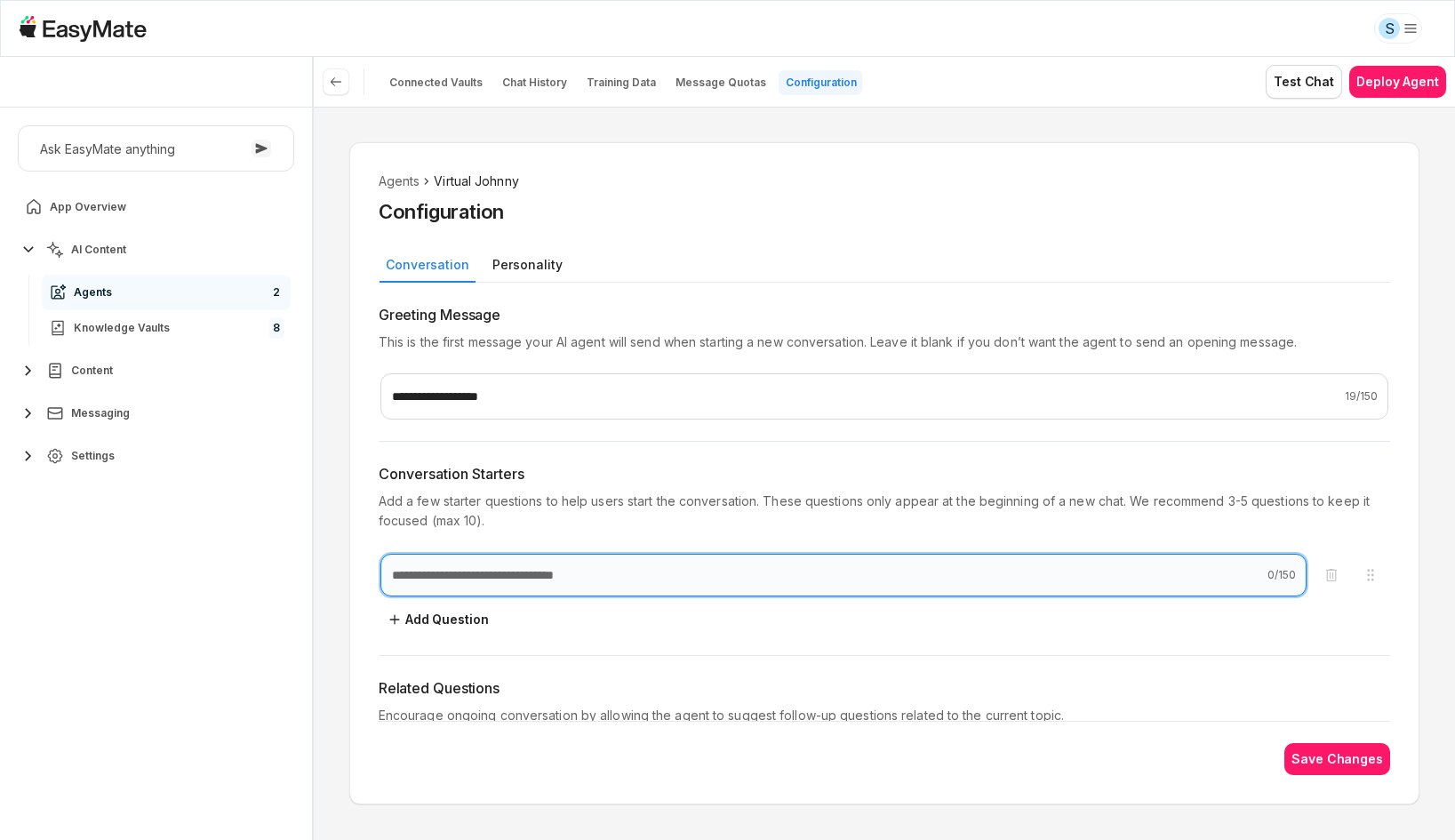 click at bounding box center (843, 575) 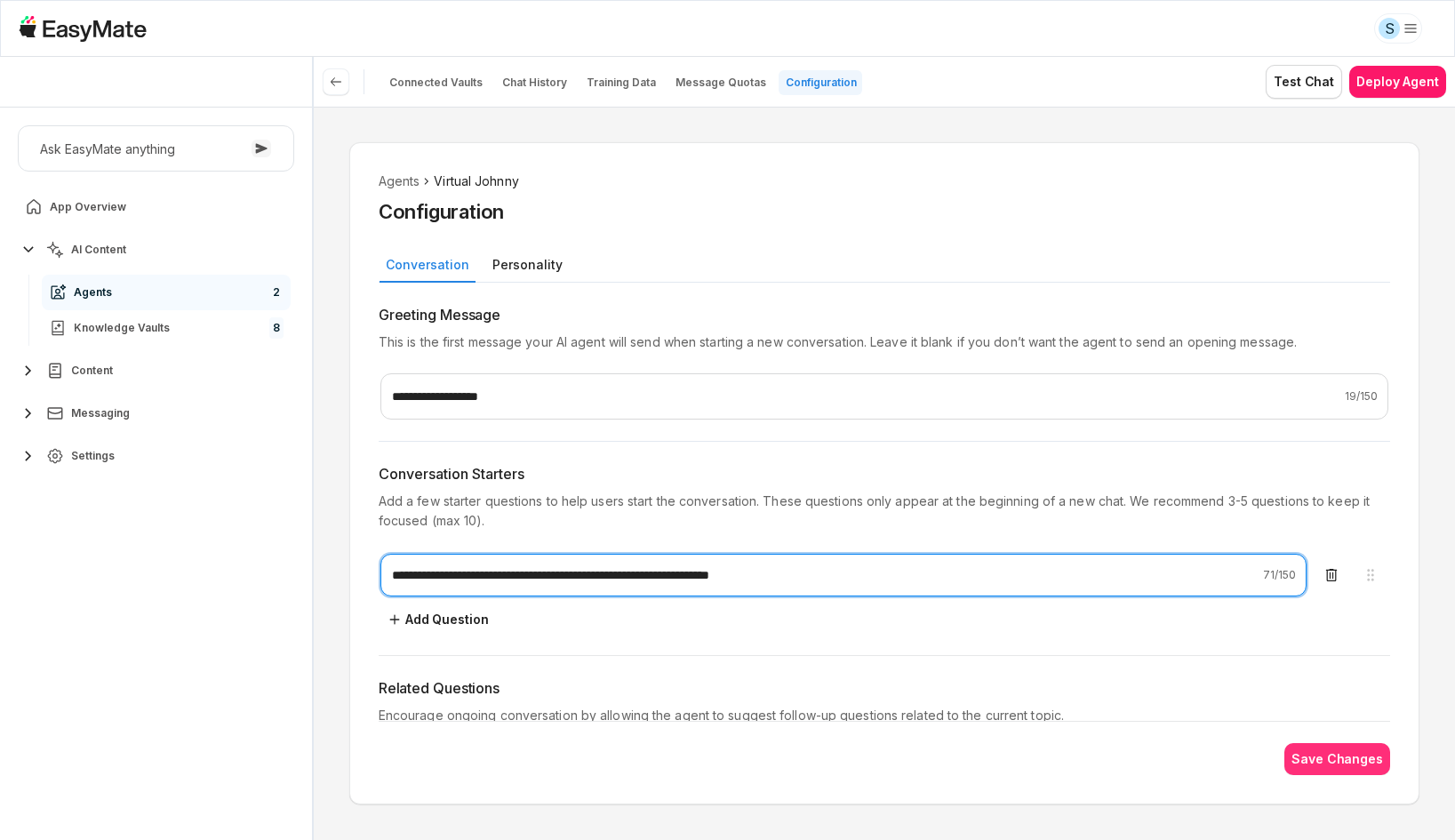 type on "**********" 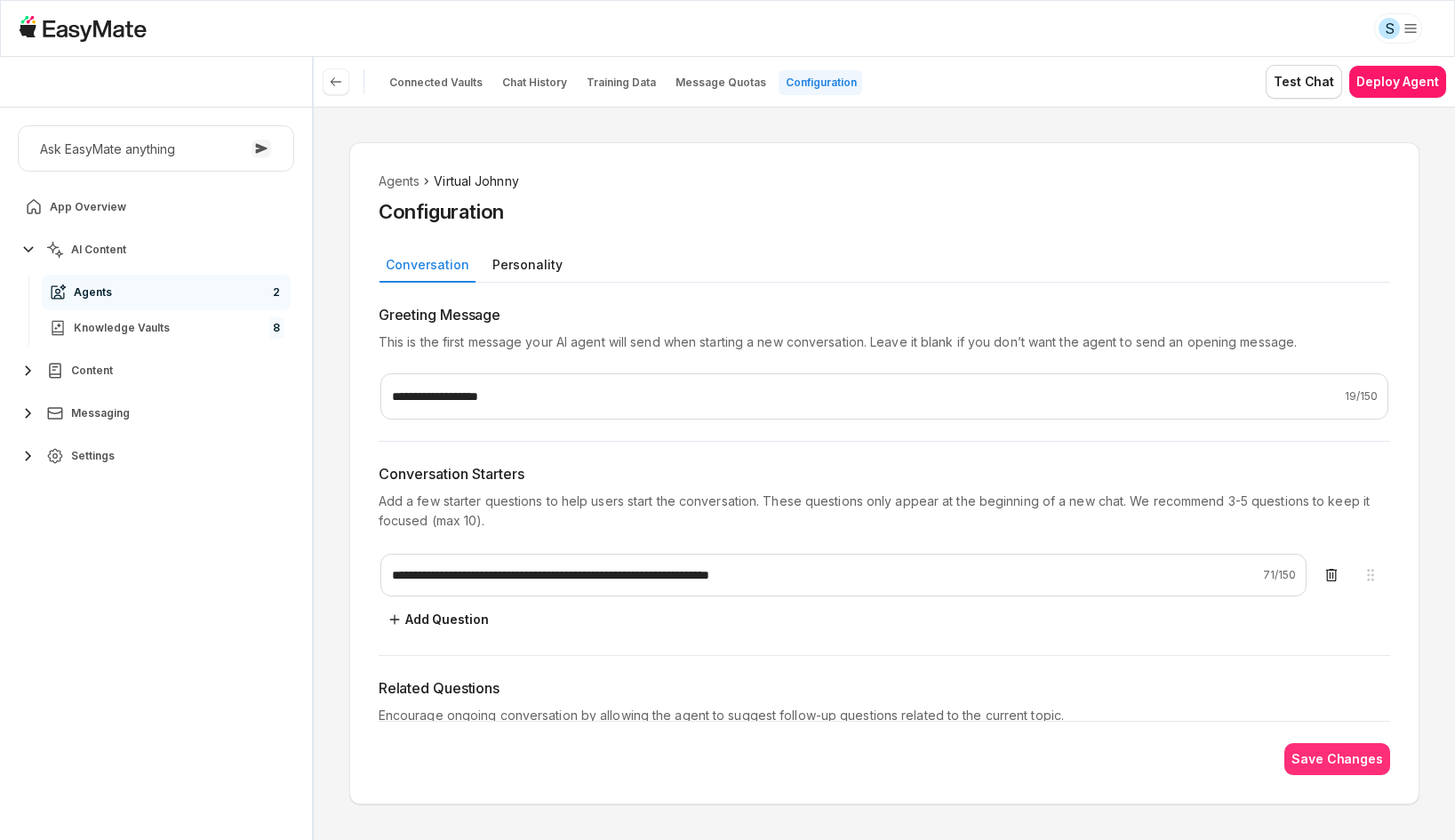 click on "Save Changes" at bounding box center (1337, 759) 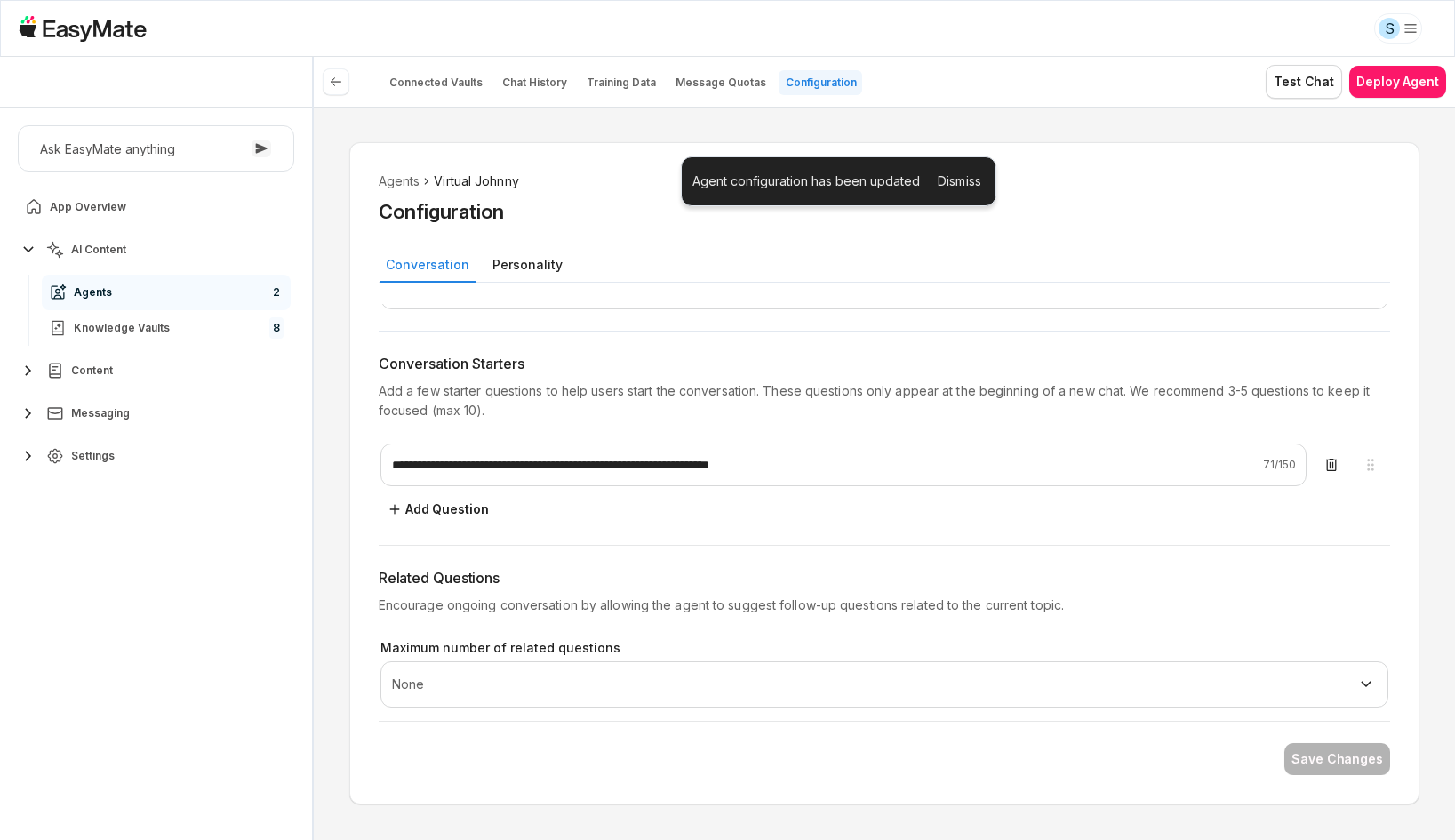scroll, scrollTop: 120, scrollLeft: 0, axis: vertical 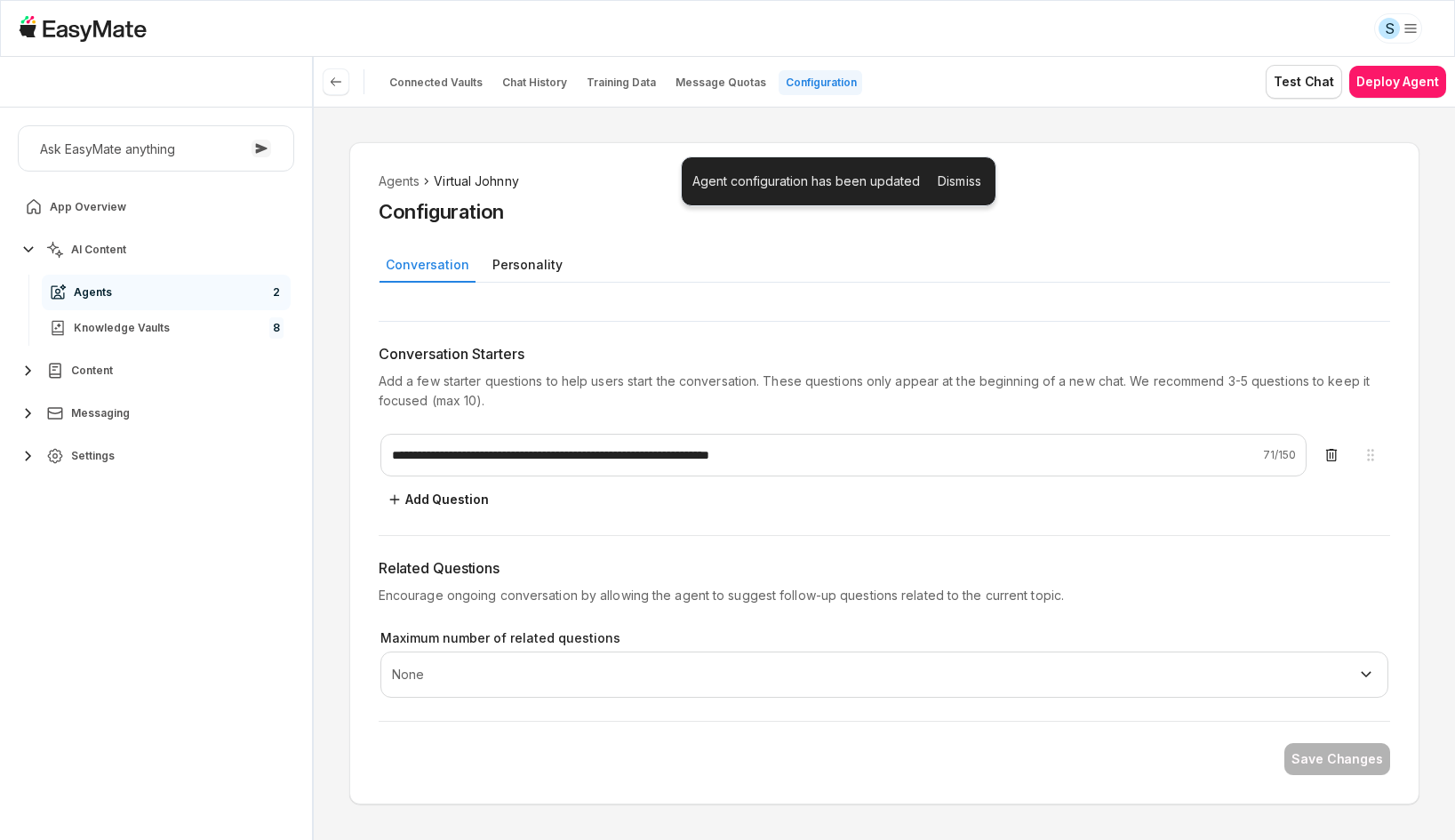click on "Related Questions Encourage ongoing conversation by allowing the agent to suggest follow-up questions related to the current topic. Maximum number of related questions None **** * * * * *" at bounding box center [884, 628] 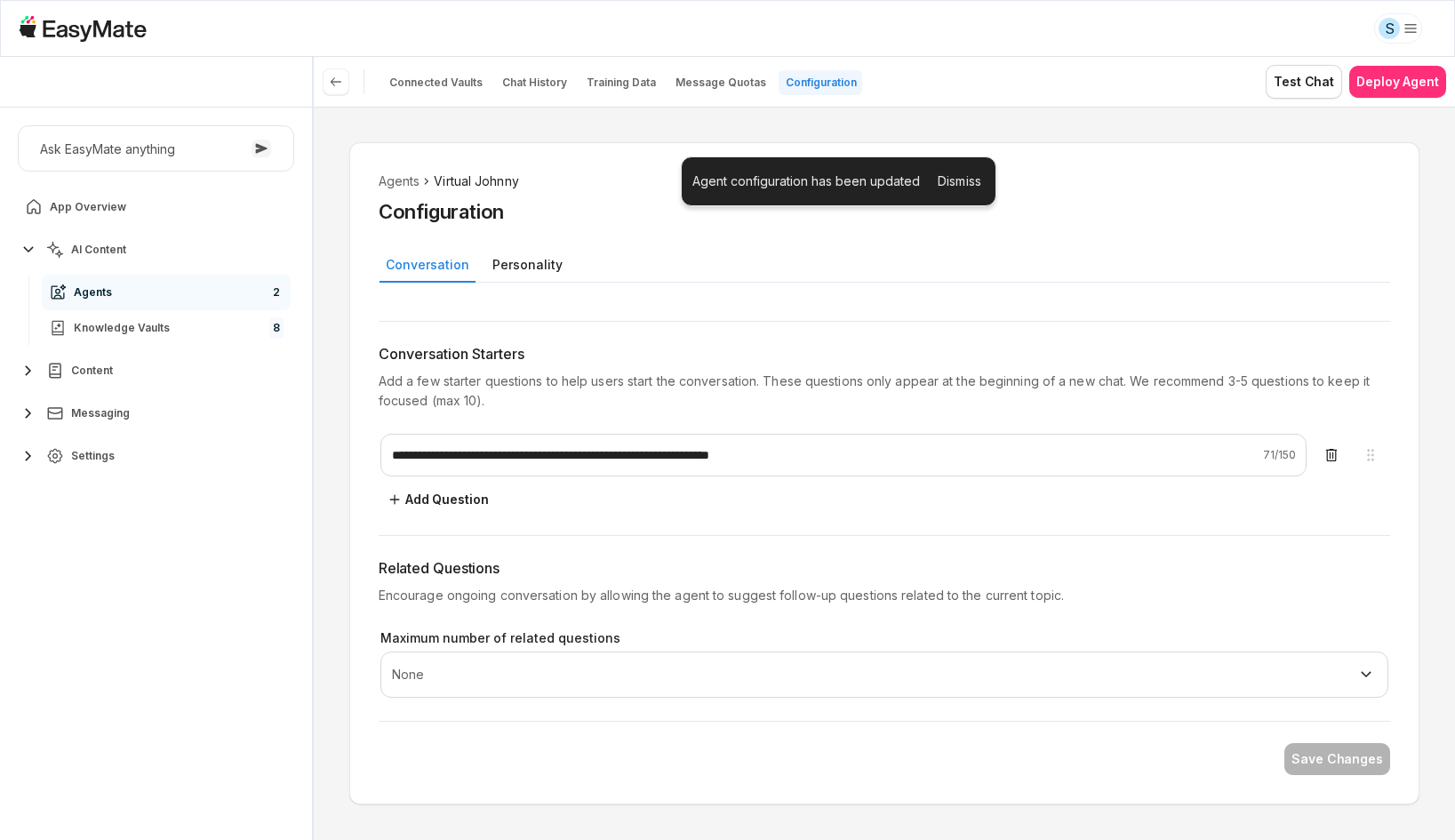 click on "Deploy Agent" at bounding box center (1397, 82) 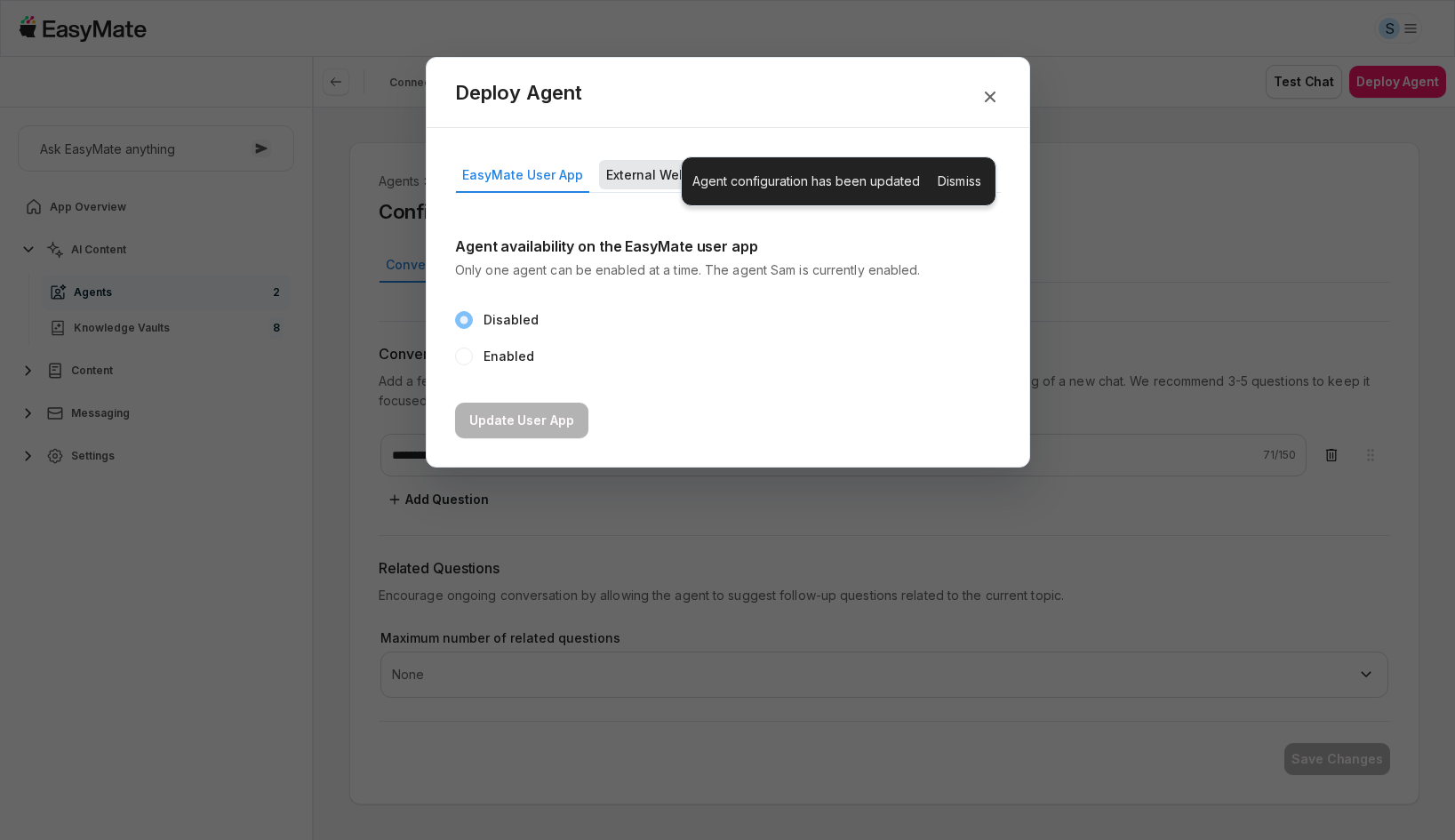 click on "External Website" at bounding box center (657, 174) 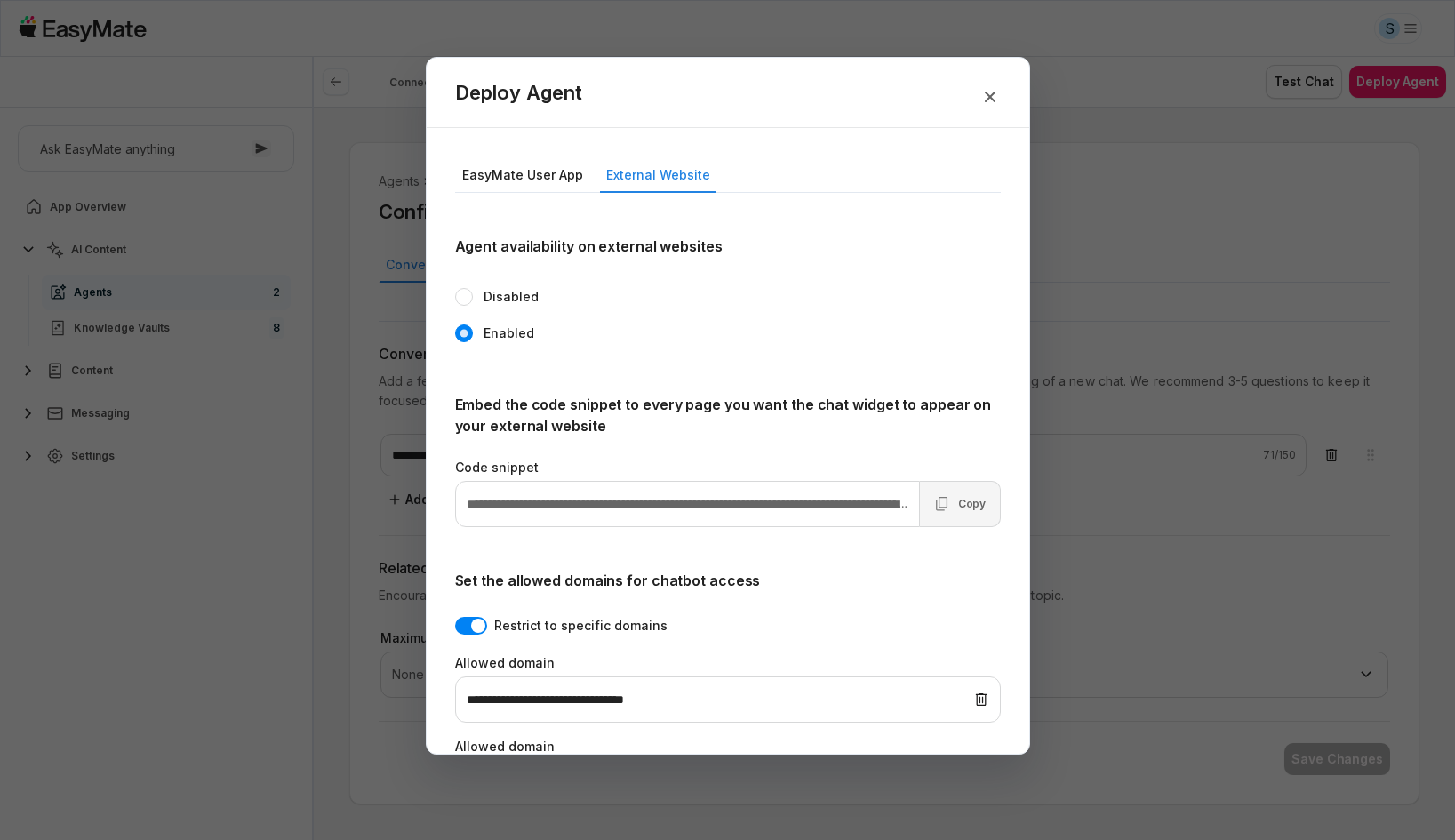 click on "Copy" at bounding box center [972, 504] 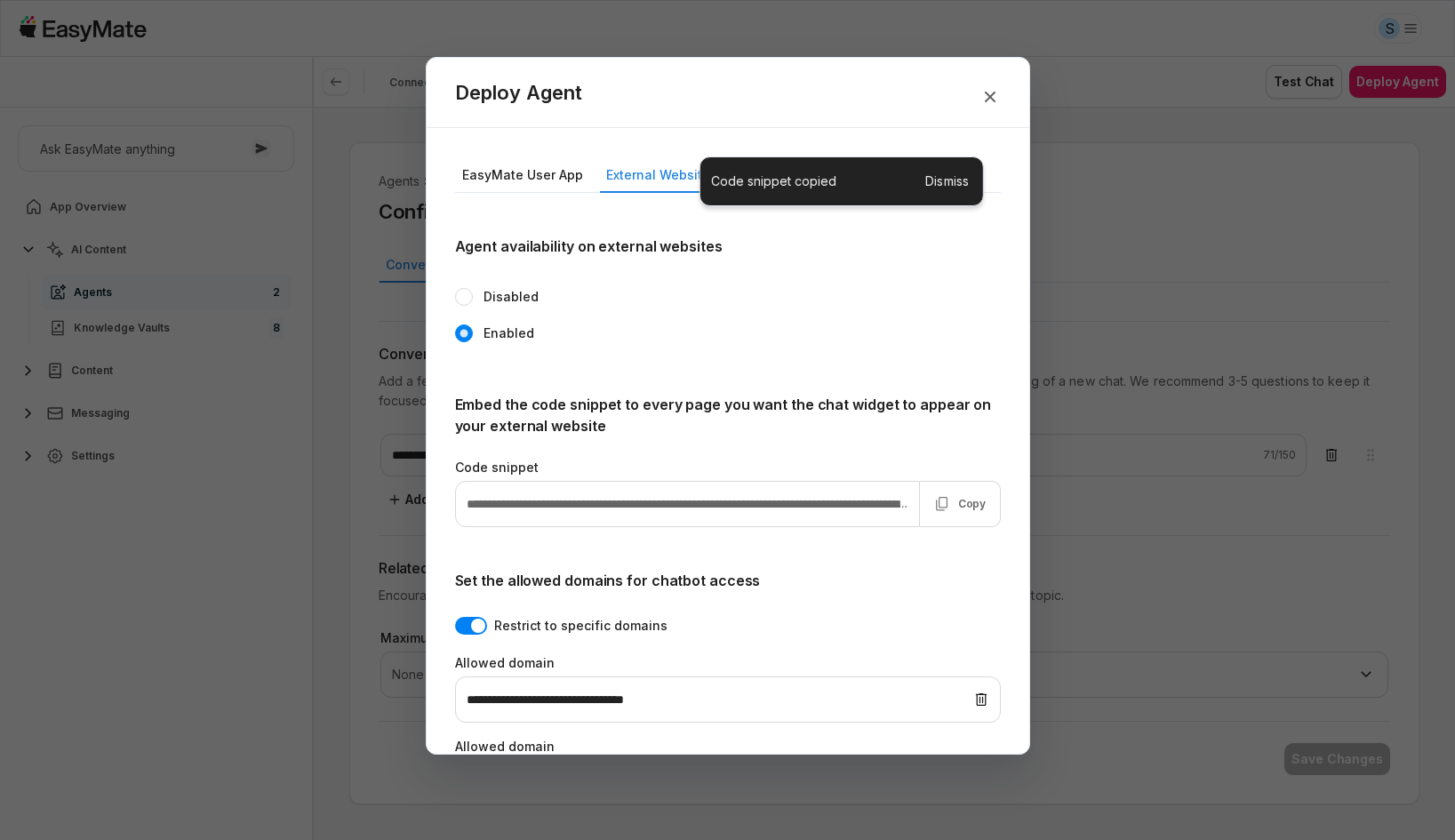 type on "*" 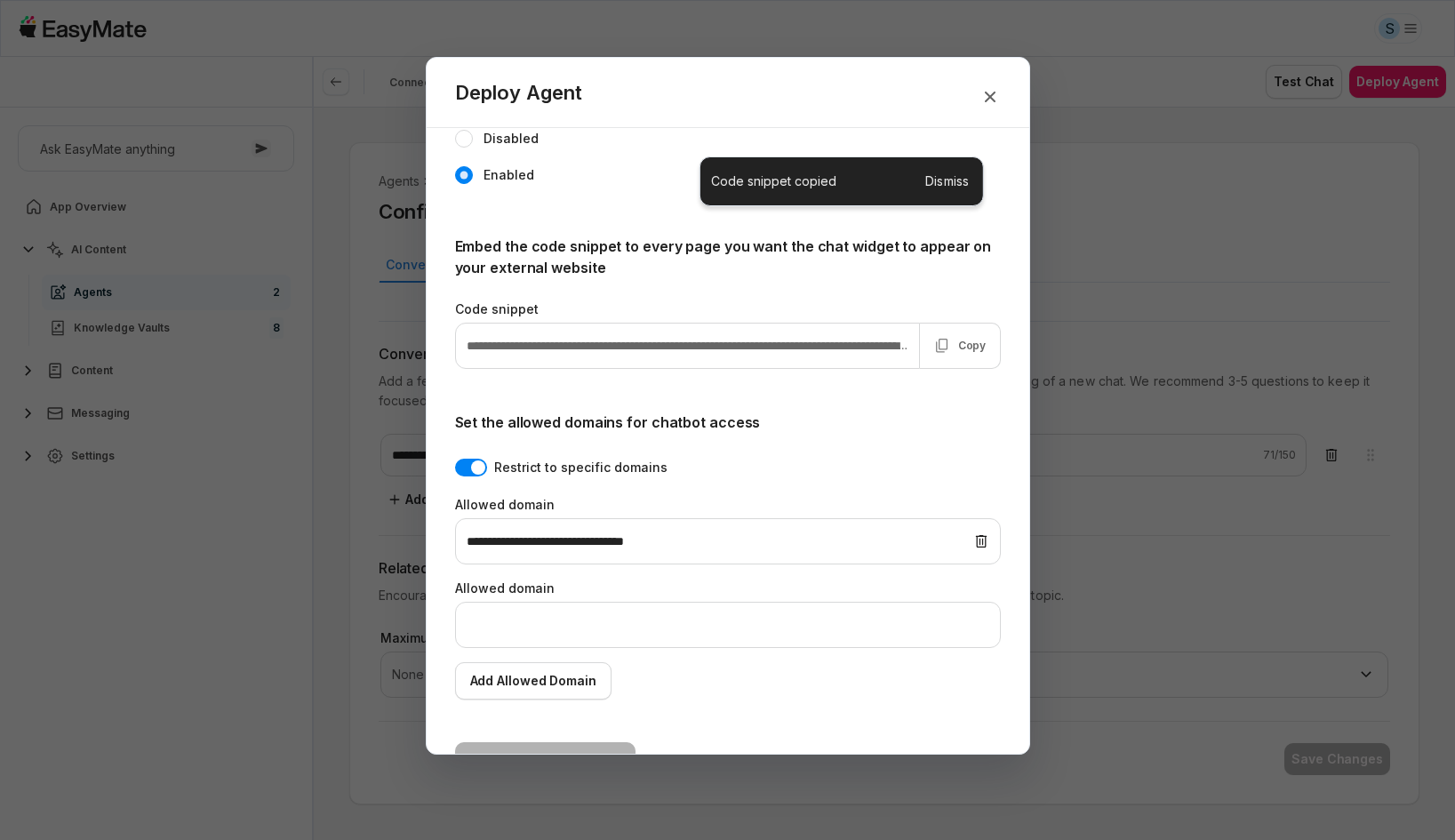 scroll, scrollTop: 211, scrollLeft: 0, axis: vertical 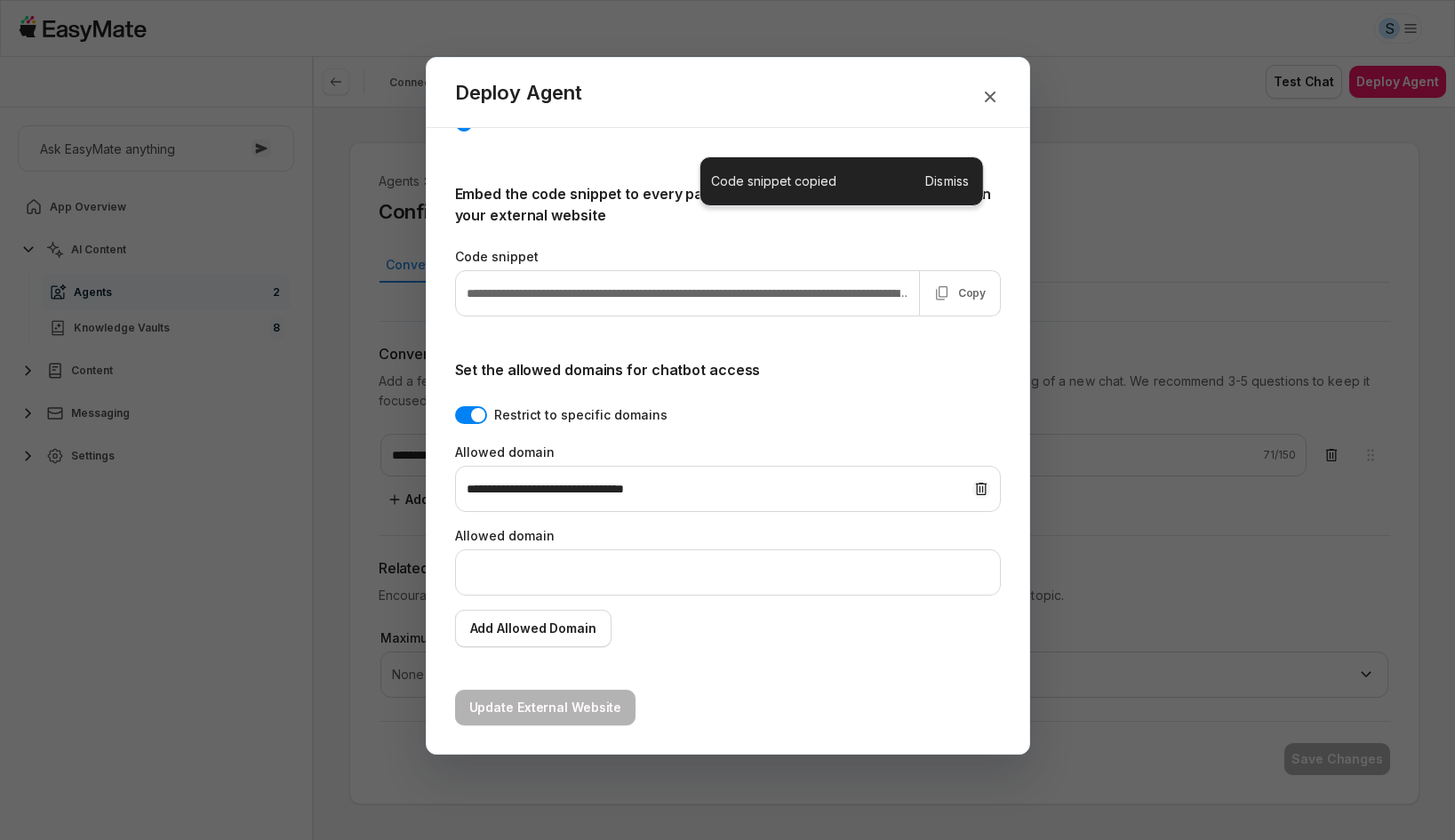 click 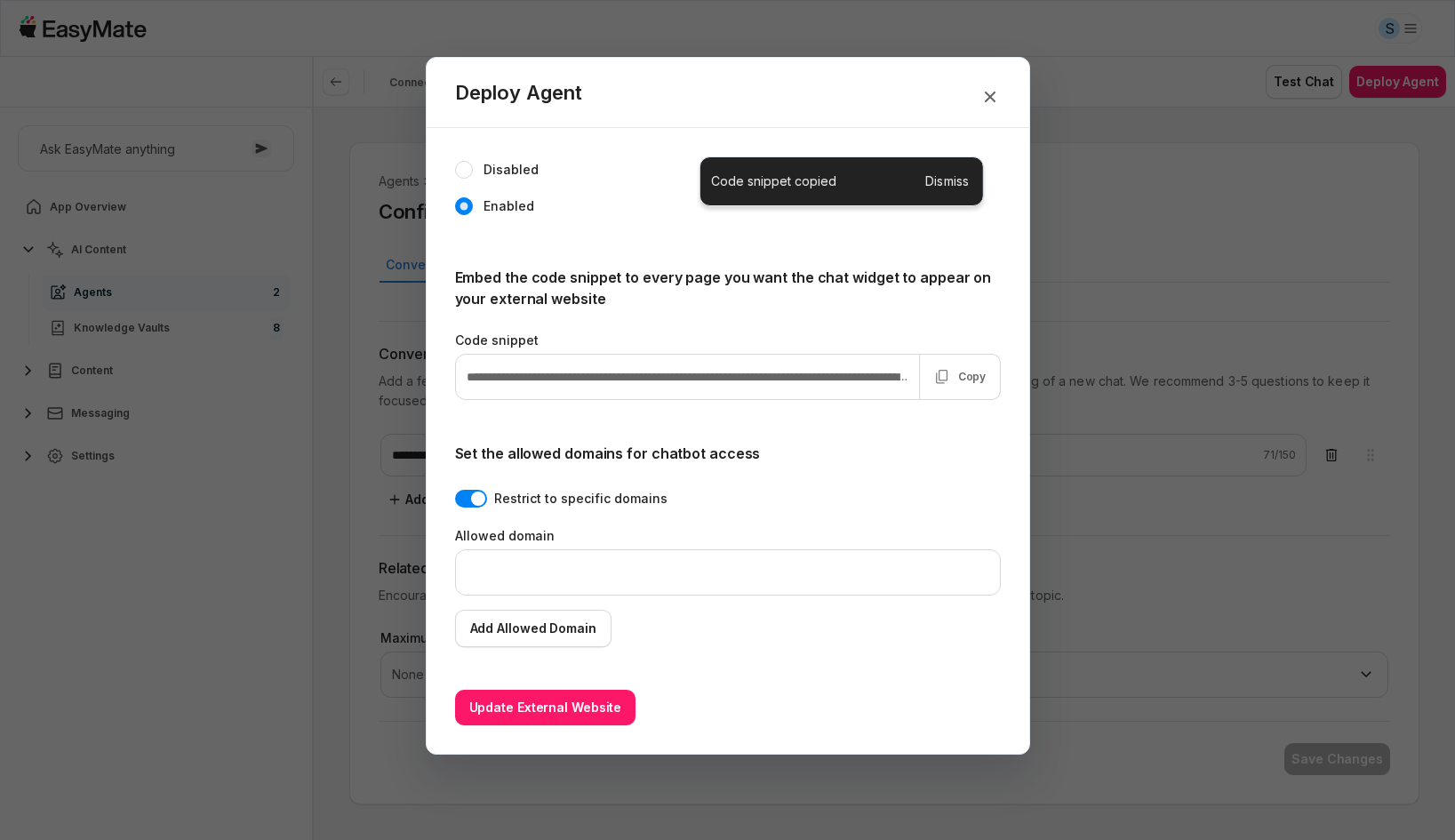 scroll, scrollTop: 127, scrollLeft: 0, axis: vertical 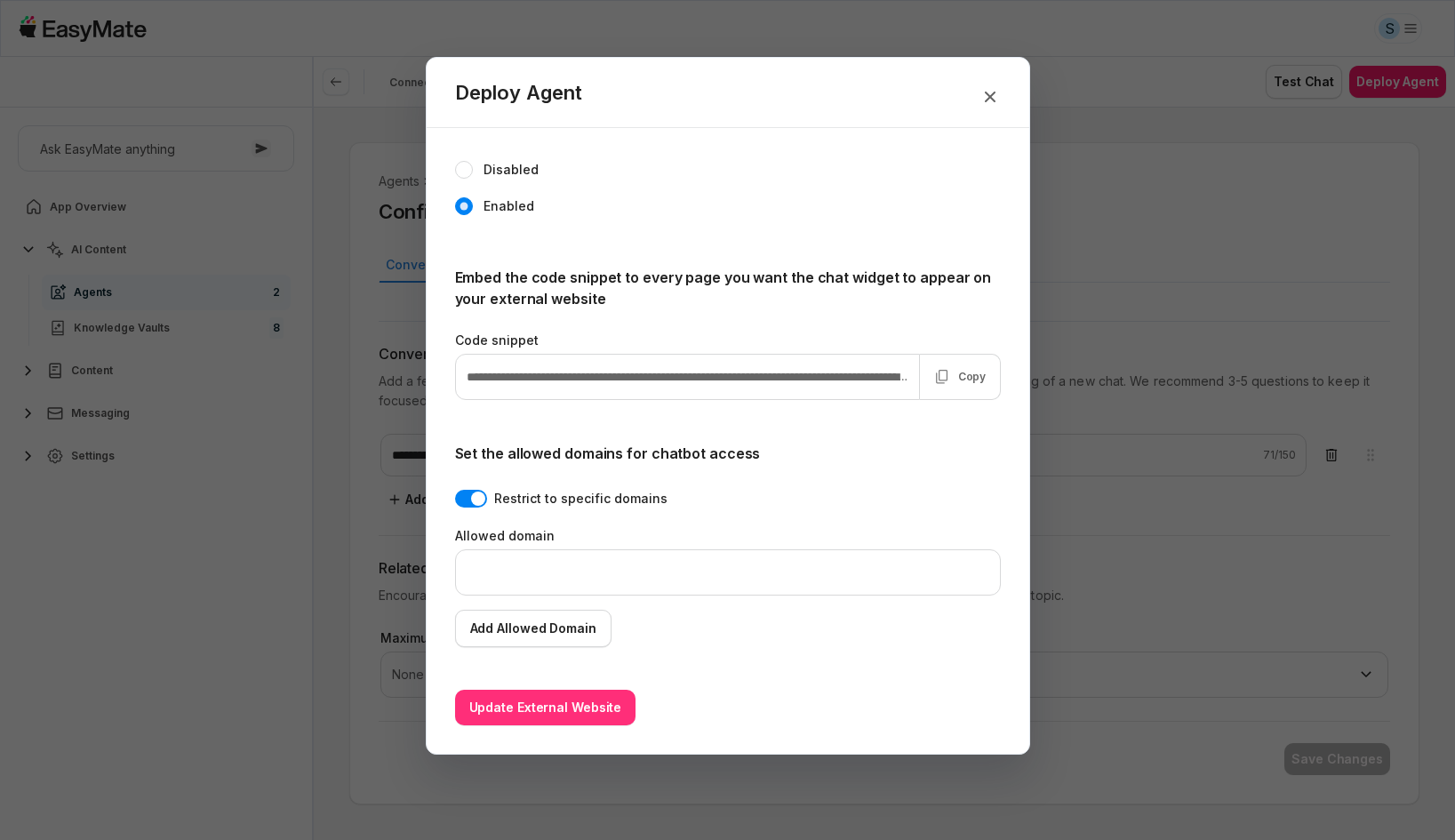 click on "Update External Website" at bounding box center (546, 708) 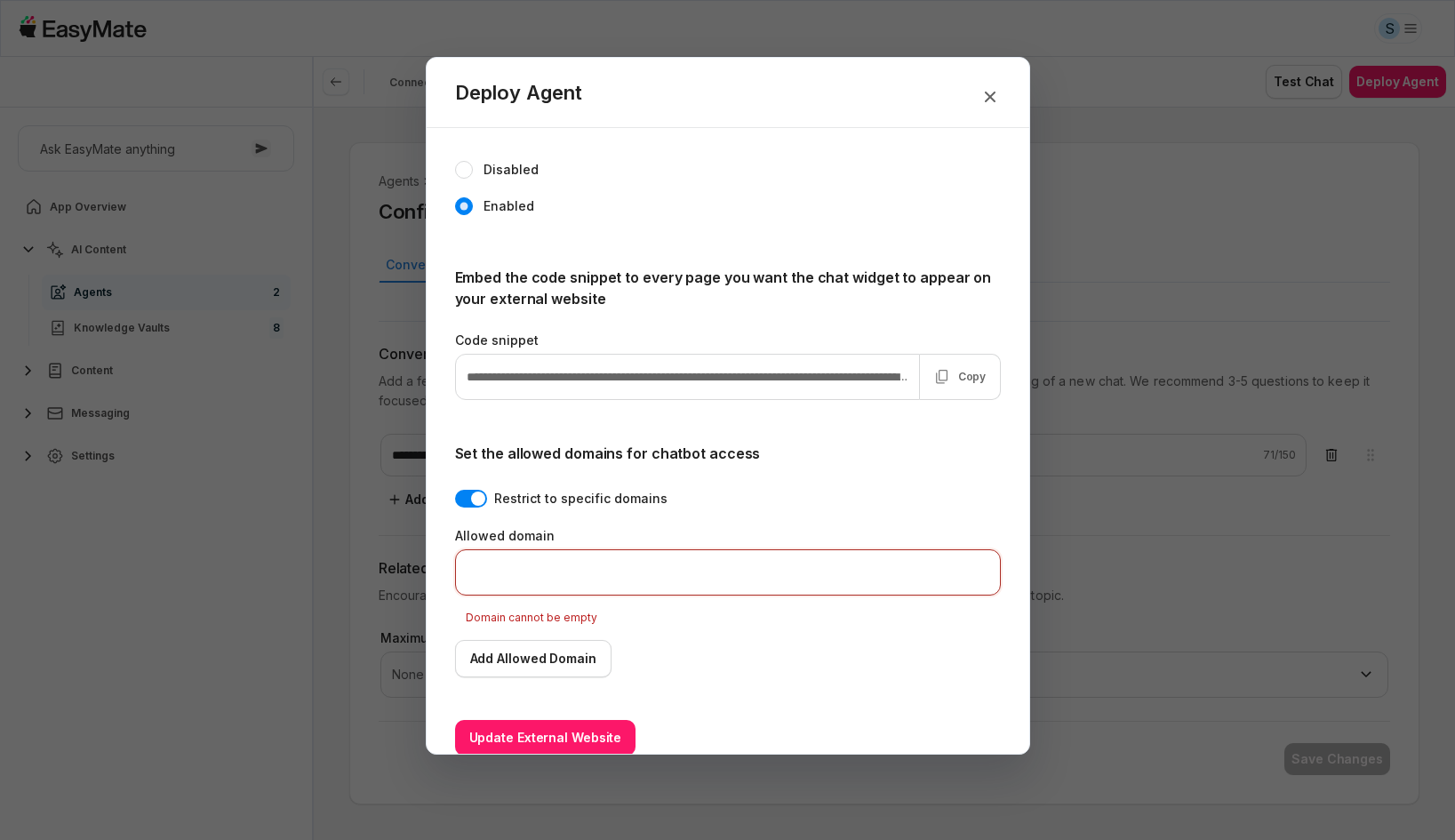 scroll, scrollTop: 157, scrollLeft: 0, axis: vertical 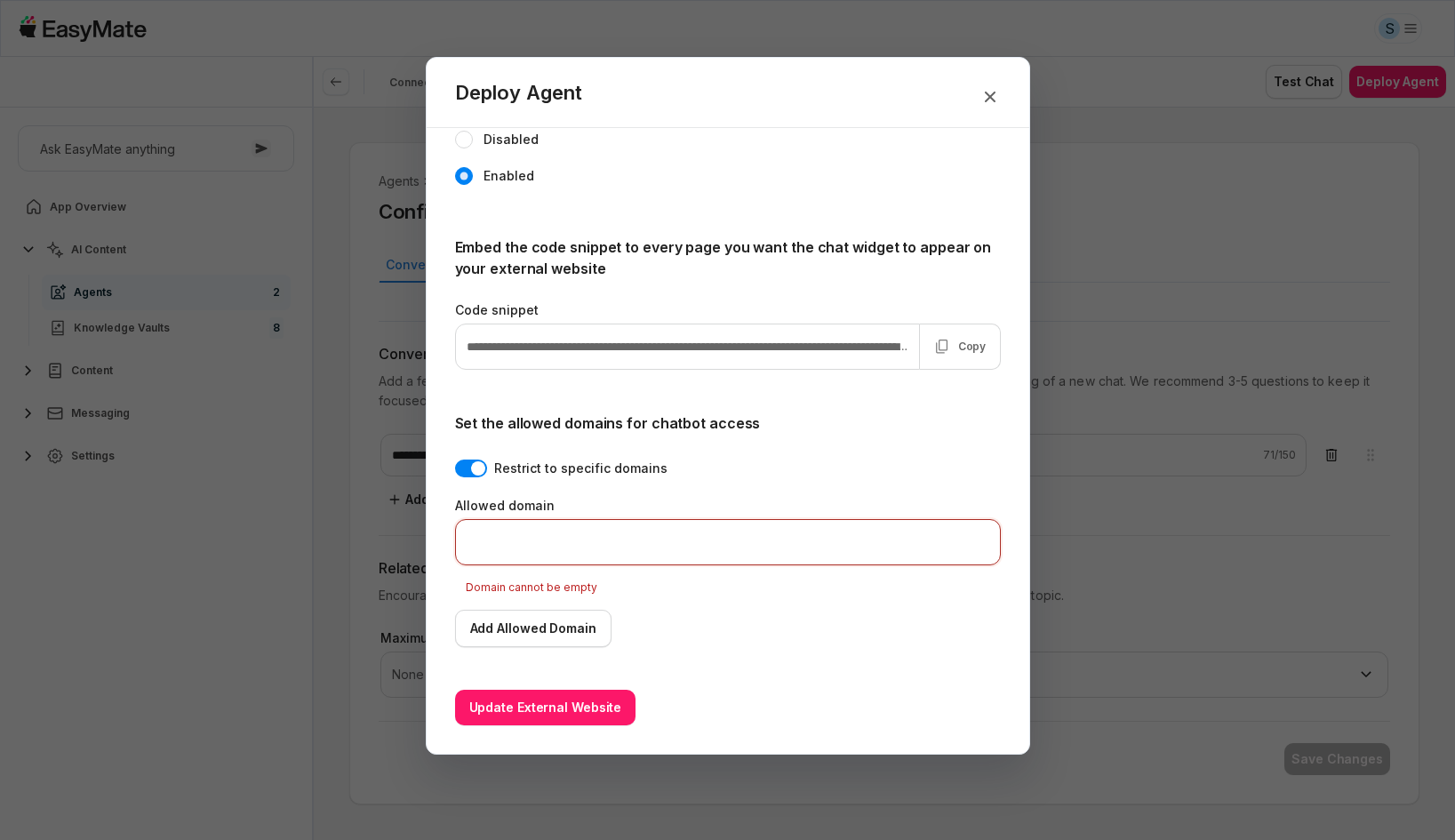 click on "Restrict to specific domains" at bounding box center [471, 468] 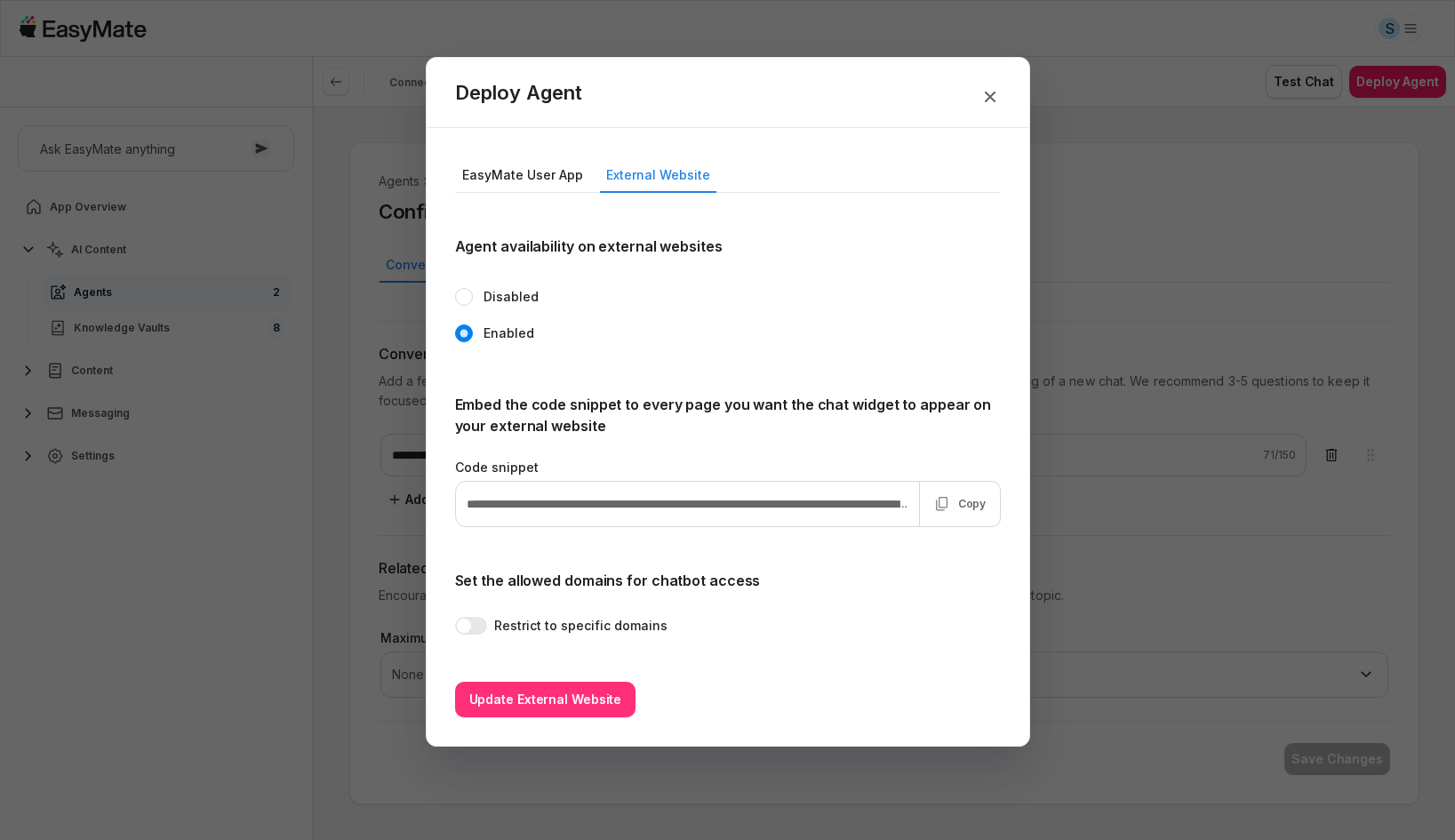 click on "Update External Website" at bounding box center [546, 700] 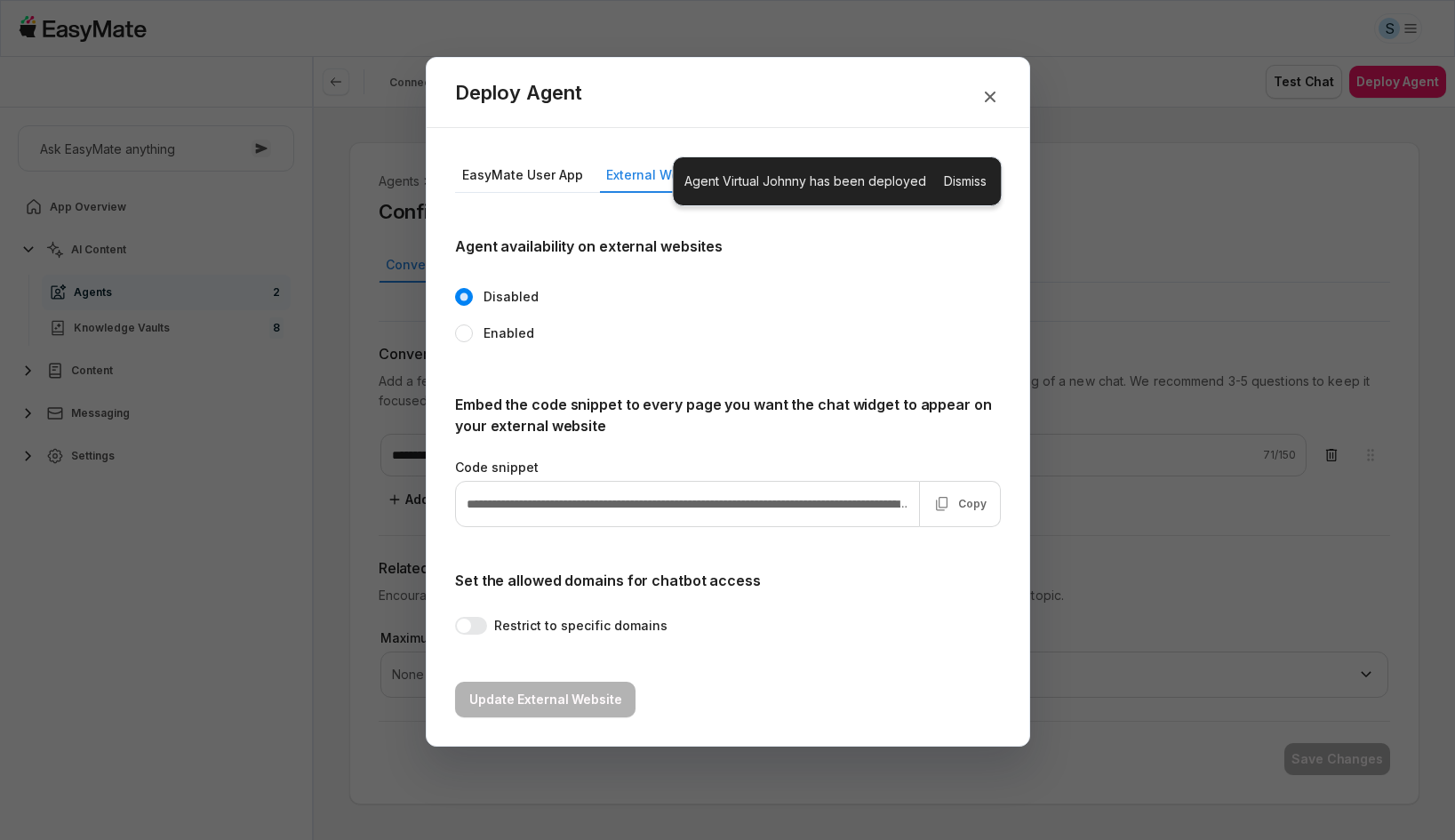 type on "**********" 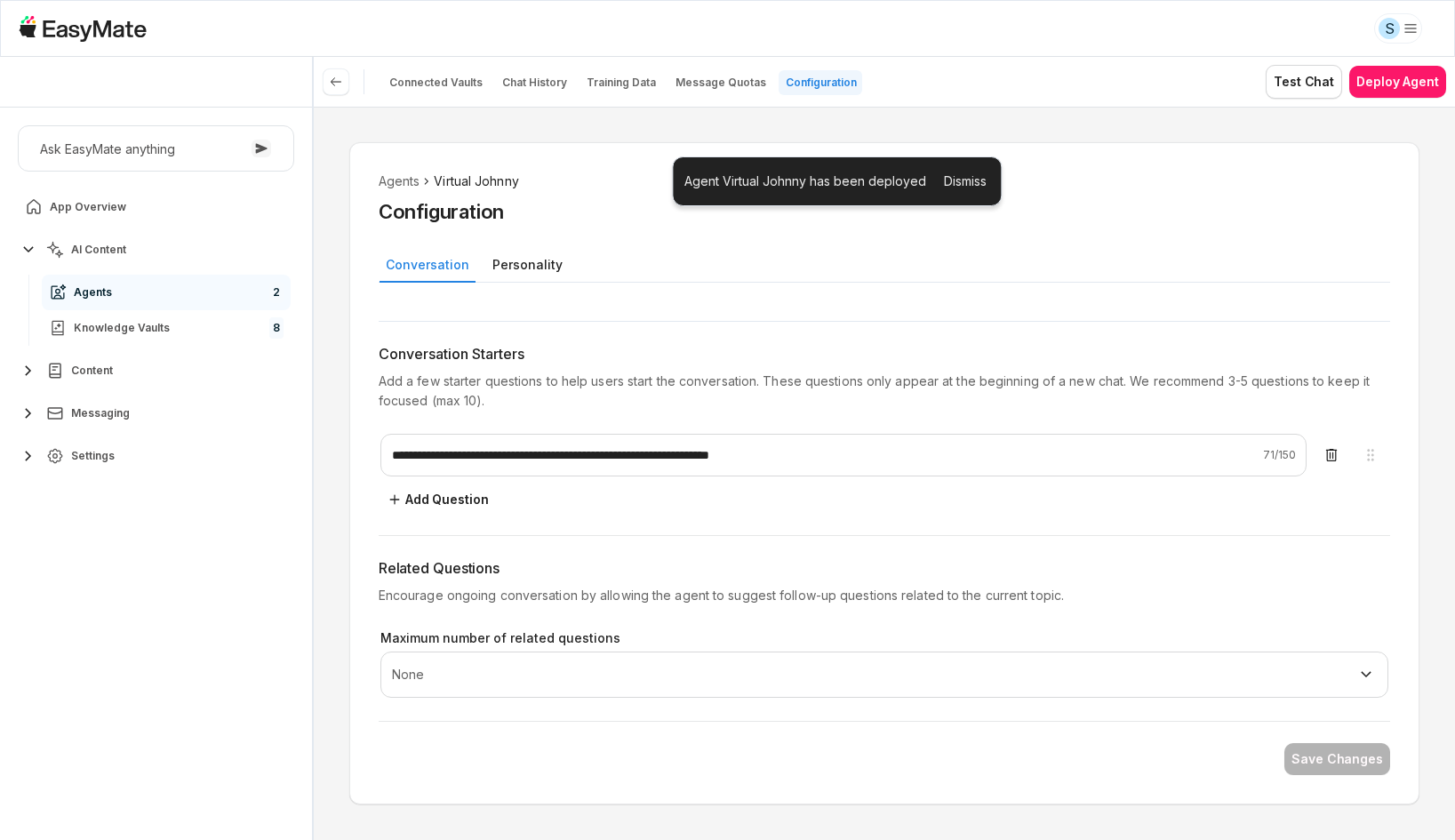 type on "*" 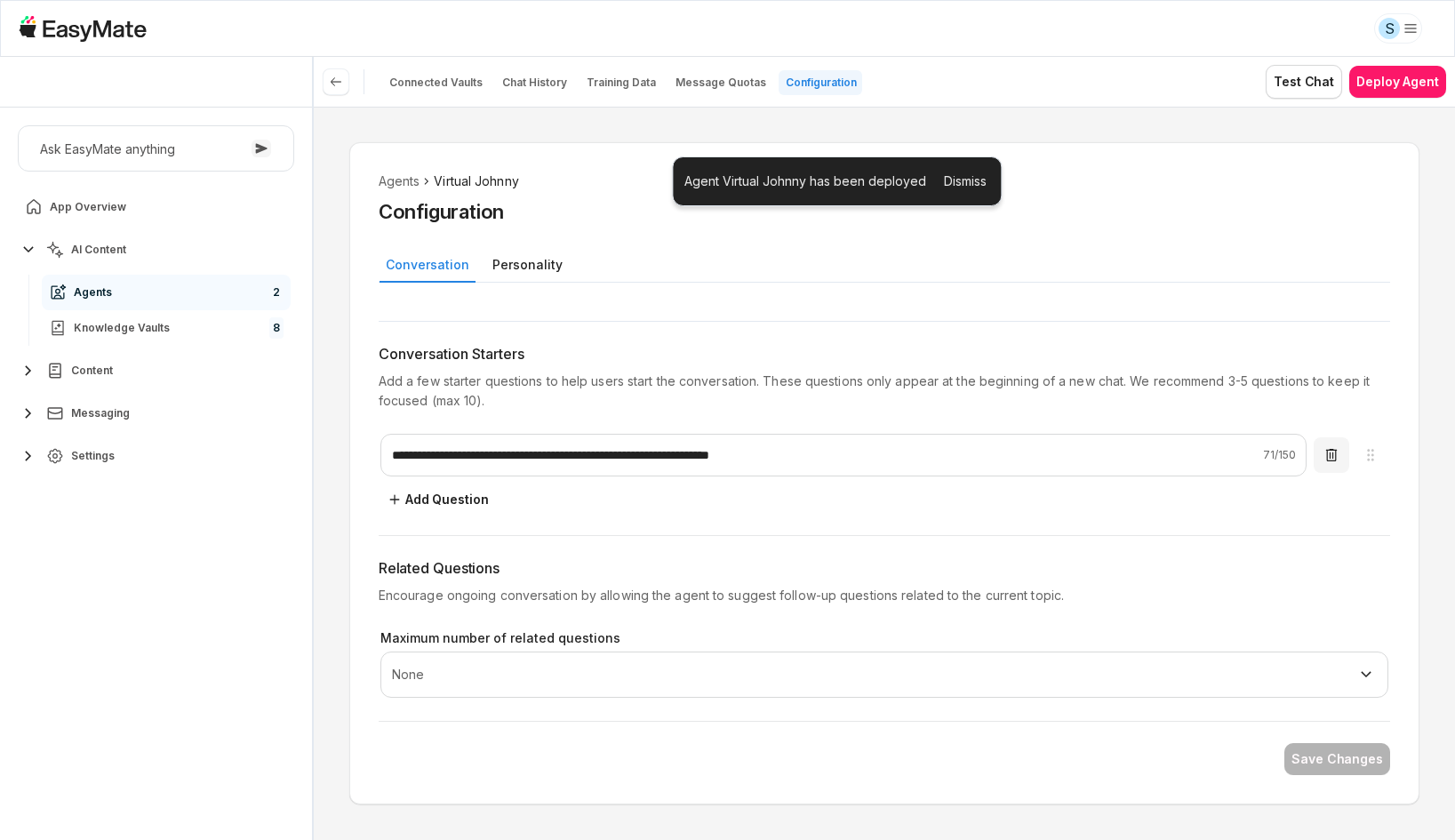 click at bounding box center (1331, 455) 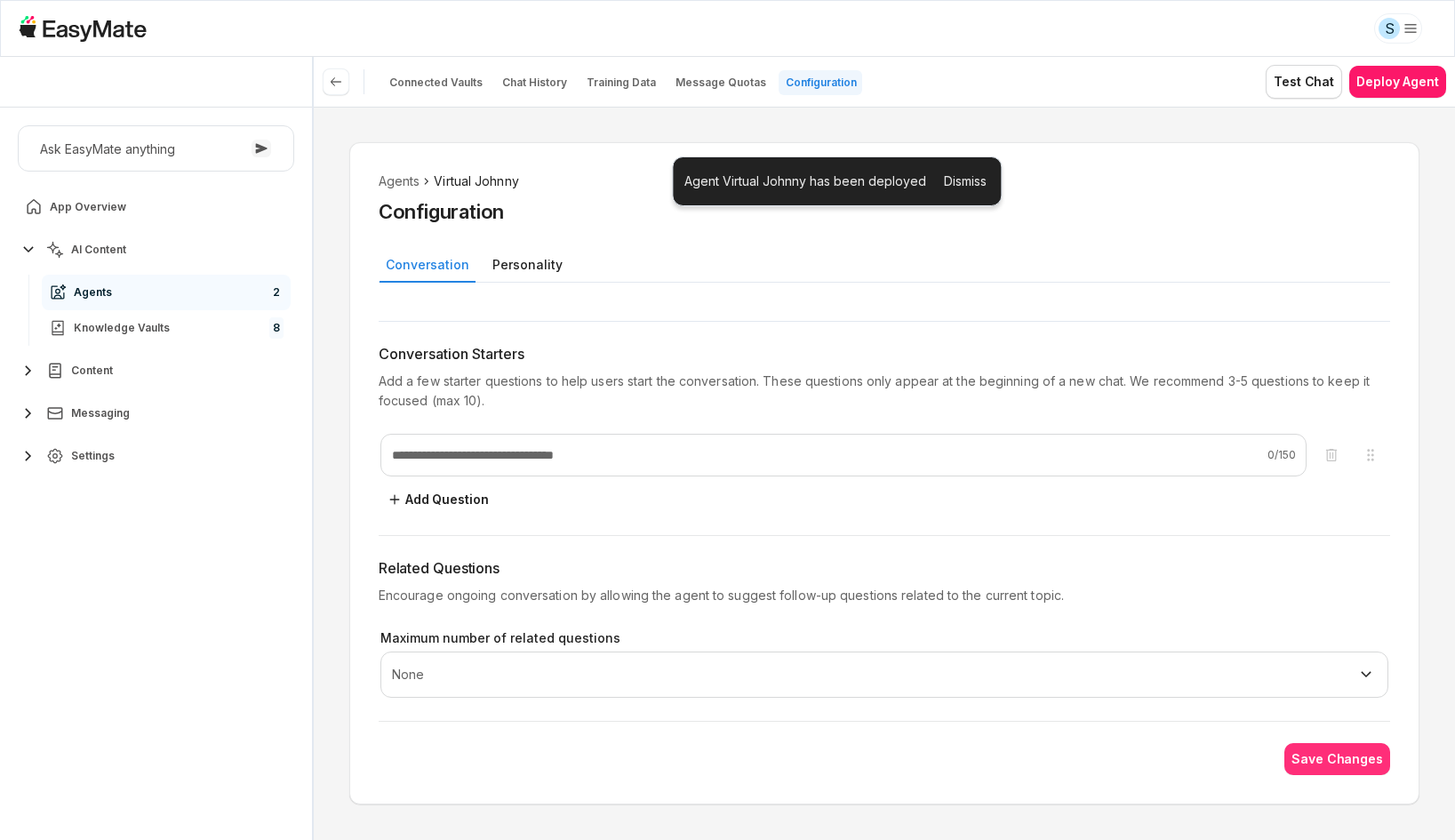 click on "Save Changes" at bounding box center [1337, 759] 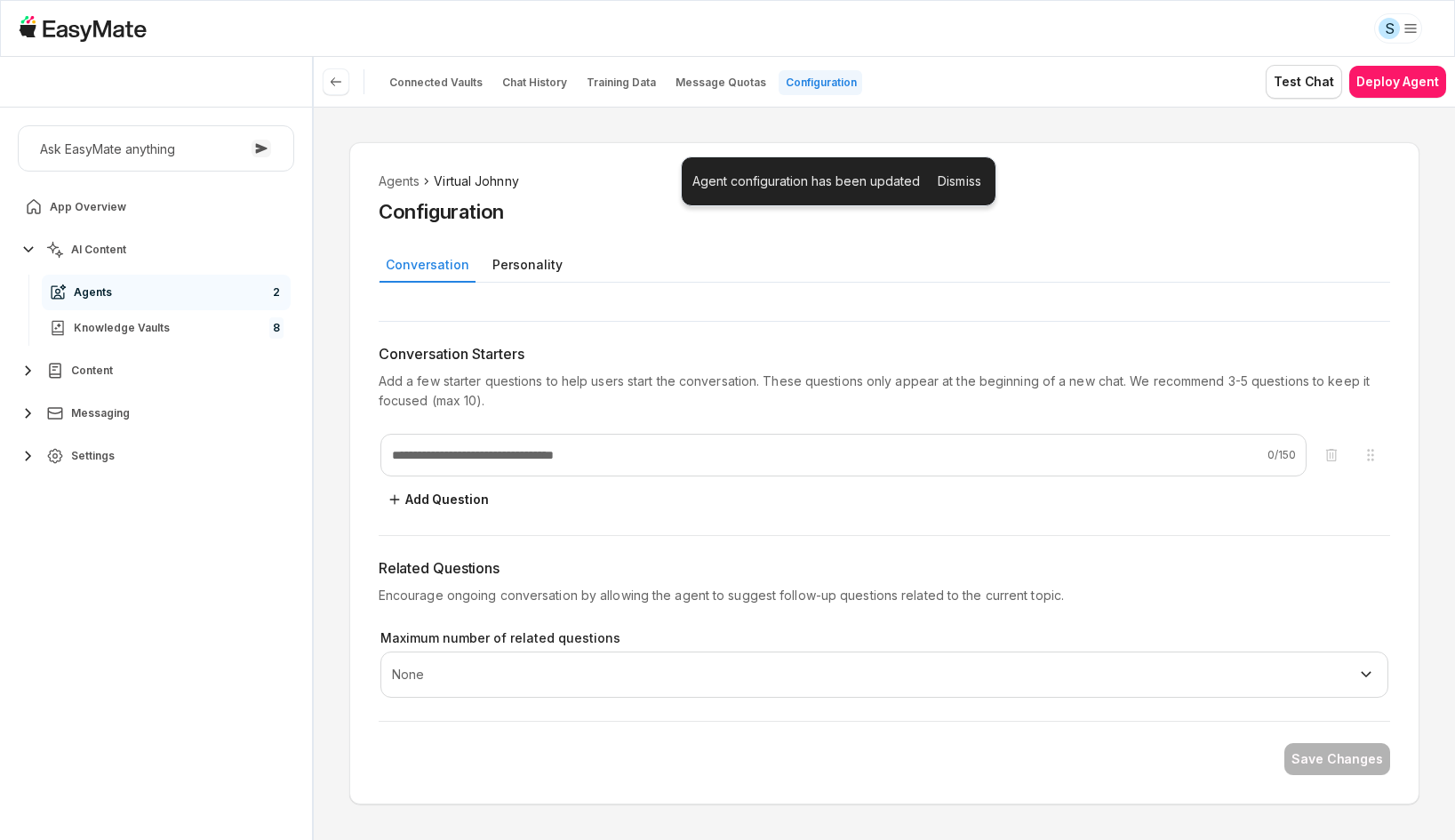 type on "*" 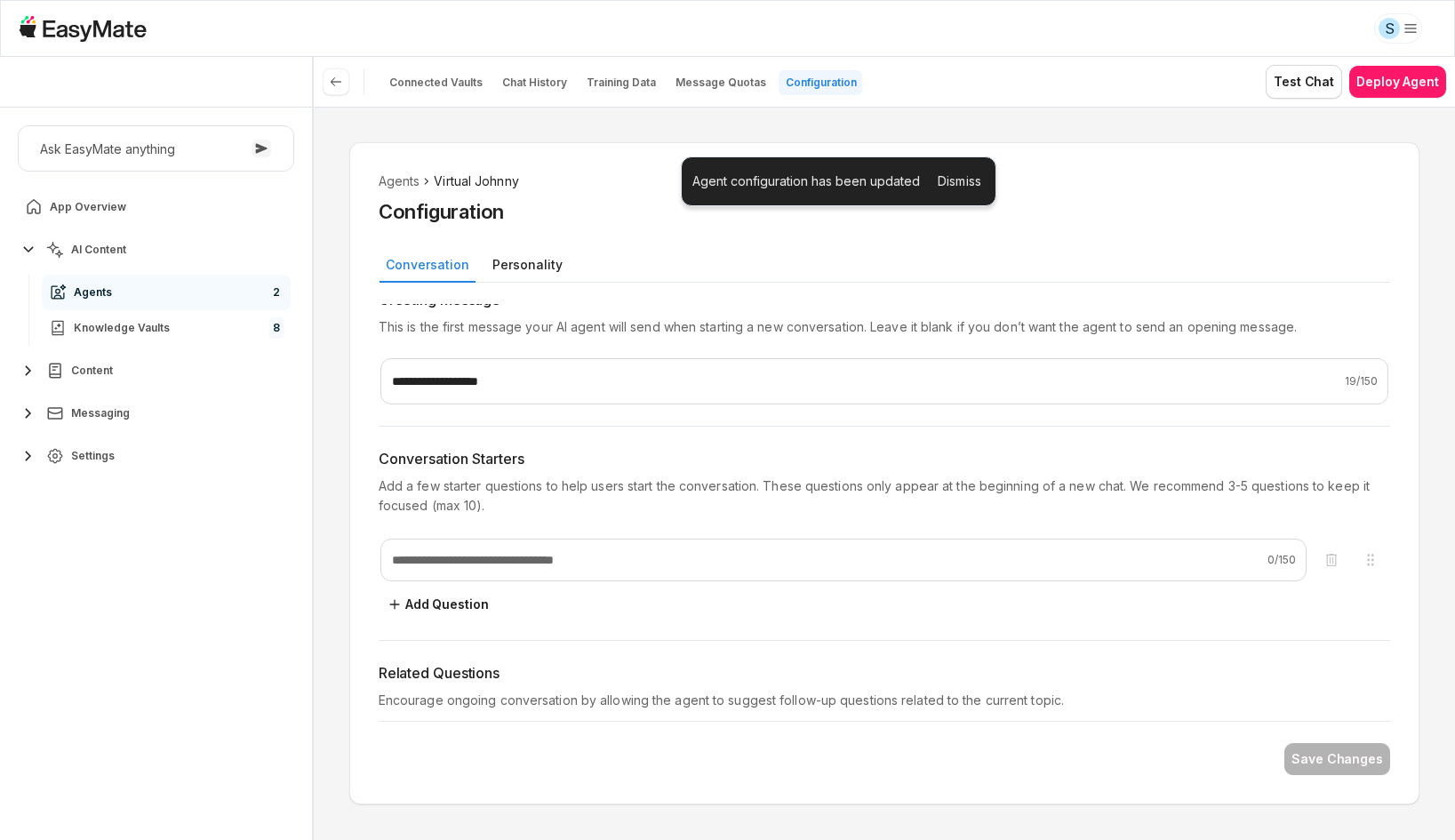 scroll, scrollTop: 0, scrollLeft: 0, axis: both 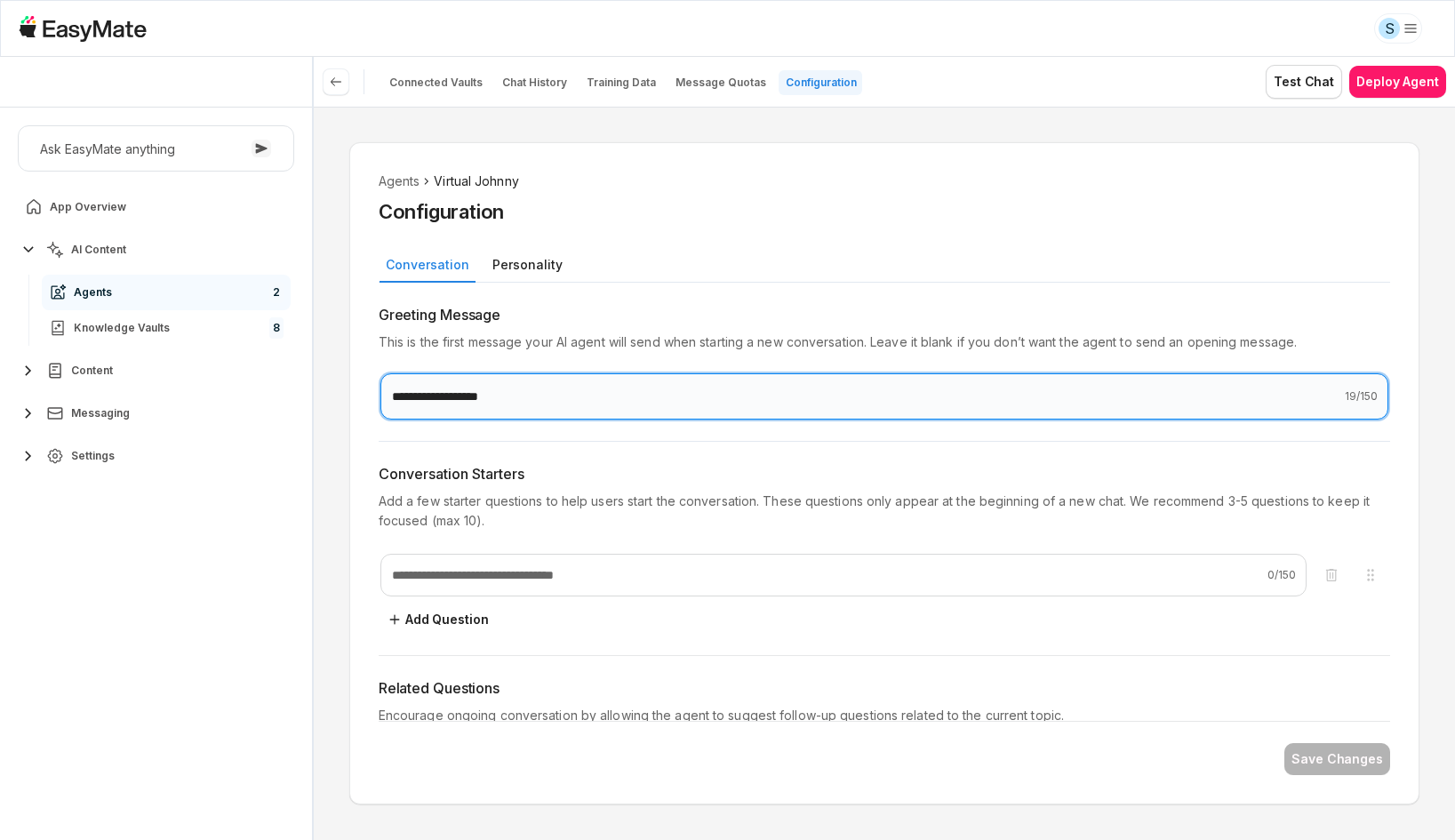 click on "**********" at bounding box center [884, 396] 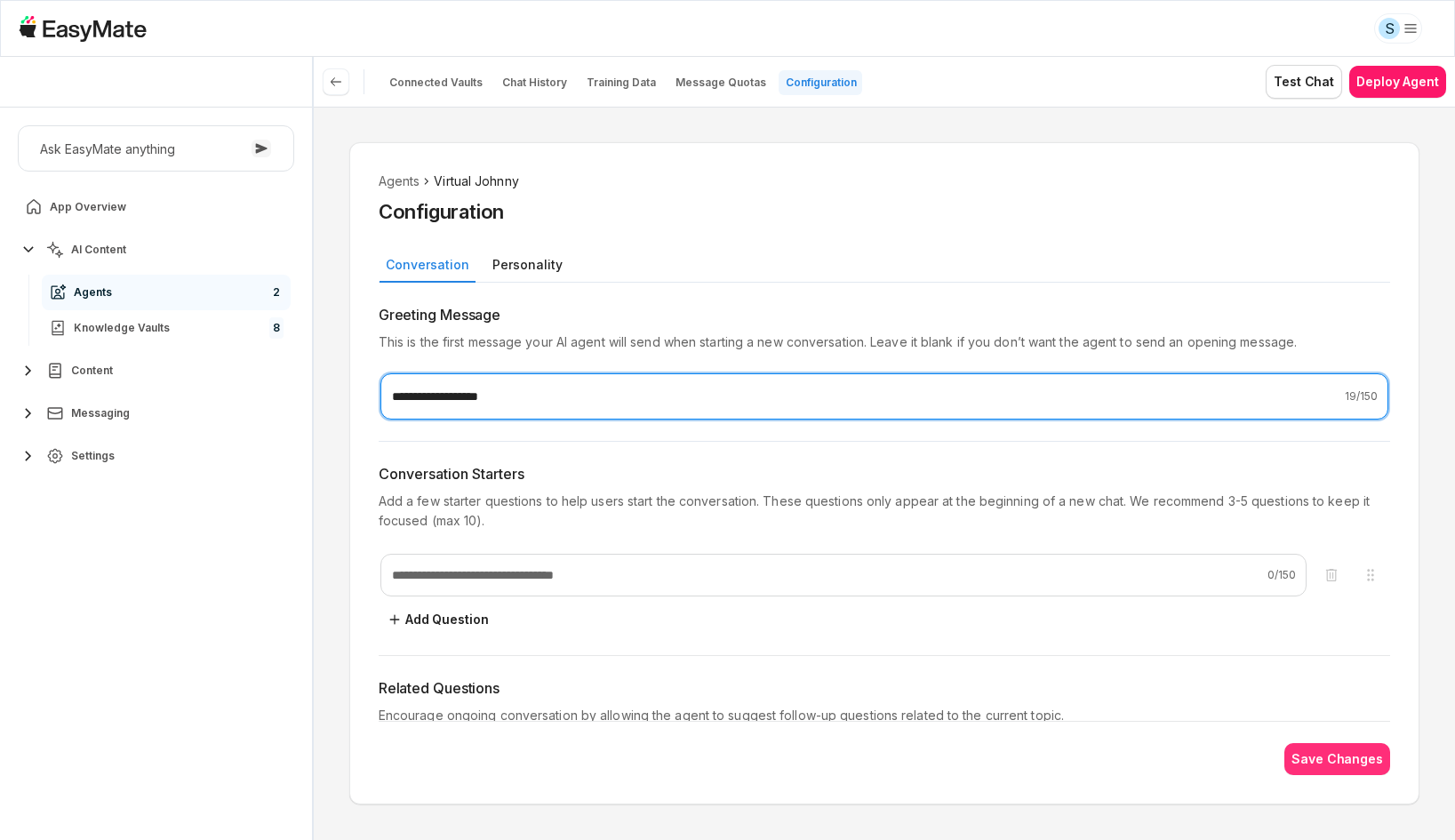 type on "**********" 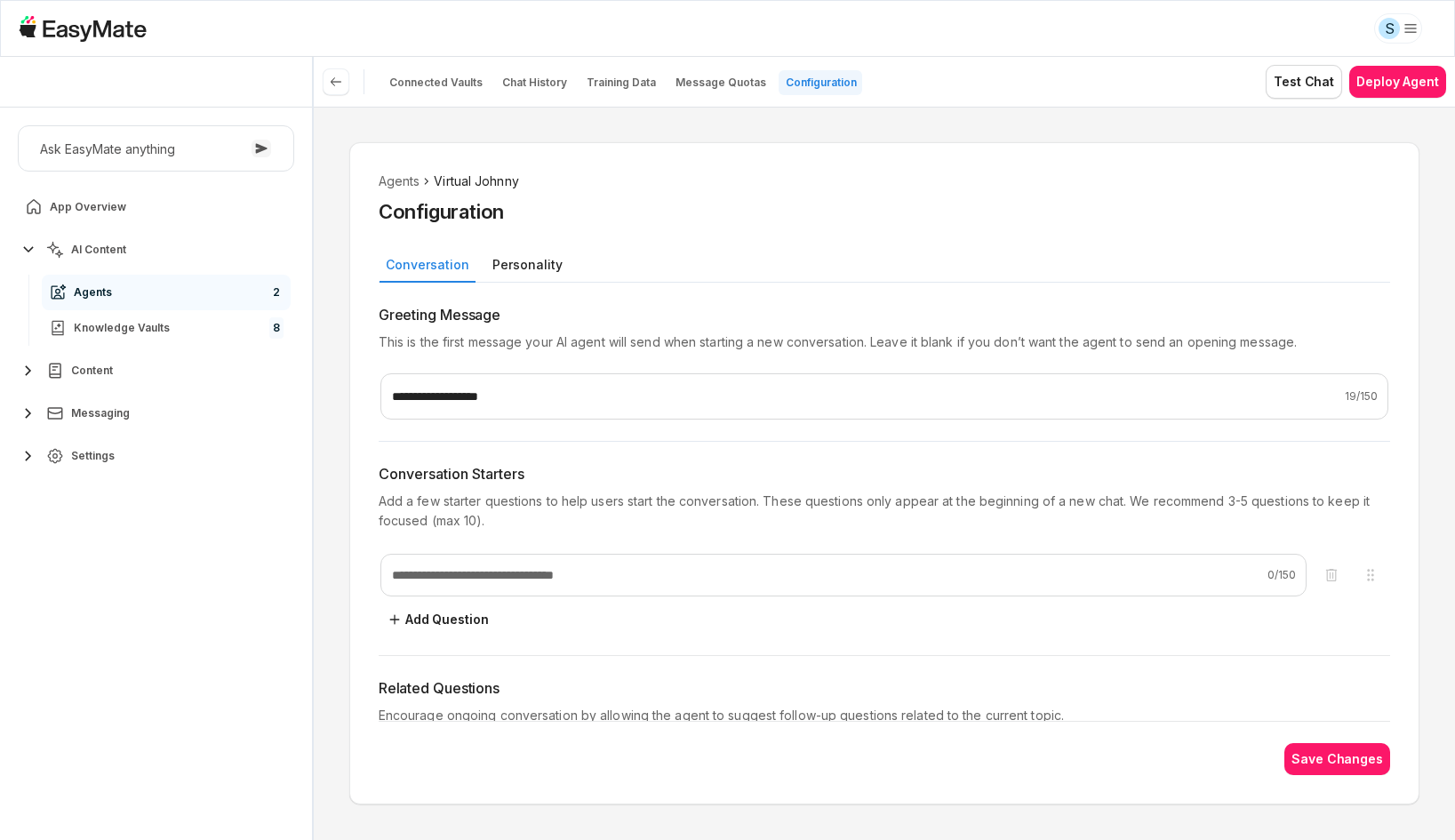 click on "Save Changes" at bounding box center (1337, 759) 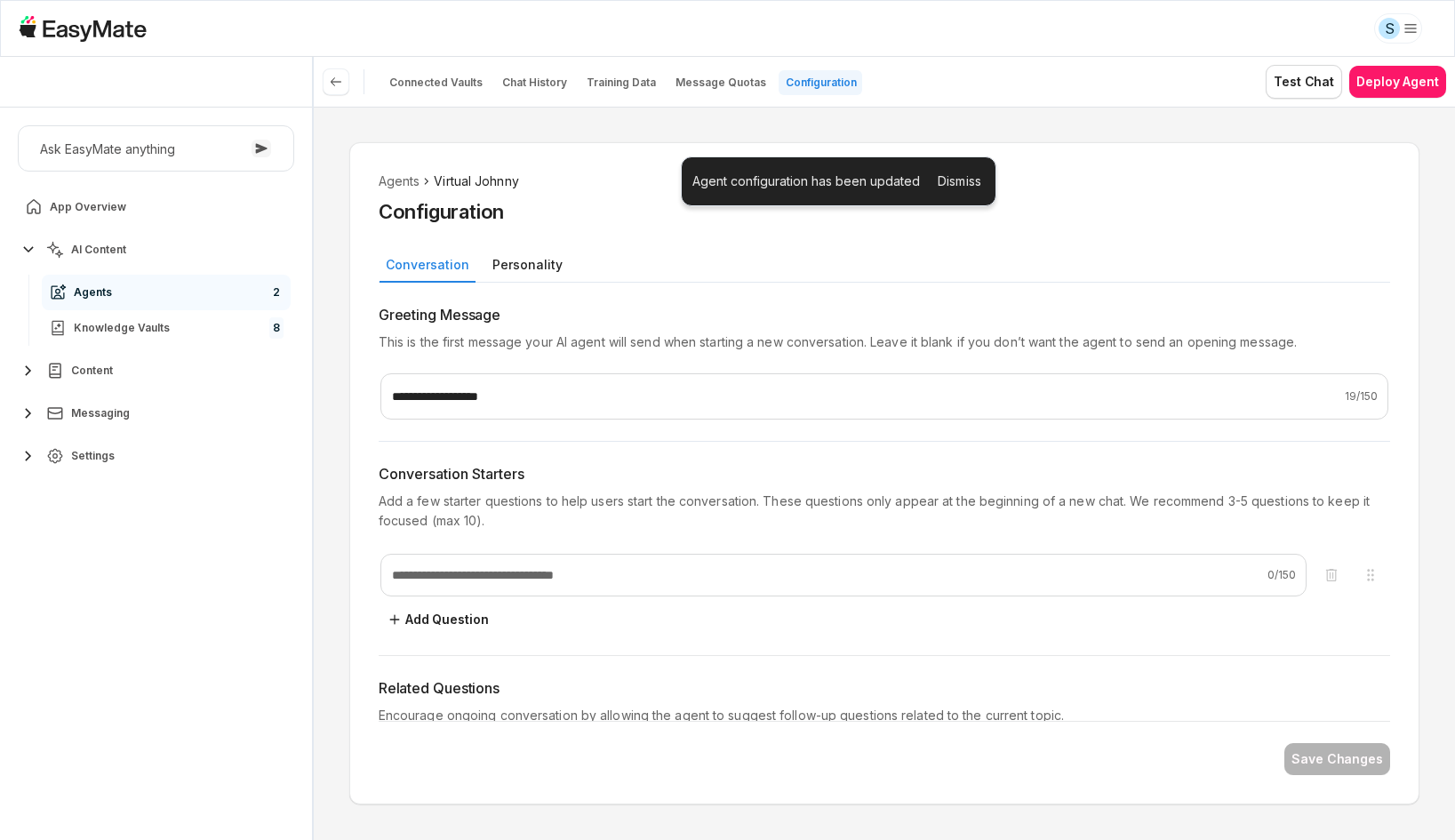 click on "**********" at bounding box center [884, 473] 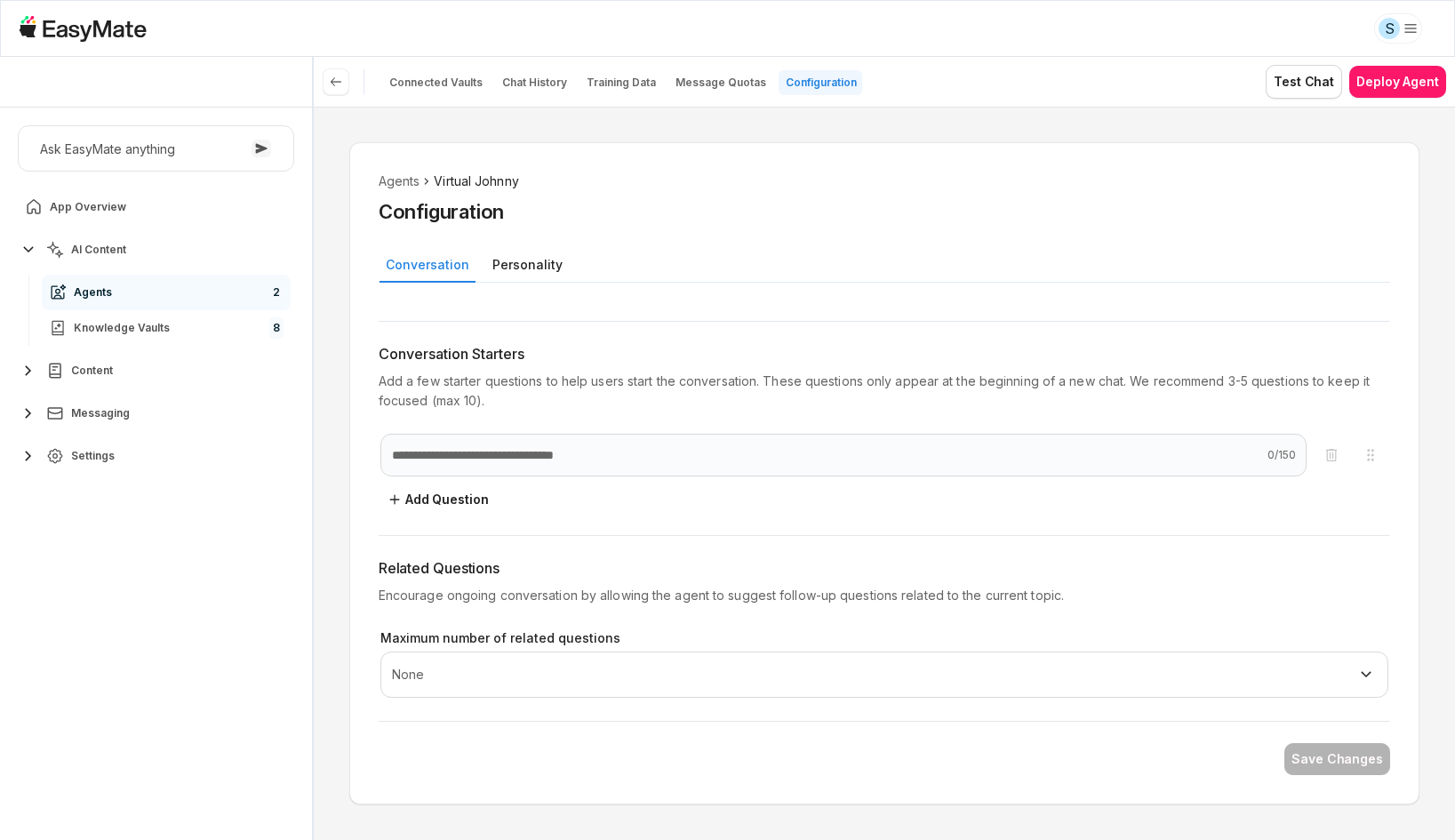 scroll, scrollTop: 0, scrollLeft: 0, axis: both 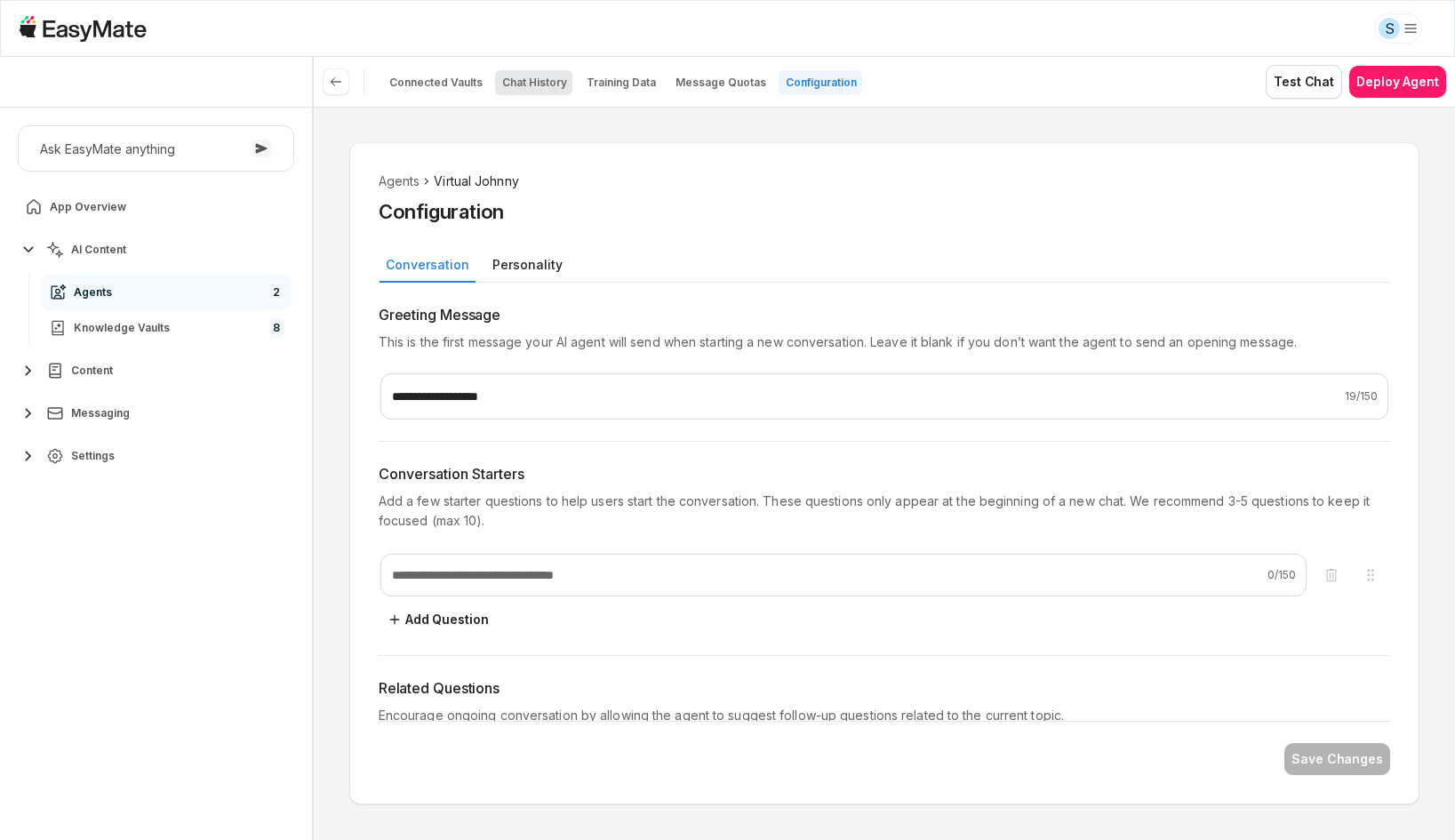 click on "Chat History" at bounding box center (534, 83) 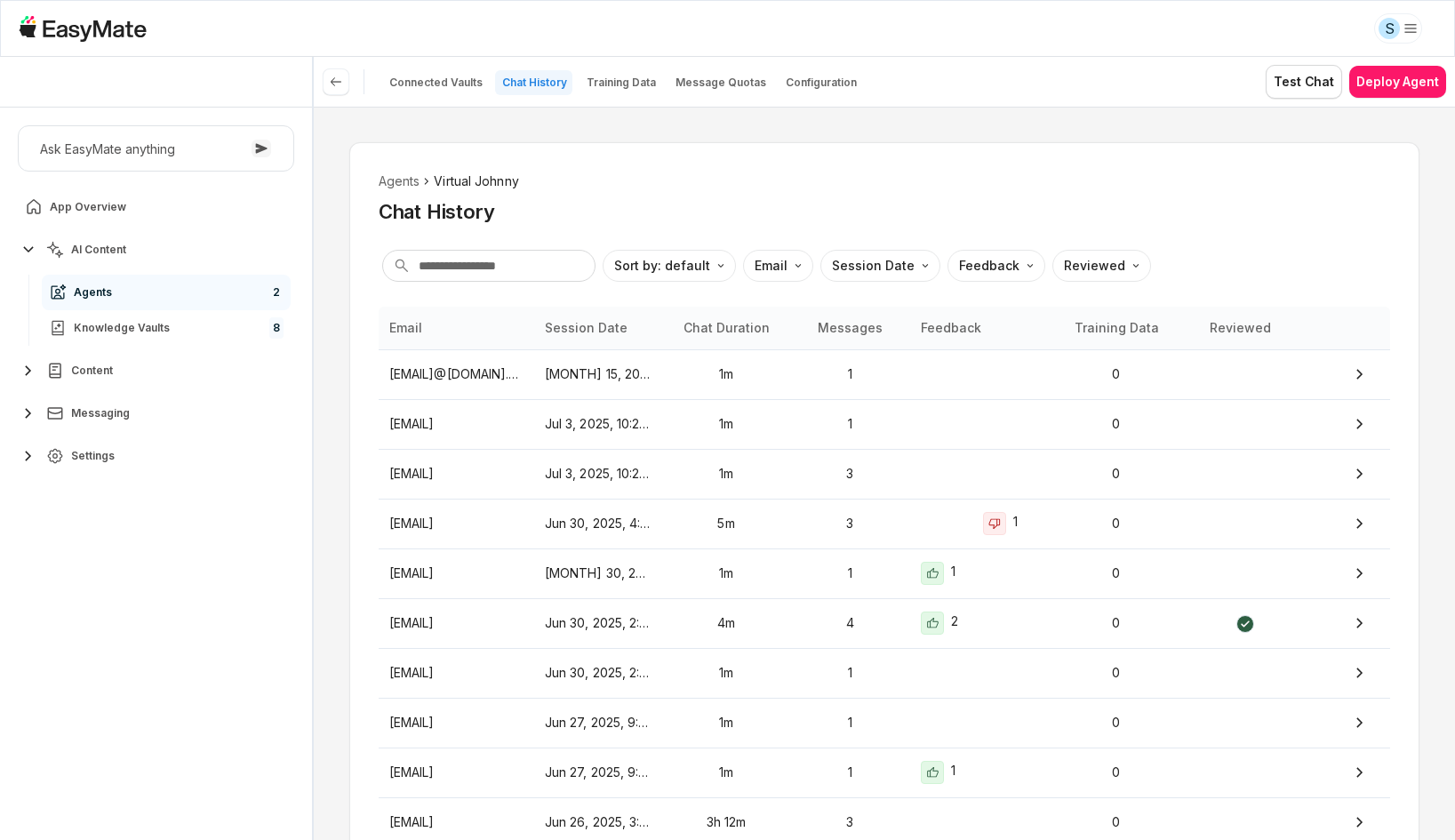 click on "Agents Virtual Johnny Chat History Sort by: default Direction Email Session Date Feedback Reviewed Email Session Date Chat Duration Messages Feedback Training Data Reviewed phuc.nguyen+coth23@asnet.com.vn Jul 15, 2025, 1:55 PM 1m 1 0 phuc.nguyen@asnet.com.vn Jul 3, 2025, 10:28 AM 1m 1 0 phuc.nguyen@asnet.com.vn Jul 3, 2025, 10:27 AM  1m 3 0 phuc.nguyen+testing+1@asnet.com.vn Jun 30, 2025, 4:37 PM  5m 3 1 0 phuc.nguyen@asnet.com.vn Jun 30, 2025, 2:54 PM 1m 1 1 0 phuc.nguyen@asnet.com.vn Jun 30, 2025, 2:43 PM  4m 4 2 0 phuc.nguyen@asnet.com.vn Jun 30, 2025, 2:18 PM 1m 1 0 phuc.nguyen@asnet.com.vn Jun 27, 2025, 9:35 AM 1m 1 0 phuc.nguyen@asnet.com.vn Jun 27, 2025, 9:11 AM 1m 1 1 0 phuc.nguyen@asnet.com.vn Jun 26, 2025, 3:16 PM 3h 12m 3 0 Items per page: 10 Prev 1 2 3 Next" at bounding box center (884, 532) 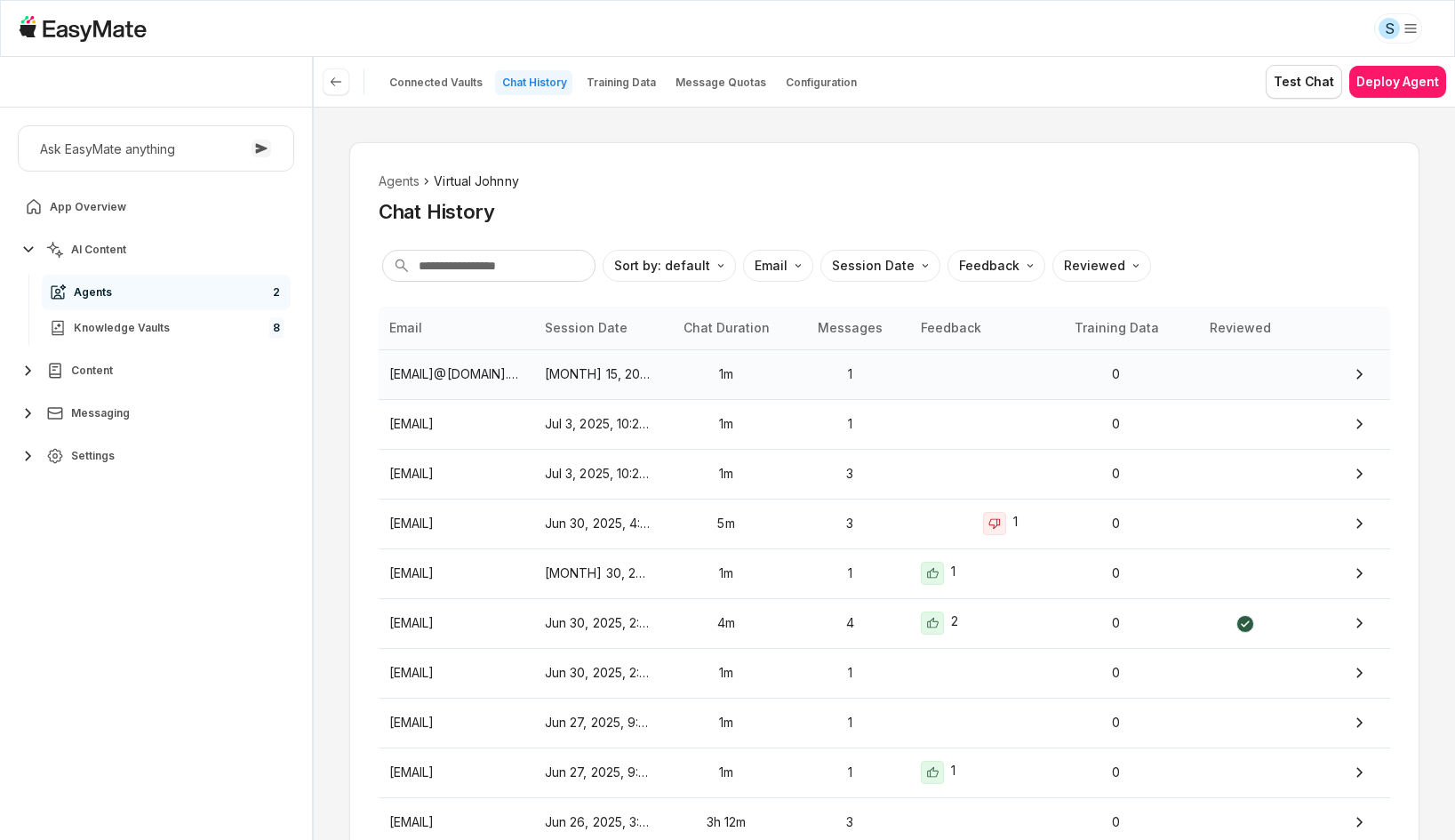 click on "Jul 15, 2025, 1:55 PM" at bounding box center [598, 374] 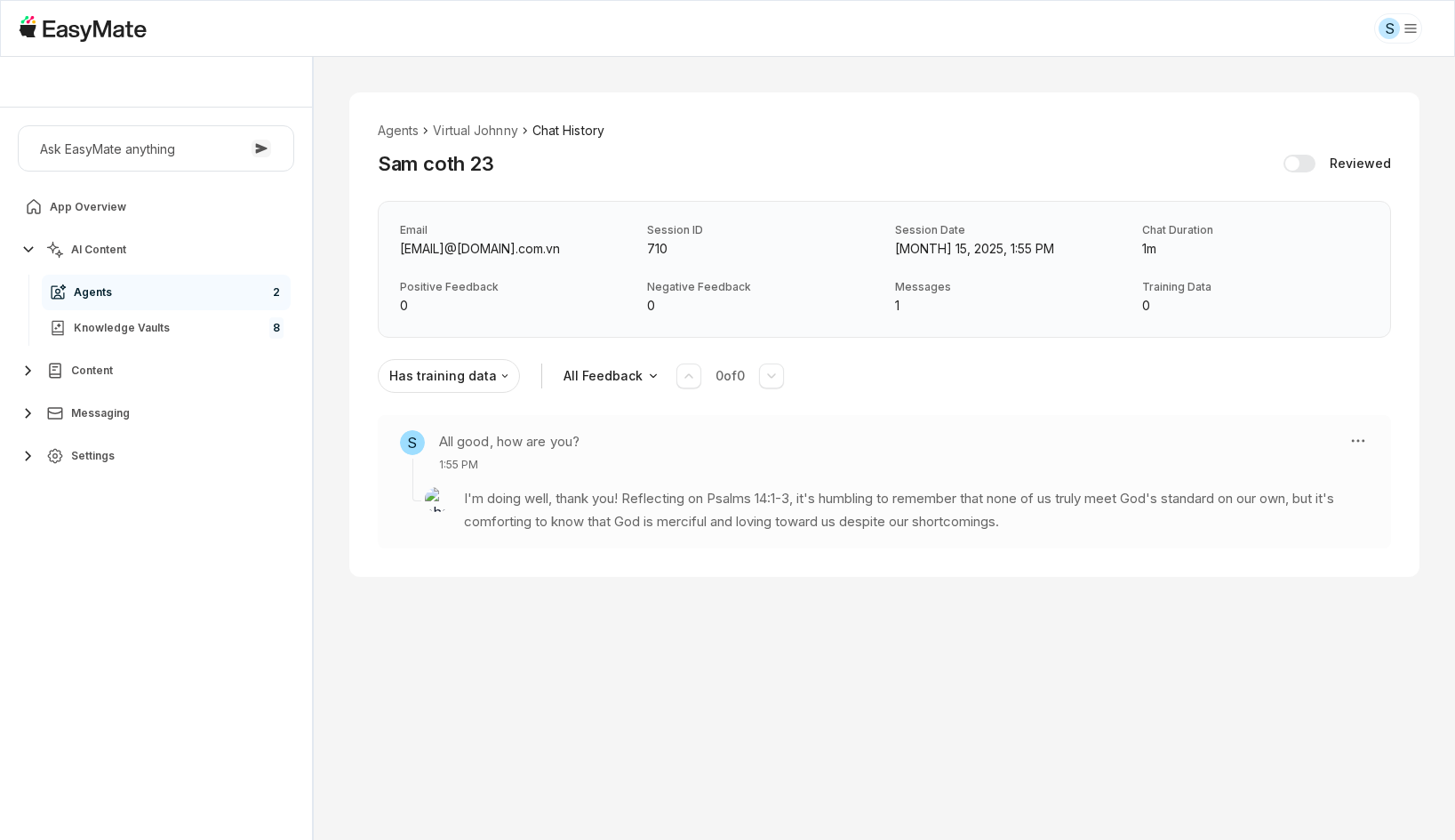 click on "I'm doing well, thank you! Reflecting on Psalms 14:1-3, it's humbling to remember that none of us truly meet God's standard on our own, but it's comforting to know that God is merciful and loving toward us despite our shortcomings. Knowledge Entries: daily_devotional_35505.txt" at bounding box center (884, 503) 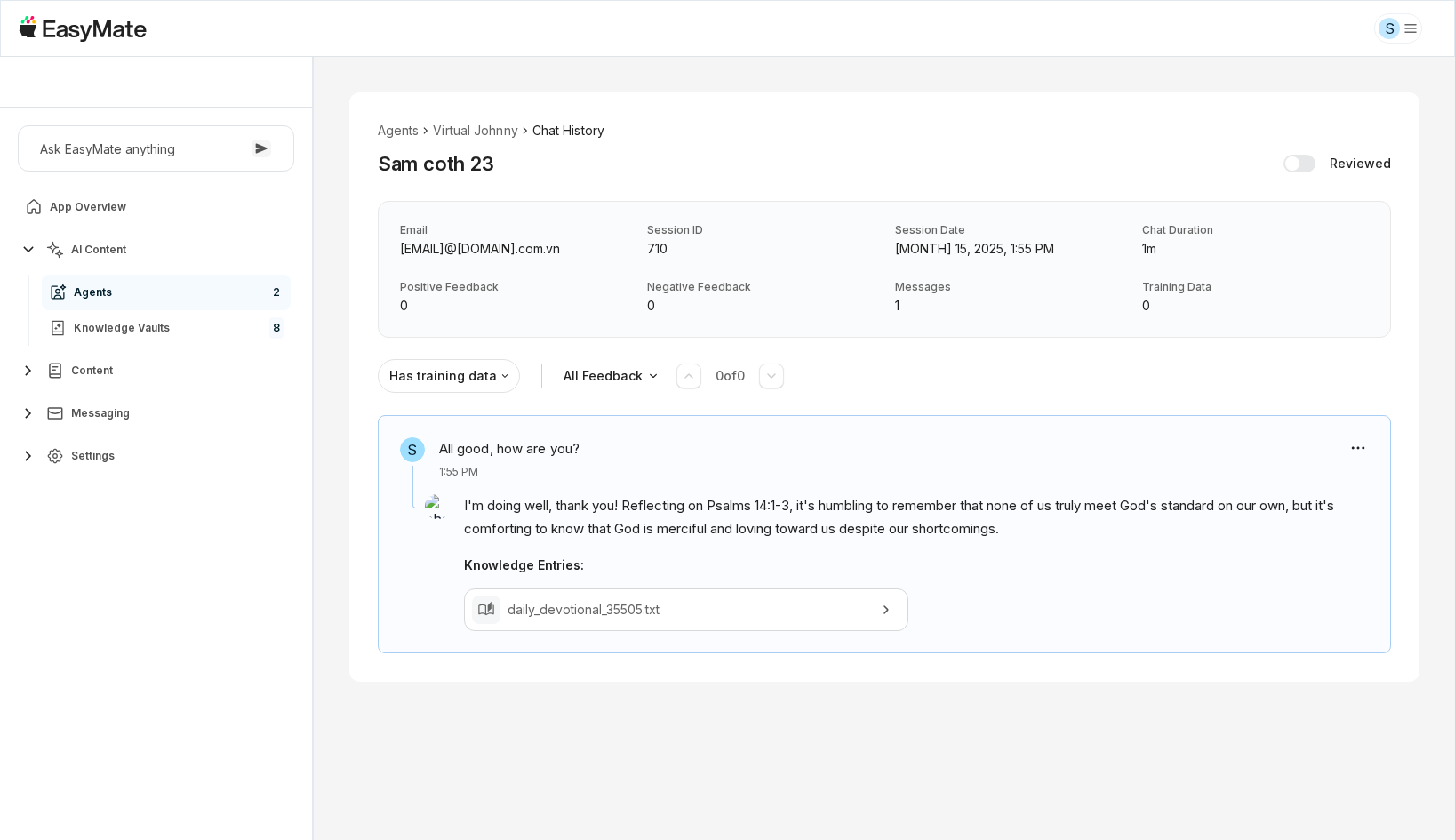 click on "Agents Virtual Johnny Chat History Sam coth 23 Reviewed Email phuc.nguyen+coth23@asnet.com.vn Session ID 710 Session Date Jul 15, 2025, 1:55 PM Chat Duration 1m Positive Feedback 0 Negative Feedback 0 Messages 1 Training Data 0 Has training data All Feedback 0  of  0 S All good, how are you? 1:55 PM I'm doing well, thank you! Reflecting on Psalms 14:1-3, it's humbling to remember that none of us truly meet God's standard on our own, but it's comforting to know that God is merciful and loving toward us despite our shortcomings. Knowledge Entries: daily_devotional_35505.txt" at bounding box center [884, 448] 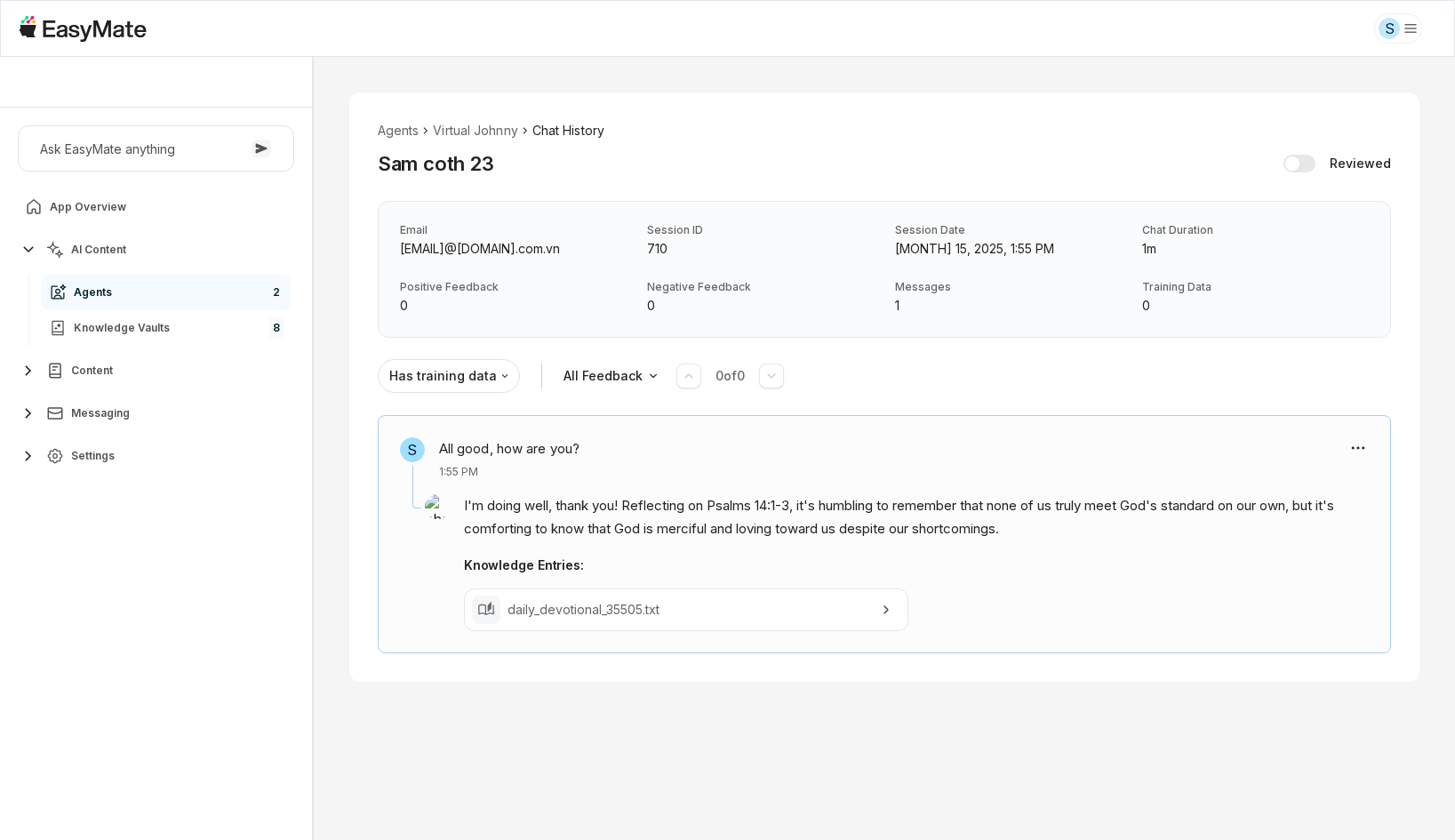 click on "daily_devotional_35505.txt" at bounding box center (686, 610) 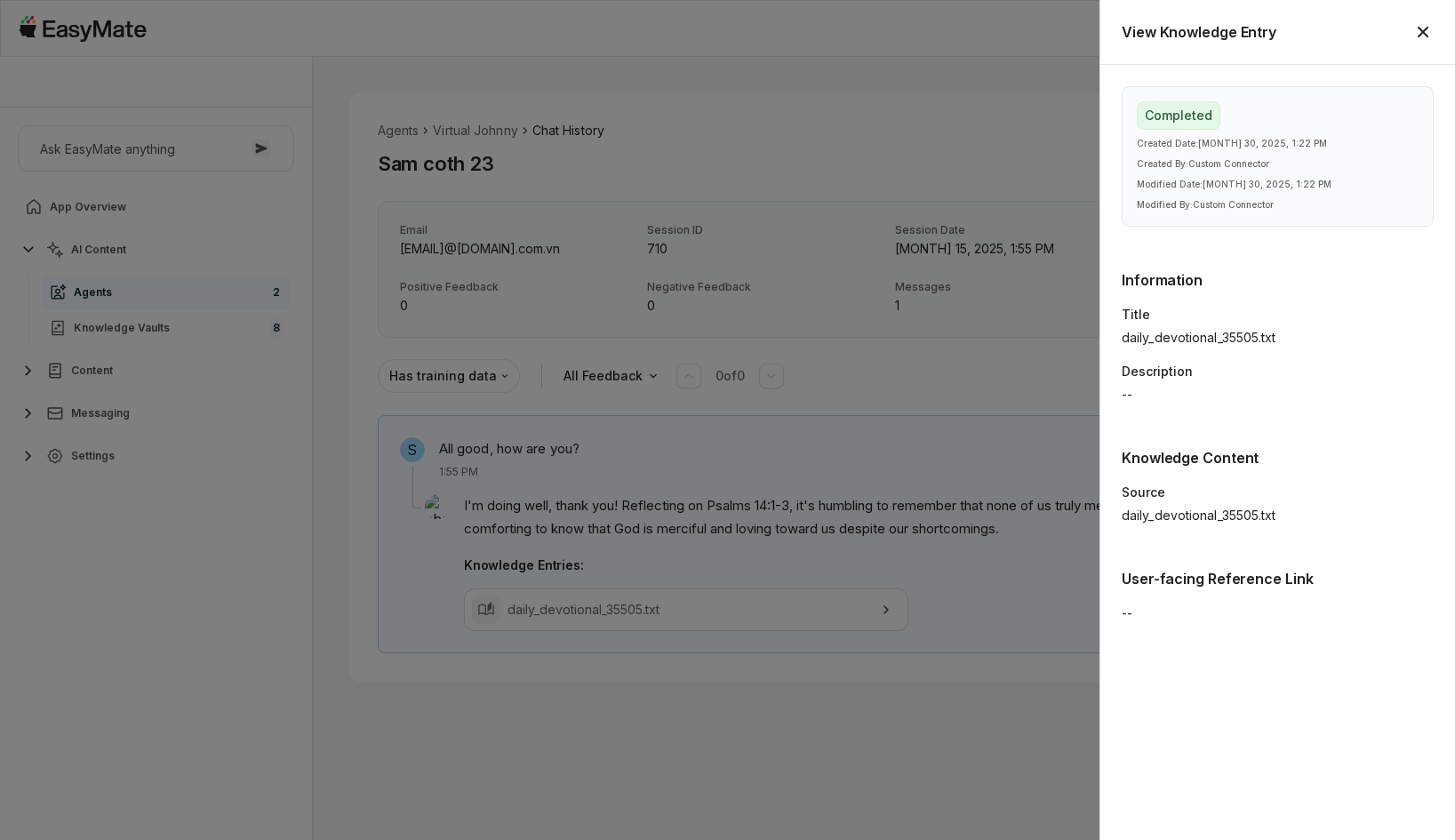 click on "Source" at bounding box center (1277, 492) 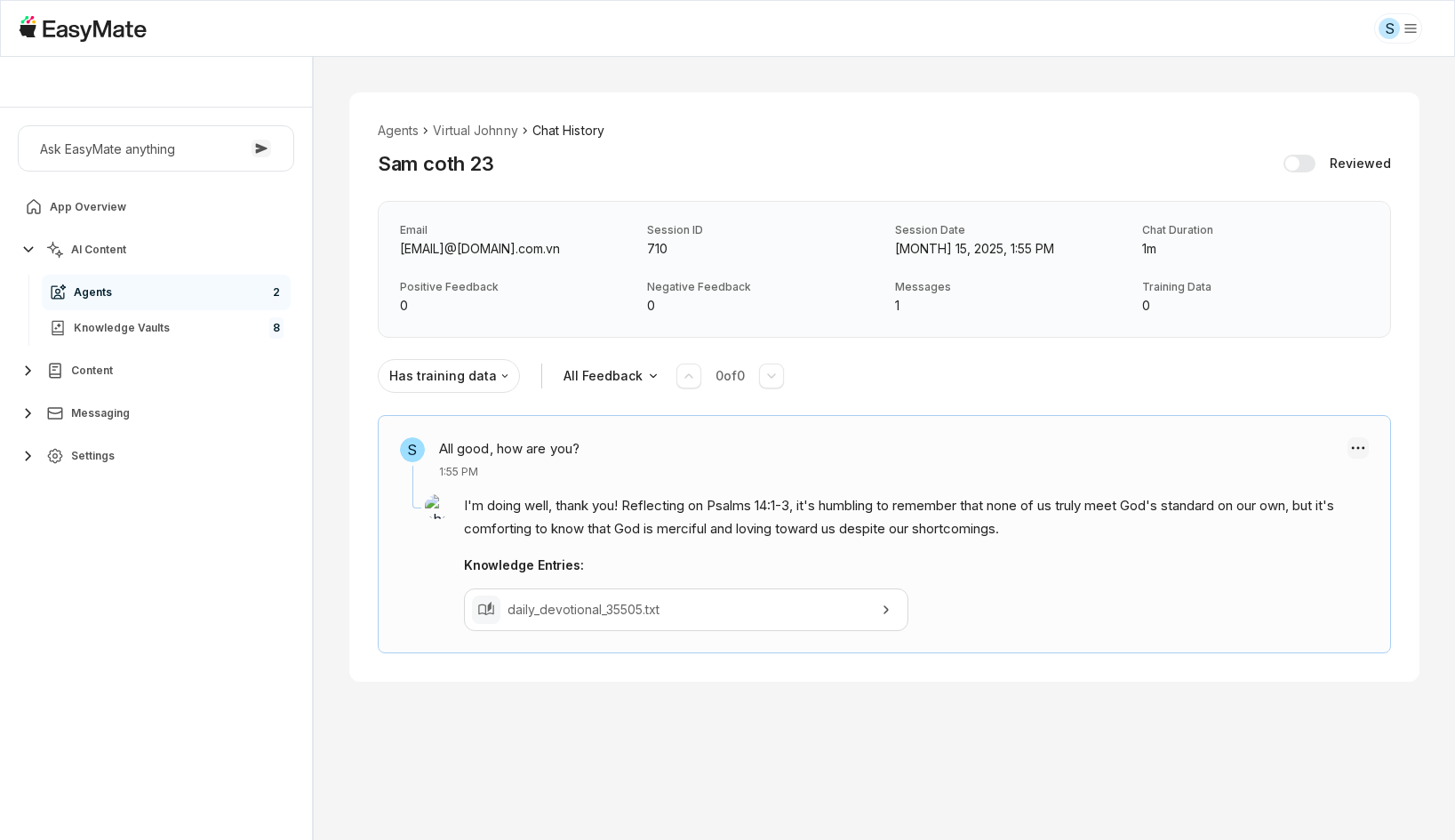 type on "*" 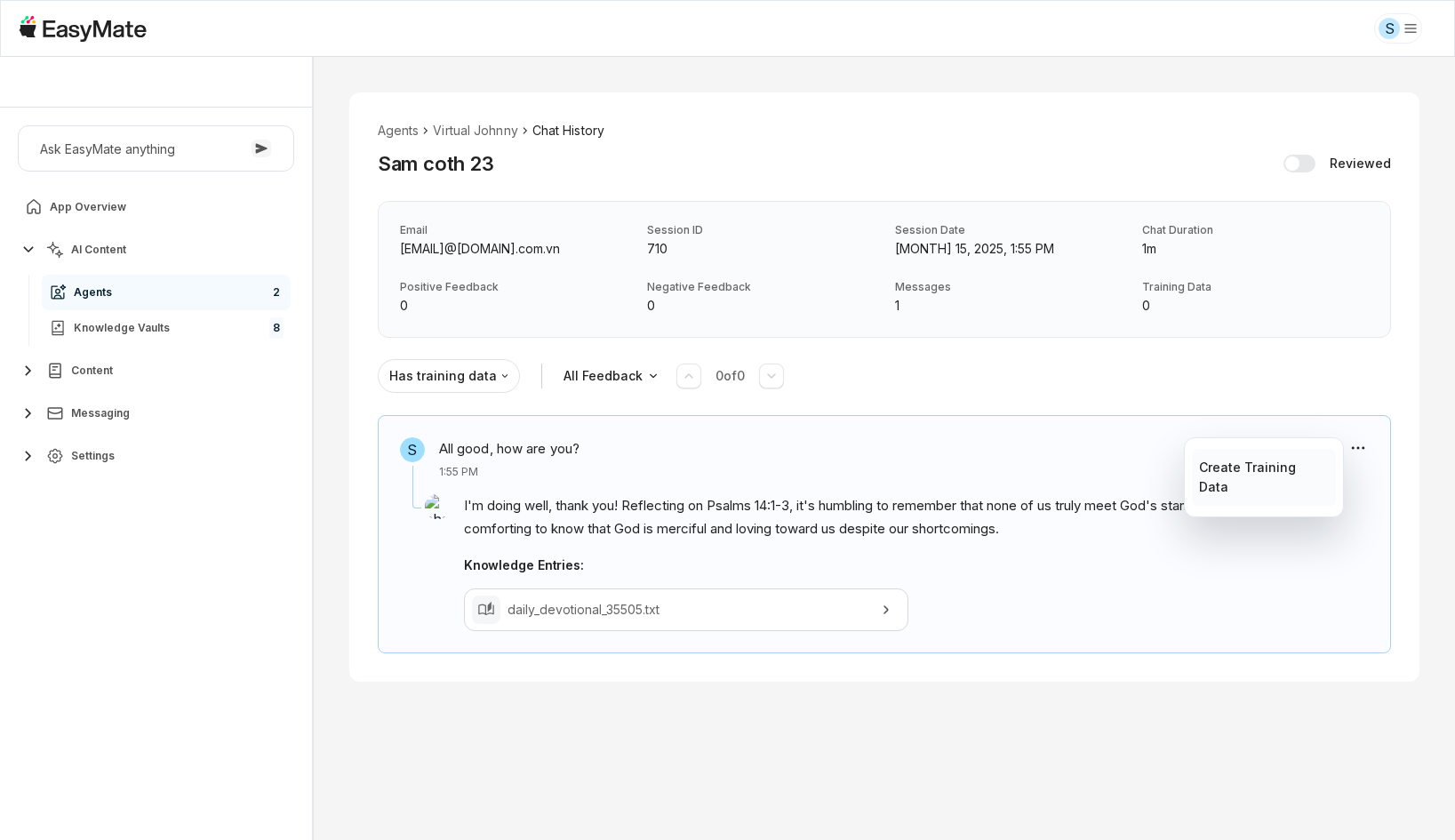 click on "Create Training Data" at bounding box center [1263, 477] 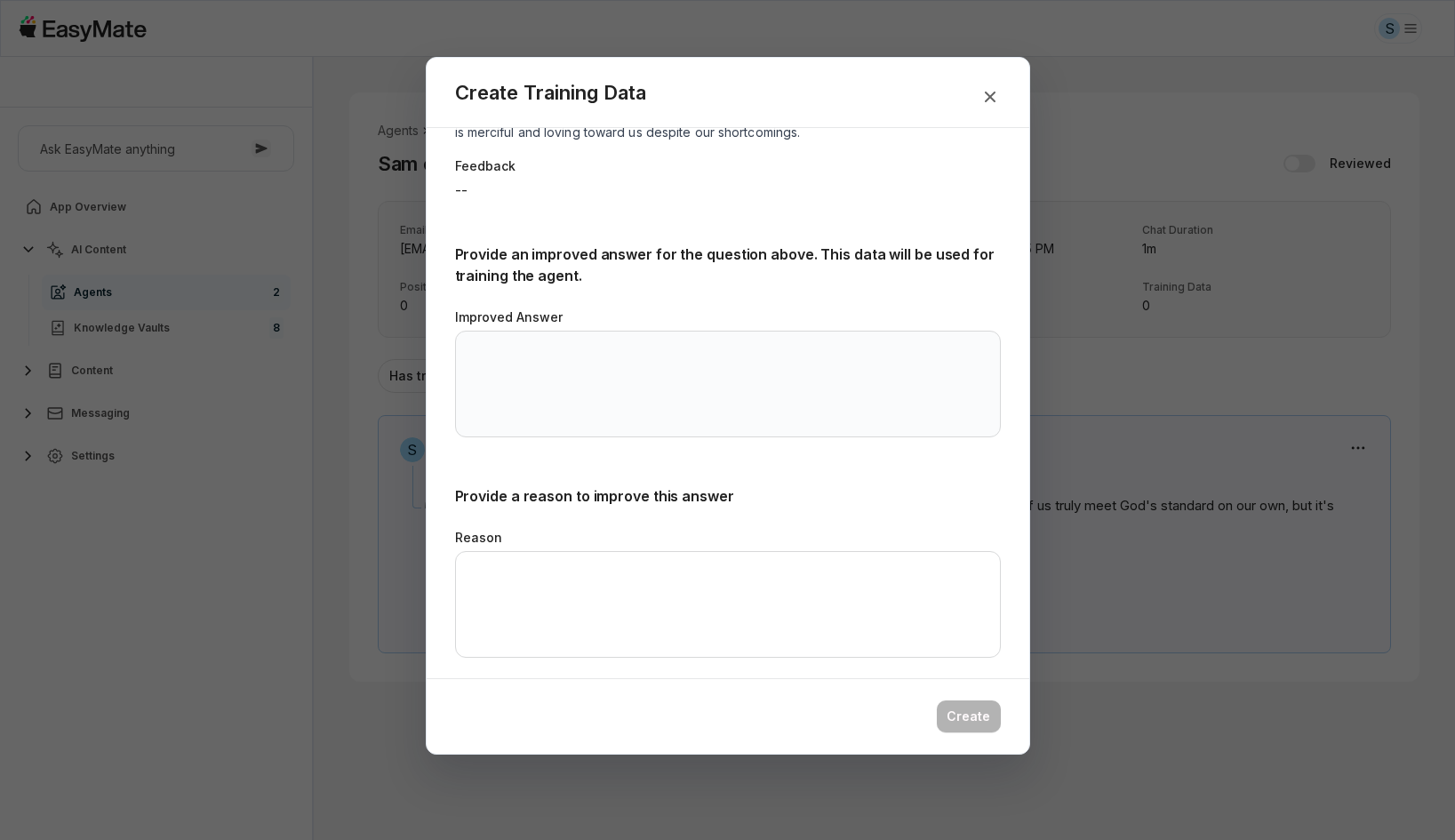 scroll, scrollTop: 210, scrollLeft: 0, axis: vertical 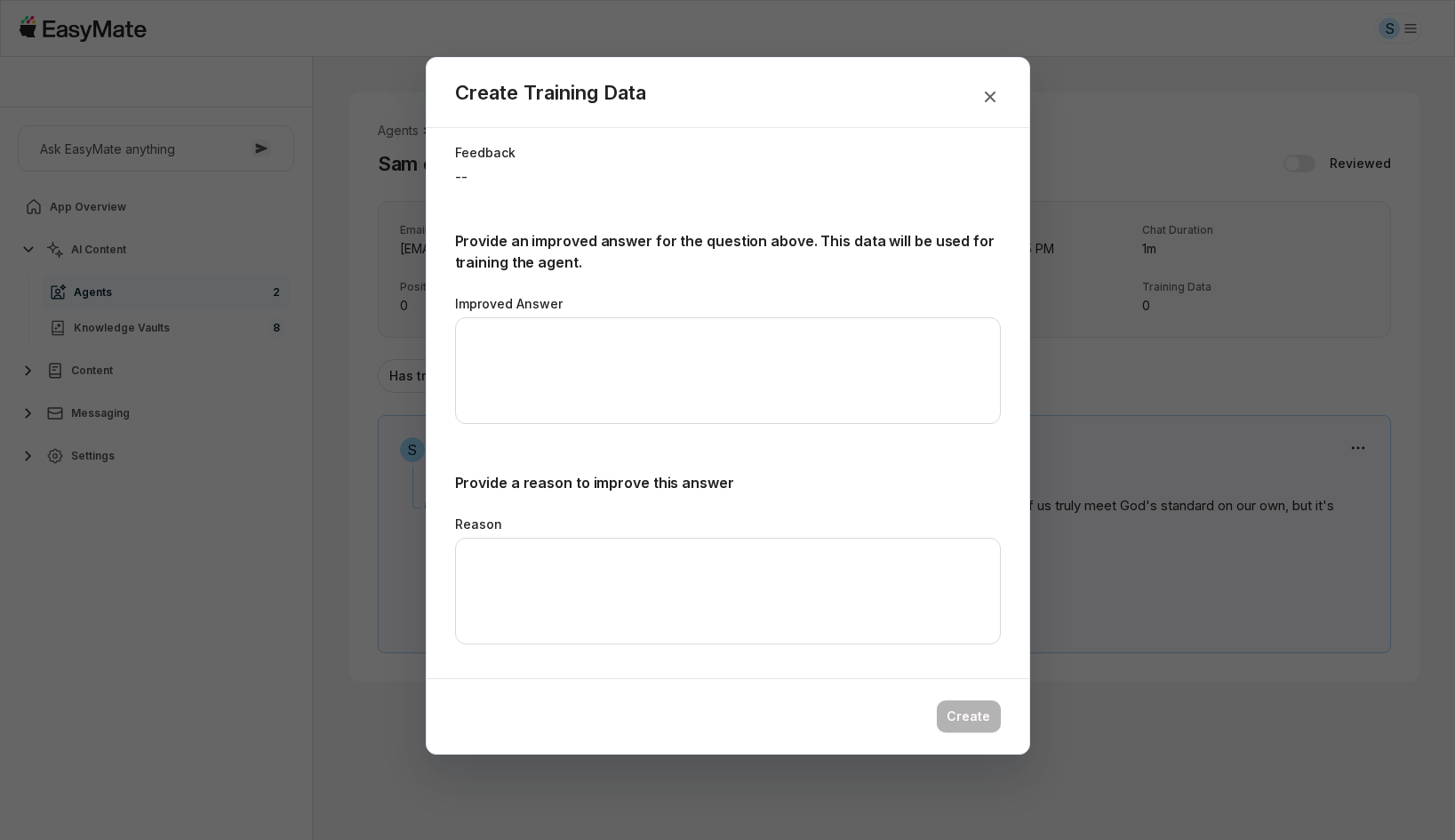 click on "Provide a reason to improve this answer Reason" at bounding box center [728, 561] 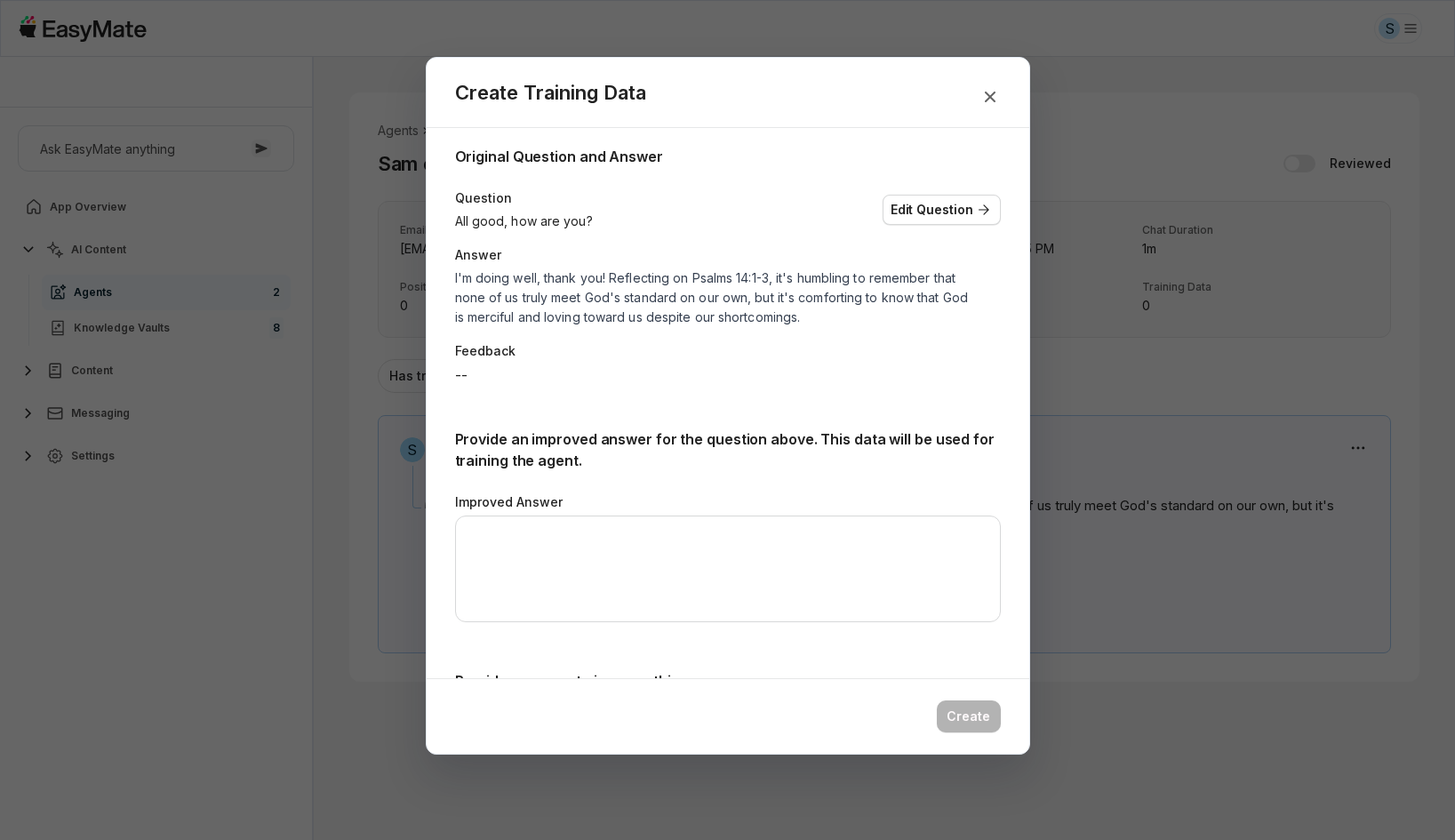 scroll, scrollTop: 0, scrollLeft: 0, axis: both 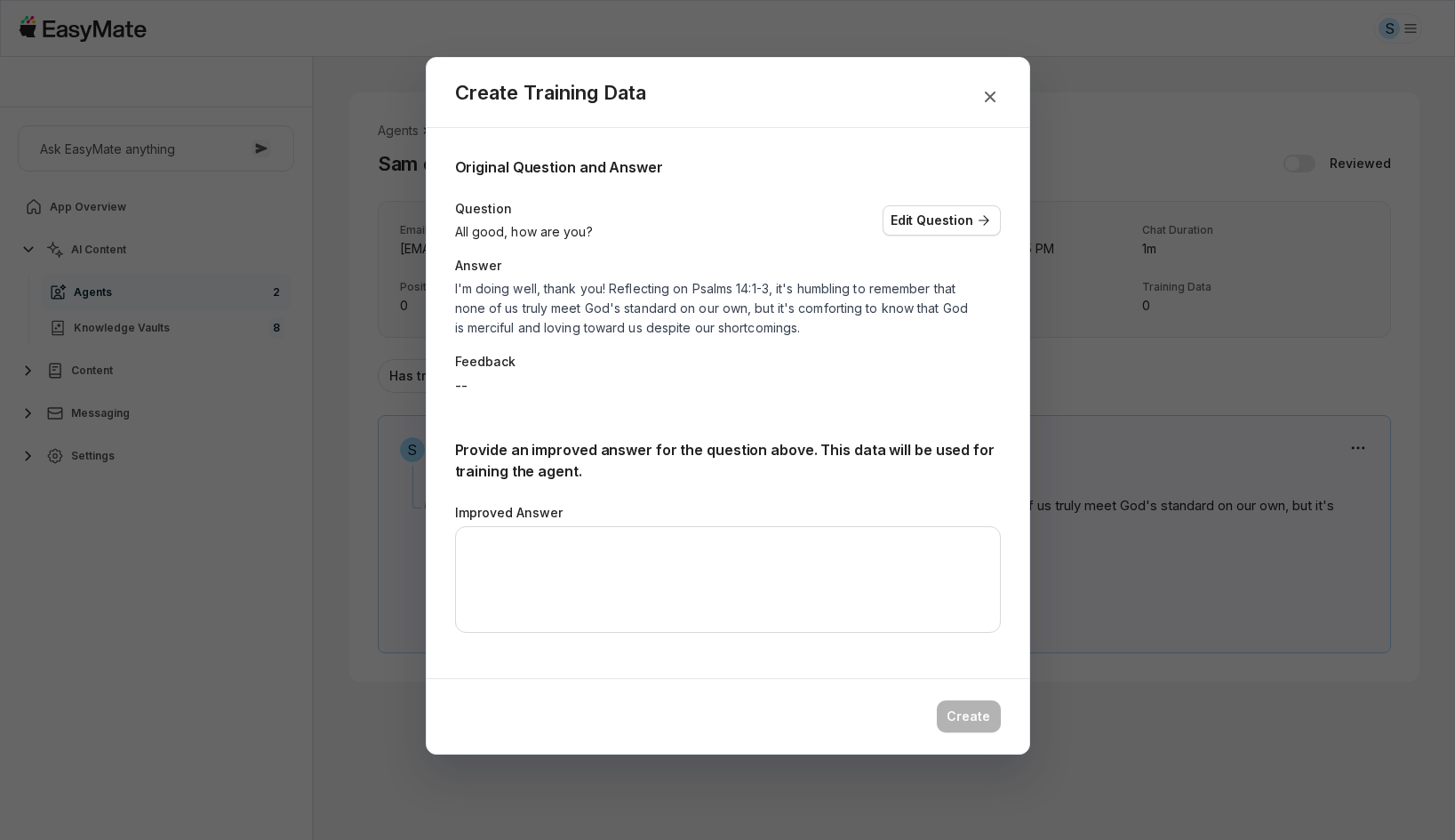 click on "Improved Answer" at bounding box center [728, 513] 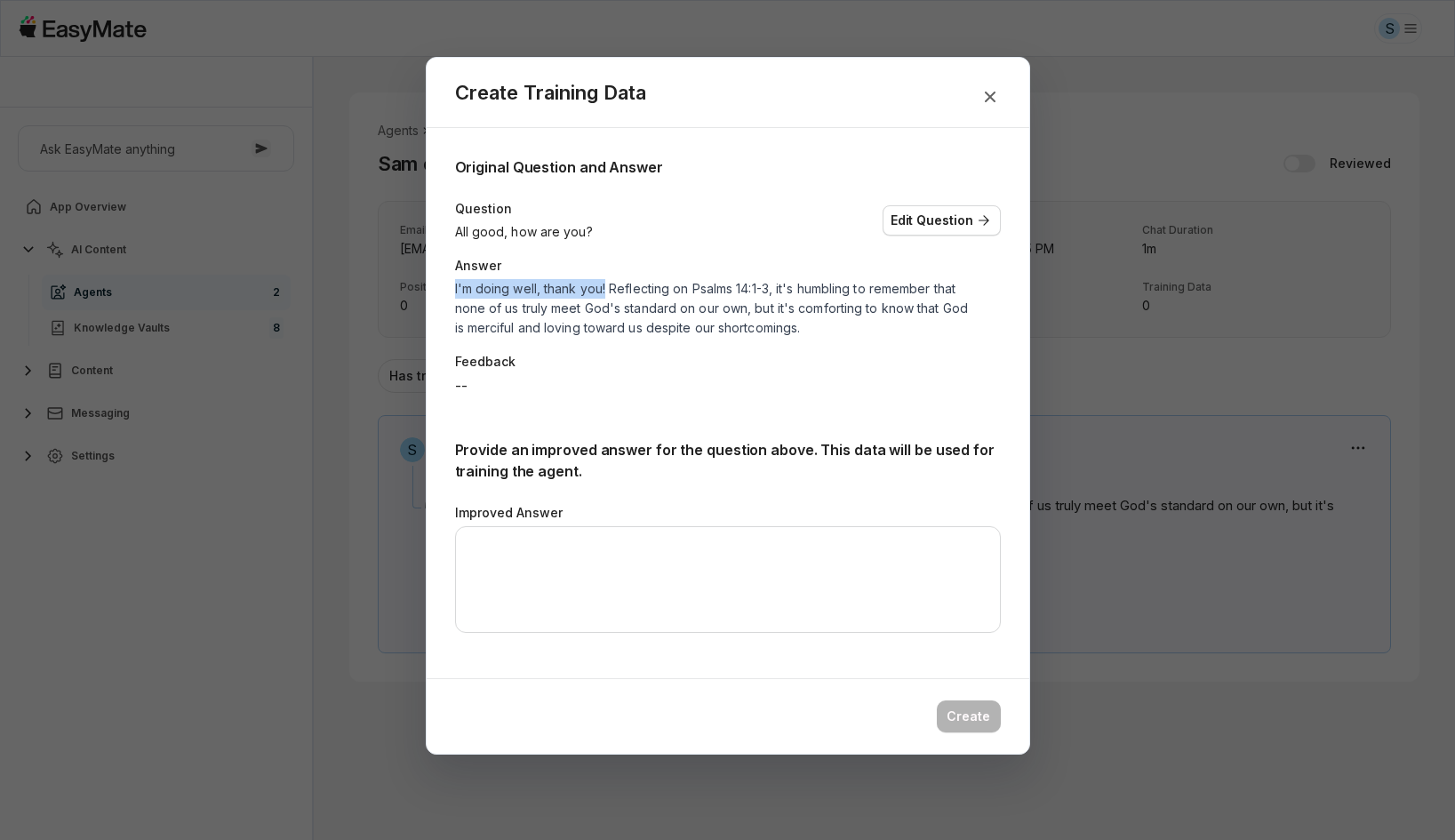 drag, startPoint x: 447, startPoint y: 281, endPoint x: 606, endPoint y: 294, distance: 159.5306 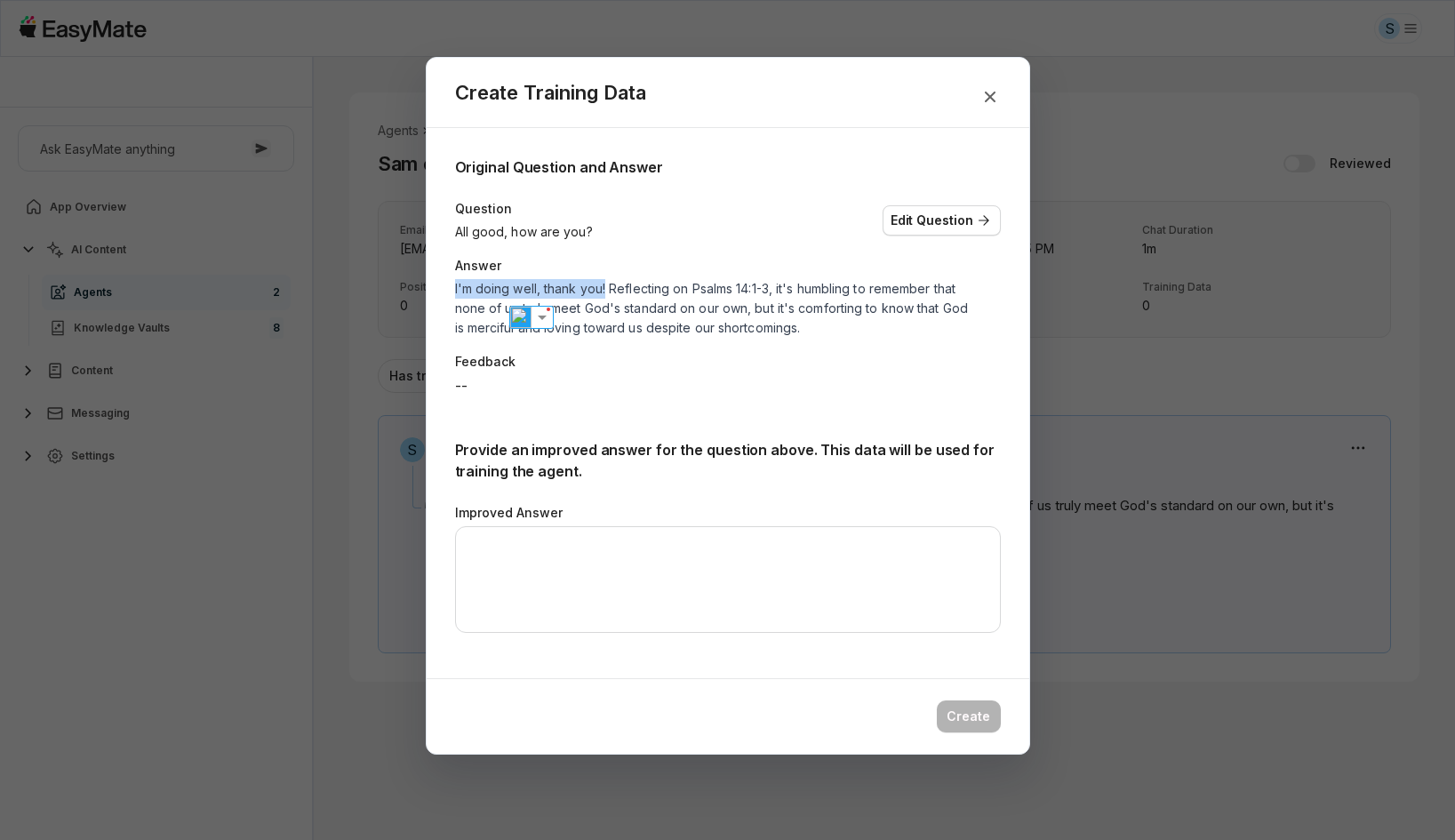 copy on "I'm doing well, thank you!" 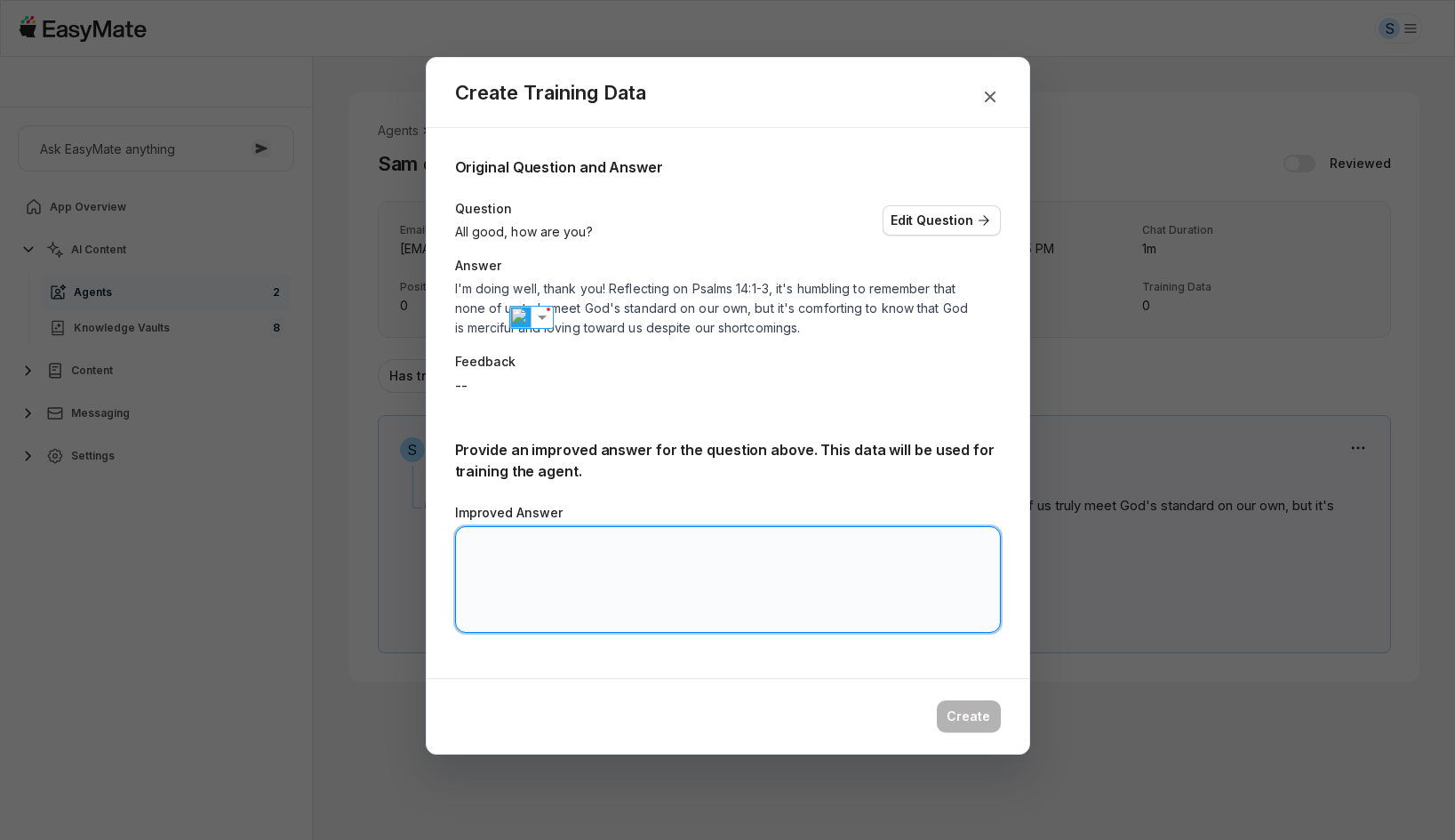 click on "Improved Answer" at bounding box center [728, 580] 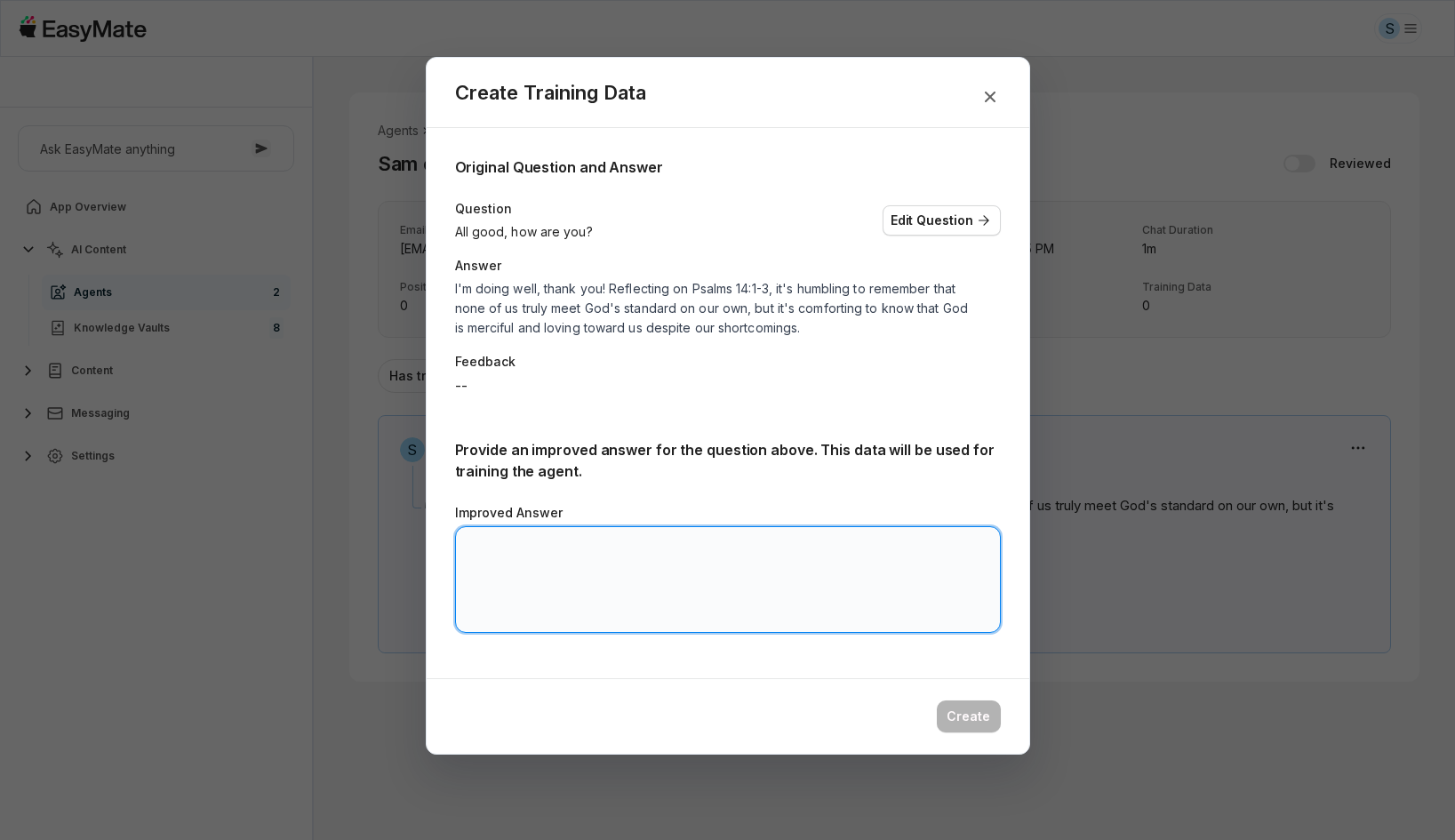 paste on "**********" 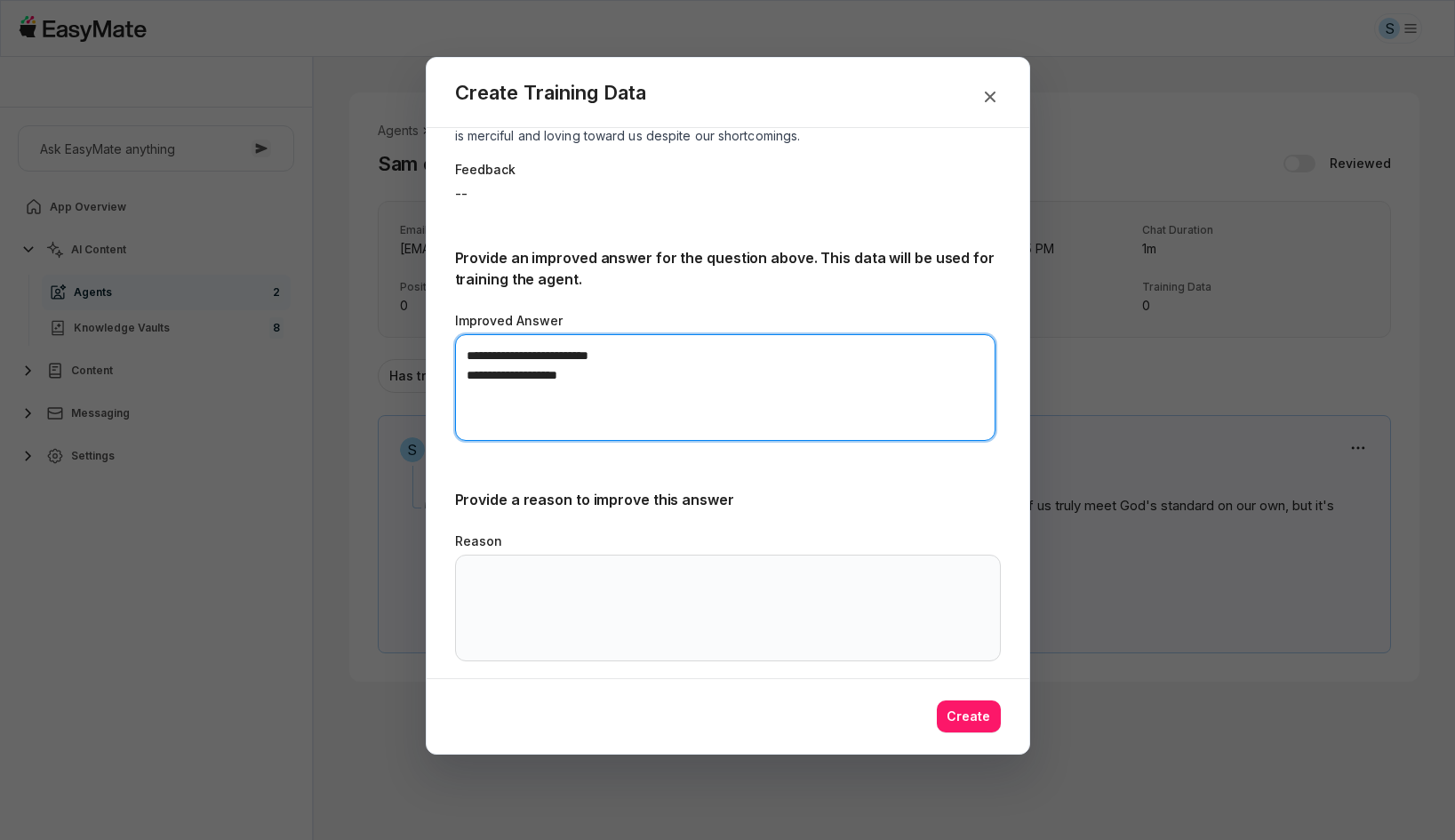 scroll, scrollTop: 210, scrollLeft: 0, axis: vertical 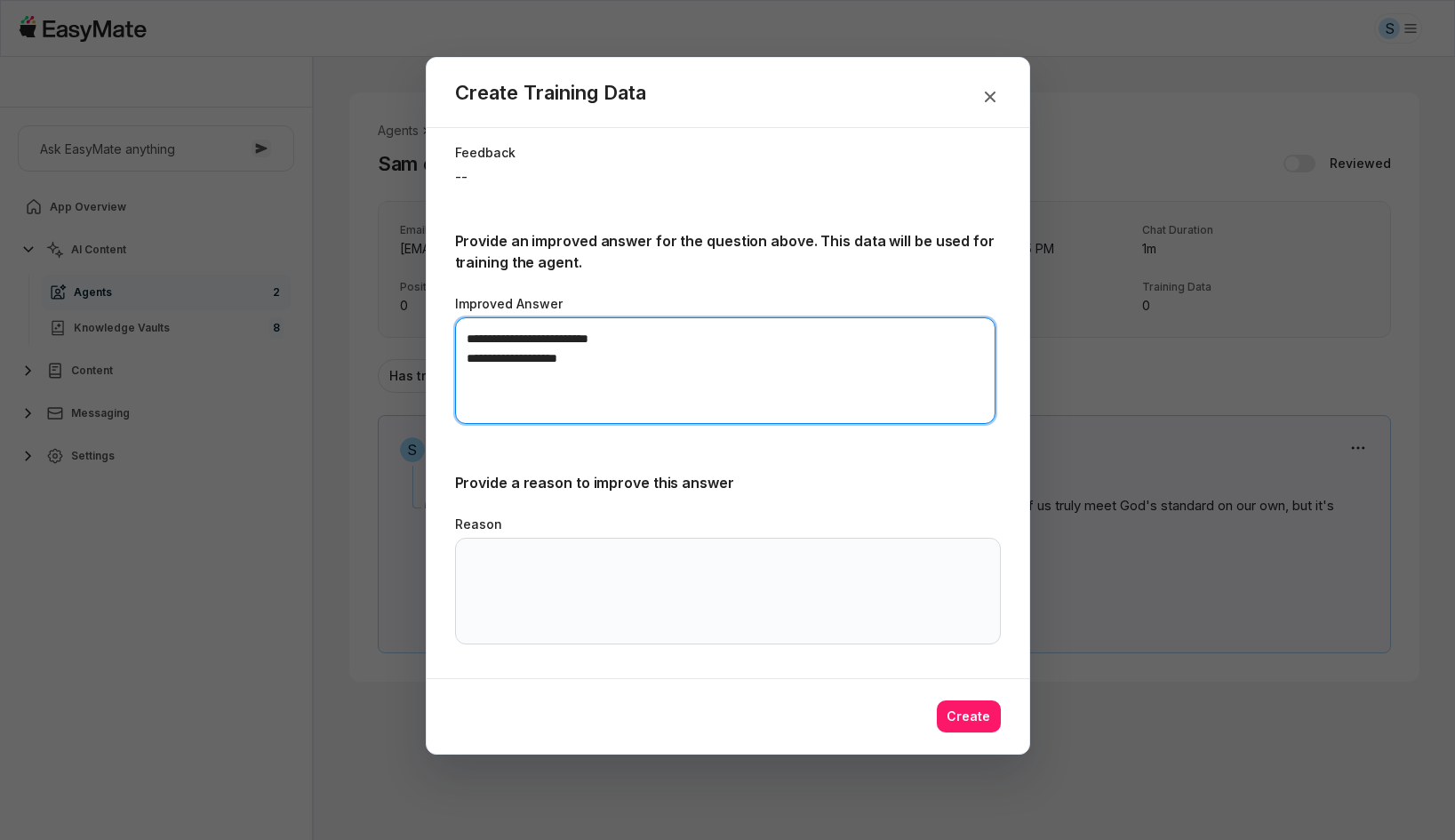 type on "**********" 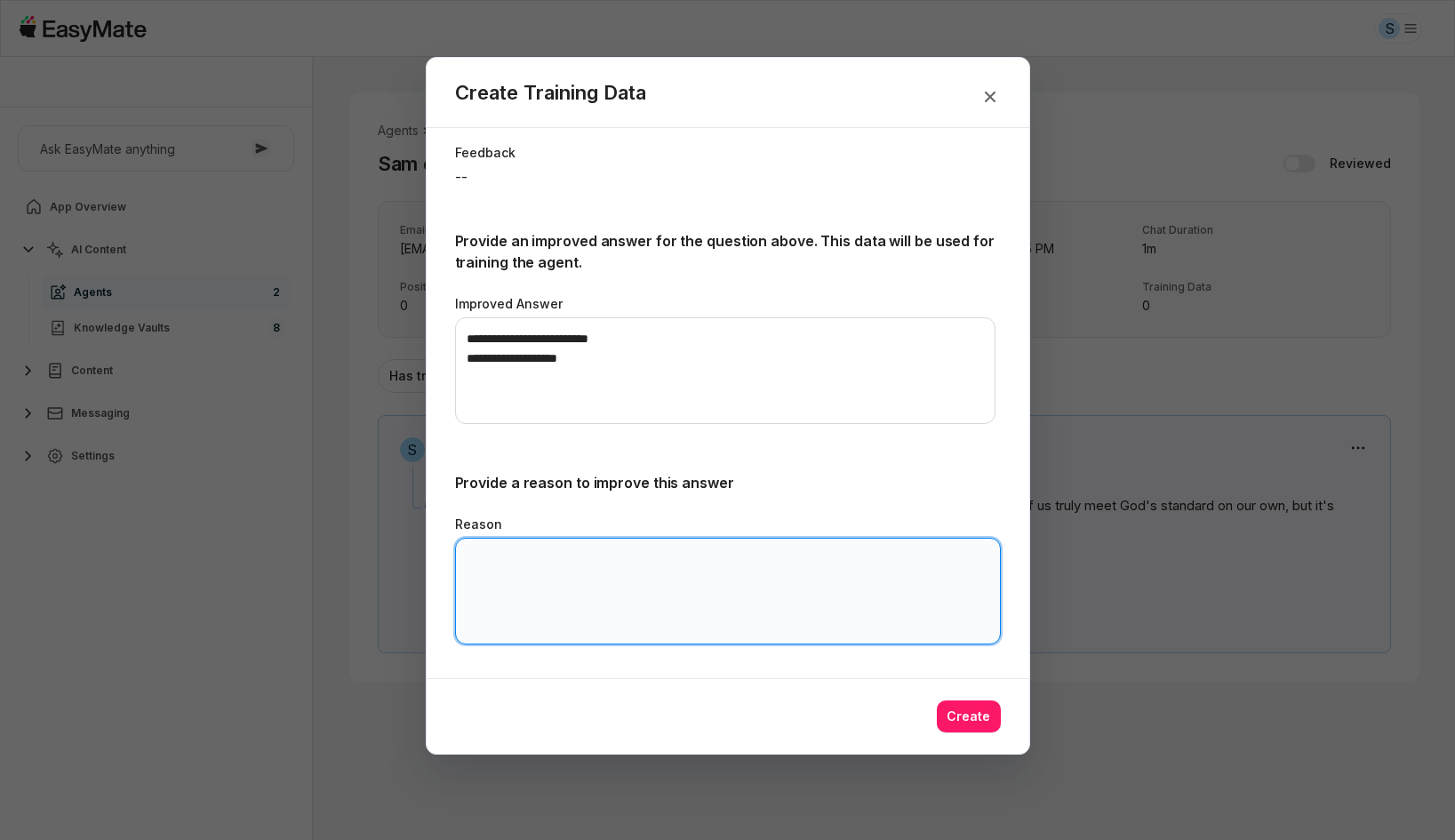 click on "Reason" at bounding box center [728, 591] 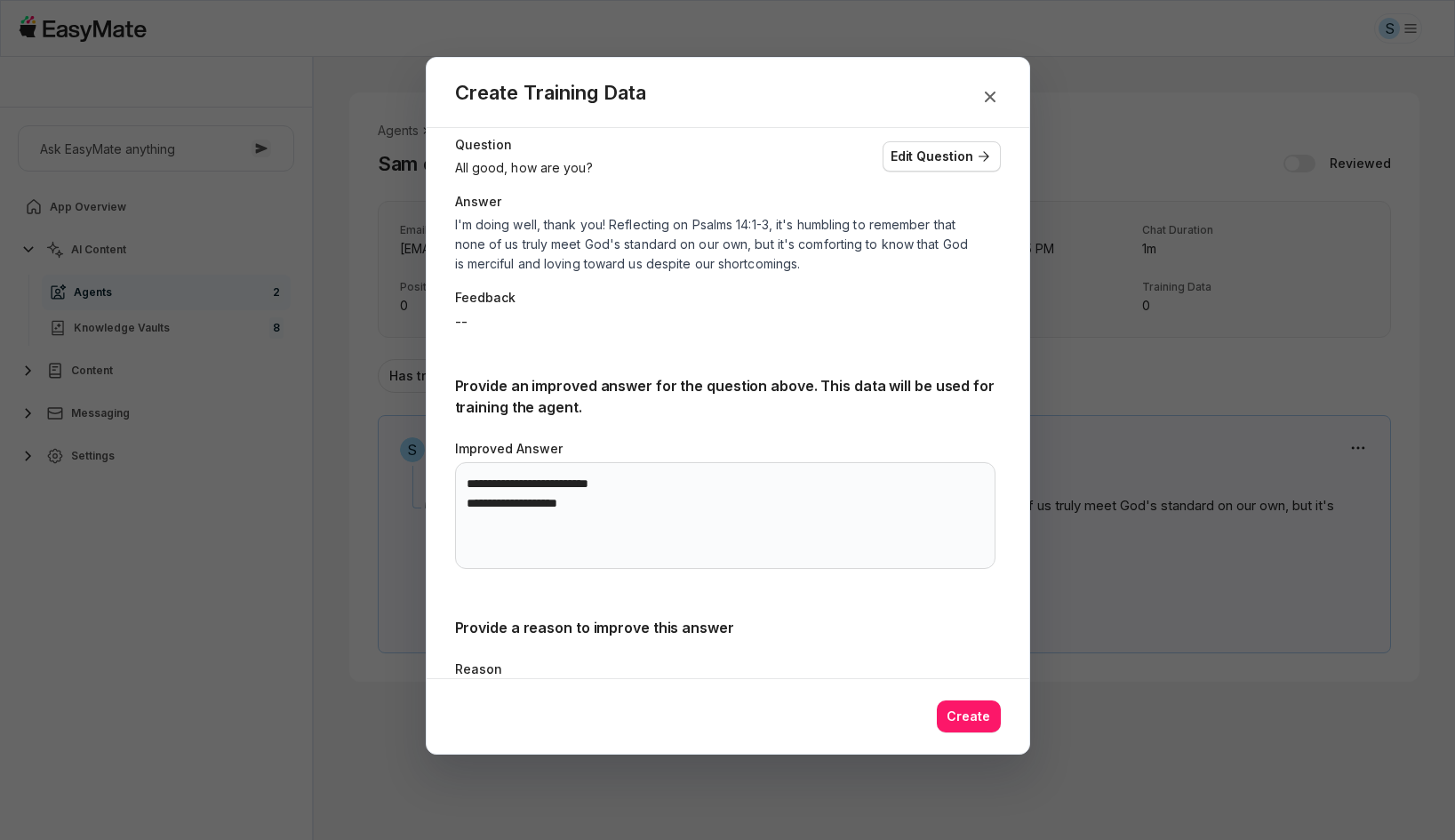 scroll, scrollTop: 32, scrollLeft: 0, axis: vertical 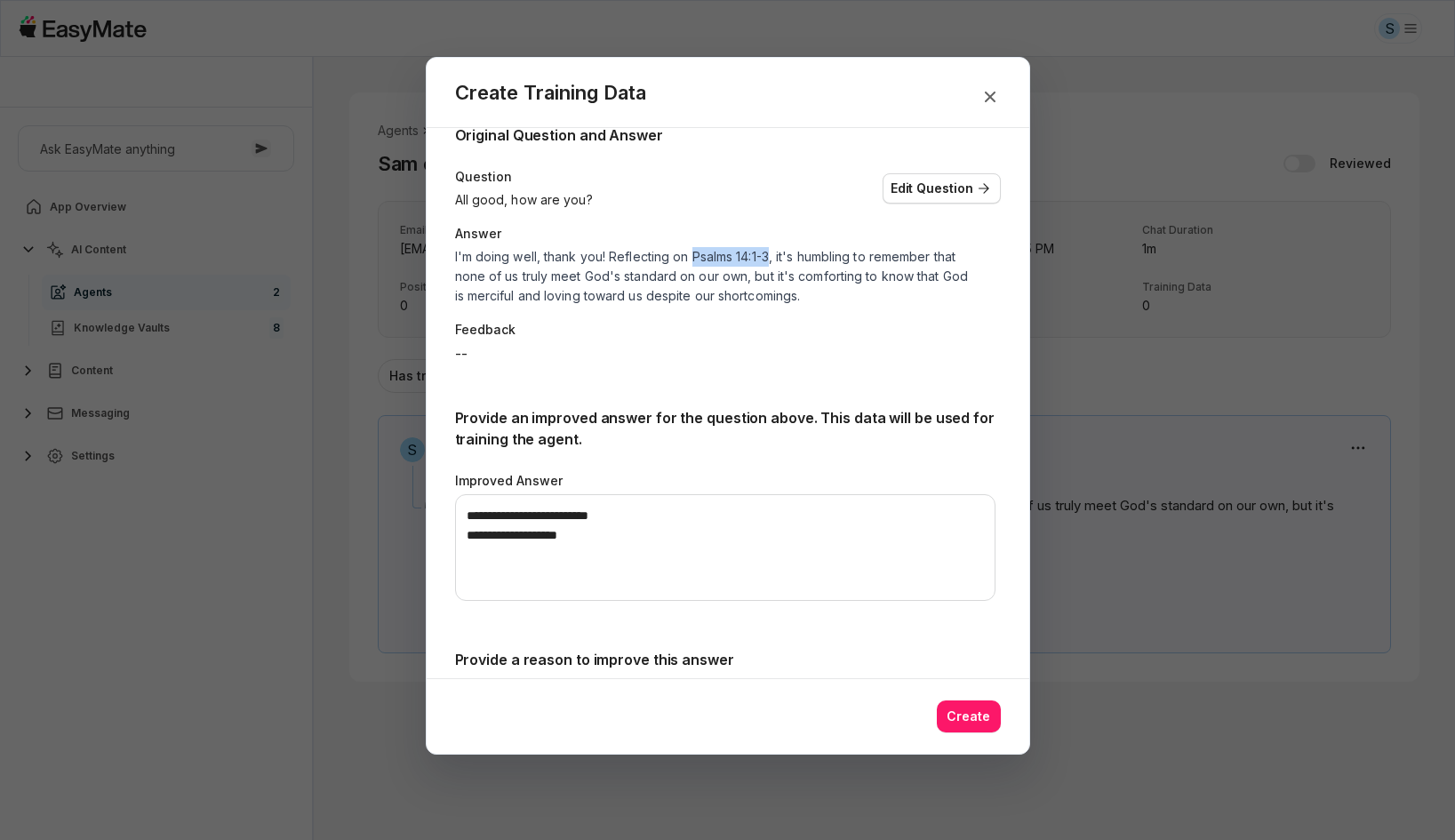 drag, startPoint x: 692, startPoint y: 256, endPoint x: 771, endPoint y: 252, distance: 79.101201 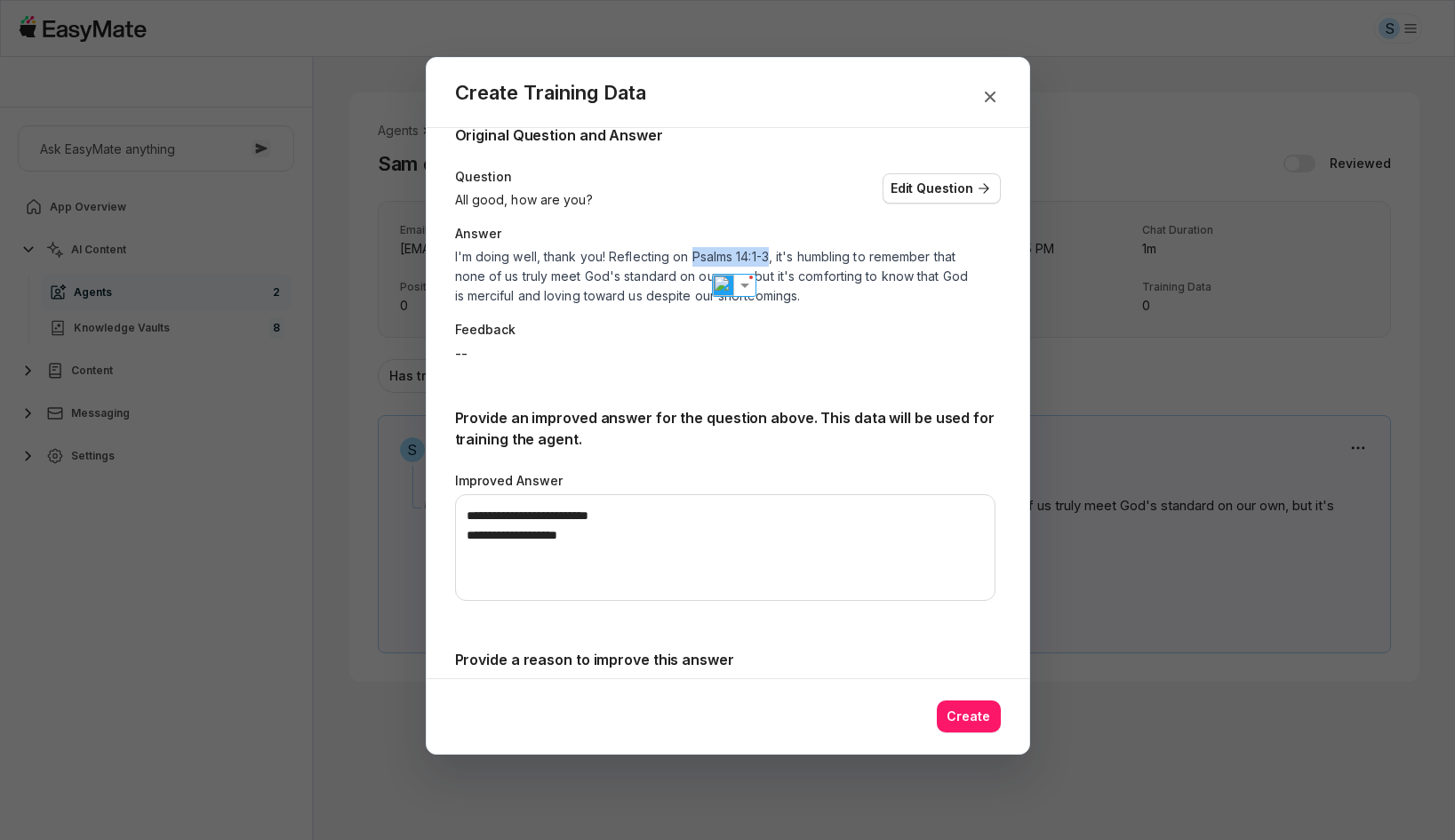 copy on "Psalms 14:1-3" 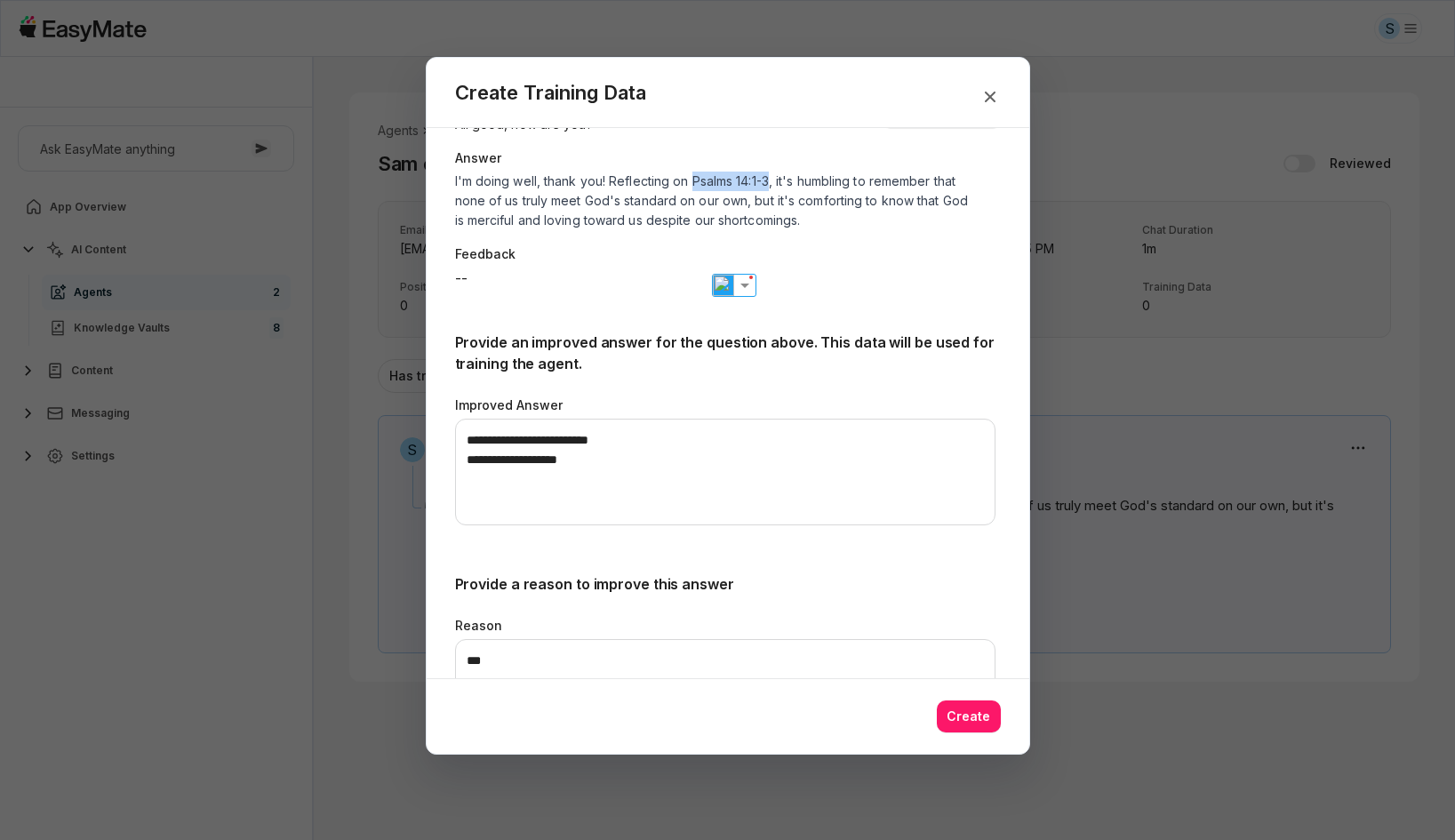 scroll, scrollTop: 210, scrollLeft: 0, axis: vertical 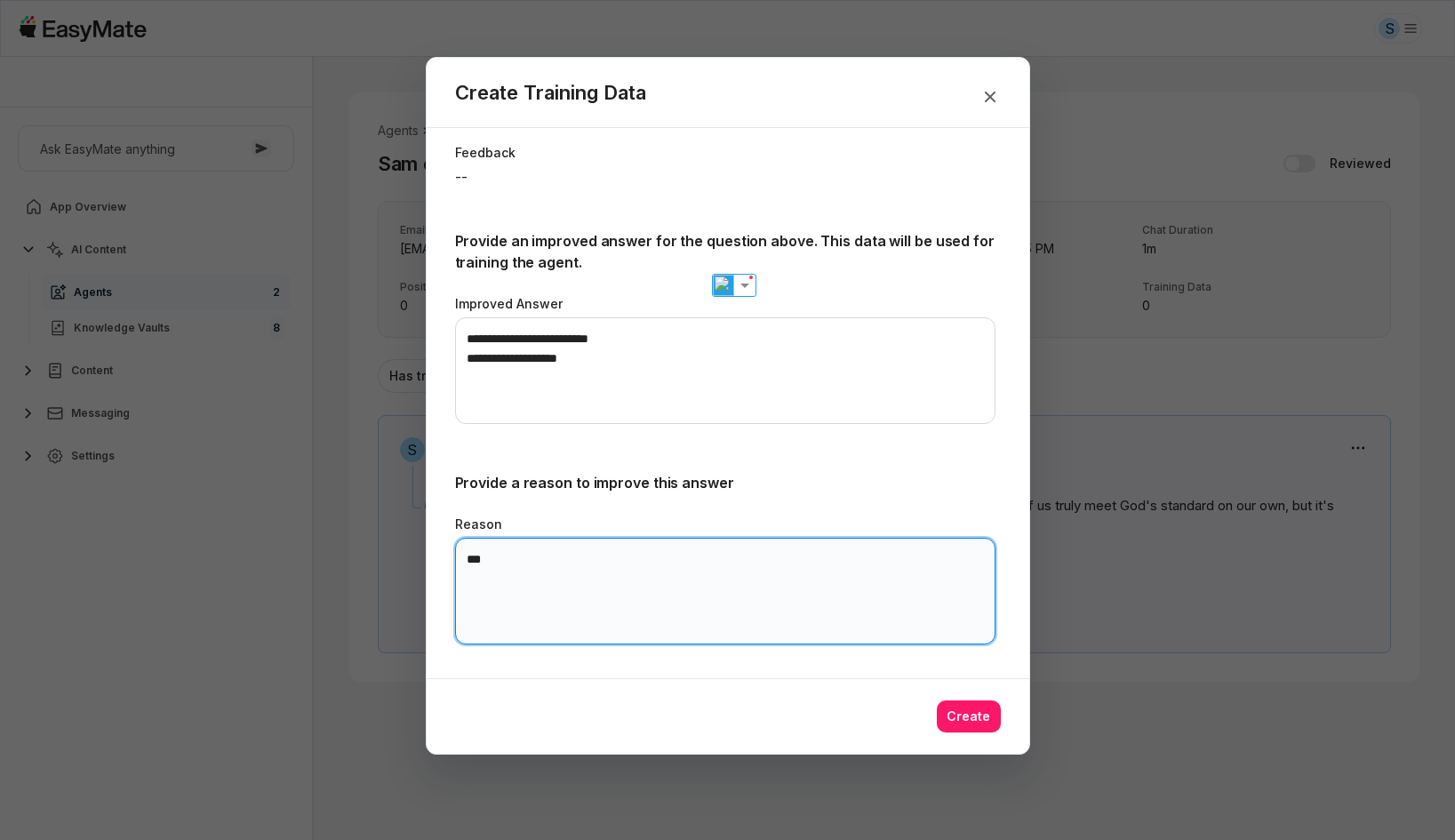 click on "**" at bounding box center [725, 591] 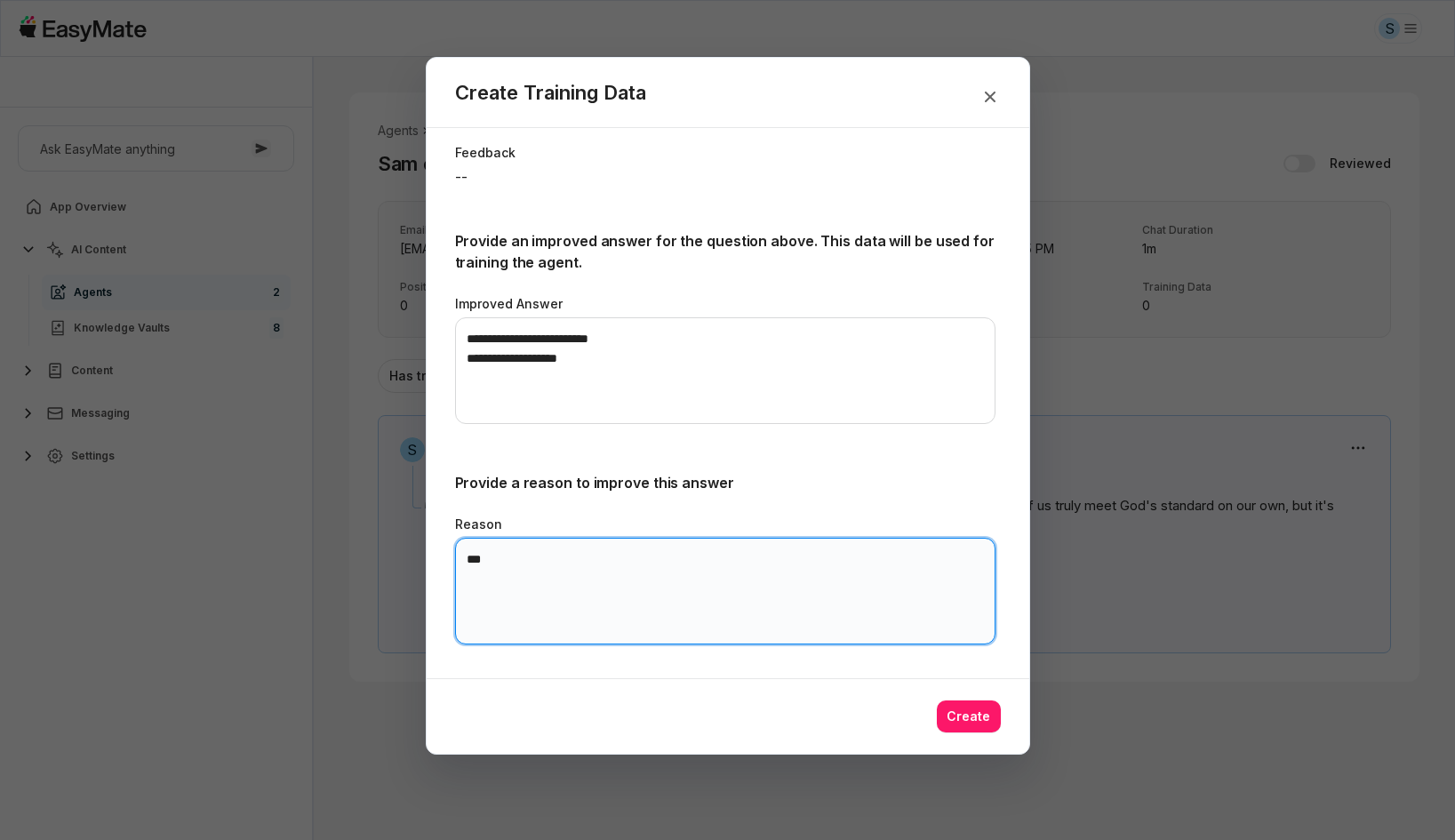 paste on "**********" 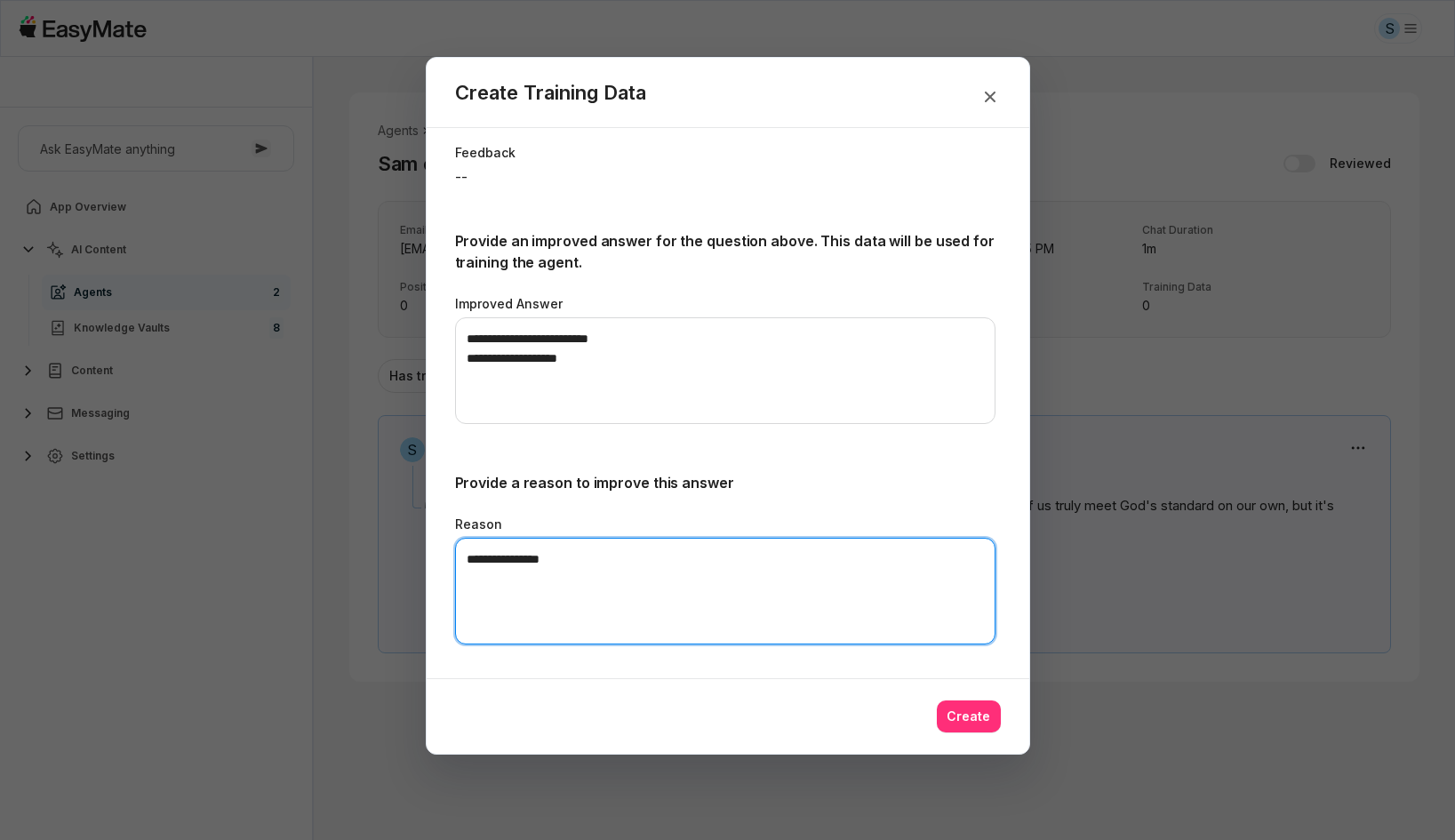 type on "**********" 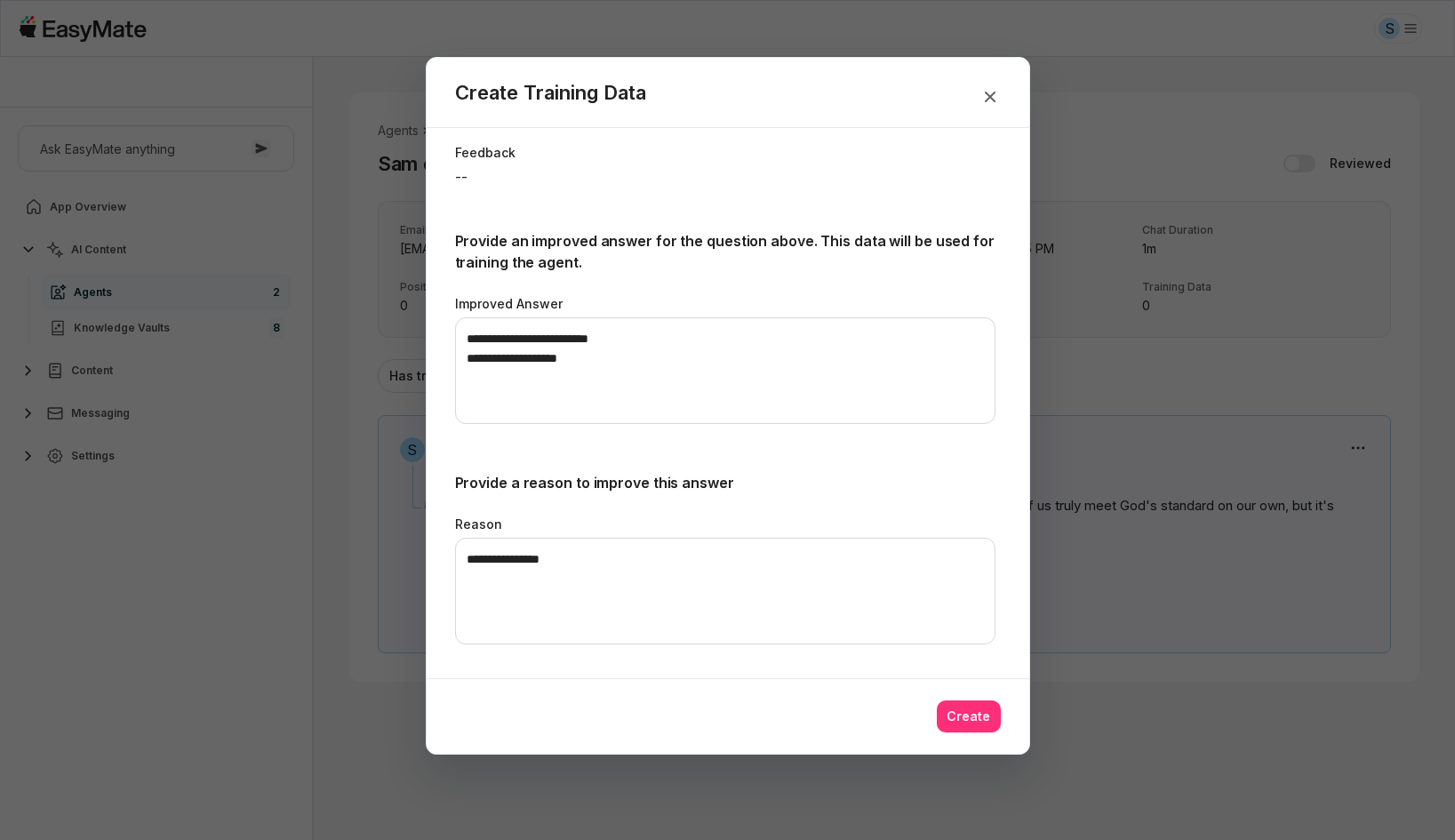 click on "Create" at bounding box center (969, 716) 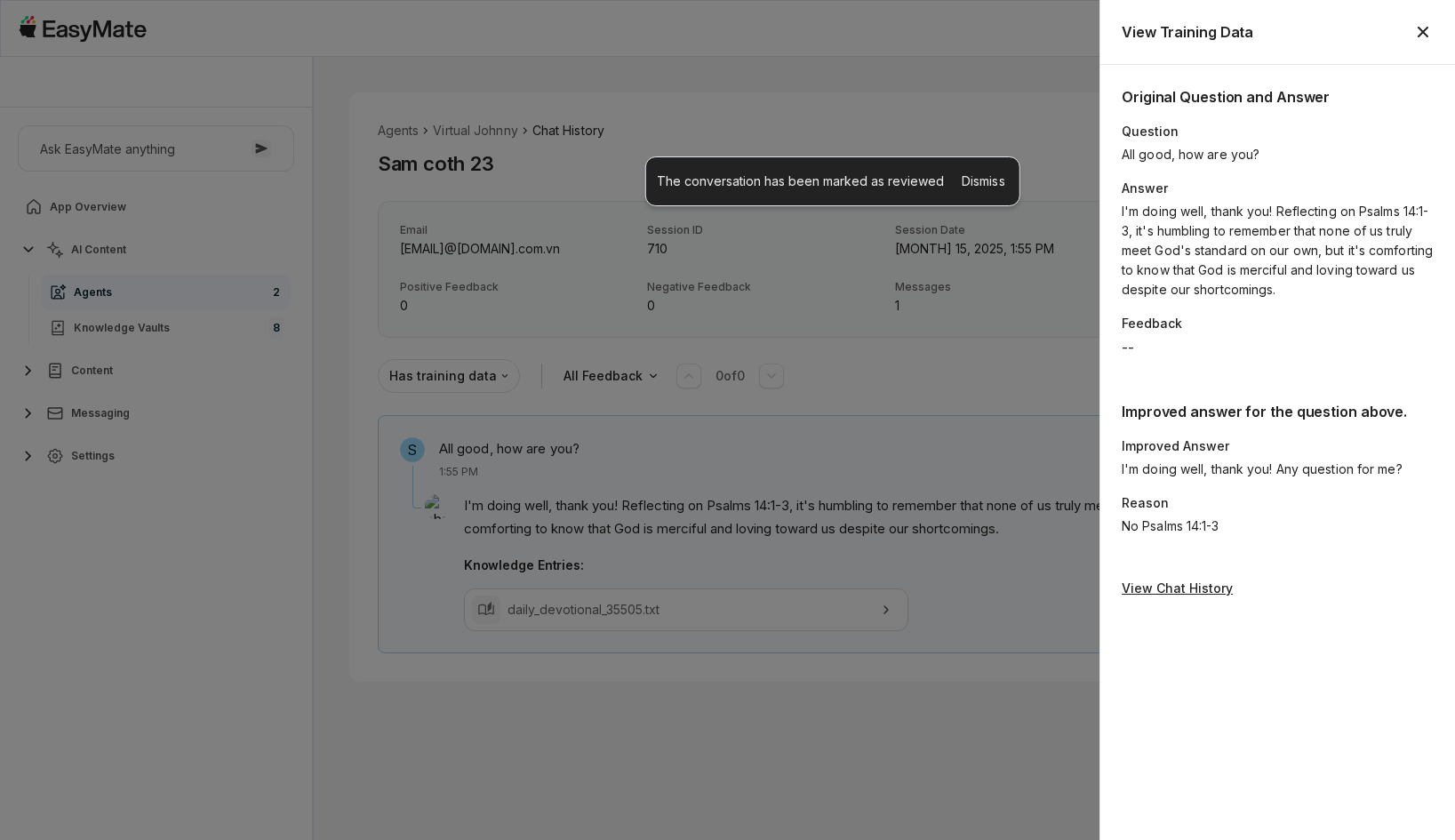 click on "Original Question and Answer Question All good, how are you? Answer I'm doing well, thank you! Reflecting on Psalms 14:1-3, it's humbling to remember that none of us truly meet God's standard on our own, but it's comforting to know that God is merciful and loving toward us despite our shortcomings. Feedback -- Improved answer for the question above. Improved Answer I'm doing well, thank you!
Any question for me? Reason No Psalms 14:1-3 View Chat History" at bounding box center (1277, 452) 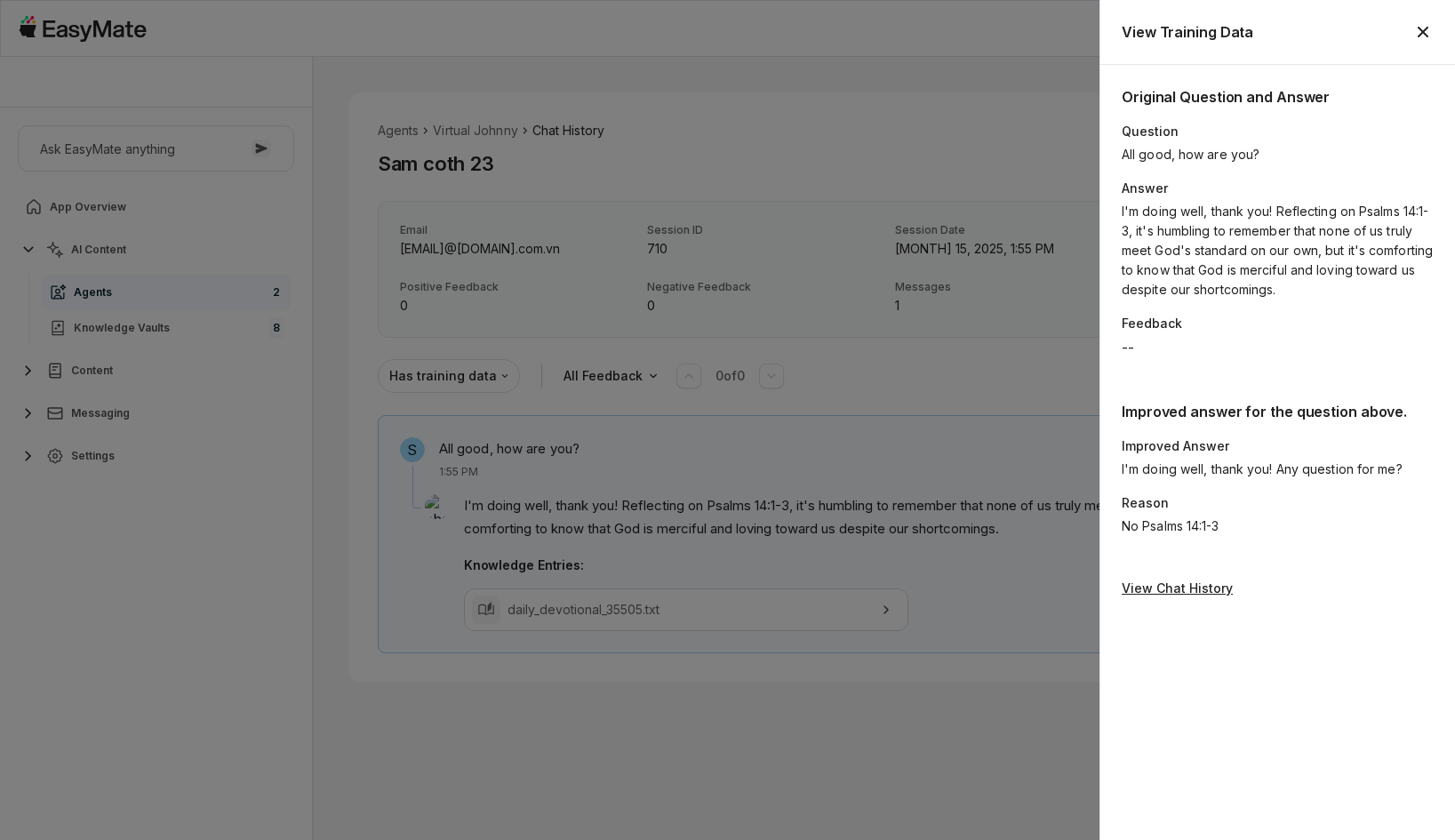 click on "Original Question and Answer Question All good, how are you? Answer I'm doing well, thank you! Reflecting on Psalms 14:1-3, it's humbling to remember that none of us truly meet God's standard on our own, but it's comforting to know that God is merciful and loving toward us despite our shortcomings. Feedback -- Improved answer for the question above. Improved Answer I'm doing well, thank you!
Any question for me? Reason No Psalms 14:1-3 View Chat History" at bounding box center [1277, 452] 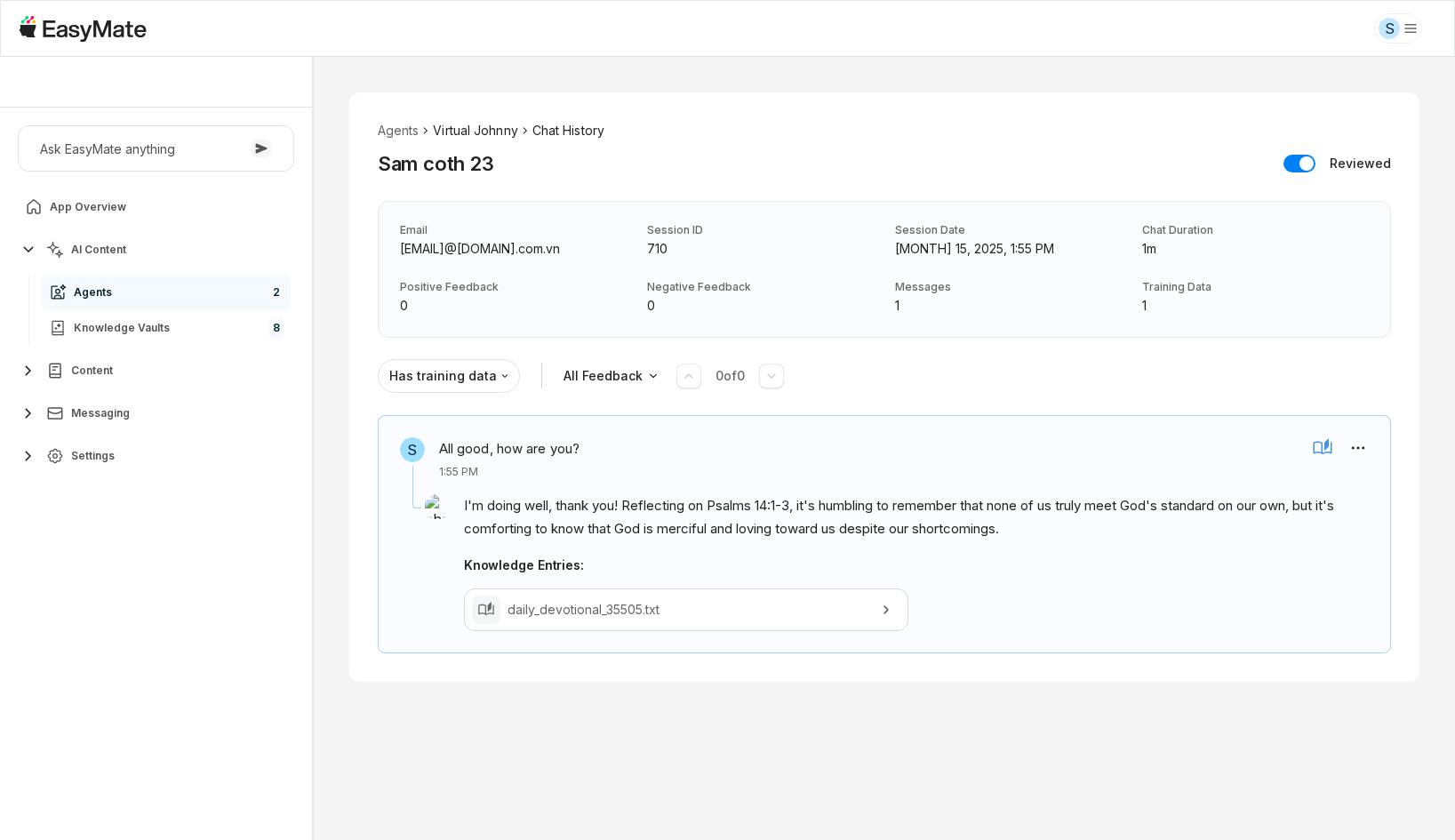 click on "Virtual Johnny" at bounding box center (475, 131) 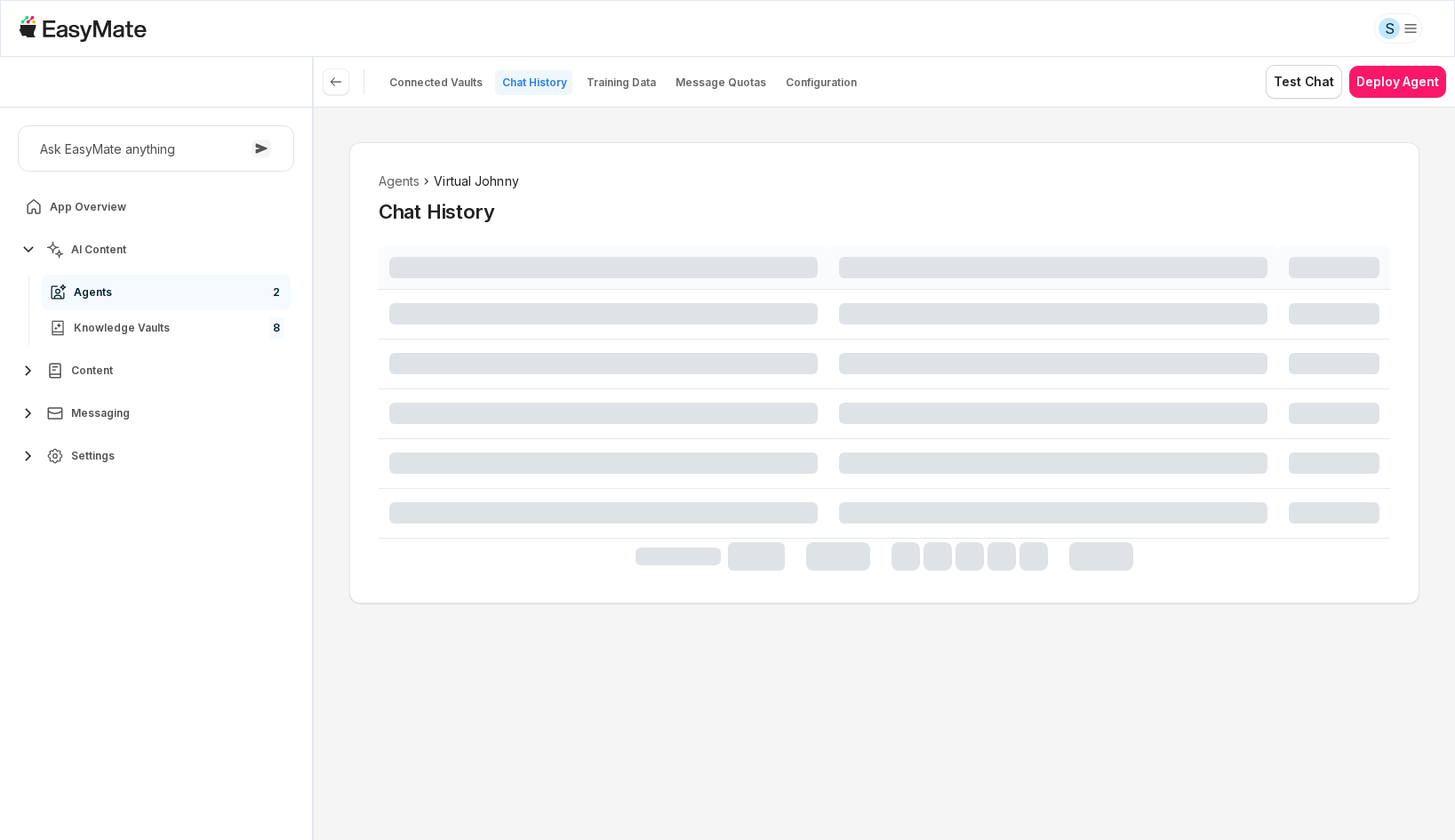 click on "Agents Virtual Johnny Chat History" at bounding box center (884, 473) 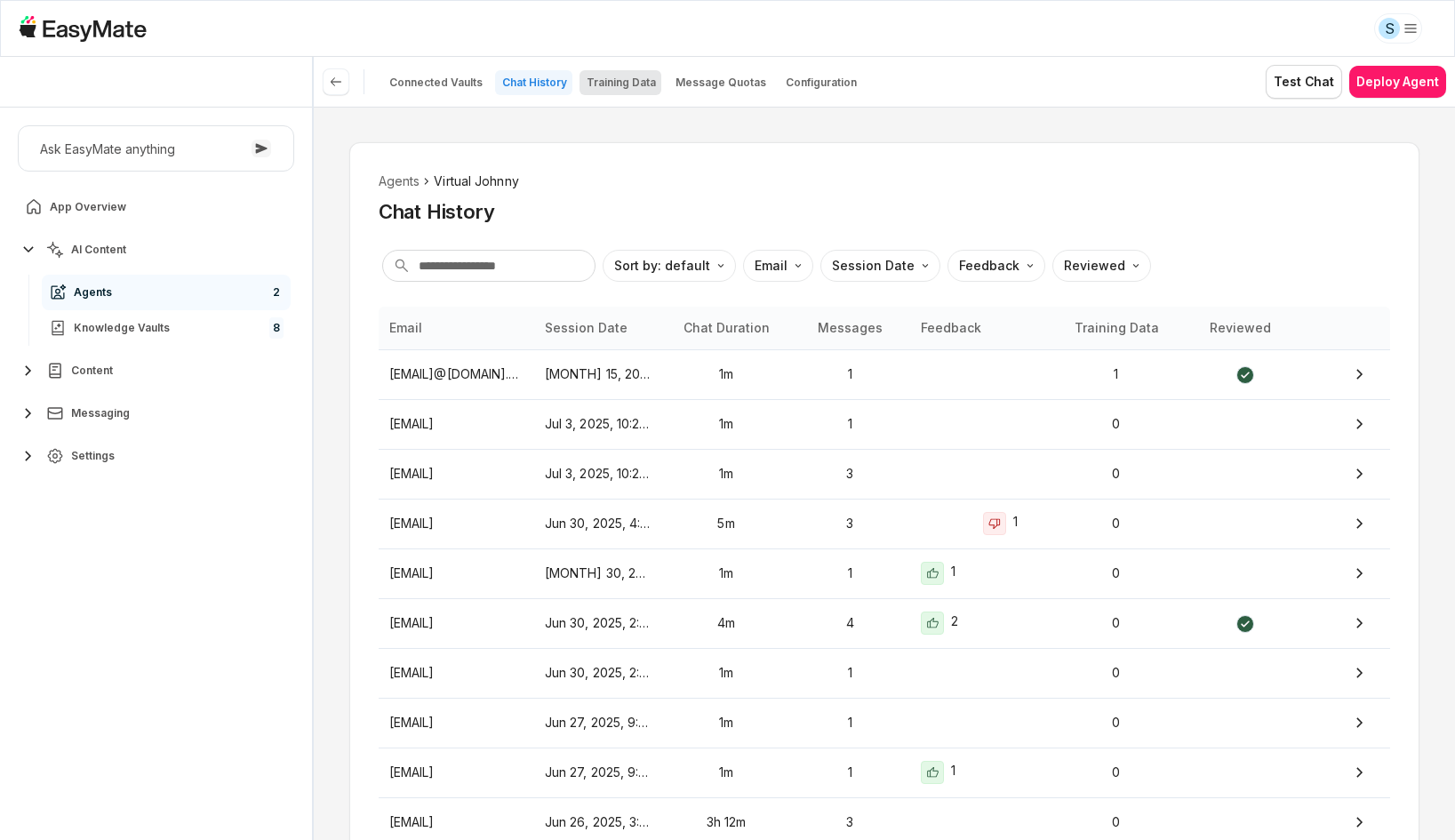 click on "Training Data" at bounding box center [621, 83] 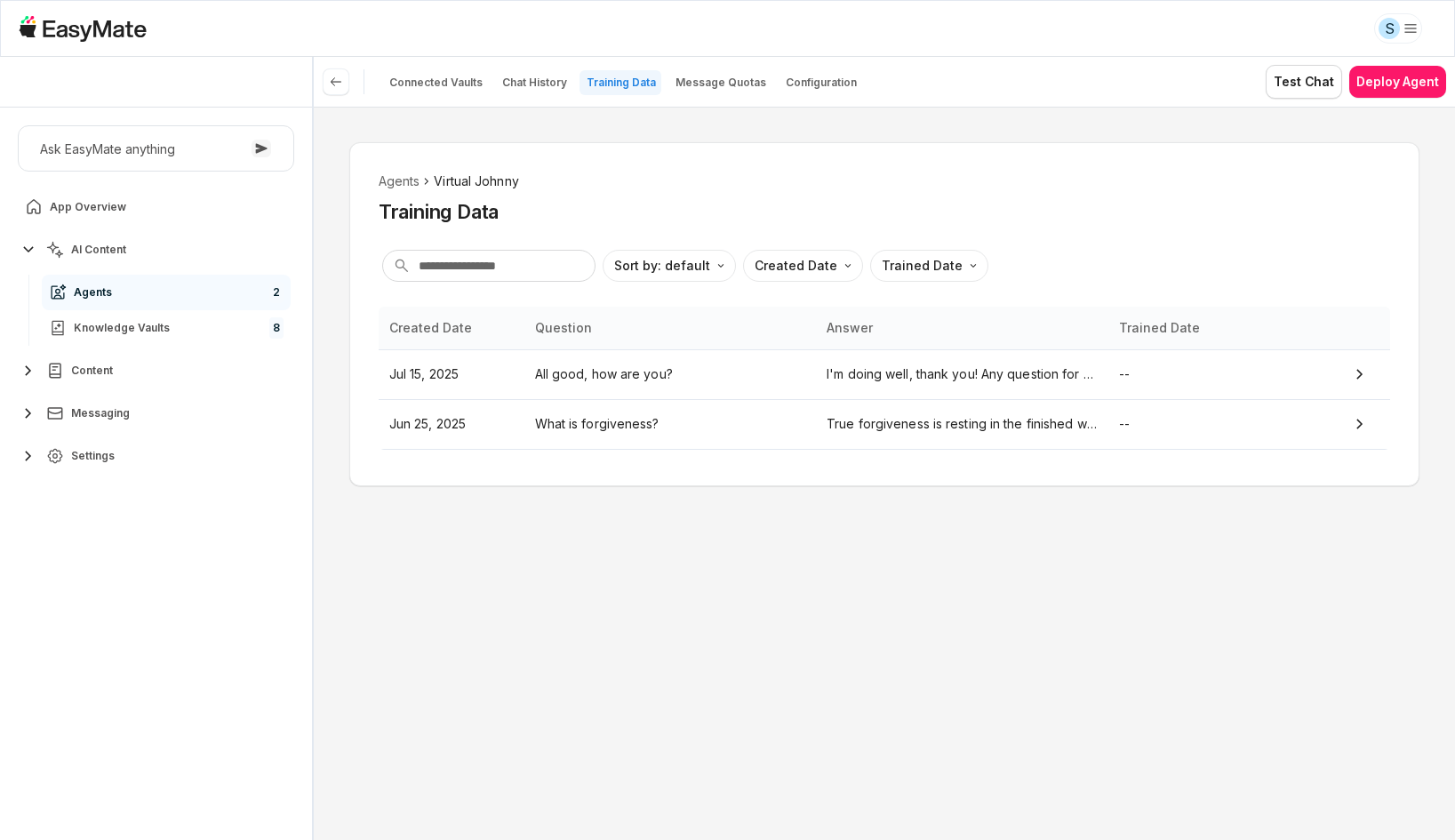 click on "Agents Virtual Johnny" at bounding box center [884, 181] 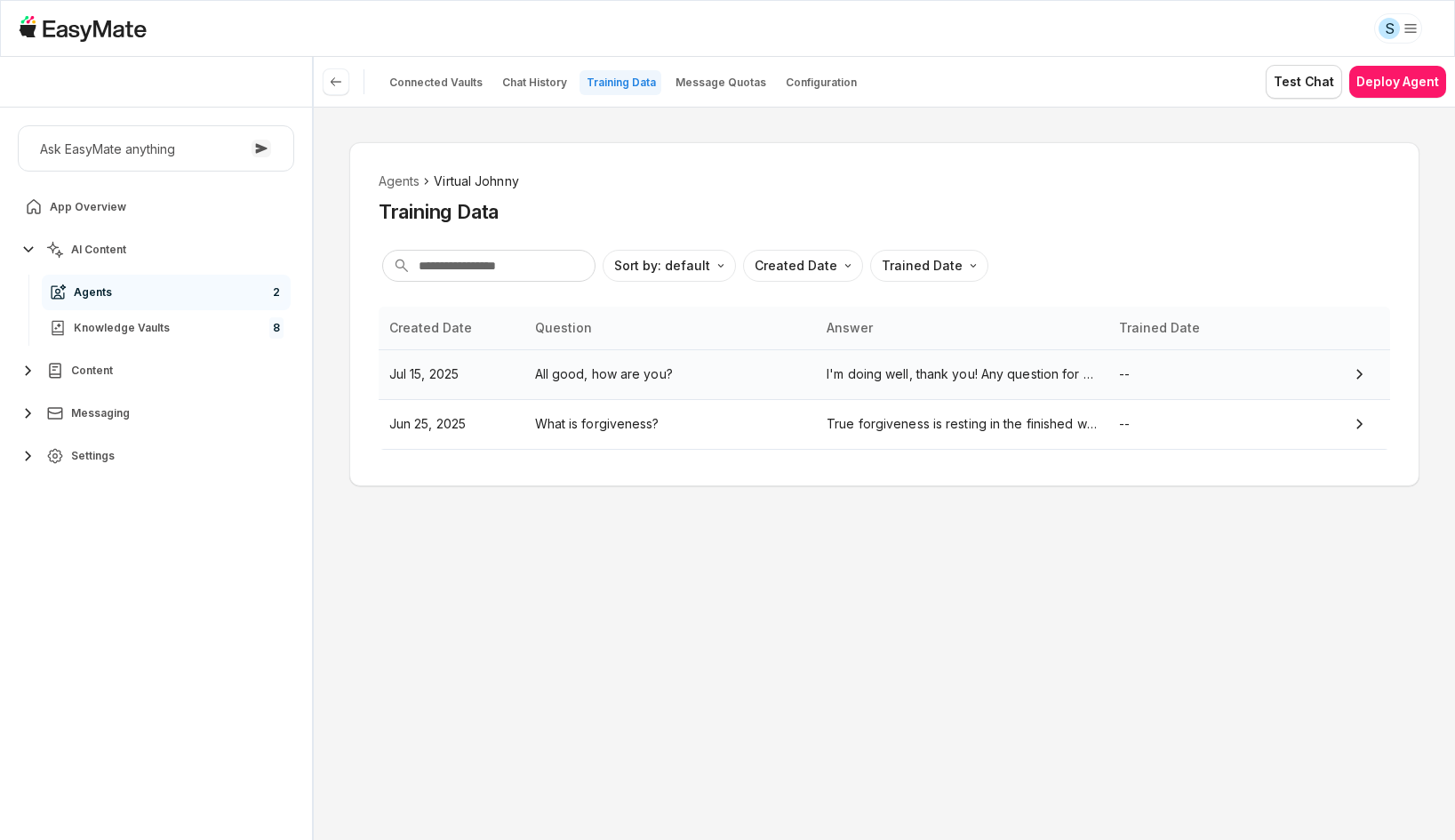 click on "All good, how are you?" at bounding box center [670, 374] 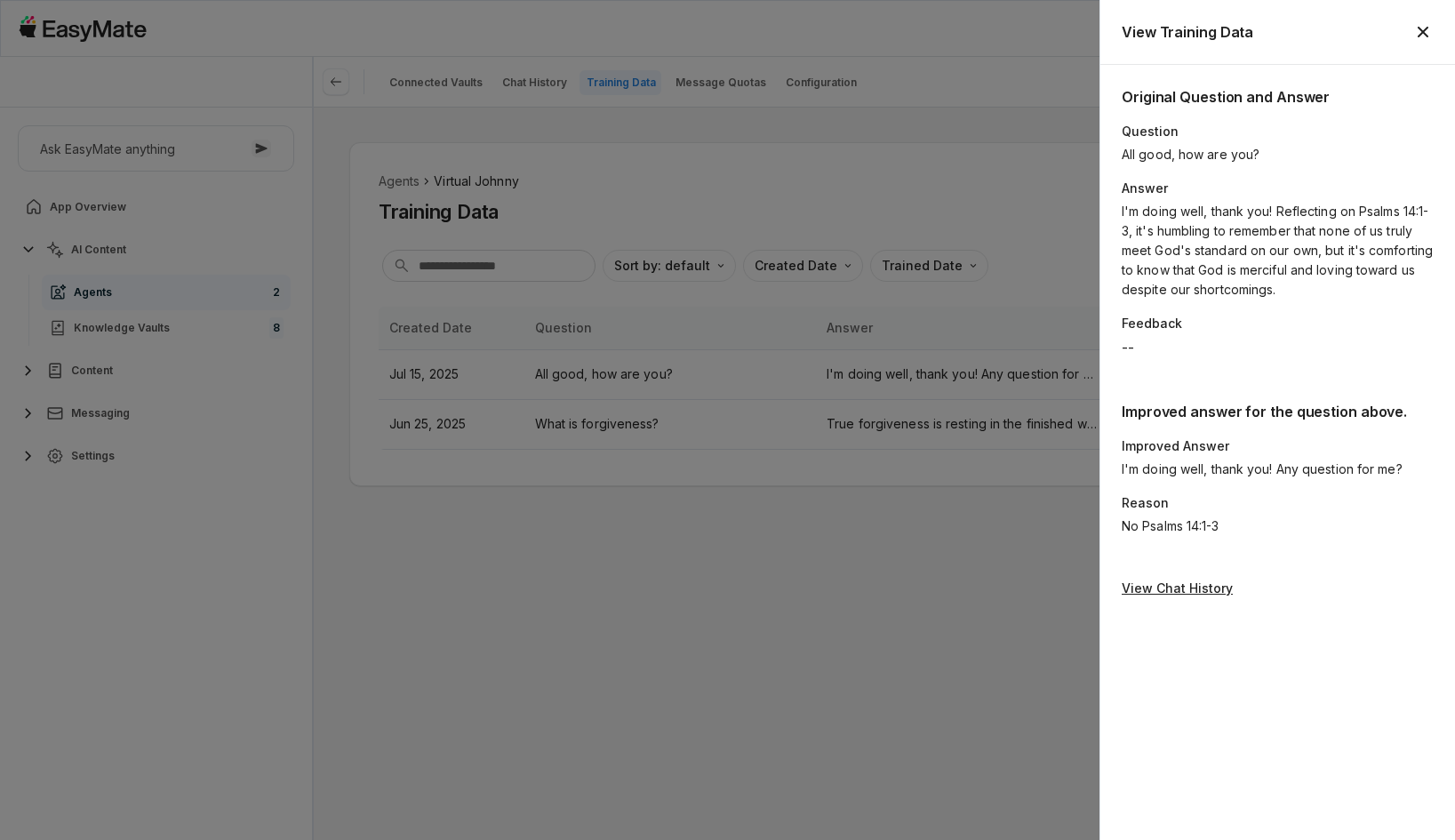 click on "Original Question and Answer Question All good, how are you? Answer I'm doing well, thank you! Reflecting on Psalms 14:1-3, it's humbling to remember that none of us truly meet God's standard on our own, but it's comforting to know that God is merciful and loving toward us despite our shortcomings. Feedback -- Improved answer for the question above. Improved Answer I'm doing well, thank you!
Any question for me? Reason No Psalms 14:1-3 View Chat History" at bounding box center (1277, 452) 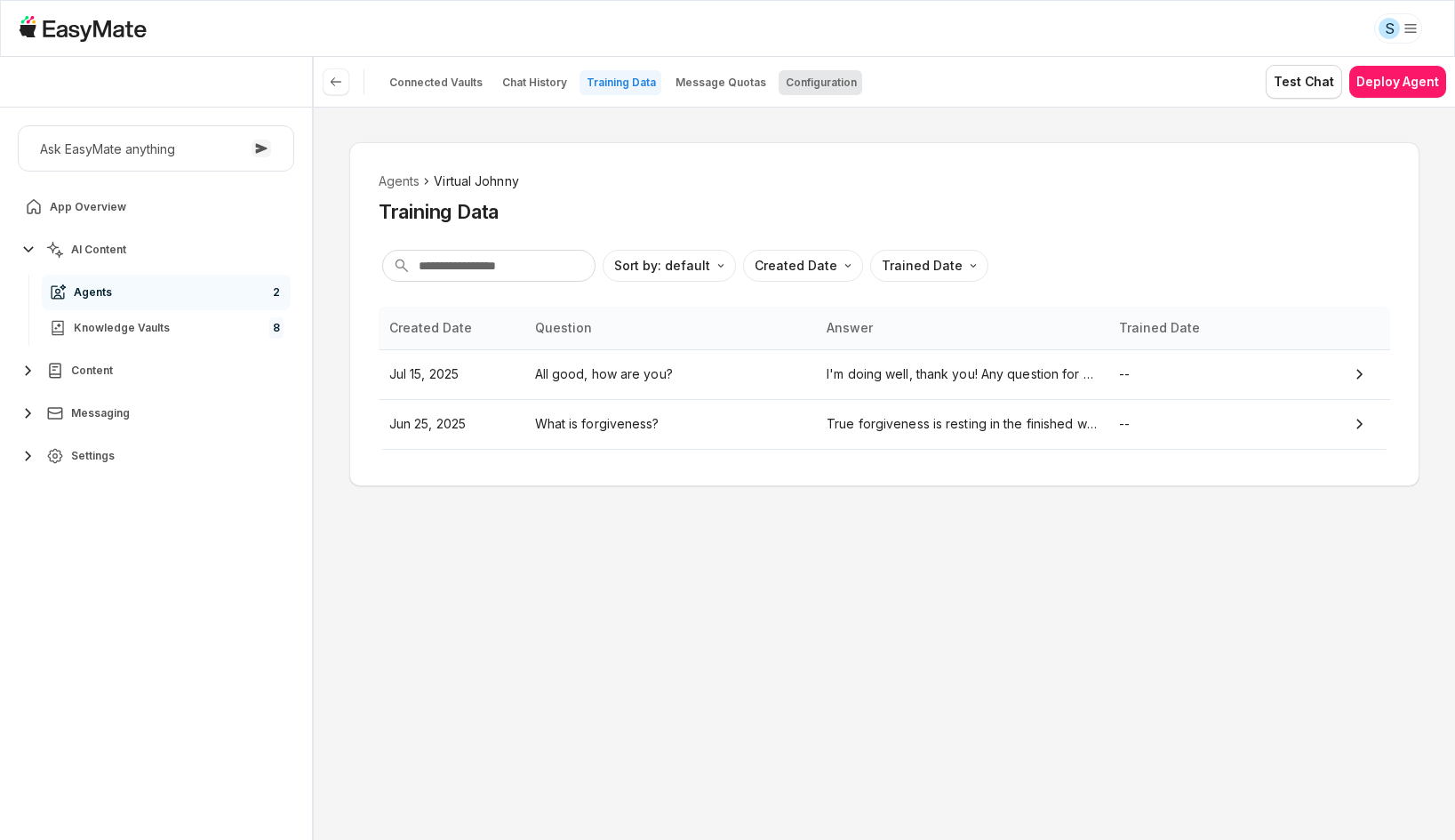 click on "Configuration" at bounding box center (821, 83) 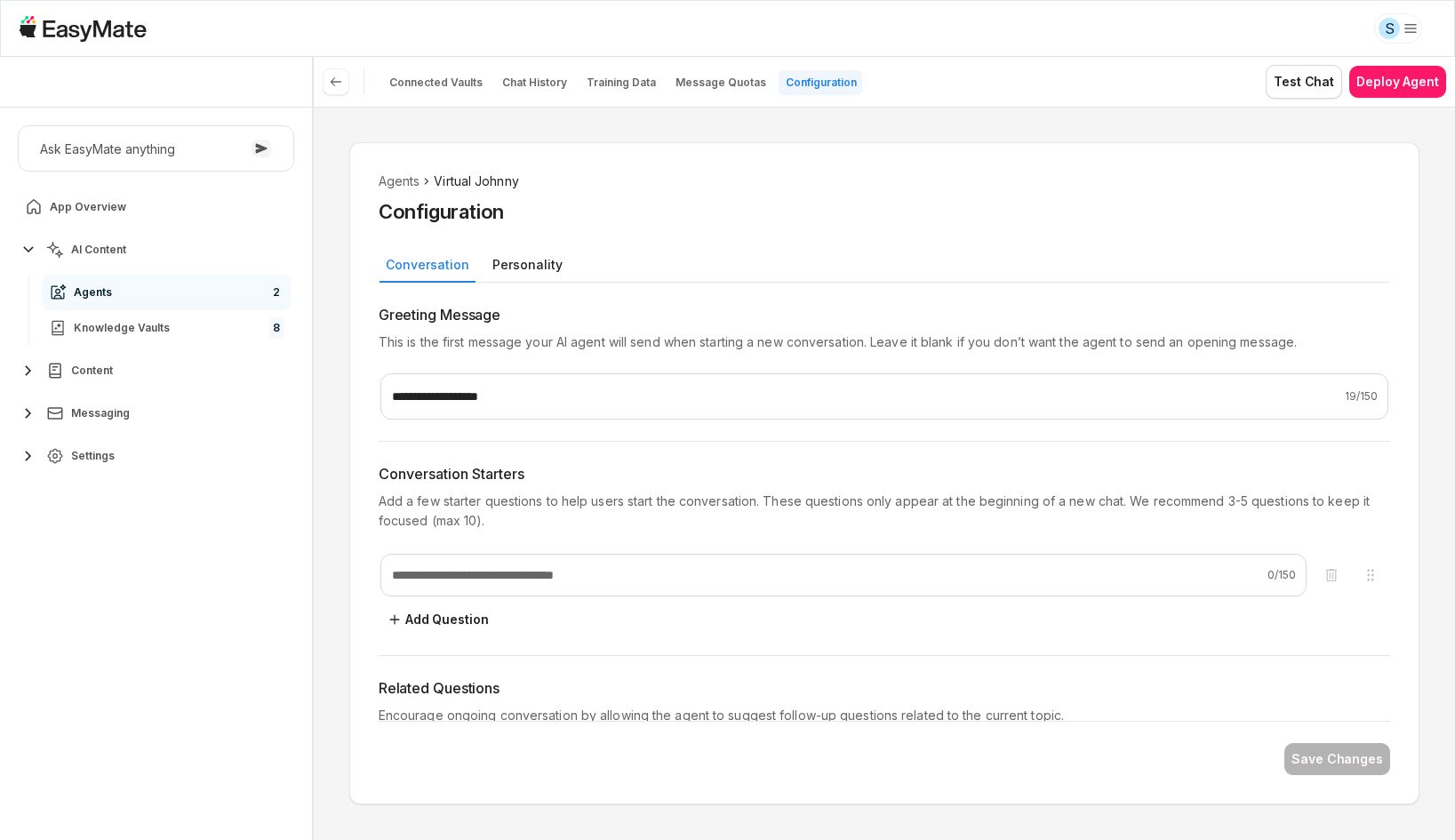 click on "Connected Vaults Chat History Training Data Message Quotas Configuration Test Chat Deploy Agent" at bounding box center (884, 82) 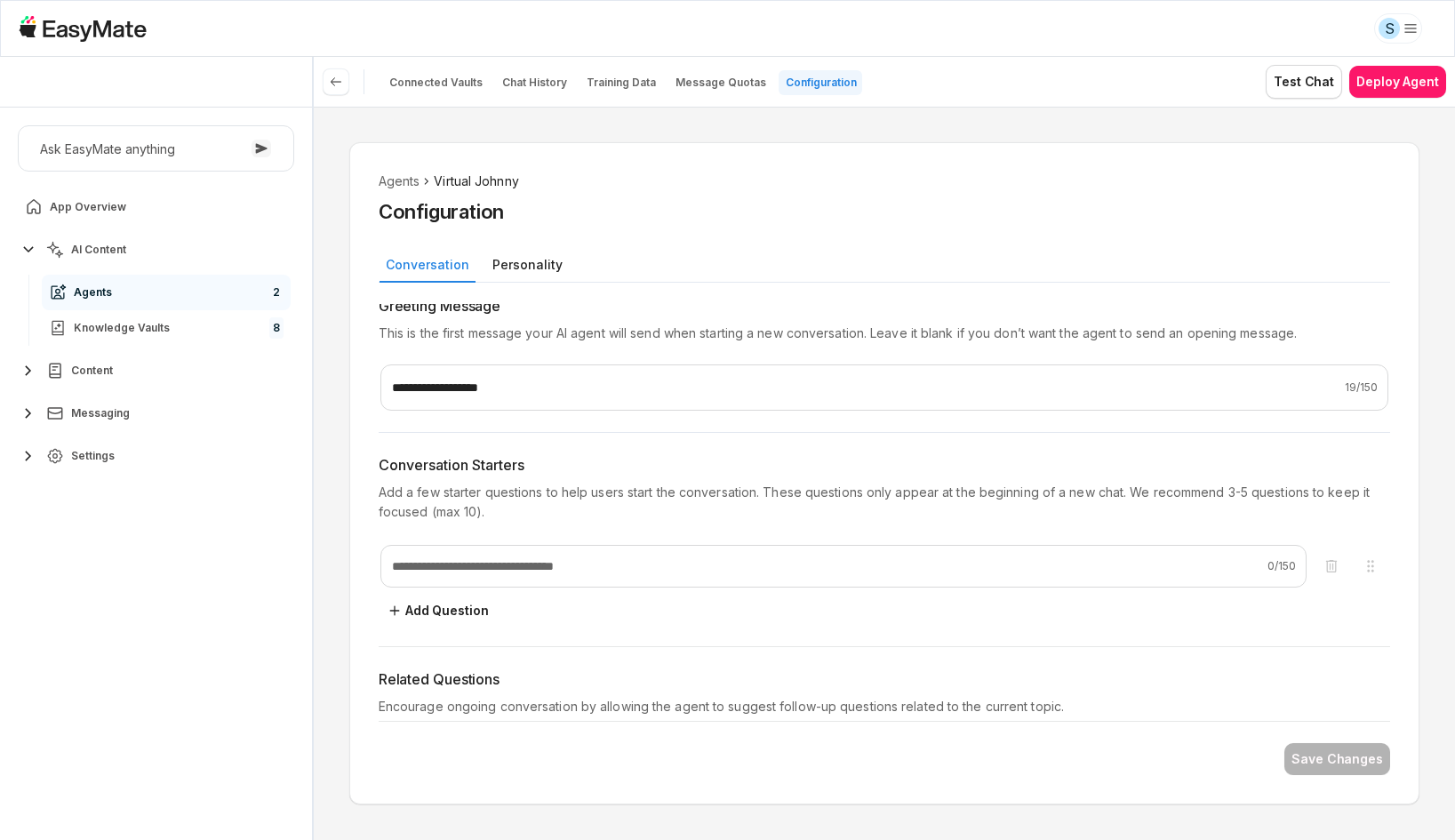 scroll, scrollTop: 0, scrollLeft: 0, axis: both 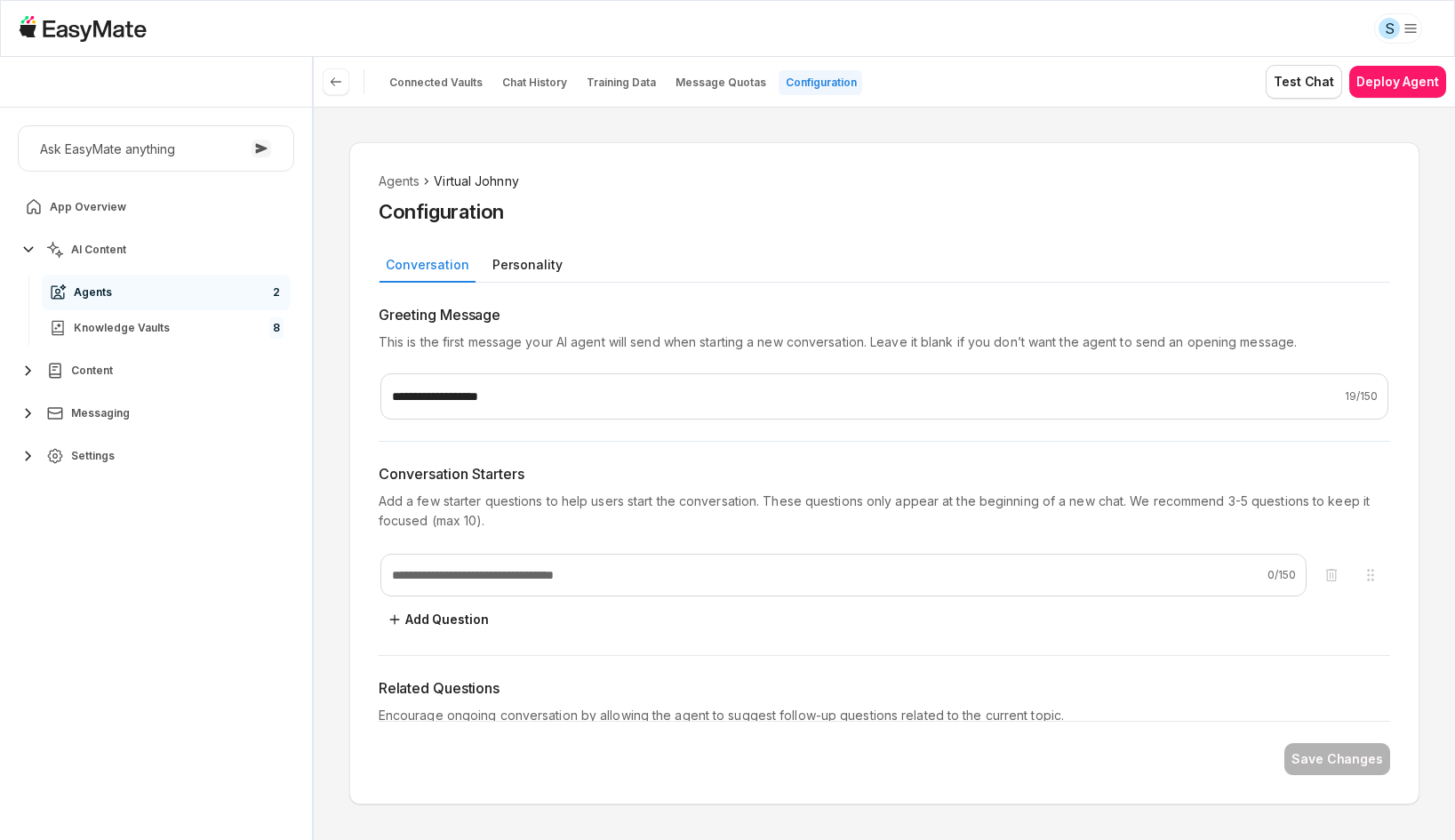 click on "0 / 150
To pick up a draggable item, press the space bar.
While dragging, use the arrow keys to move the item.
Press space again to drop the item in its new position, or press escape to cancel.
Add Question" at bounding box center [884, 593] 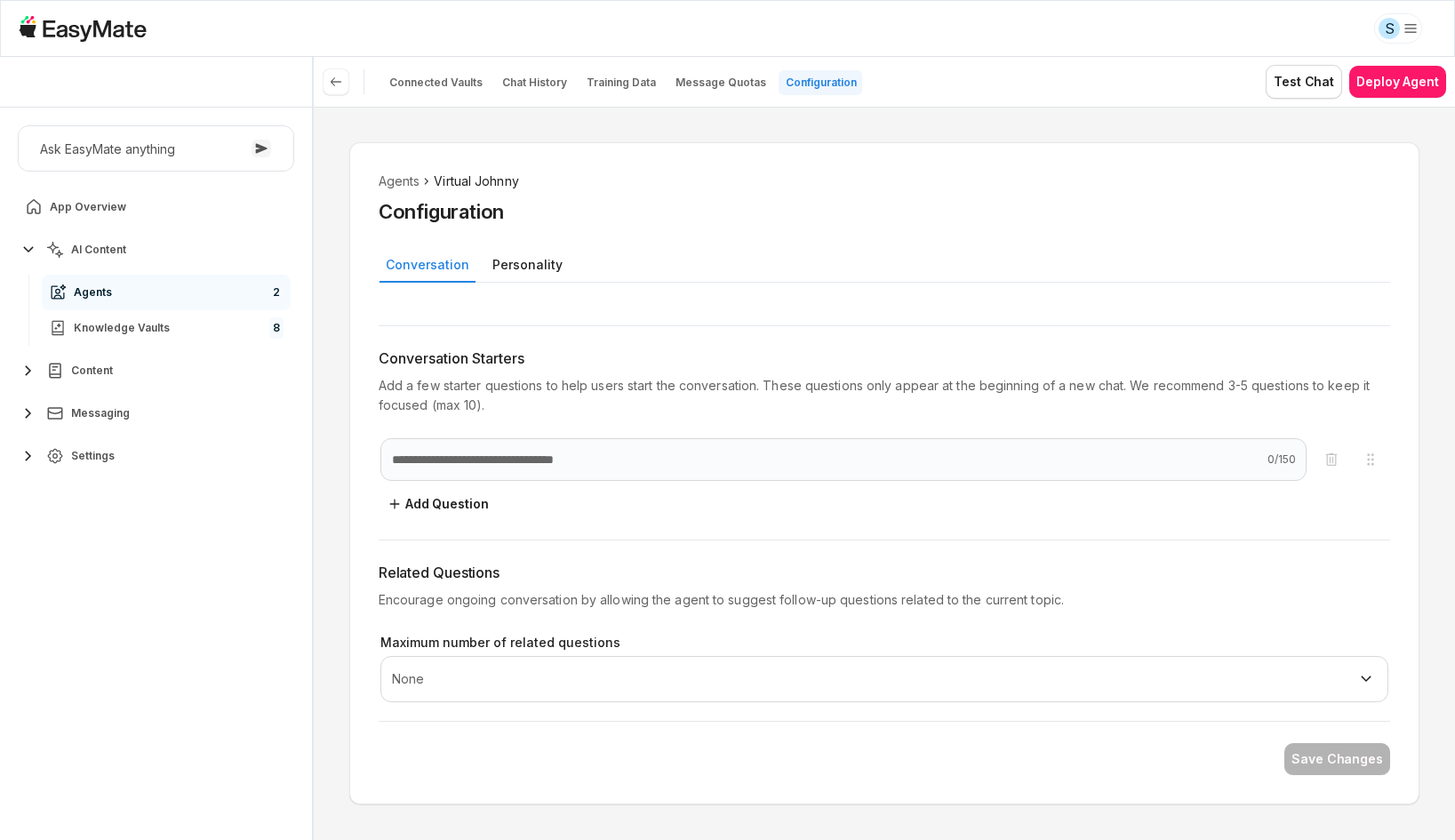 scroll, scrollTop: 120, scrollLeft: 0, axis: vertical 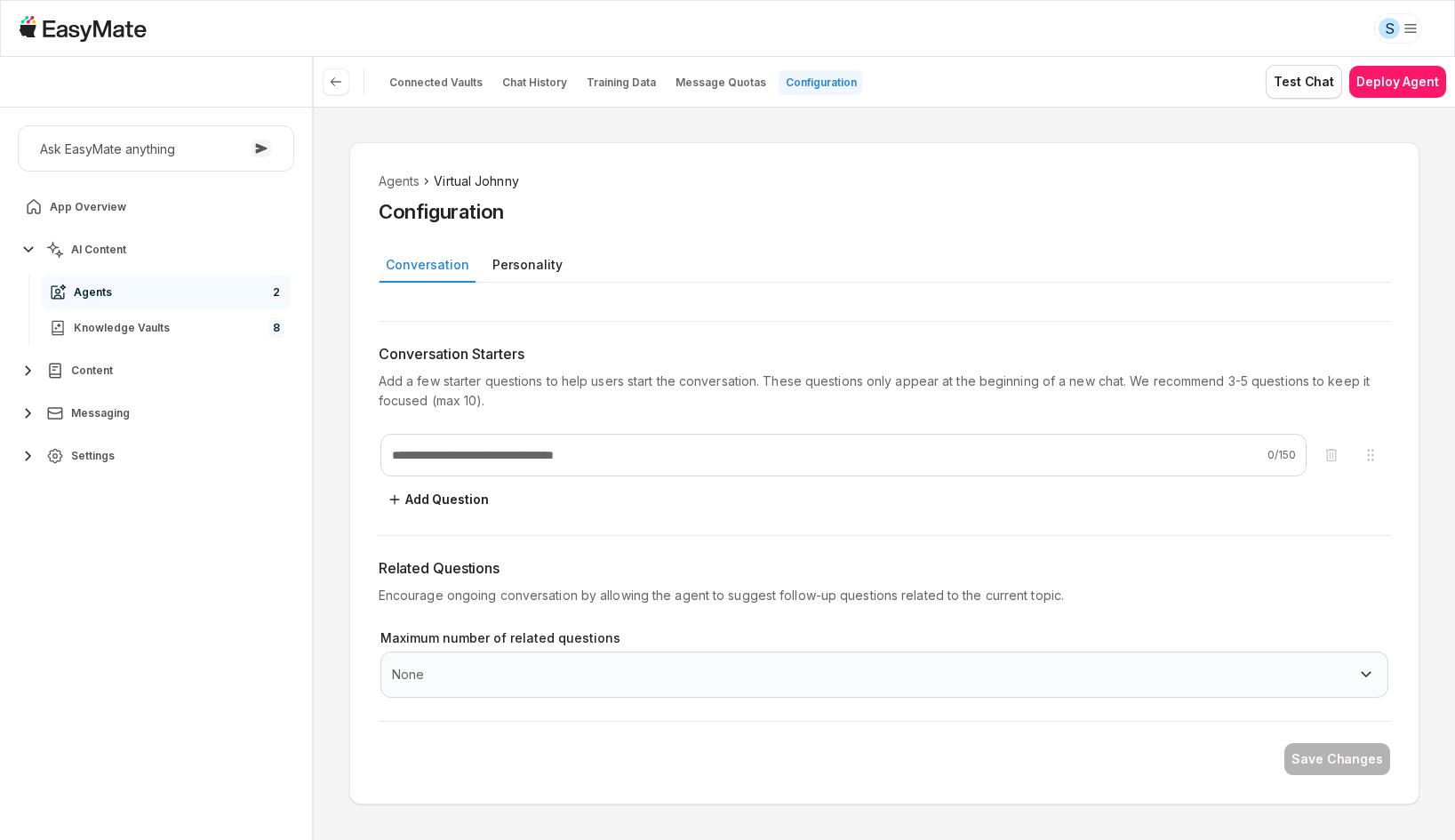 type on "*" 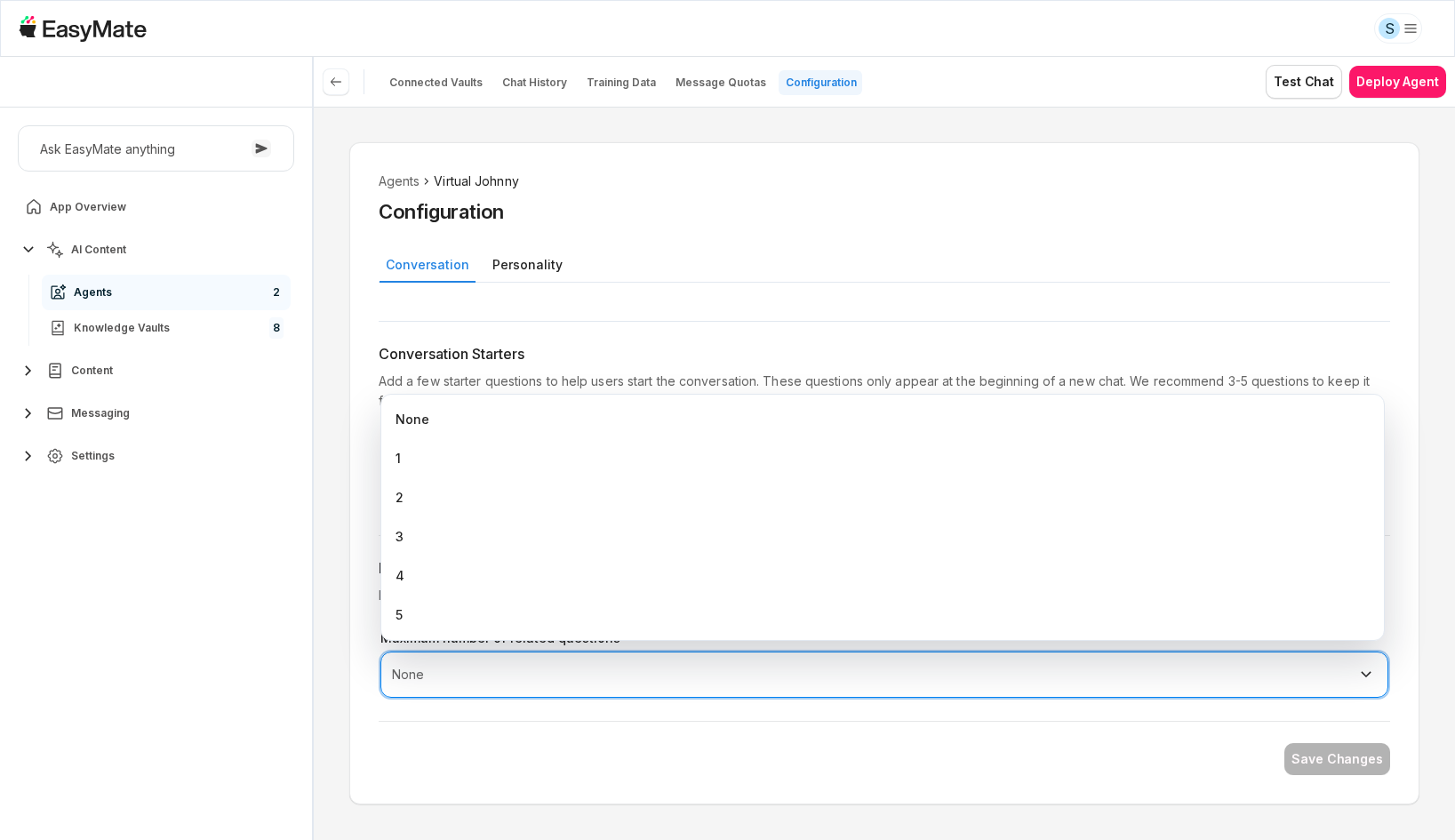 click on "None 1 2 3 4 5" at bounding box center (883, 517) 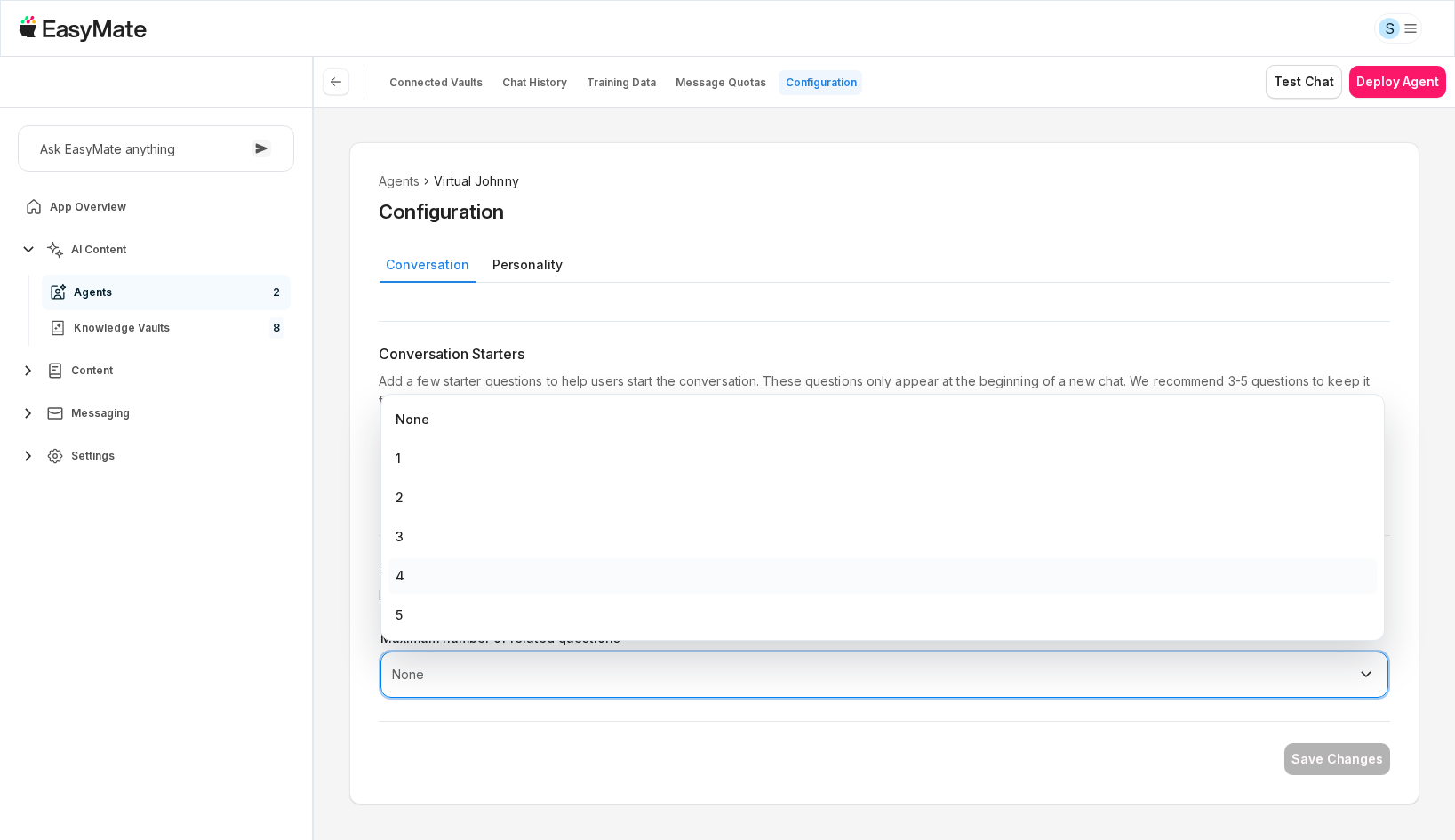 select on "*" 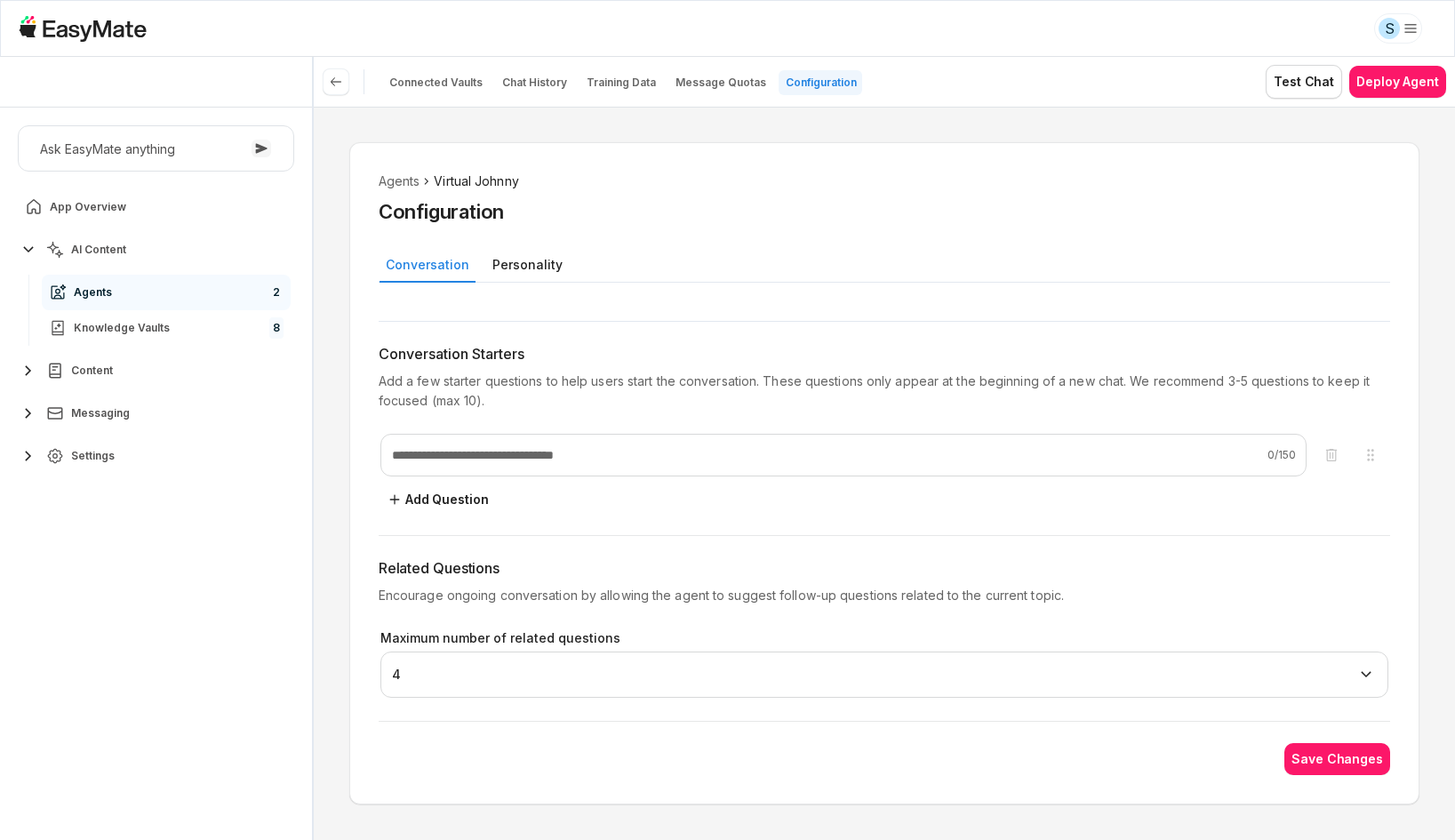 click on "Related Questions" at bounding box center (884, 568) 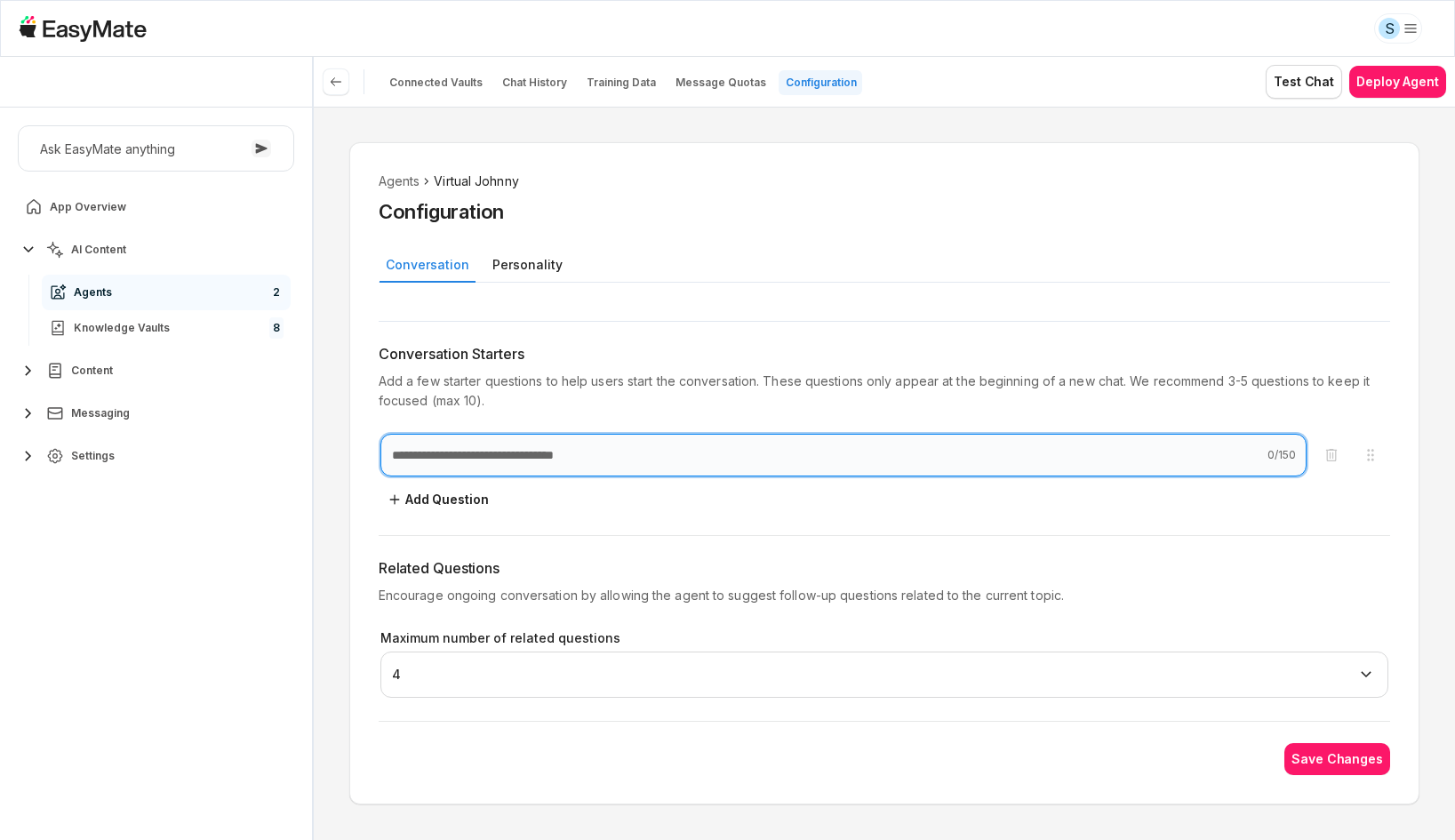 click at bounding box center [843, 455] 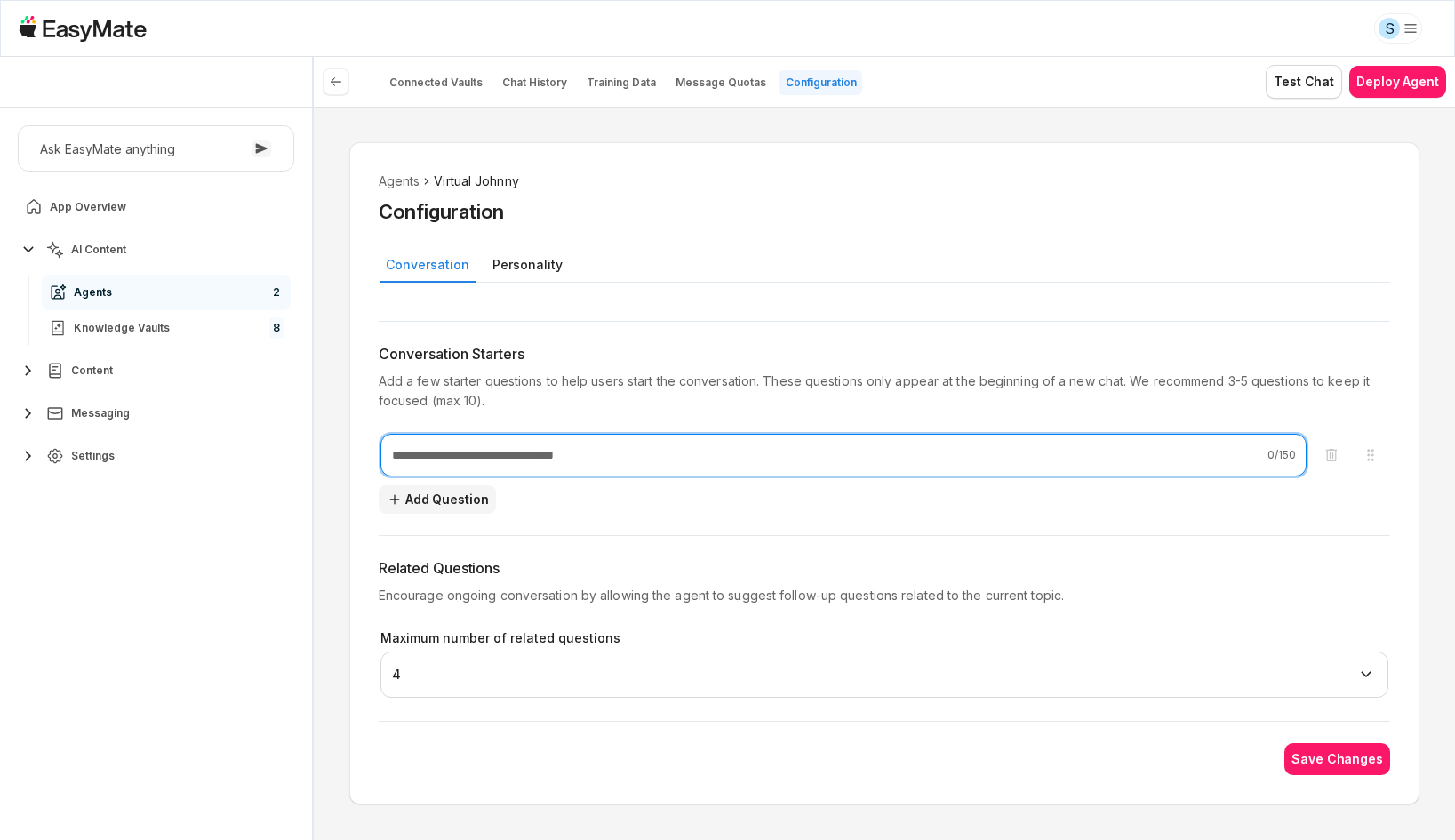 type on "*" 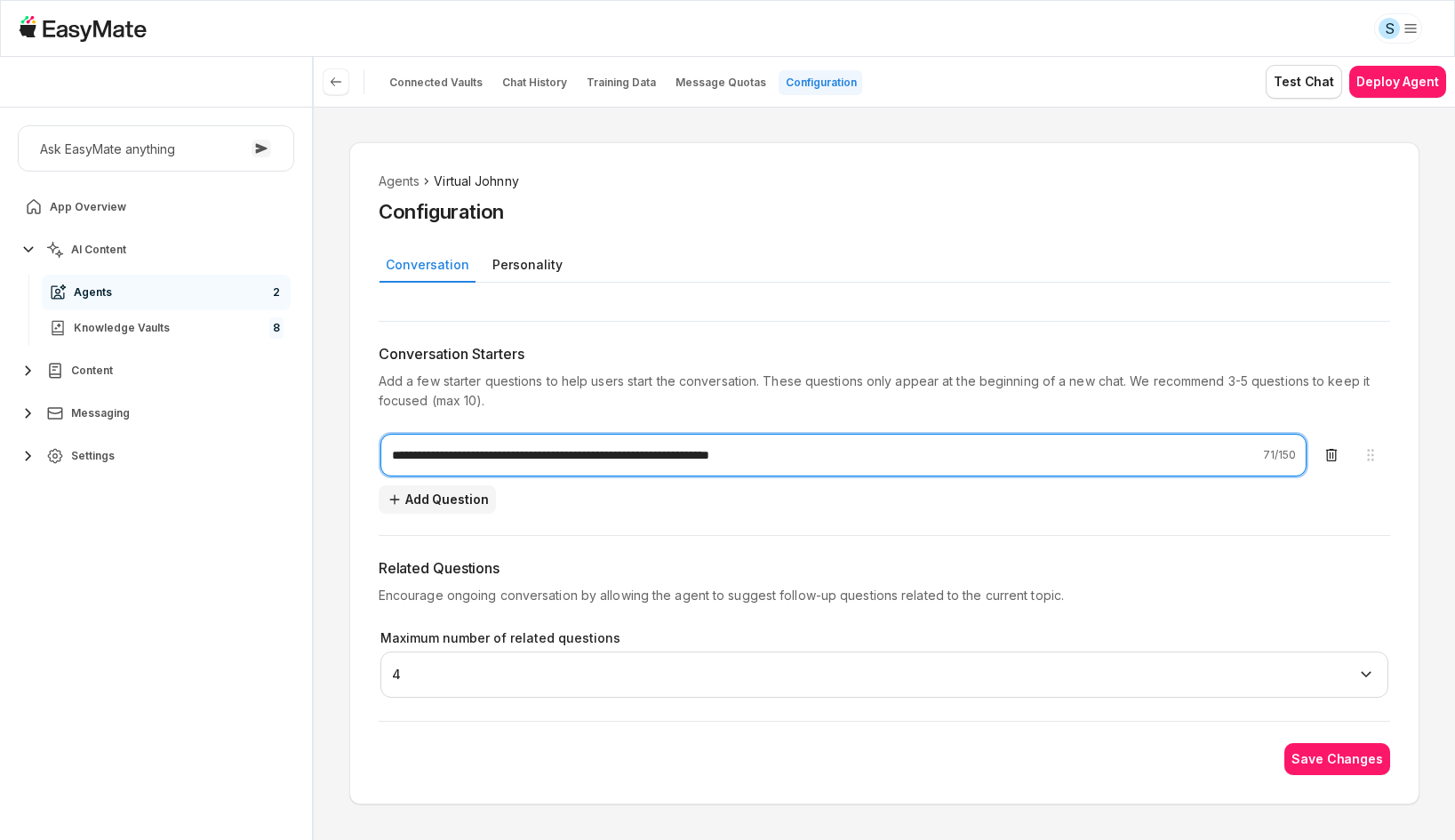 type on "**********" 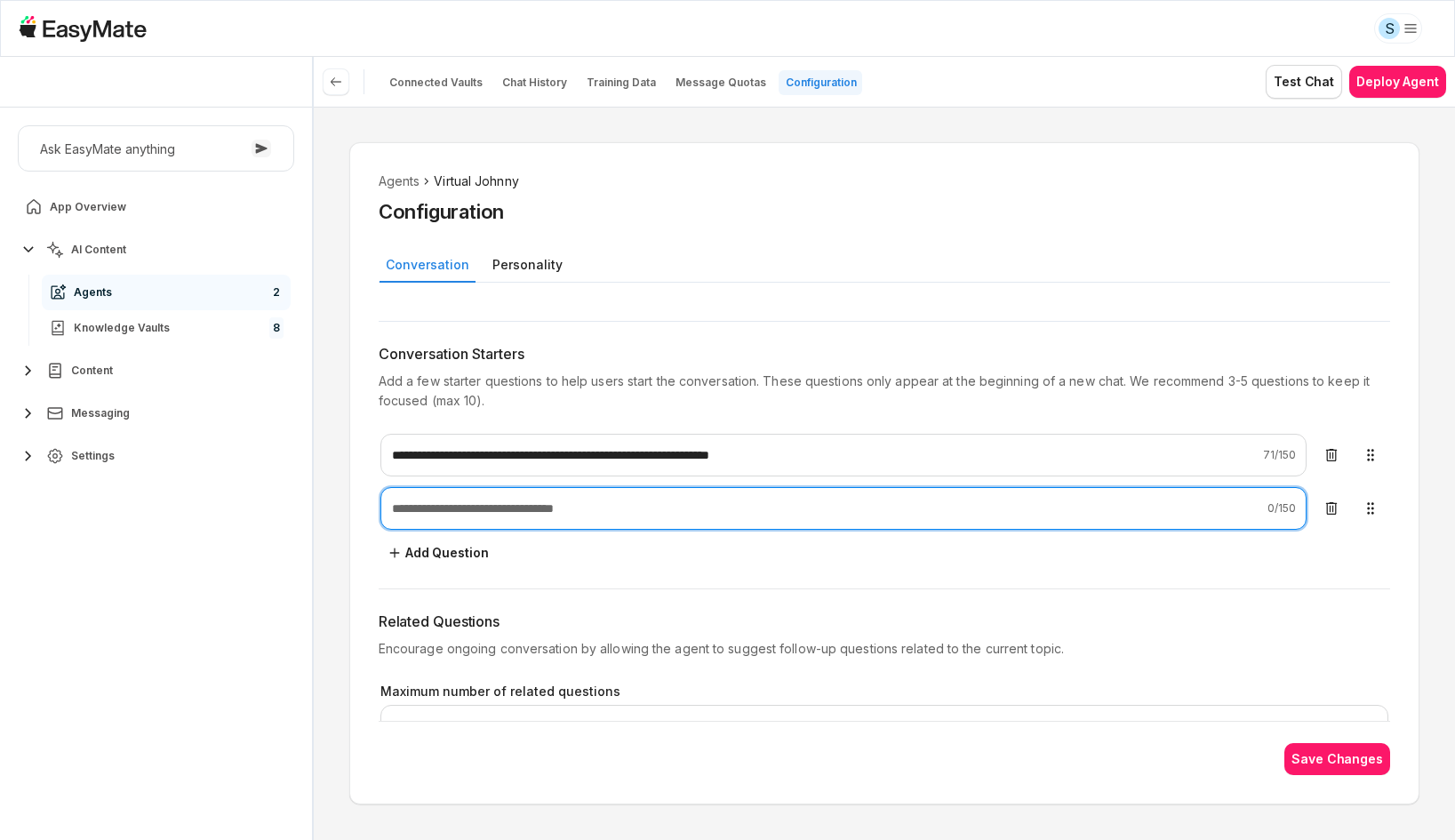 type on "*" 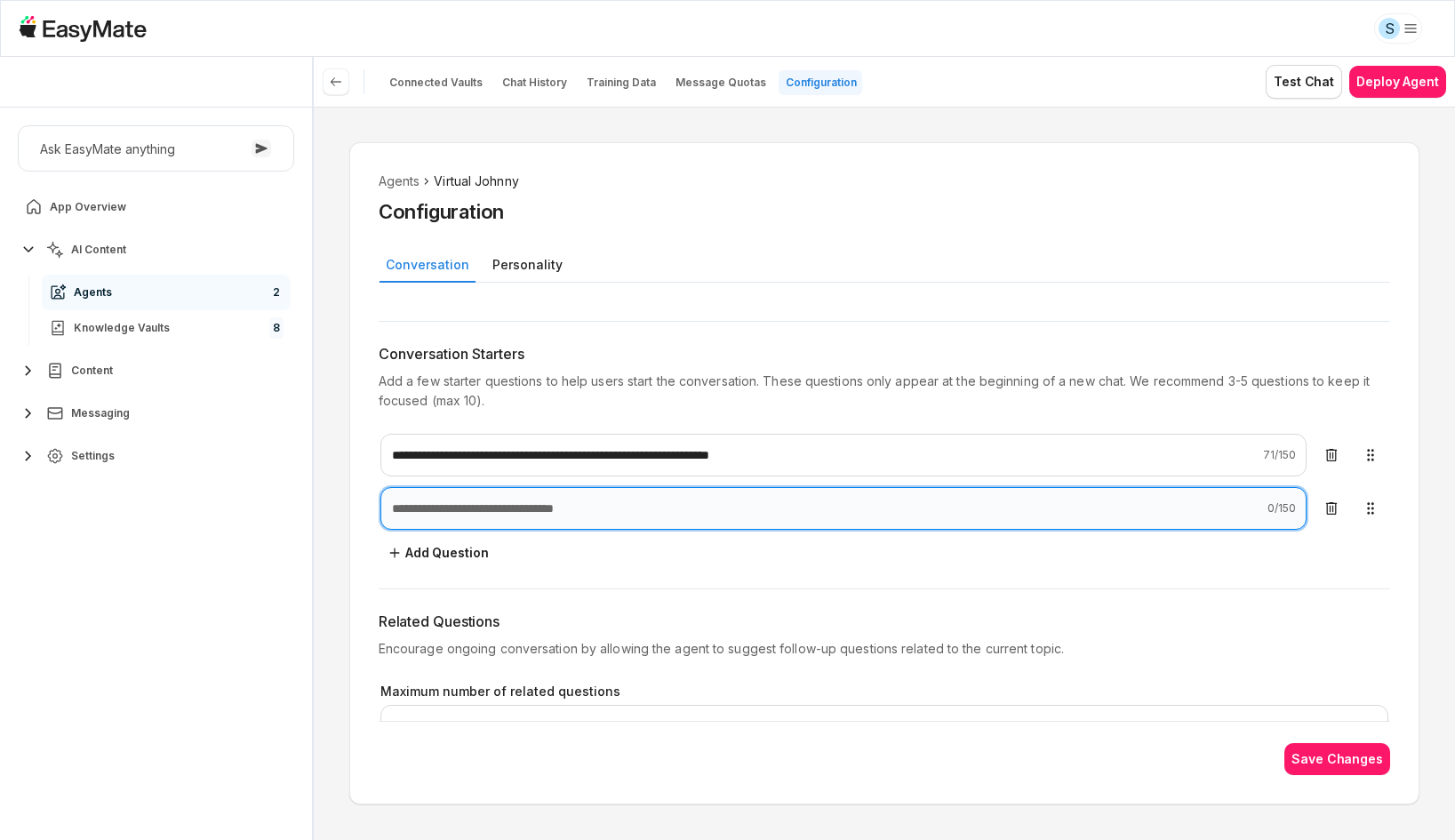 paste on "**********" 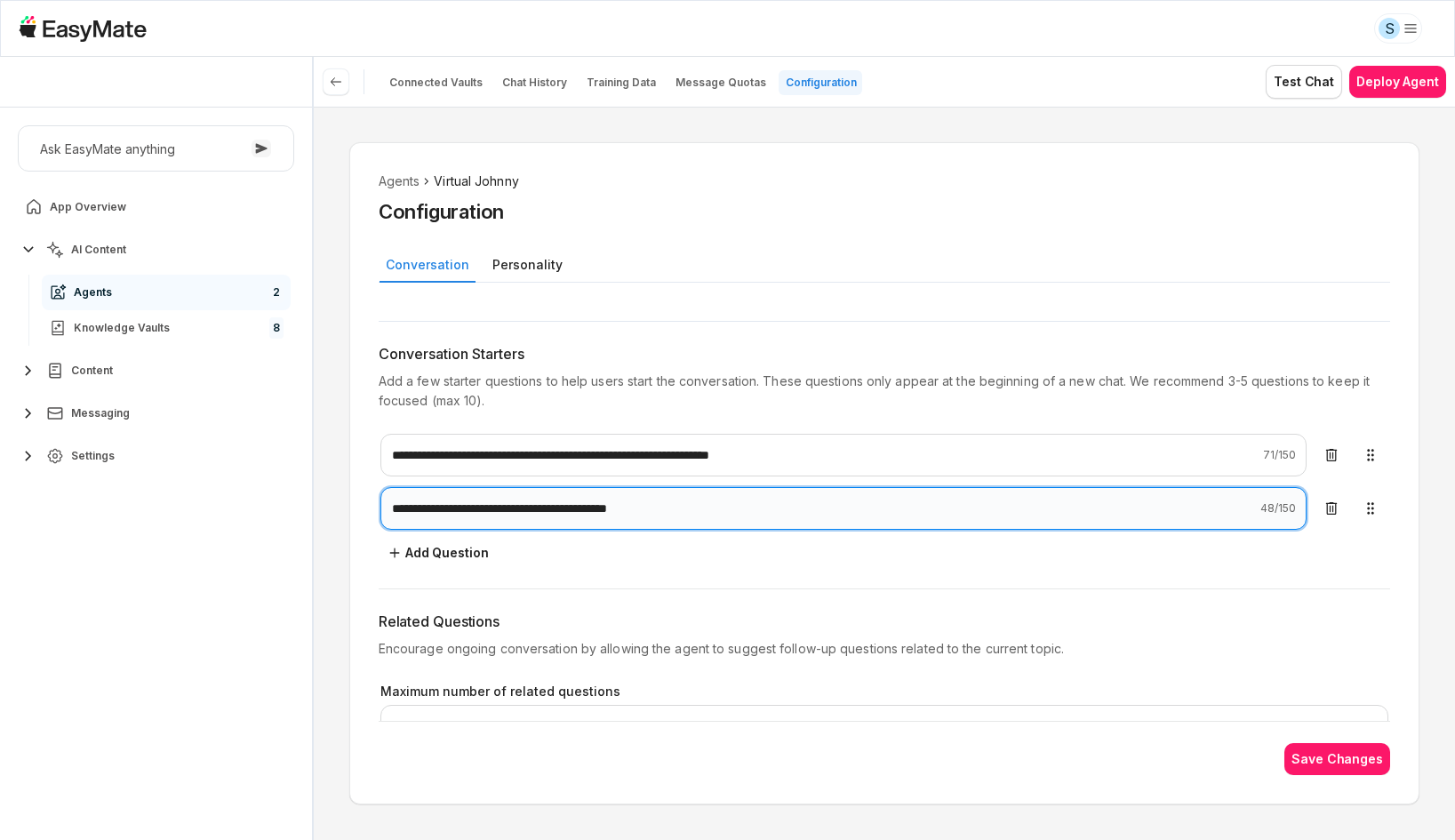 type on "**********" 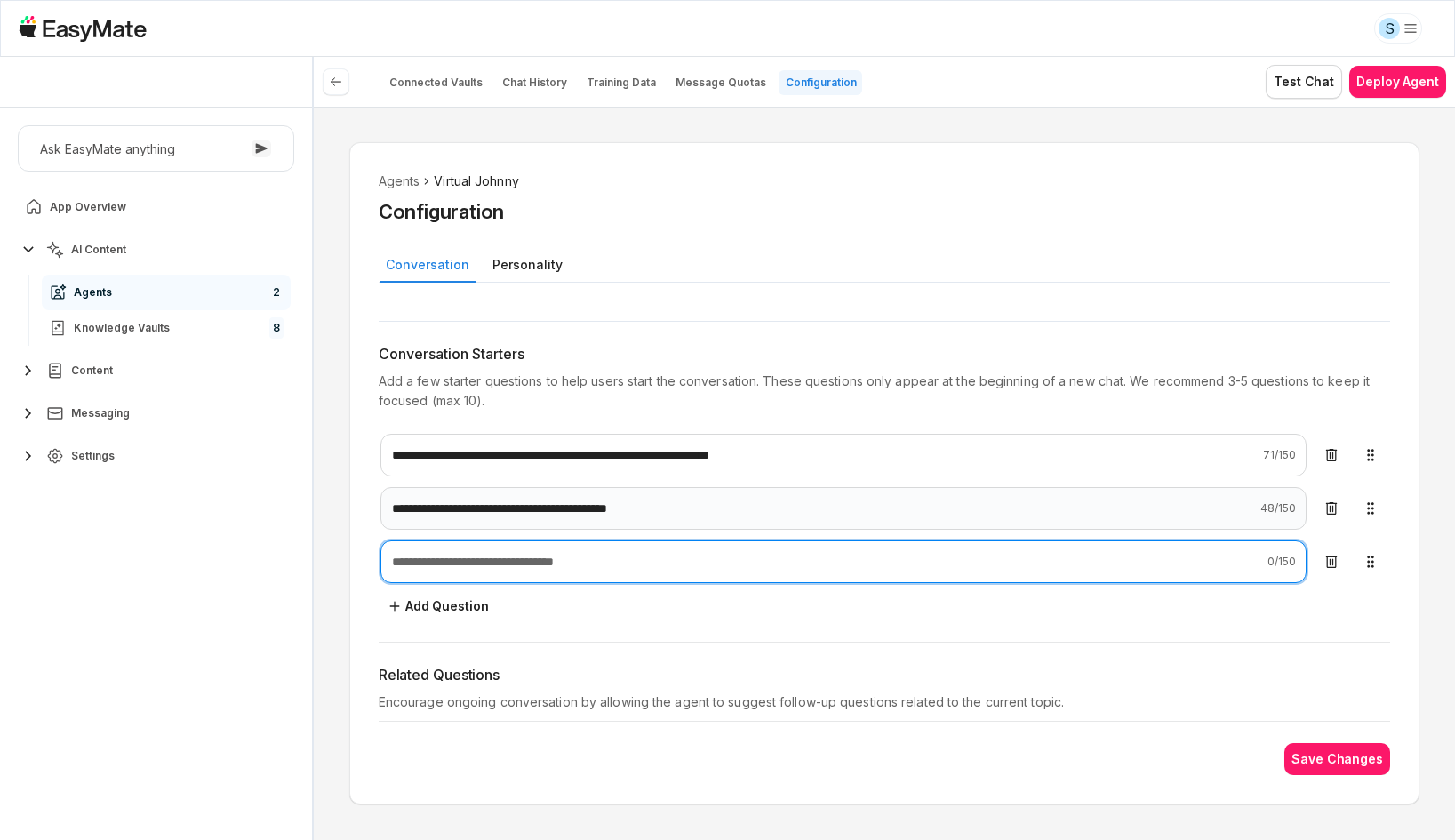 type on "*" 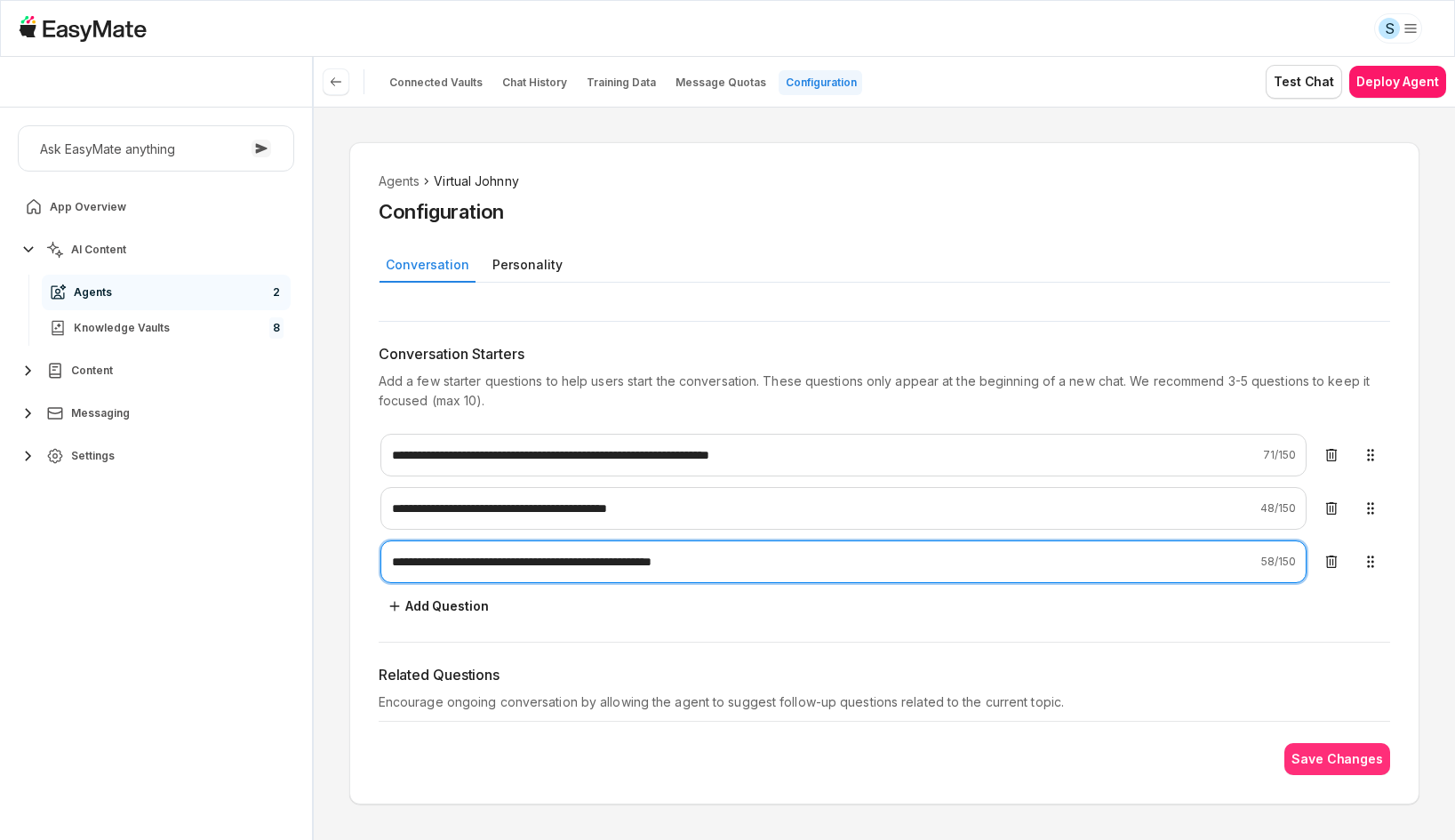 type on "**********" 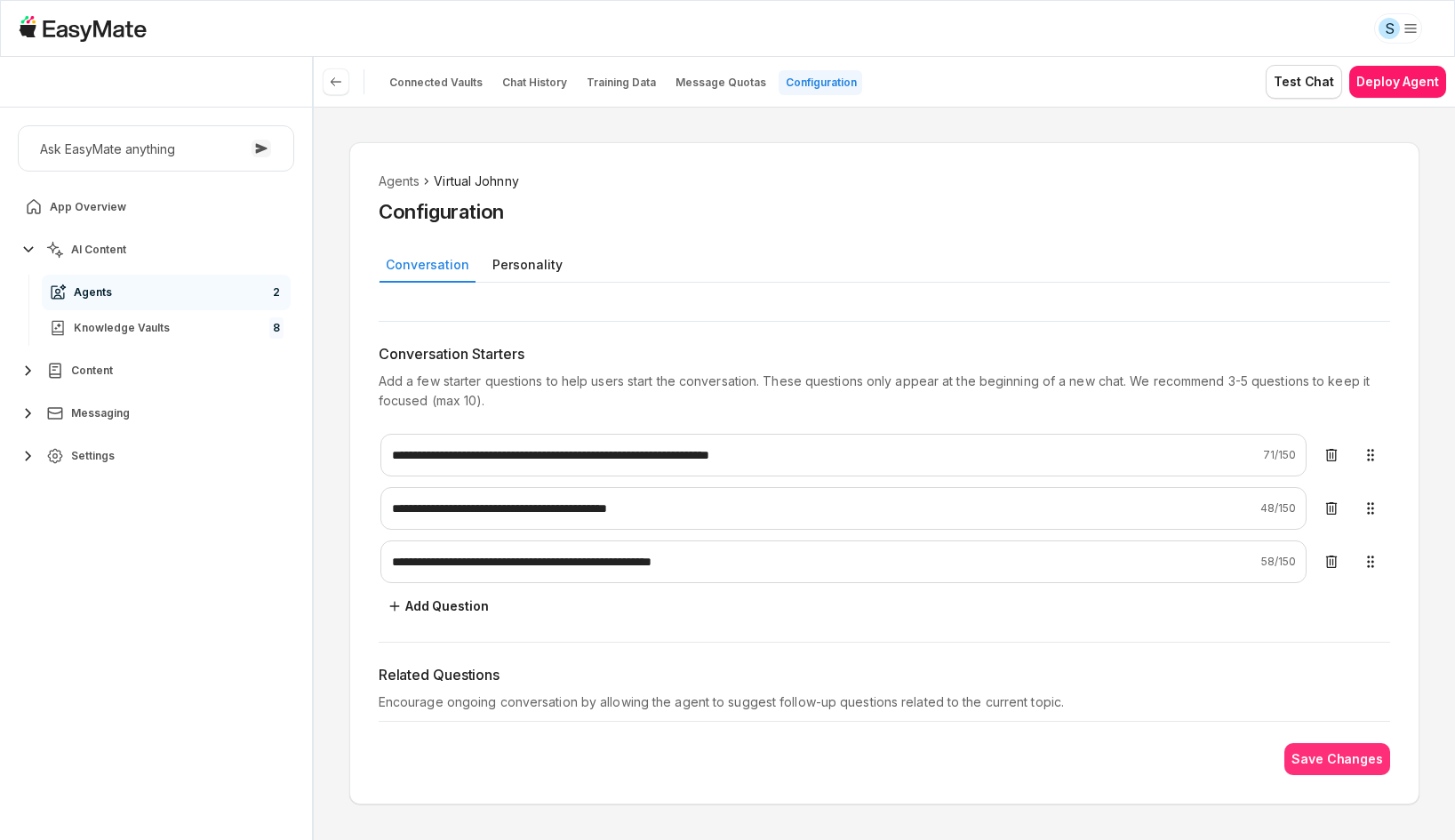 click on "Save Changes" at bounding box center (1337, 759) 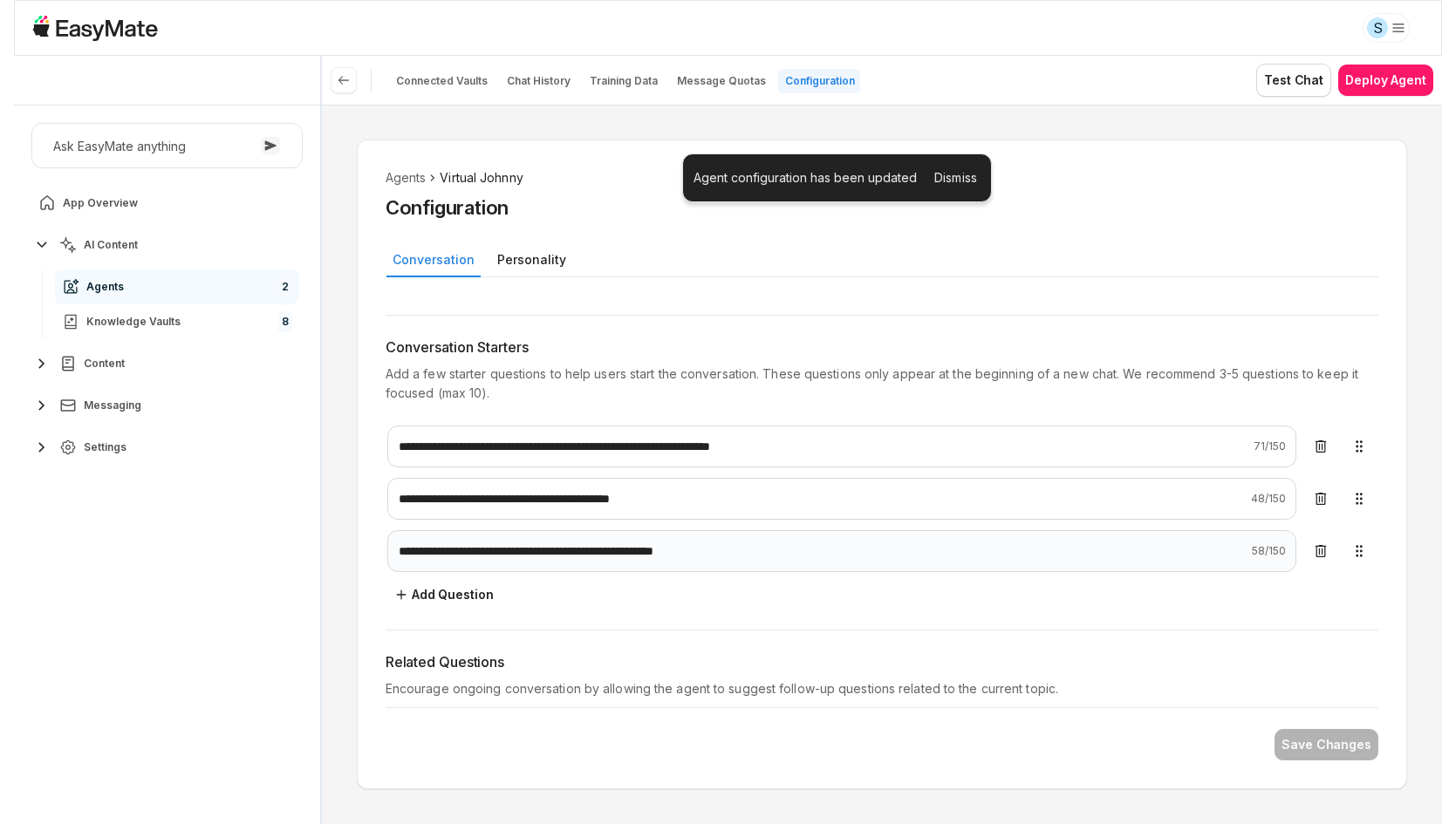 scroll, scrollTop: 222, scrollLeft: 0, axis: vertical 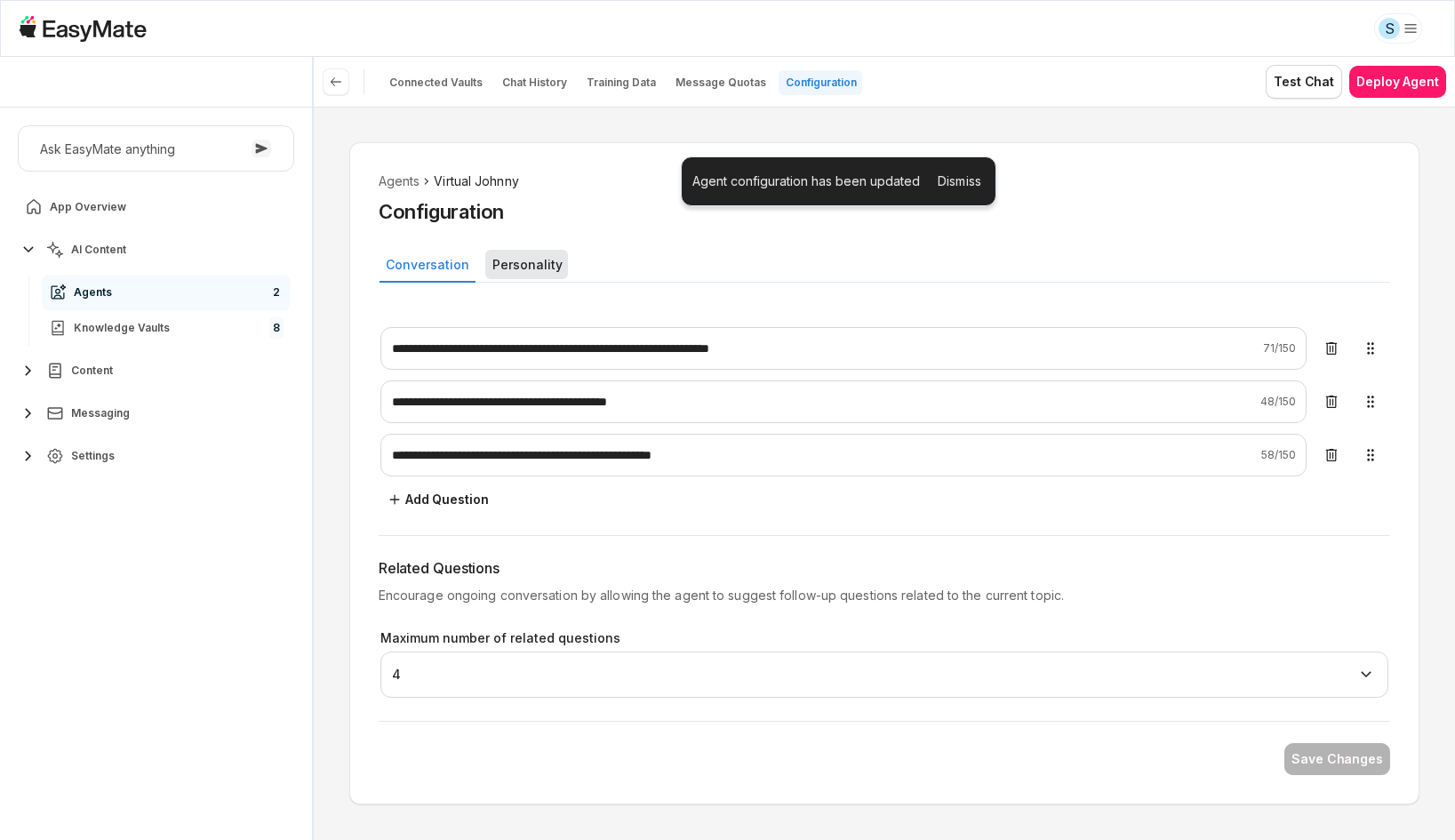 click on "Personality" at bounding box center (526, 264) 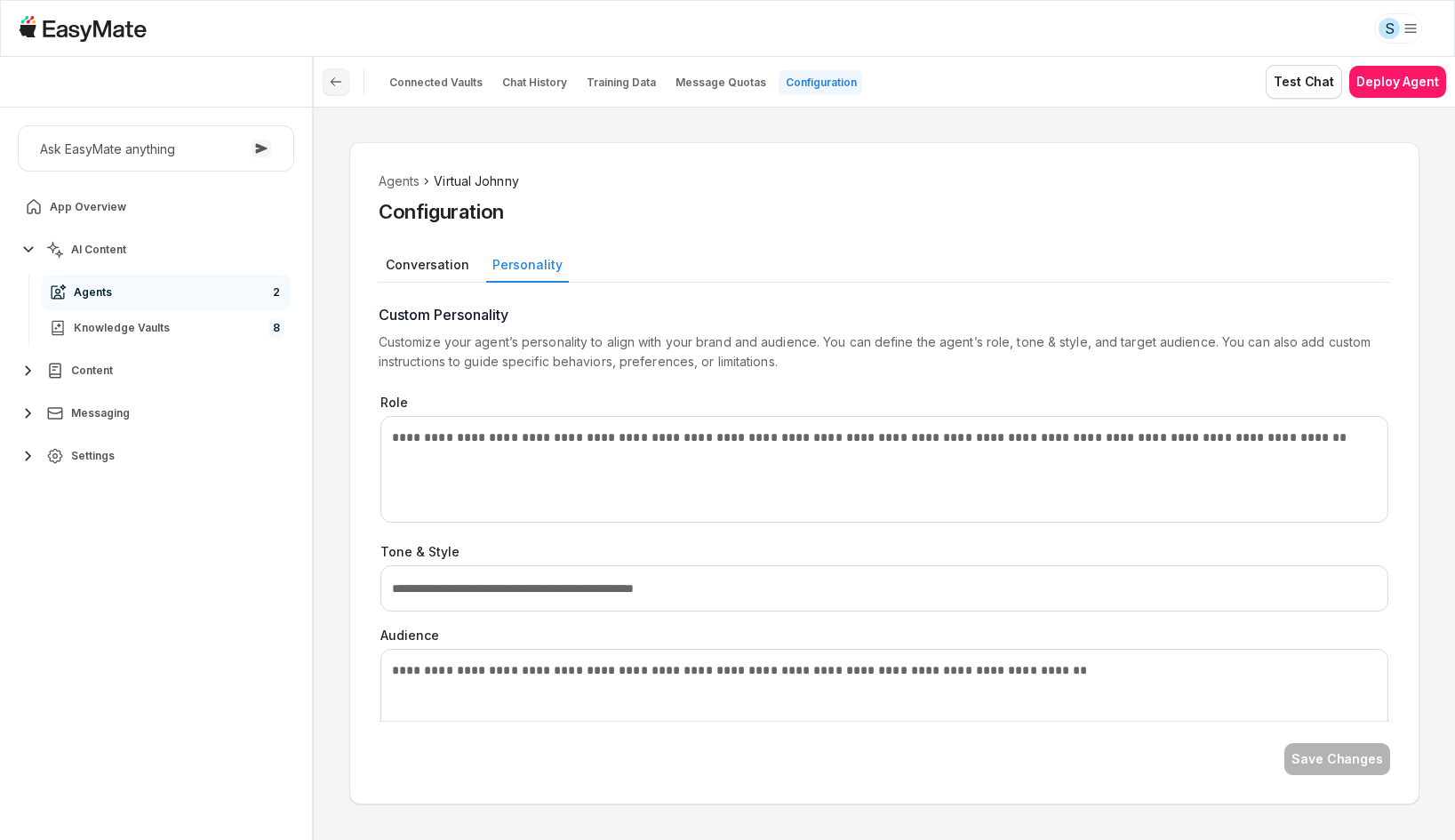 click 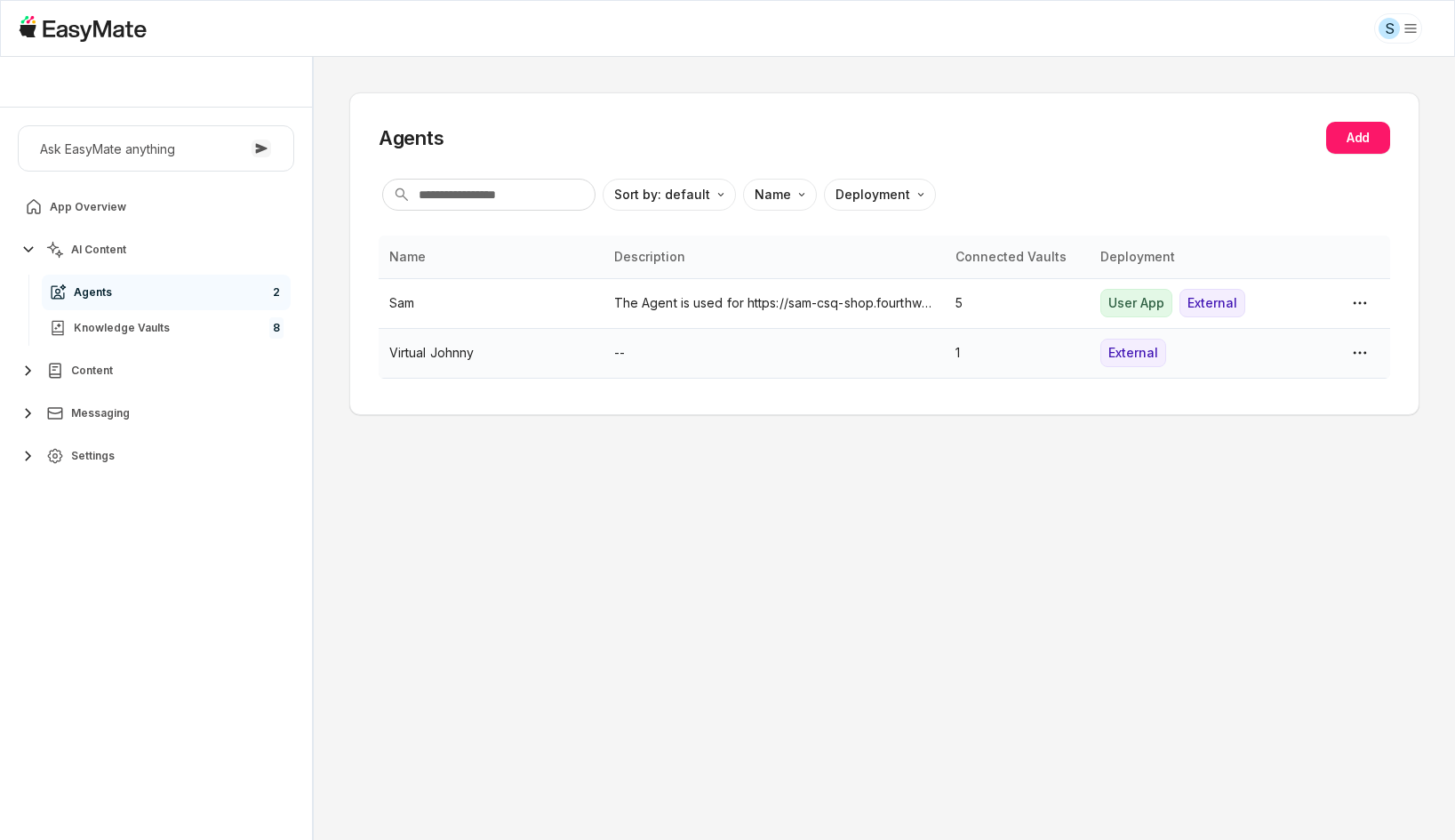 type on "*" 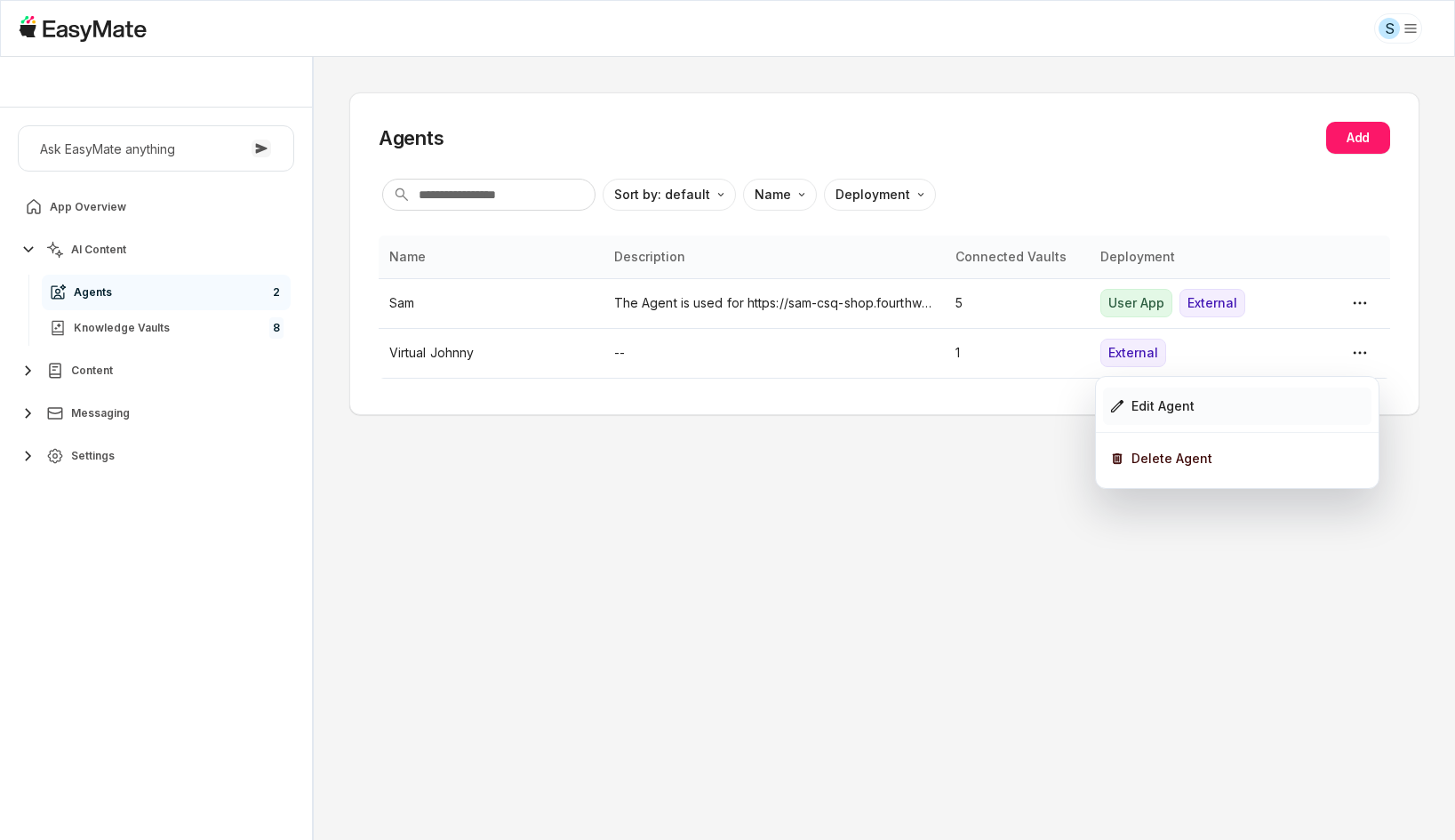 click on "Edit Agent" at bounding box center [1237, 406] 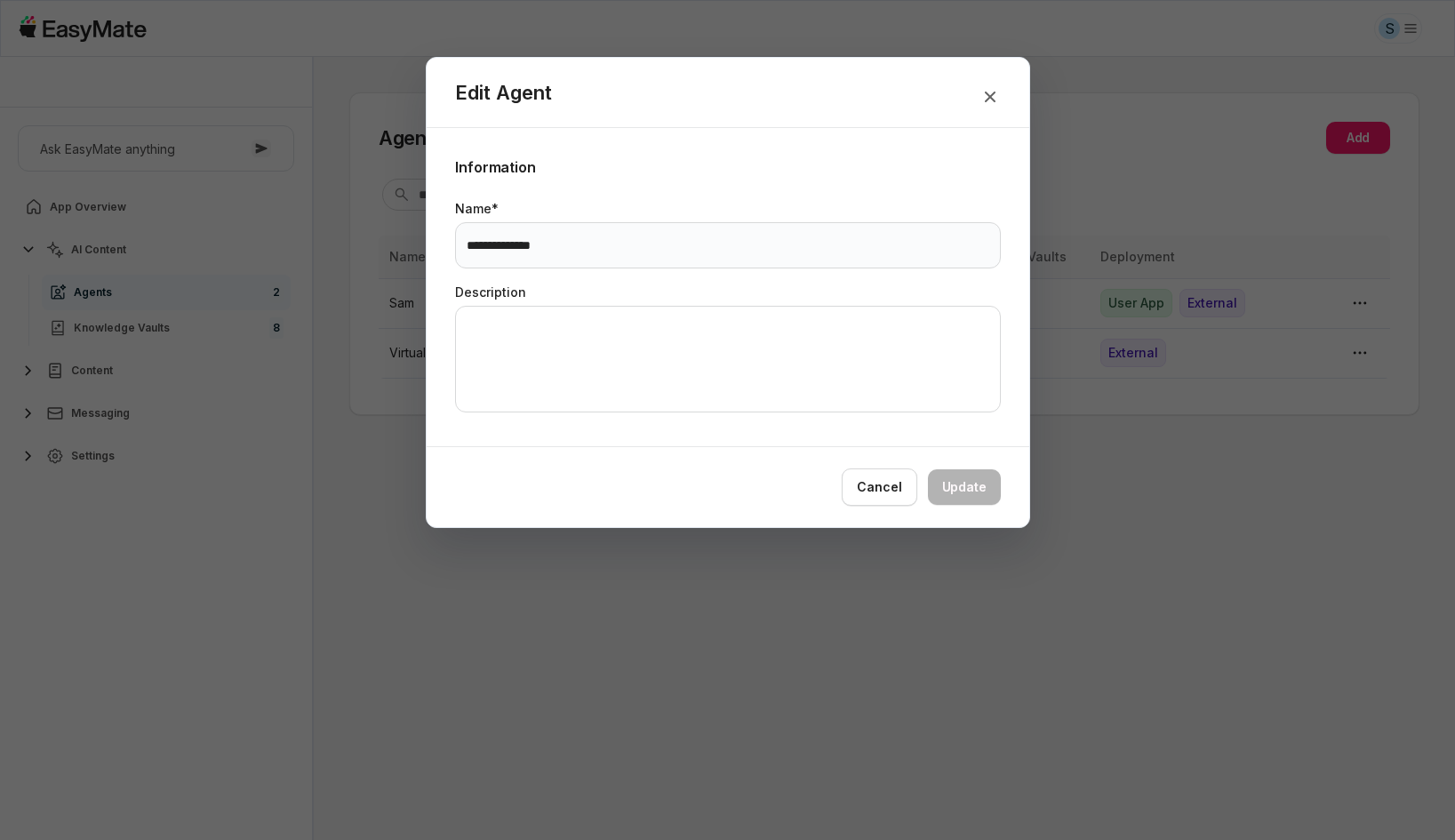 click on "**********" at bounding box center [728, 245] 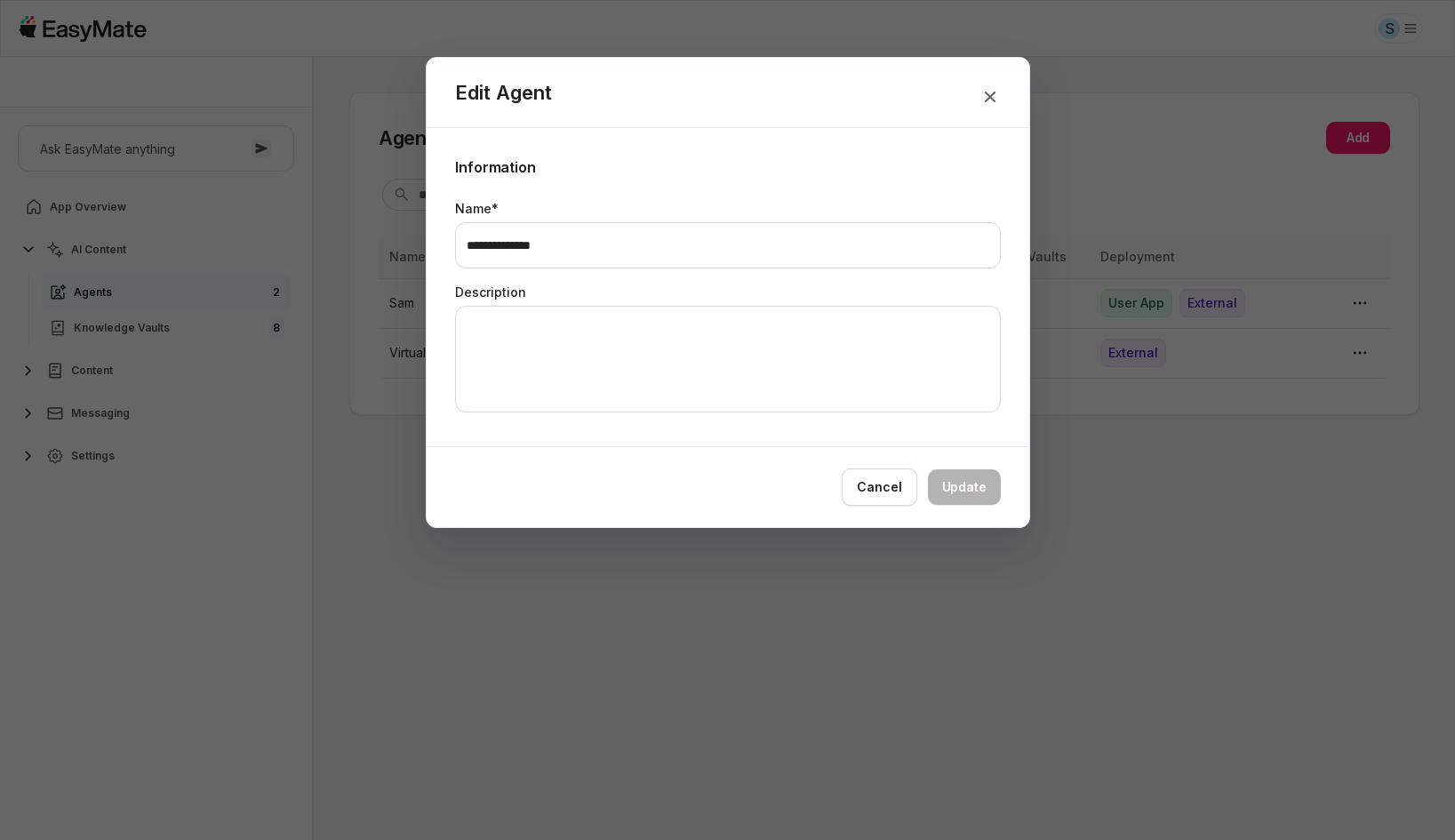 drag, startPoint x: 508, startPoint y: 244, endPoint x: 435, endPoint y: 243, distance: 73.00685 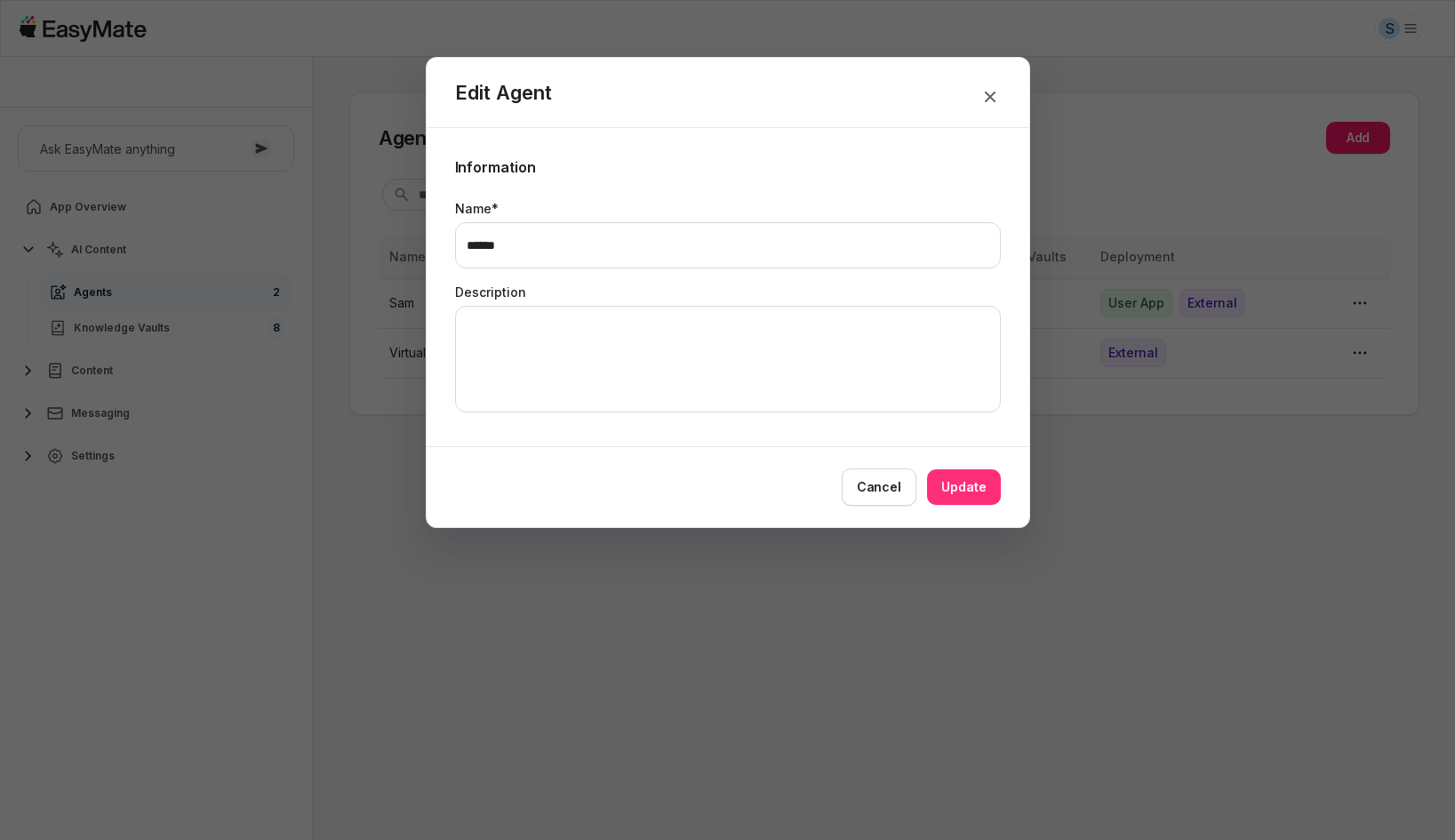 type on "******" 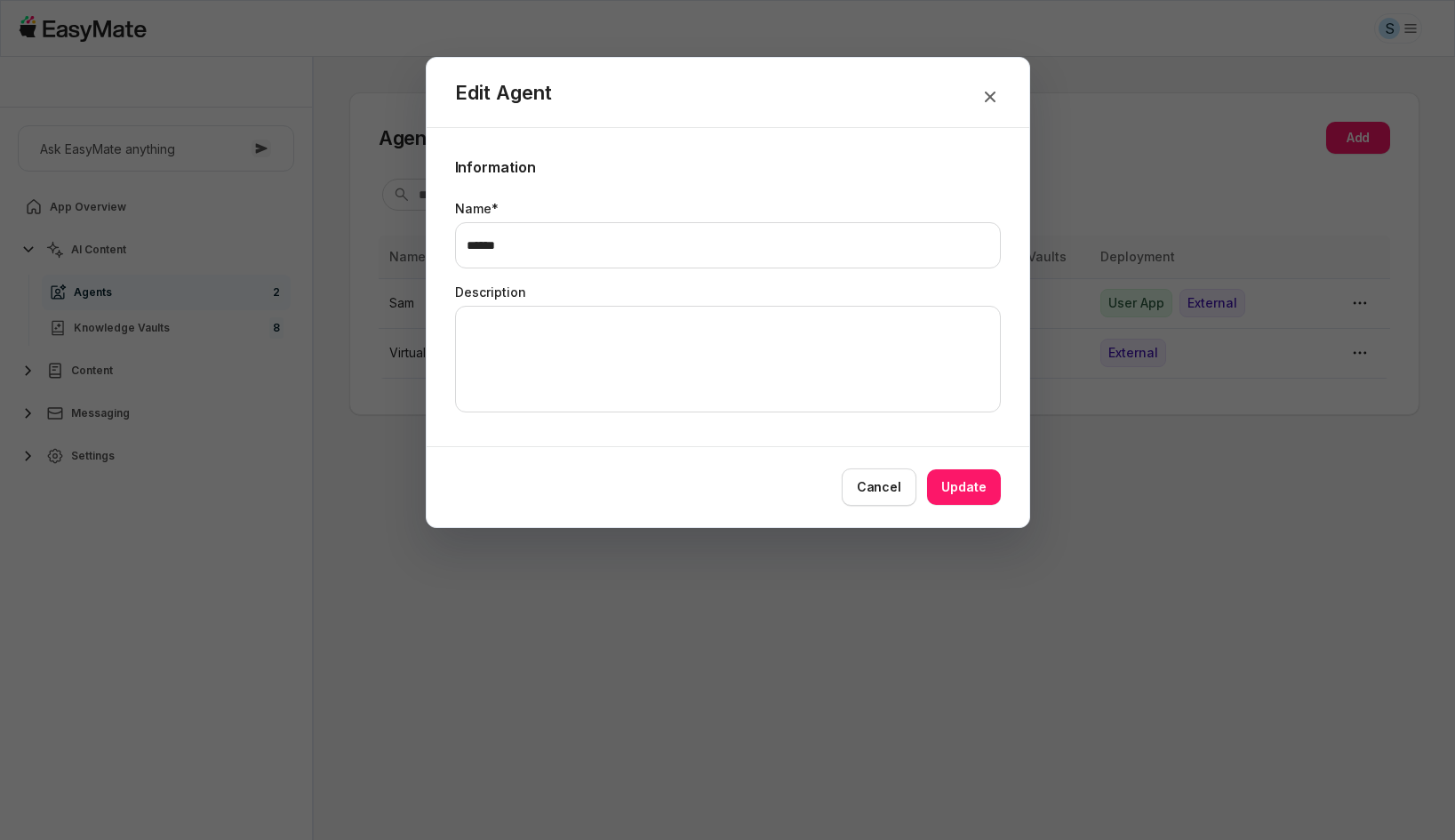 click on "Update" at bounding box center (963, 487) 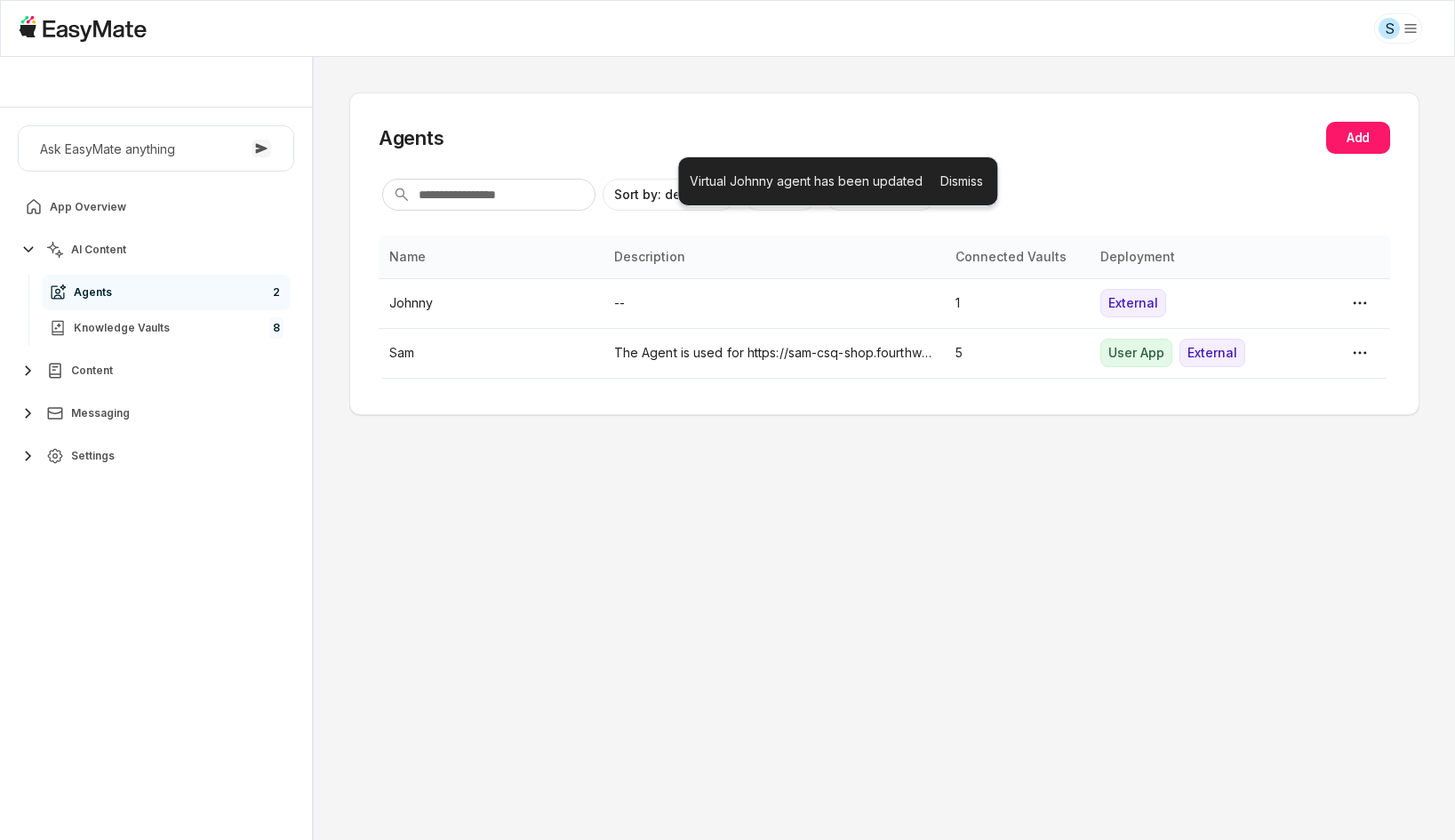 click on "Agents Add Sort by: default Direction Name Deployment Name Description Connected Vaults Deployment Johnny -- 1 External Sam The Agent is used for https://sam-csq-shop.fourthwall.com/ website 5 External User App" at bounding box center [884, 448] 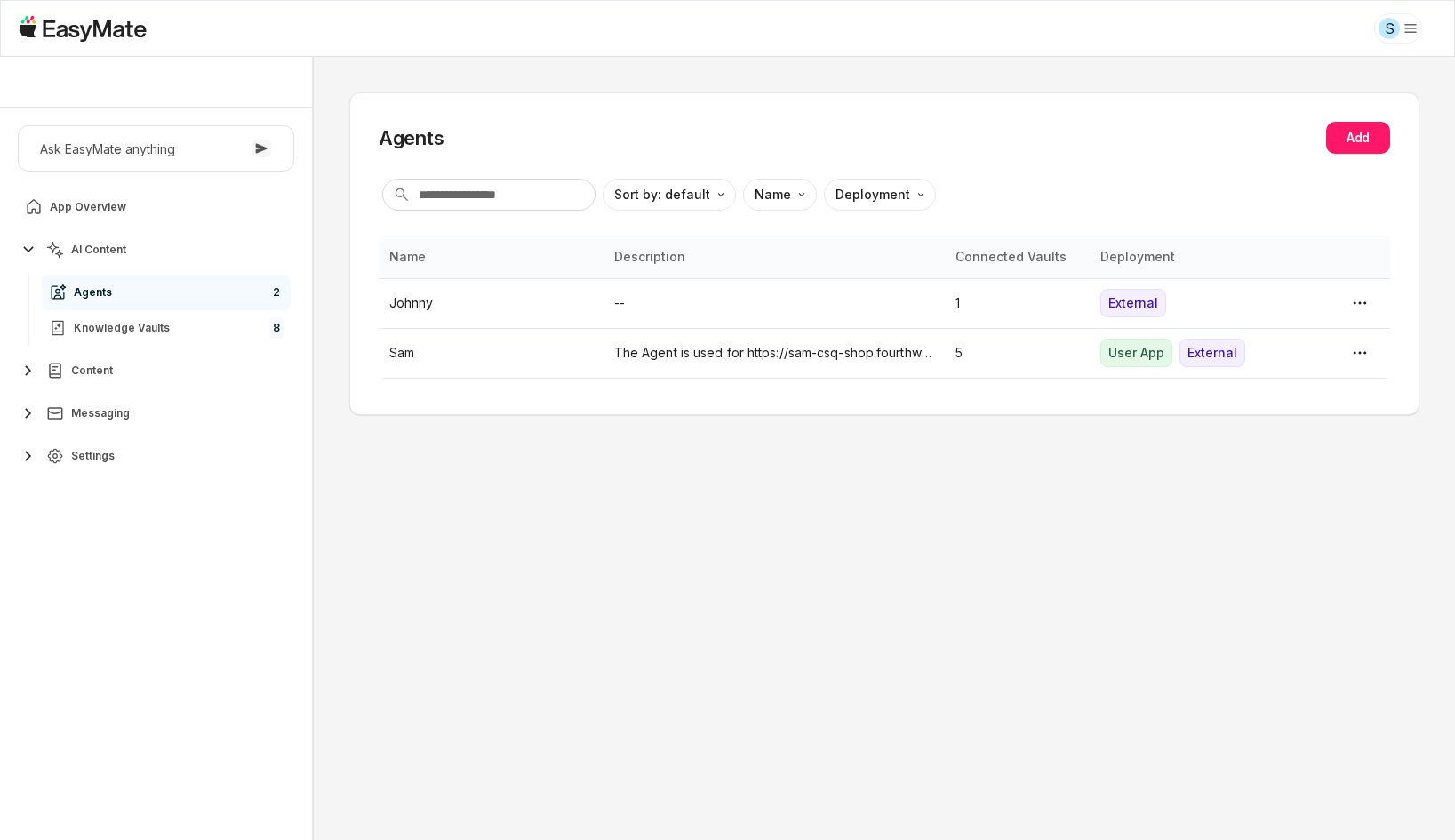click on "Agents Add Sort by: default Direction Name Deployment Name Description Connected Vaults Deployment Johnny -- 1 External Sam The Agent is used for https://sam-csq-shop.fourthwall.com/ website 5 External User App" at bounding box center (884, 448) 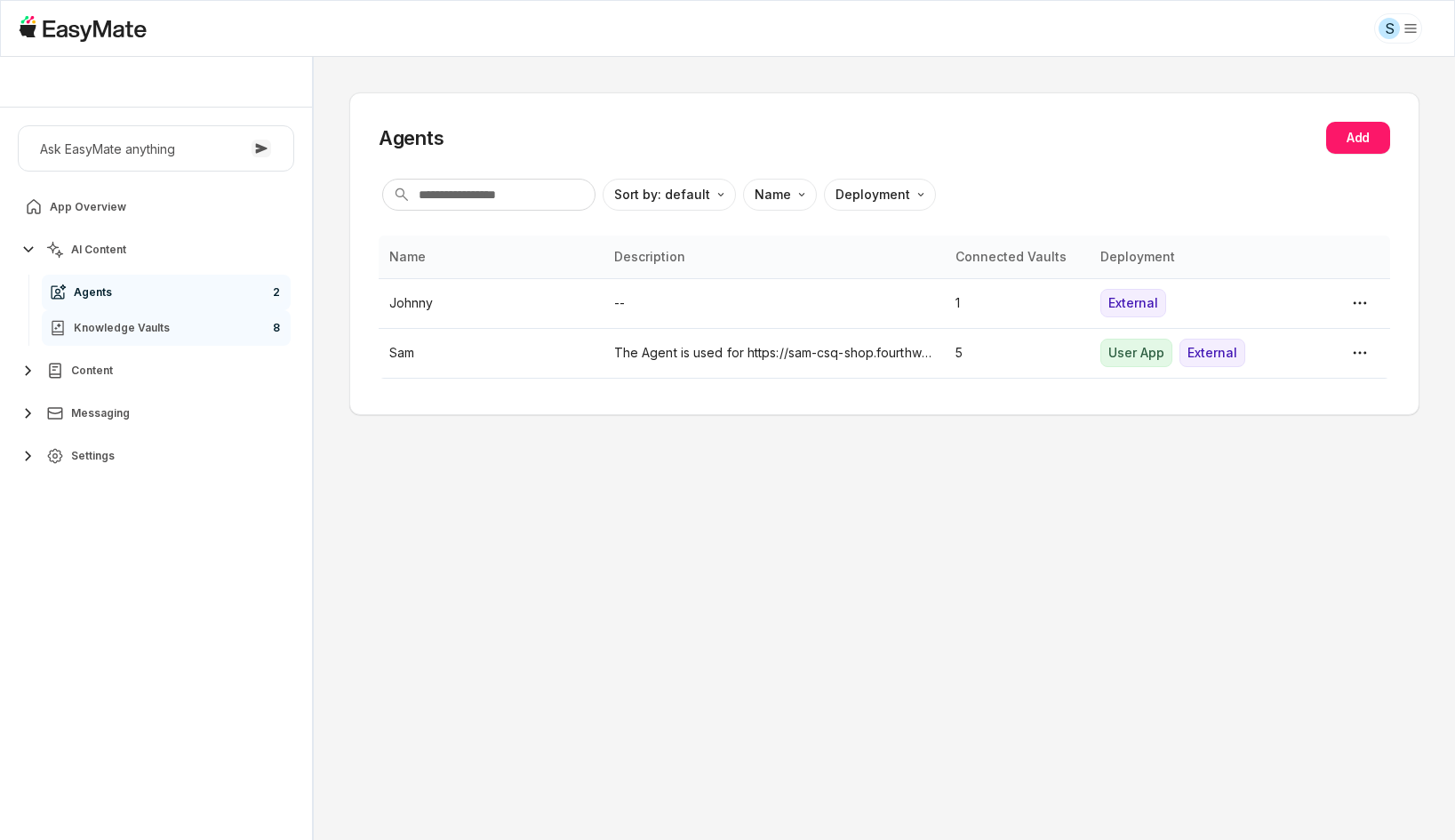 click on "Knowledge Vaults 8" at bounding box center (166, 328) 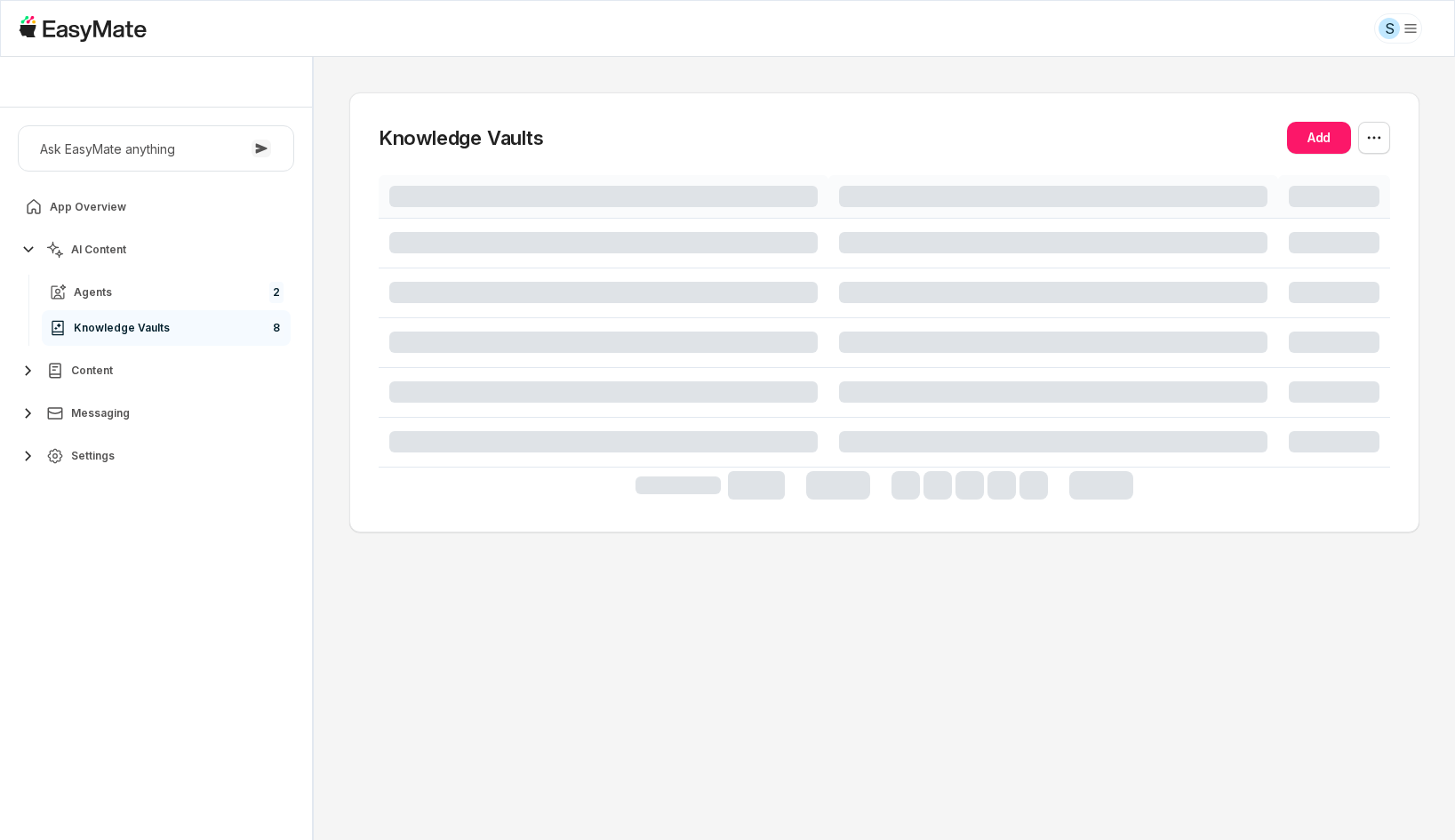 click on "Ask EasyMate anything App Overview AI Content Agents 2 Knowledge Vaults 8 Content Messaging Settings" at bounding box center [156, 474] 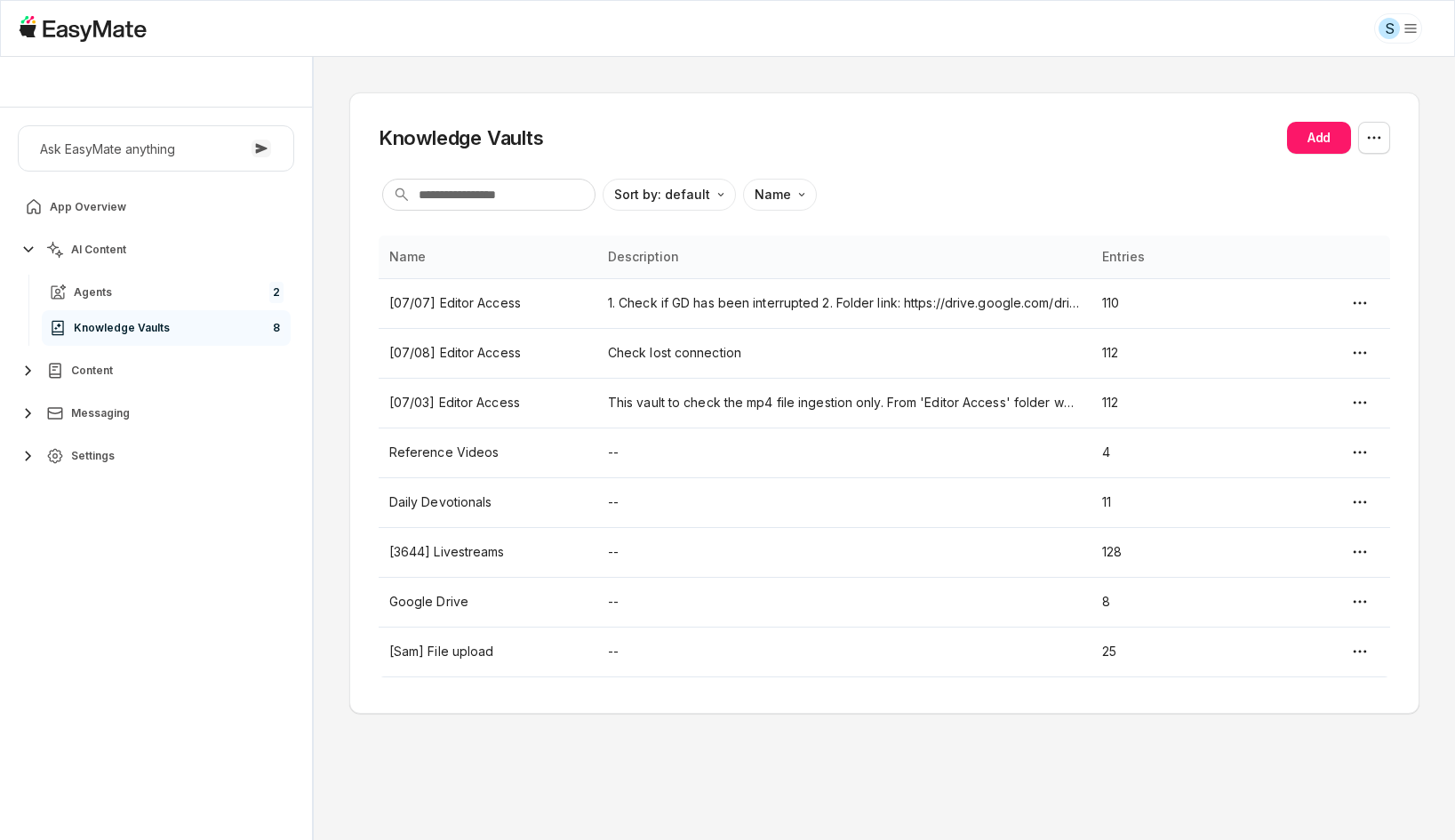 click on "Knowledge Vaults Add" at bounding box center (884, 138) 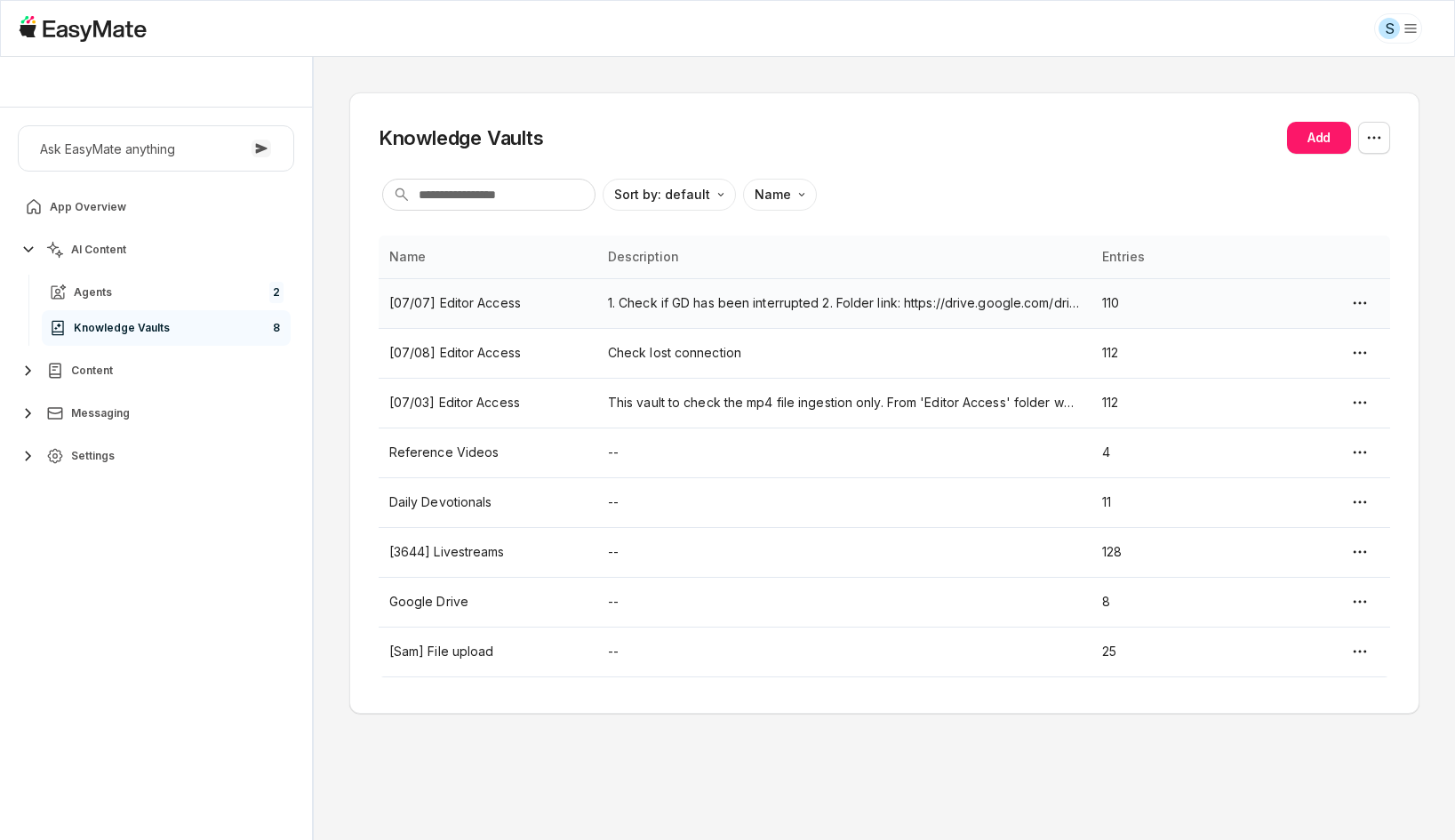 click on "1. Check if GD has been interrupted
2. Folder link: https://drive.google.com/drive/u/0/folders/1VpKgUVk0TmOT89o306zfZbmeWSS3QqO_" at bounding box center [844, 303] 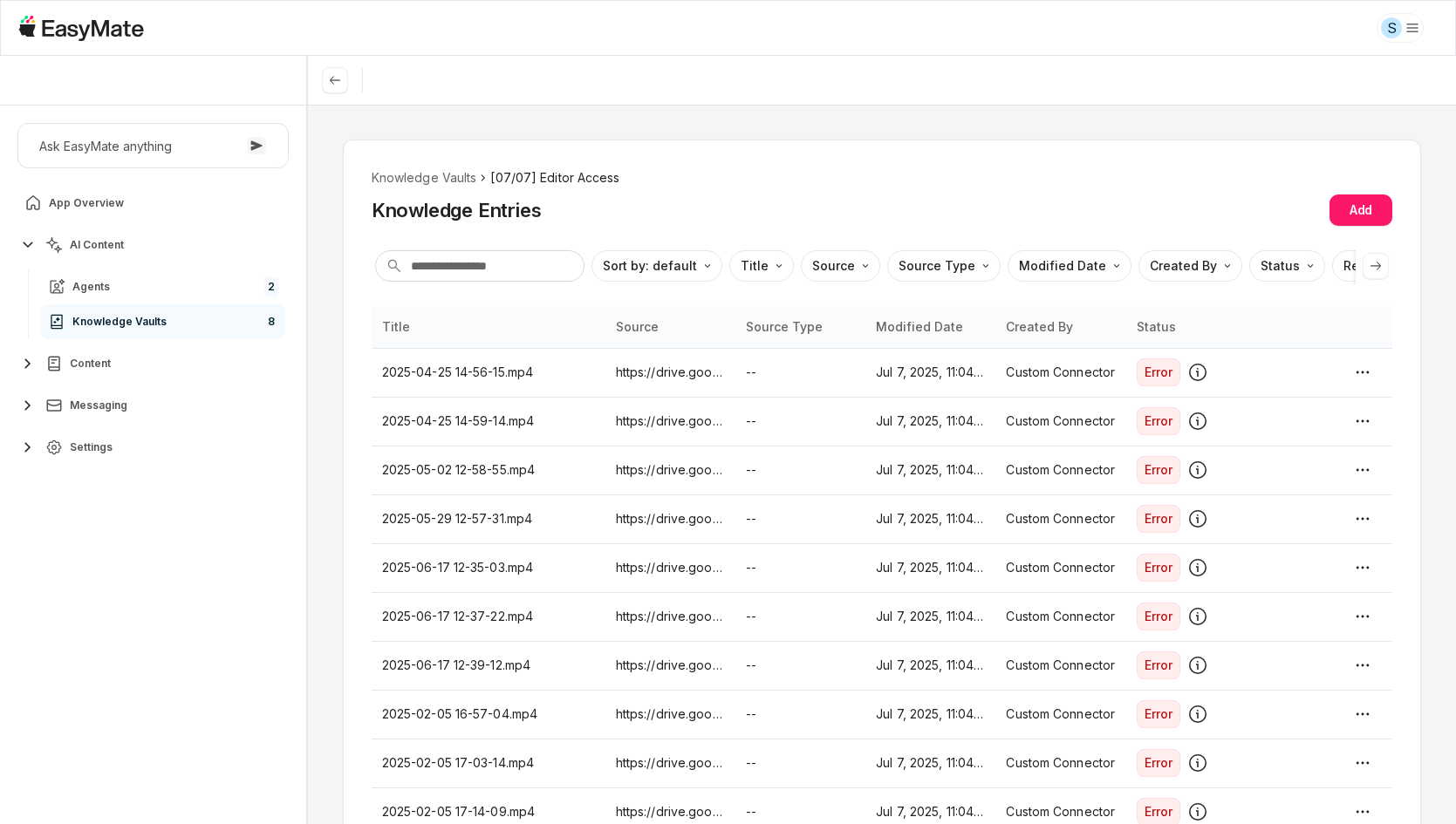click on "Knowledge Vaults [07/07] Editor Access Knowledge Entries Add Sort by: default Direction Title Source Source Type Modified Date Created By Status Reference Link Title Source Source Type Modified Date Created By Status 2025-04-25 14-56-15.mp4 https://drive.google.com/file/d/1EMLYfr438HIp6f2M7uldHwTEccm53FFE/view?usp=drivesdk -- Jul 7, 2025, 11:04 AM Custom Connector Error 2025-04-25 14-59-14.mp4 https://drive.google.com/file/d/1oBkKeEJa6vH6wFvIr4aWtKCB-1jeLipp/view?usp=drivesdk -- Jul 7, 2025, 11:04 AM Custom Connector Error 2025-05-02 12-58-55.mp4 https://drive.google.com/file/d/12I-LydBmOGanyDFTcK8hh5AMREEBjuA3/view?usp=drivesdk -- Jul 7, 2025, 11:04 AM Custom Connector Error 2025-05-29 12-57-31.mp4 https://drive.google.com/file/d/1szwCS3vsdhMgCjTYsdvLOt3YeHQ5zpiM/view?usp=drivesdk -- Jul 7, 2025, 11:04 AM Custom Connector Error 2025-06-17 12-35-03.mp4 https://drive.google.com/file/d/16DkSdcyvx6l3i5PTXSYZWsiW37xj8rOy/view?usp=drivesdk -- Jul 7, 2025, 11:04 AM Custom Connector Error 2025-06-17 12-37-22.mp4 --" at bounding box center (882, 464) 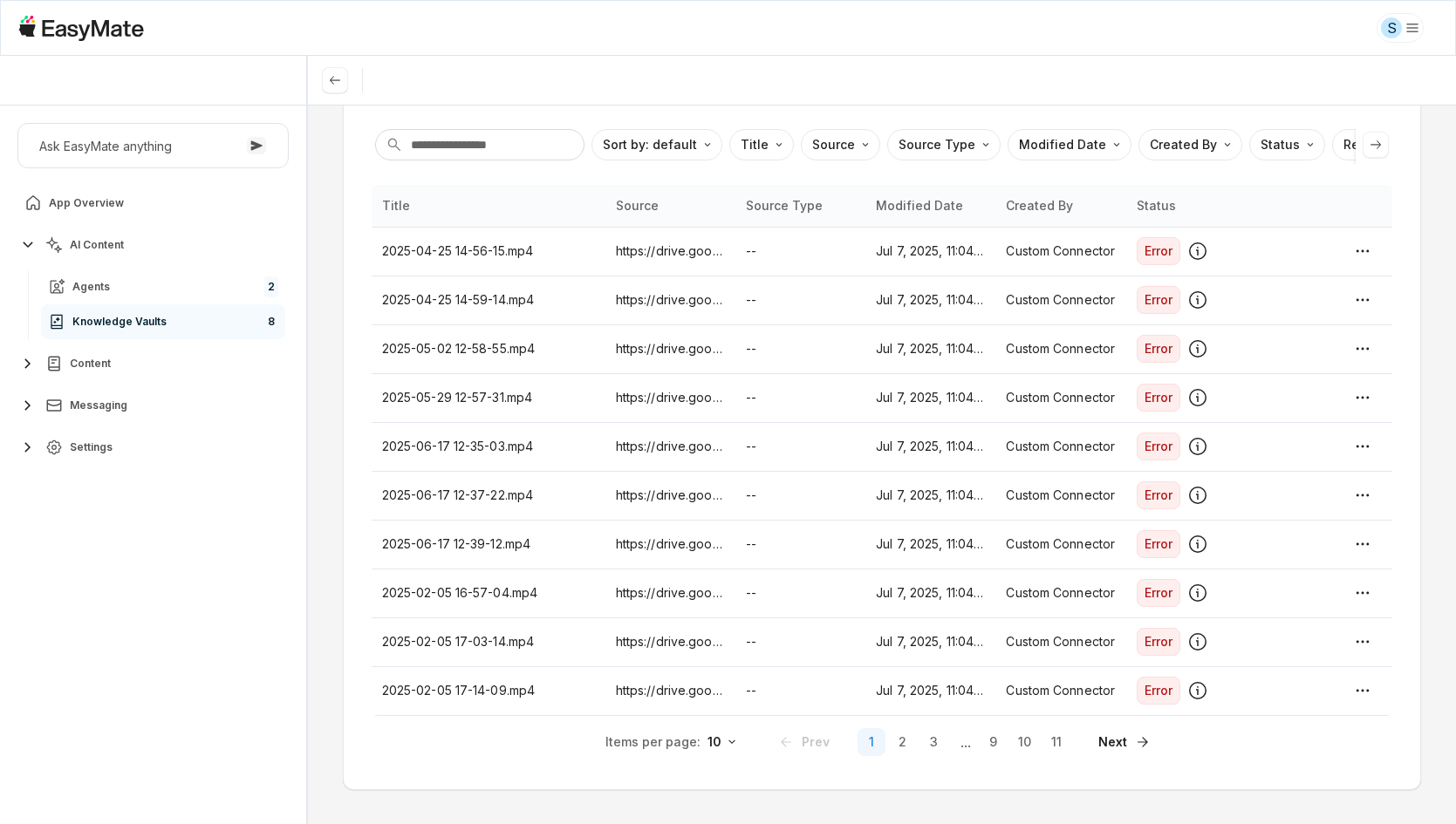 scroll, scrollTop: 0, scrollLeft: 0, axis: both 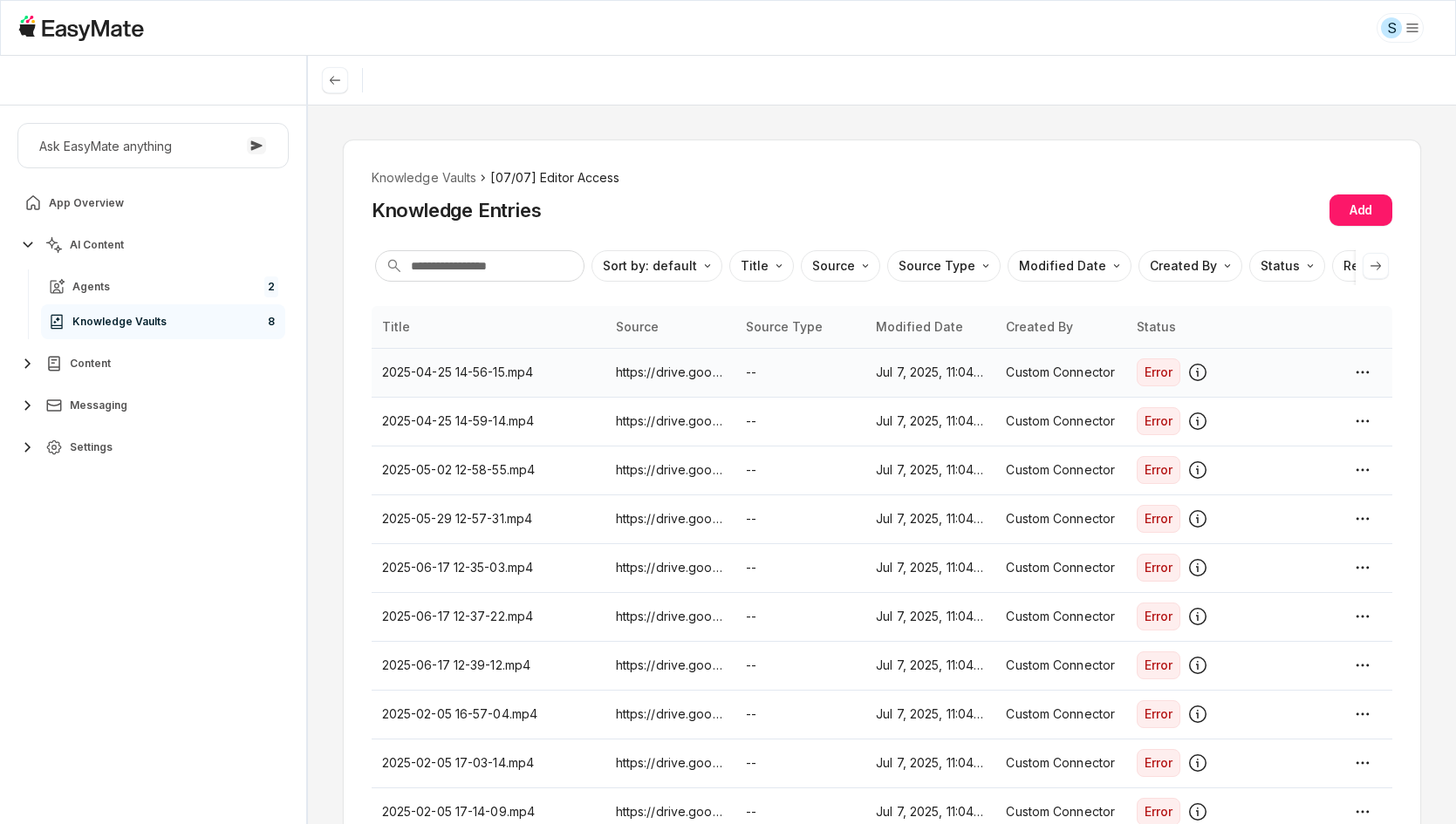 click on "Custom Connector" at bounding box center (1060, 372) 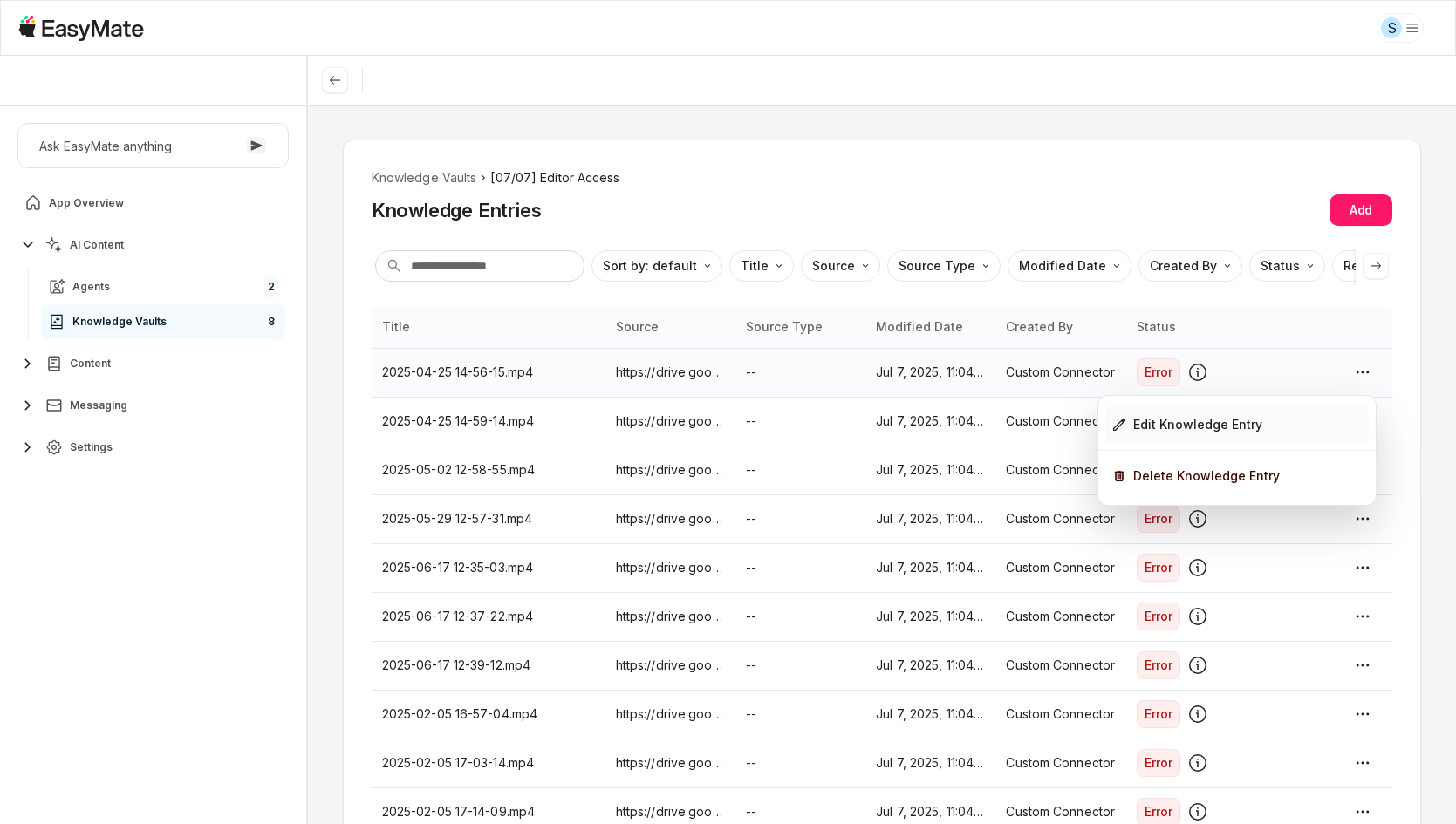 click on "Edit Knowledge Entry" at bounding box center (1187, 425) 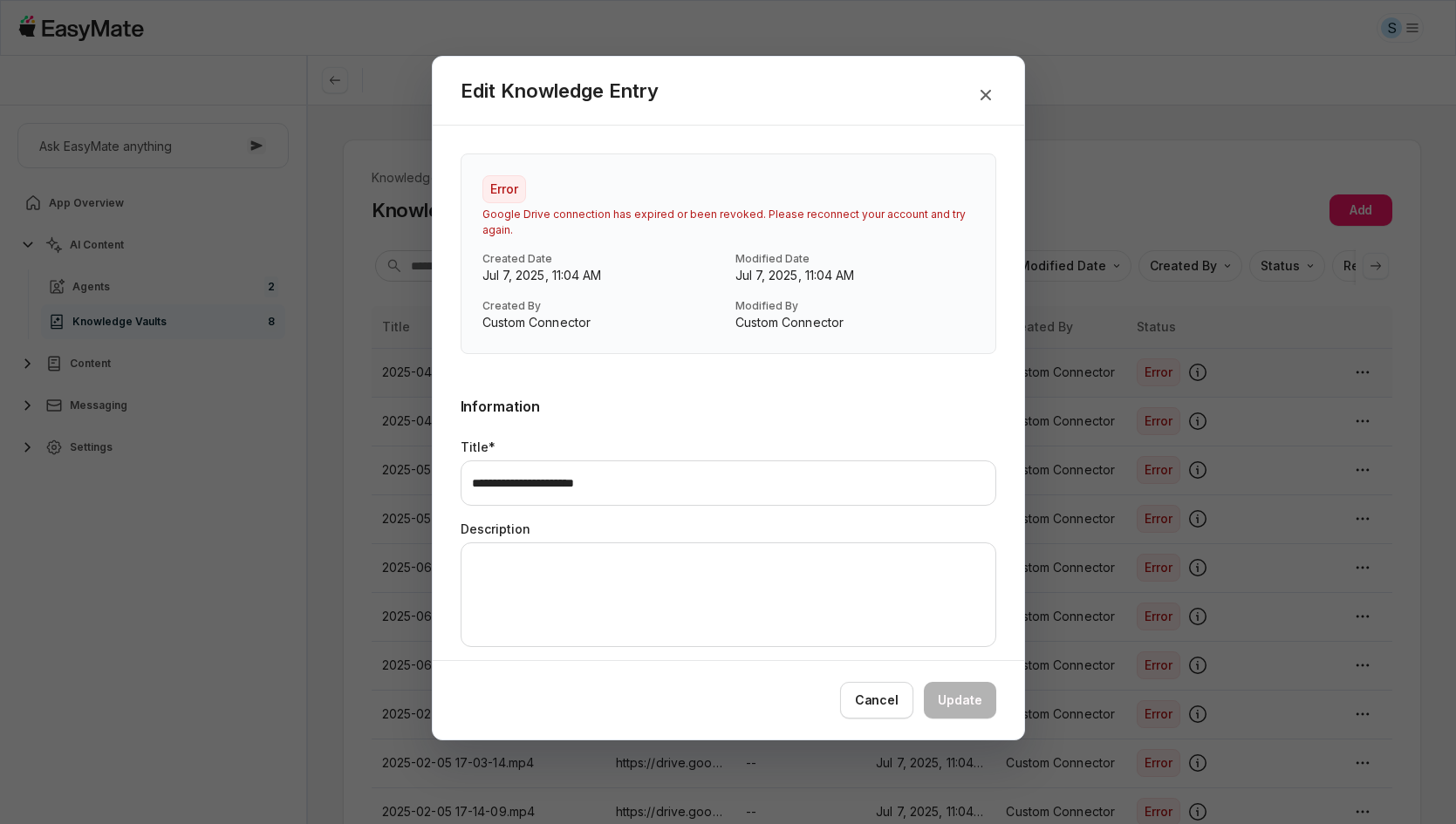 click on "**********" at bounding box center [728, 555] 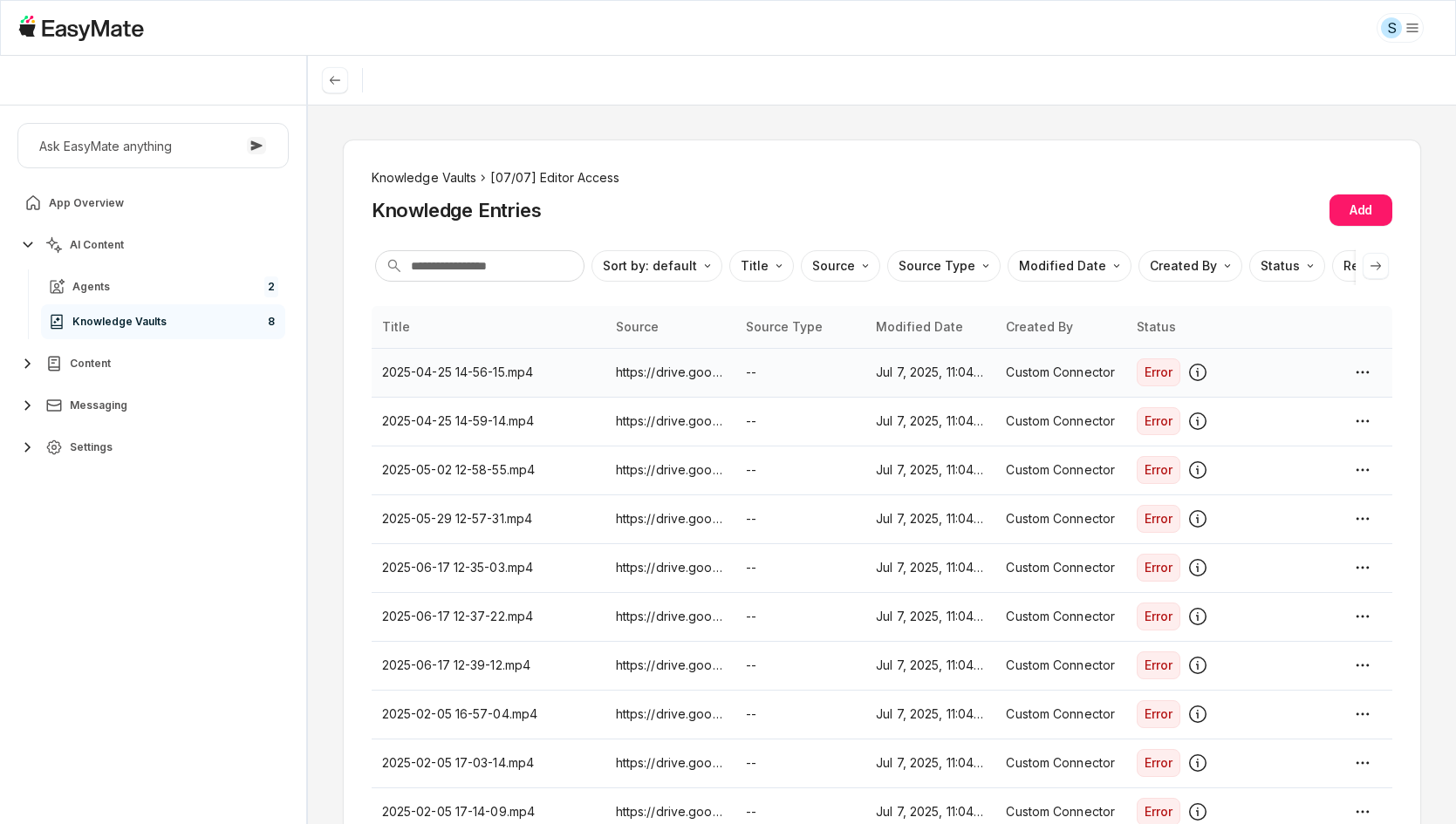 click on "Knowledge Vaults" at bounding box center [424, 178] 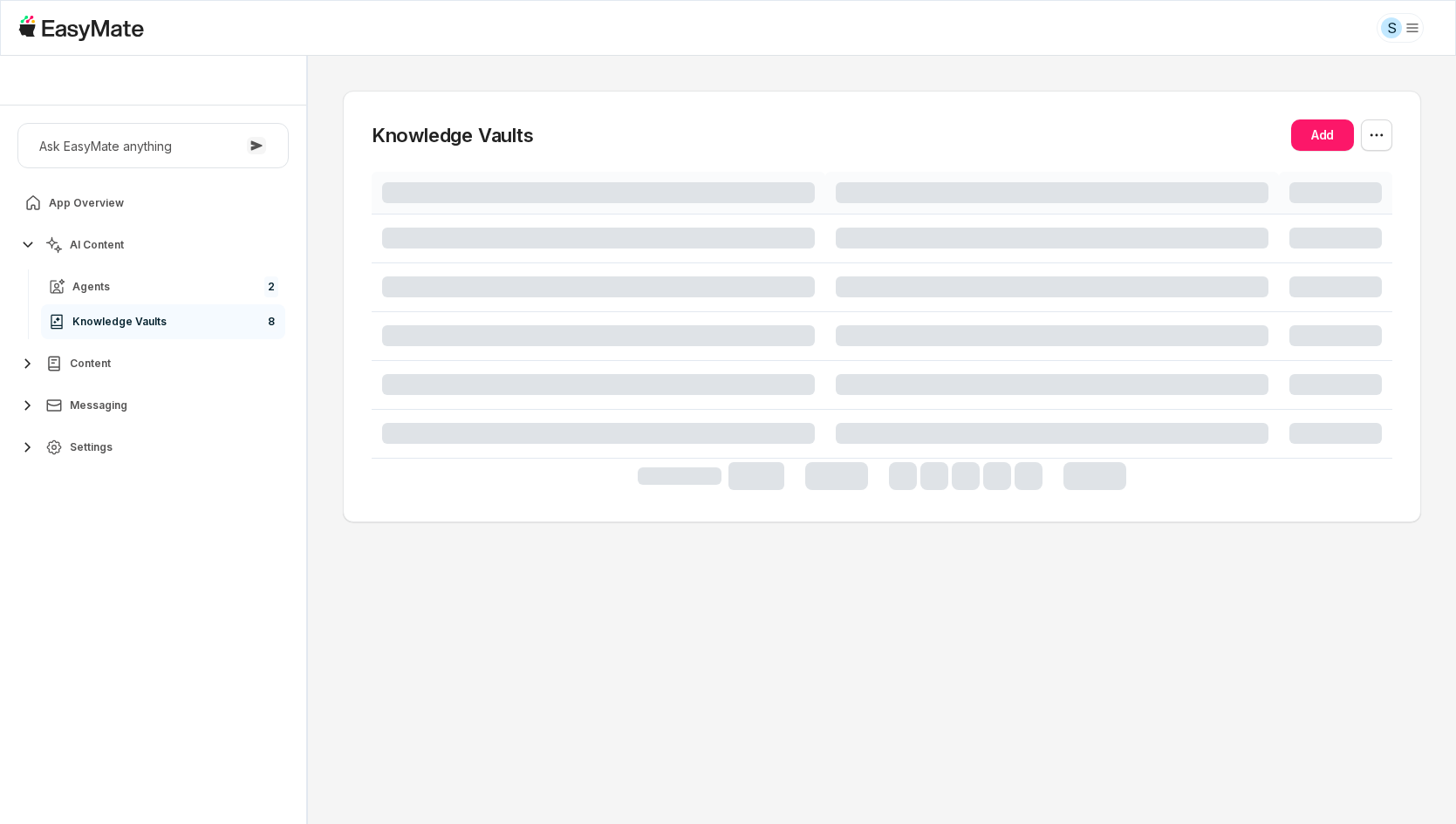 click on "Knowledge Vaults Add" at bounding box center (882, 439) 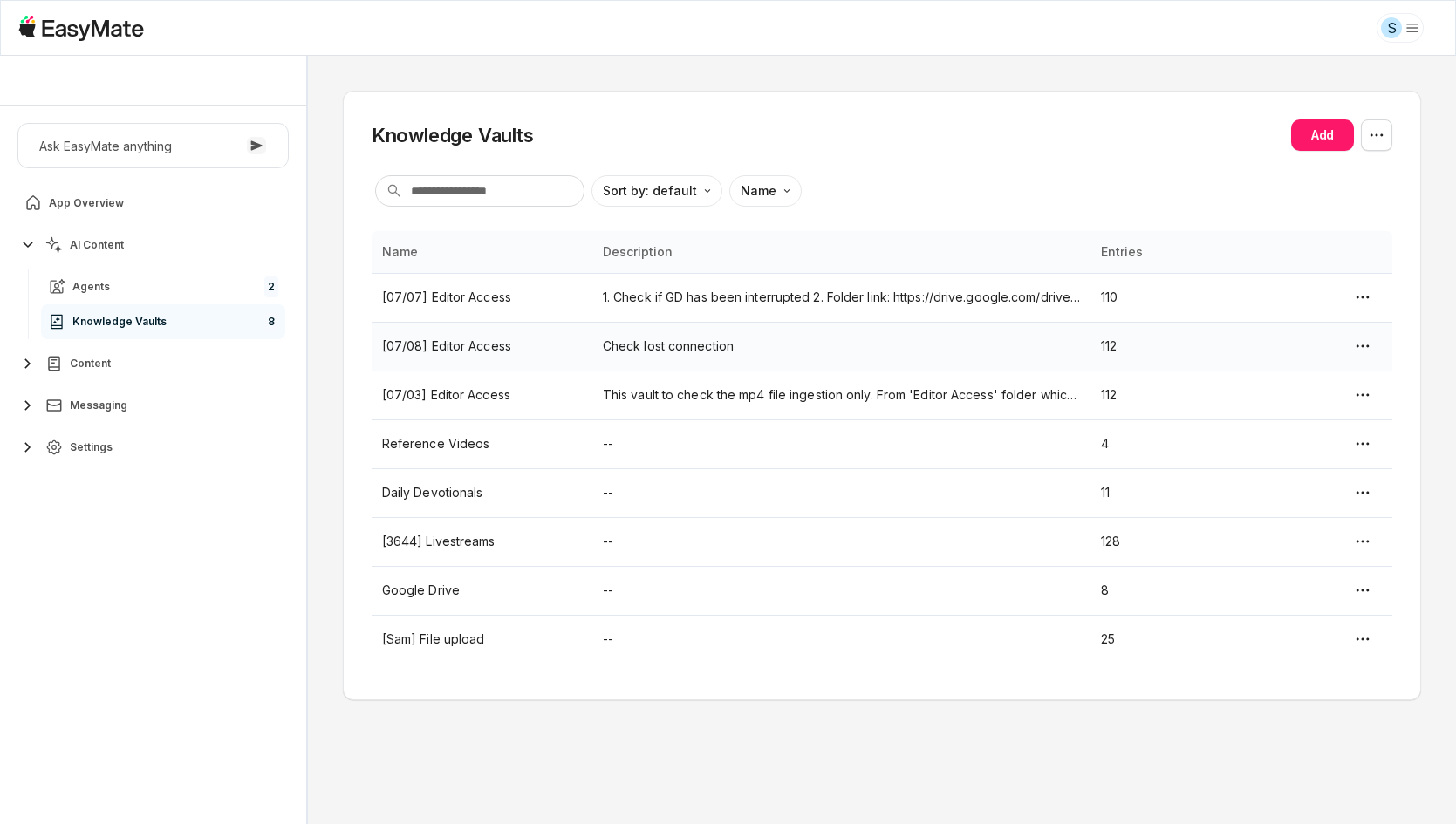 click on "[07/08] Editor Access" at bounding box center (482, 346) 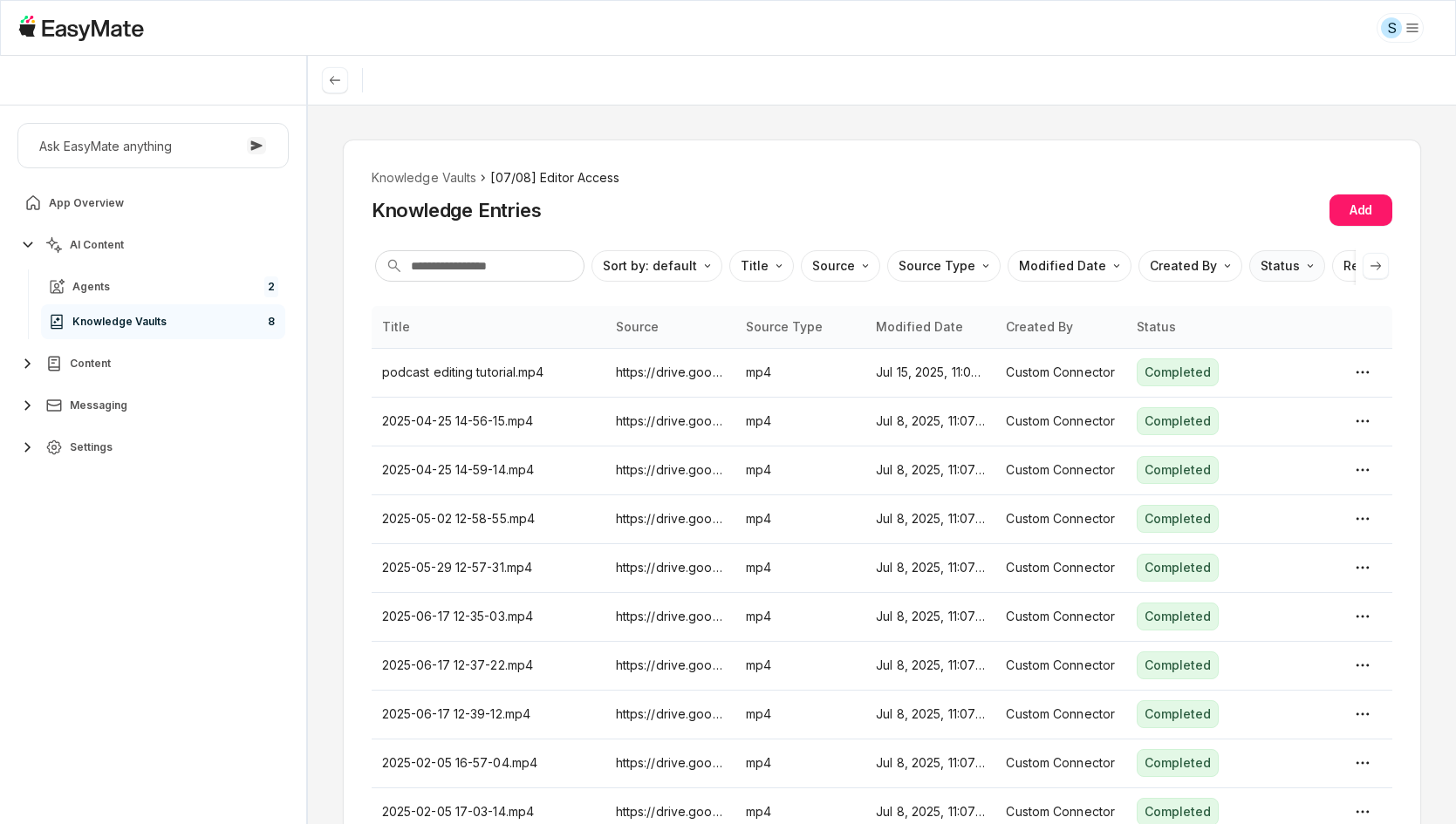 click on "S Sam - Core Of The Heart Ask EasyMate anything App Overview AI Content Agents 2 Knowledge Vaults 8 Content Messaging Settings B How can I help you today? Scroll to bottom Send Knowledge Vaults [07/08] Editor Access Knowledge Entries Add Sort by: default Direction Title Source Source Type Modified Date Created By Status Reference Link Title Source Source Type Modified Date Created By Status podcast editing tutorial.mp4 https://drive.google.com/file/d/1fxMn9RWYOmclr8Mk3lMgfLUkZXBUoDrx/view?usp=drivesdk mp4 Jul 15, 2025, 11:02 AM Custom Connector Completed 2025-04-25 14-56-15.mp4 https://drive.google.com/file/d/1EMLYfr438HIp6f2M7uldHwTEccm53FFE/view?usp=drivesdk mp4 Jul 8, 2025, 11:07 AM Custom Connector Completed 2025-04-25 14-59-14.mp4 https://drive.google.com/file/d/1oBkKeEJa6vH6wFvIr4aWtKCB-1jeLipp/view?usp=drivesdk mp4 Jul 8, 2025, 11:07 AM Custom Connector Completed 2025-05-02 12-58-55.mp4 https://drive.google.com/file/d/12I-LydBmOGanyDFTcK8hh5AMREEBjuA3/view?usp=drivesdk mp4" at bounding box center [728, 412] 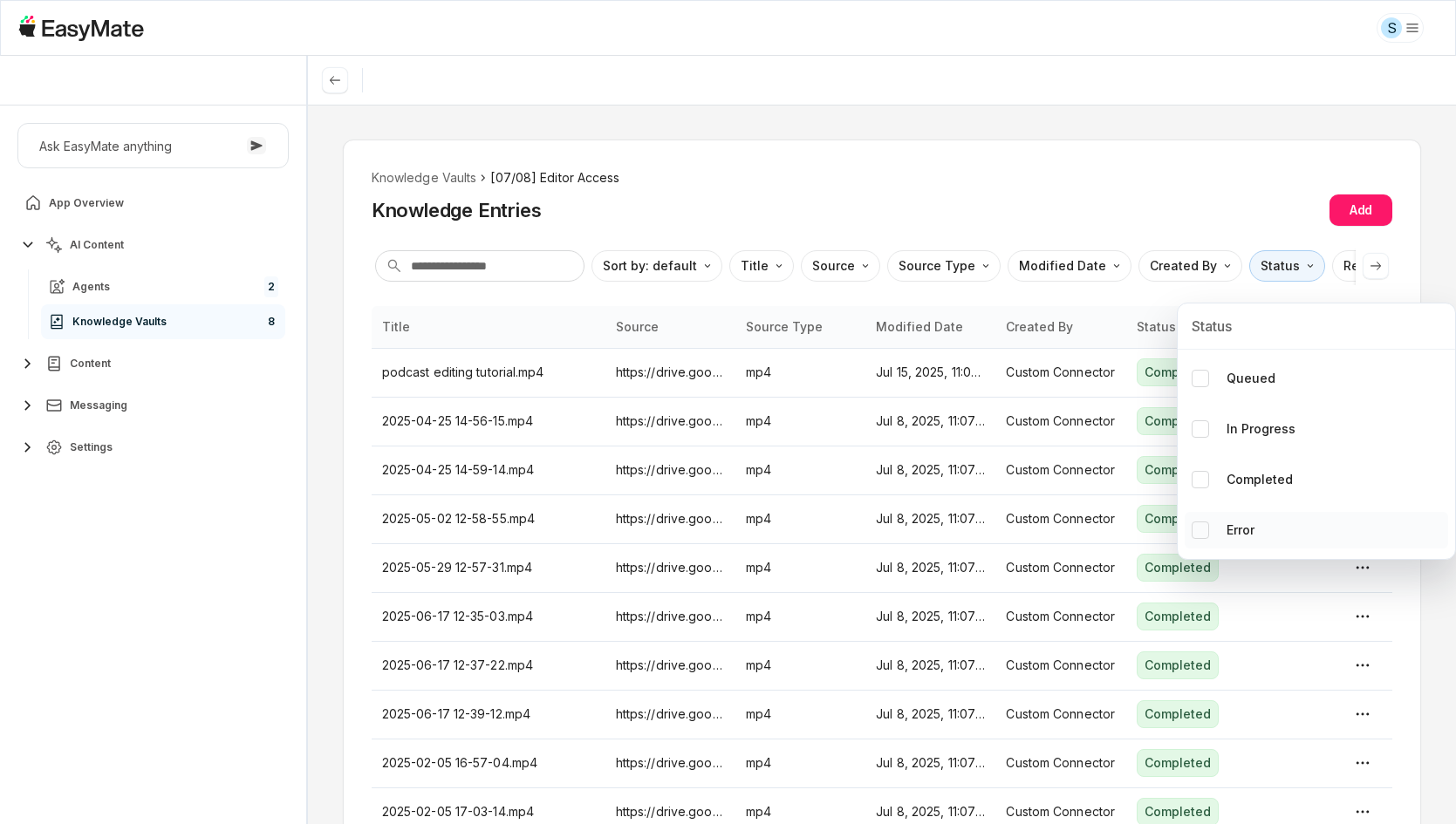 click on "Error" at bounding box center (1316, 530) 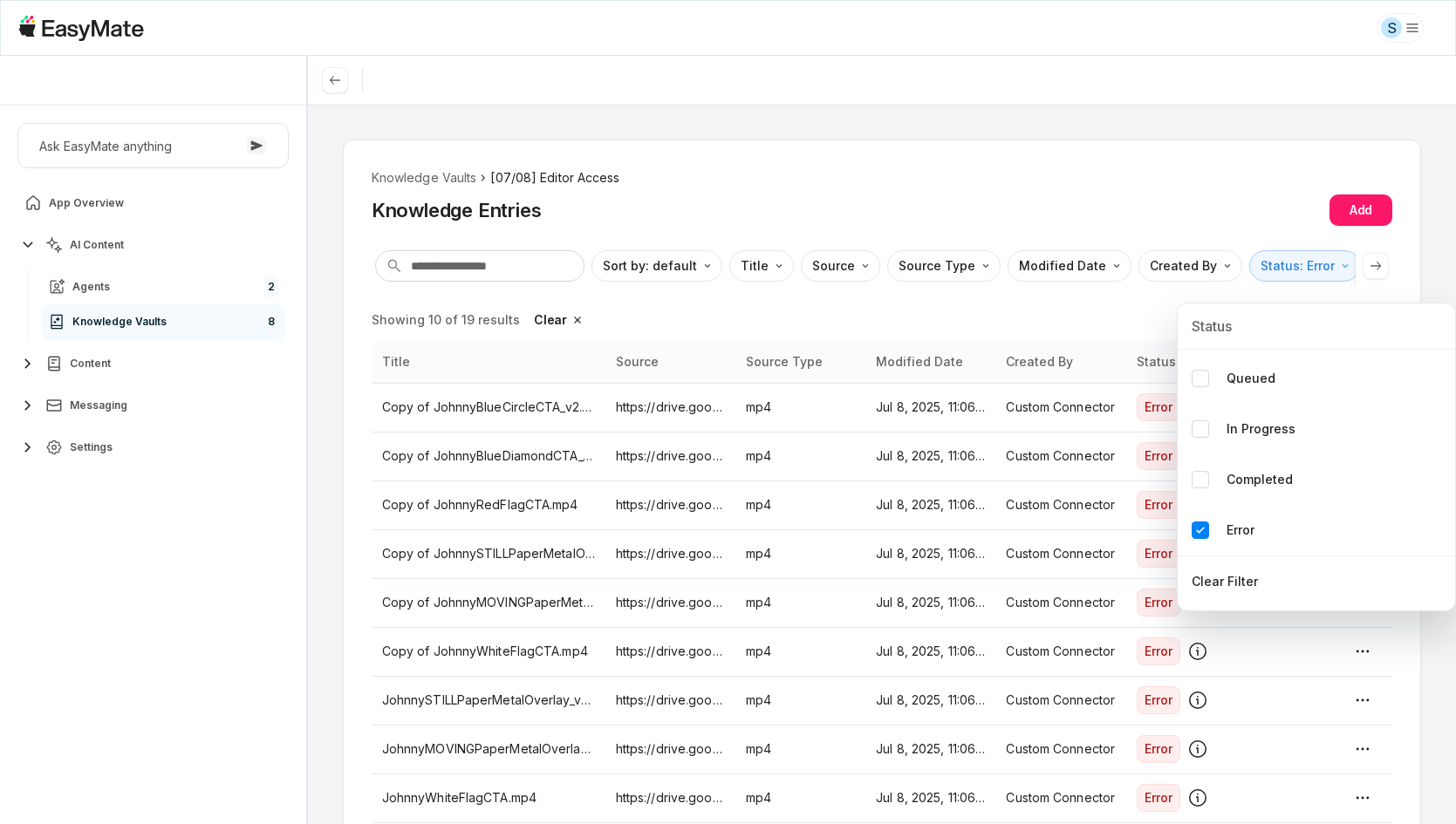 click on "S Sam - Core Of The Heart Ask EasyMate anything App Overview AI Content Agents 2 Knowledge Vaults 8 Content Messaging Settings B How can I help you today? Scroll to bottom Send Knowledge Vaults [07/08] Editor Access Knowledge Entries Add Sort by: default Direction Title Source Source Type Modified Date Created By Status: Error Reference Link Showing 10 of 19 results Clear Title Source Source Type Modified Date Created By Status Copy of JohnnyBlueCircleCTA_v2.mp4 https://drive.google.com/file/d/1SvzqfDsWOzjixcgKVjm86yos-eIis2y6/view?usp=drivesdk mp4 Jul 8, 2025, 11:06 AM Custom Connector Error Copy of JohnnyBlueDiamondCTA_v2.mp4 https://drive.google.com/file/d/1eiDnmdYZbDMd54g1aBeaD-UKU6FbUdEB/view?usp=drivesdk mp4 Jul 8, 2025, 11:06 AM Custom Connector Error Copy of JohnnyRedFlagCTA.mp4 https://drive.google.com/file/d/1l_9AQZhpecXs5yUHp-I9VNljtK7ZrNSe/view?usp=drivesdk mp4 Jul 8, 2025, 11:06 AM Custom Connector Error Copy of JohnnySTILLPaperMetalOverlay_v2.mp4 mp4 Error mp4 Error" at bounding box center (728, 412) 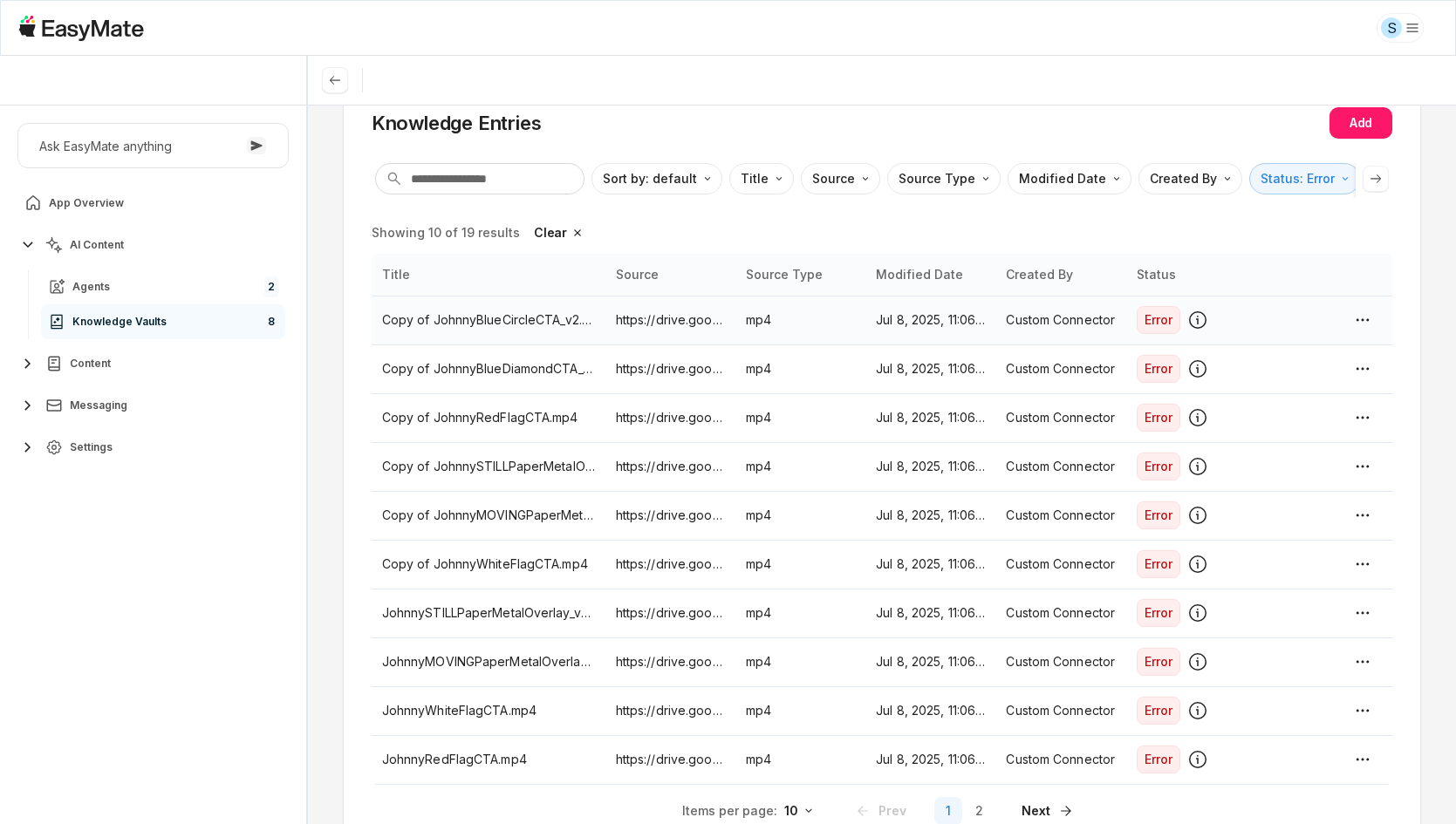 scroll, scrollTop: 156, scrollLeft: 0, axis: vertical 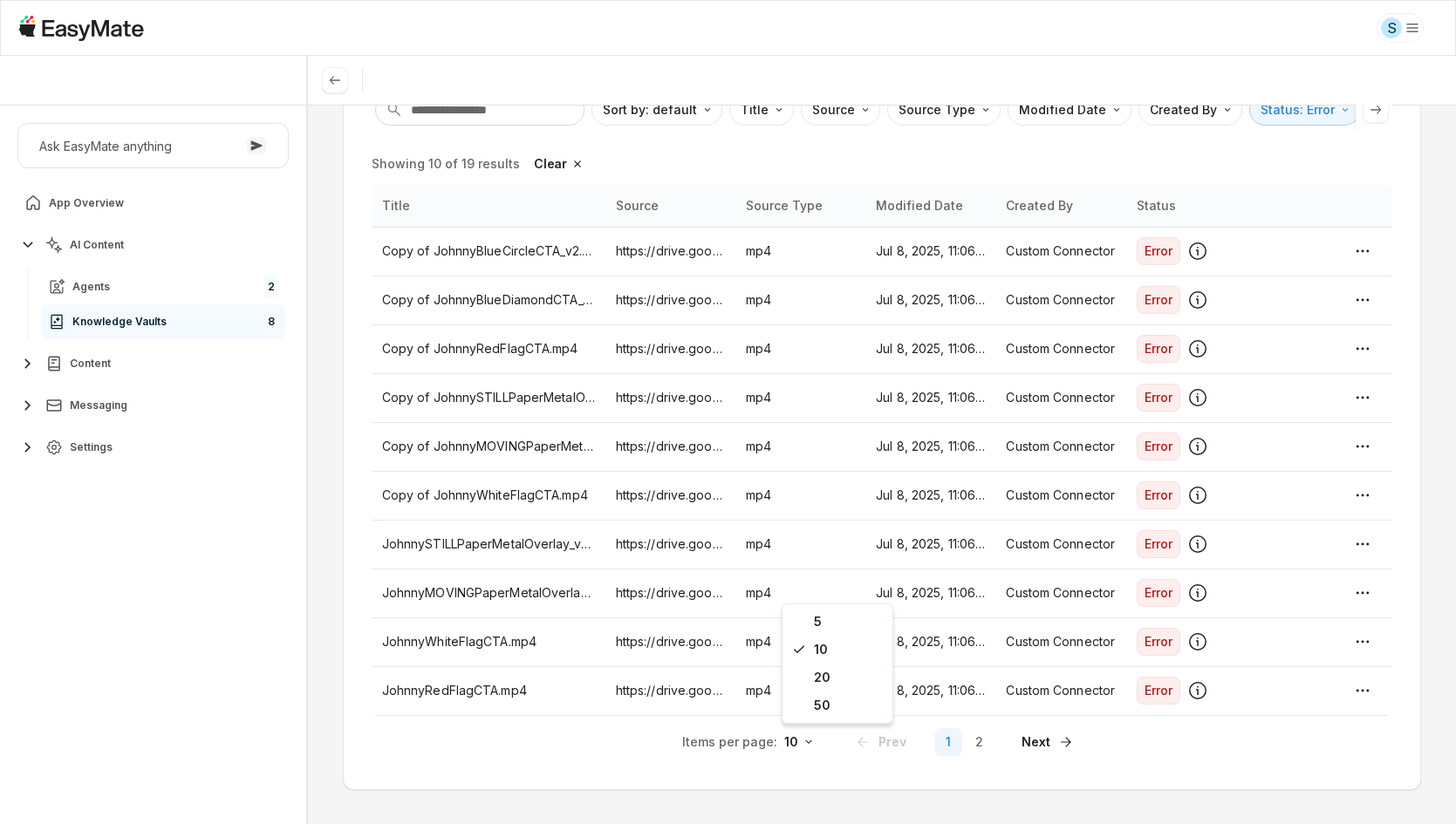 click on "S Sam - Core Of The Heart Ask EasyMate anything App Overview AI Content Agents 2 Knowledge Vaults 8 Content Messaging Settings B How can I help you today? Scroll to bottom Send Knowledge Vaults [07/08] Editor Access Knowledge Entries Add Sort by: default Direction Title Source Source Type Modified Date Created By Status: Error Reference Link Showing 10 of 19 results Clear Title Source Source Type Modified Date Created By Status Copy of JohnnyBlueCircleCTA_v2.mp4 https://drive.google.com/file/d/1SvzqfDsWOzjixcgKVjm86yos-eIis2y6/view?usp=drivesdk mp4 Jul 8, 2025, 11:06 AM Custom Connector Error Copy of JohnnyBlueDiamondCTA_v2.mp4 https://drive.google.com/file/d/1eiDnmdYZbDMd54g1aBeaD-UKU6FbUdEB/view?usp=drivesdk mp4 Jul 8, 2025, 11:06 AM Custom Connector Error Copy of JohnnyRedFlagCTA.mp4 https://drive.google.com/file/d/1l_9AQZhpecXs5yUHp-I9VNljtK7ZrNSe/view?usp=drivesdk mp4 Jul 8, 2025, 11:06 AM Custom Connector Error Copy of JohnnySTILLPaperMetalOverlay_v2.mp4 mp4 Error mp4 Error" at bounding box center (728, 412) 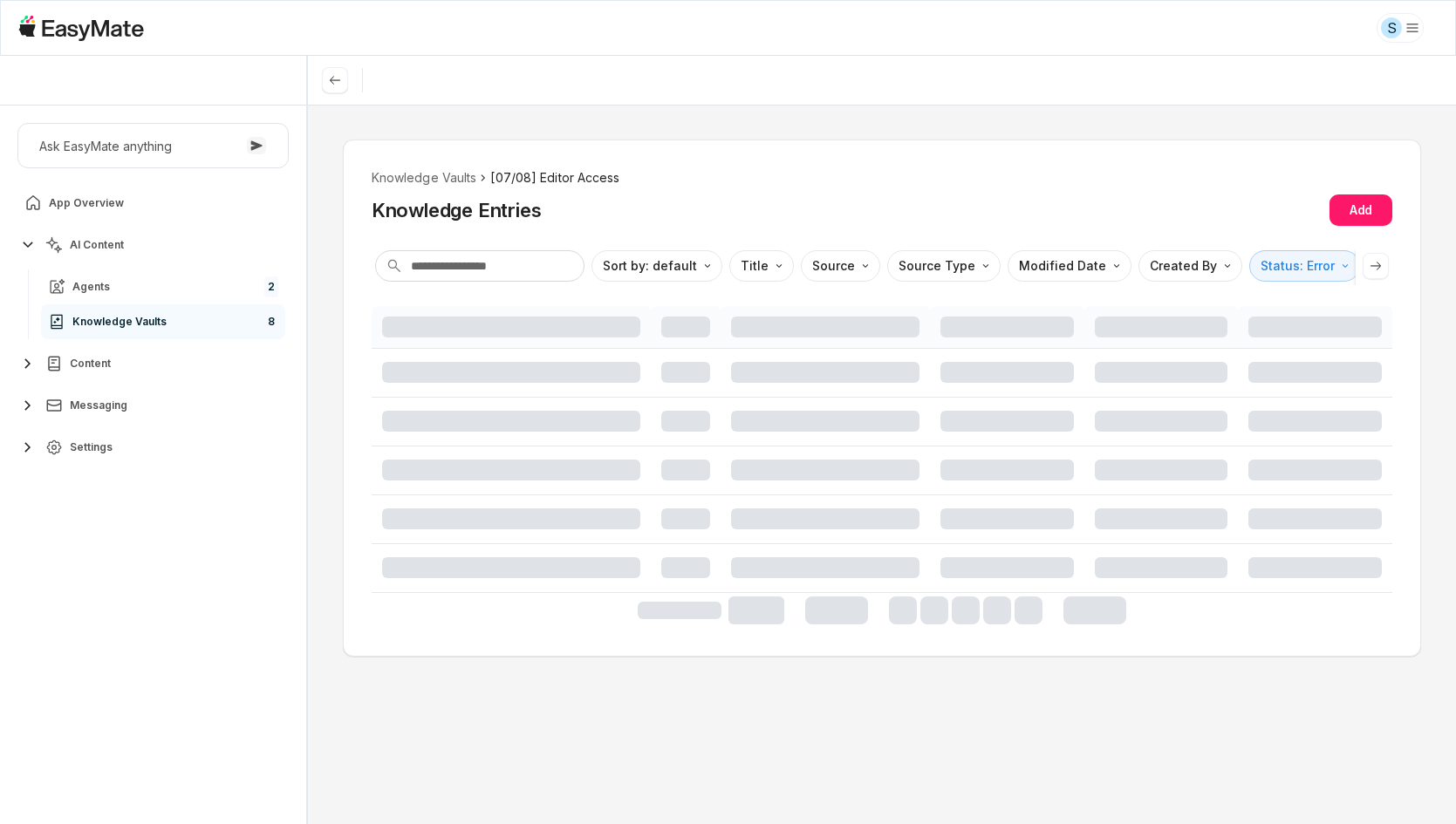 scroll, scrollTop: 0, scrollLeft: 0, axis: both 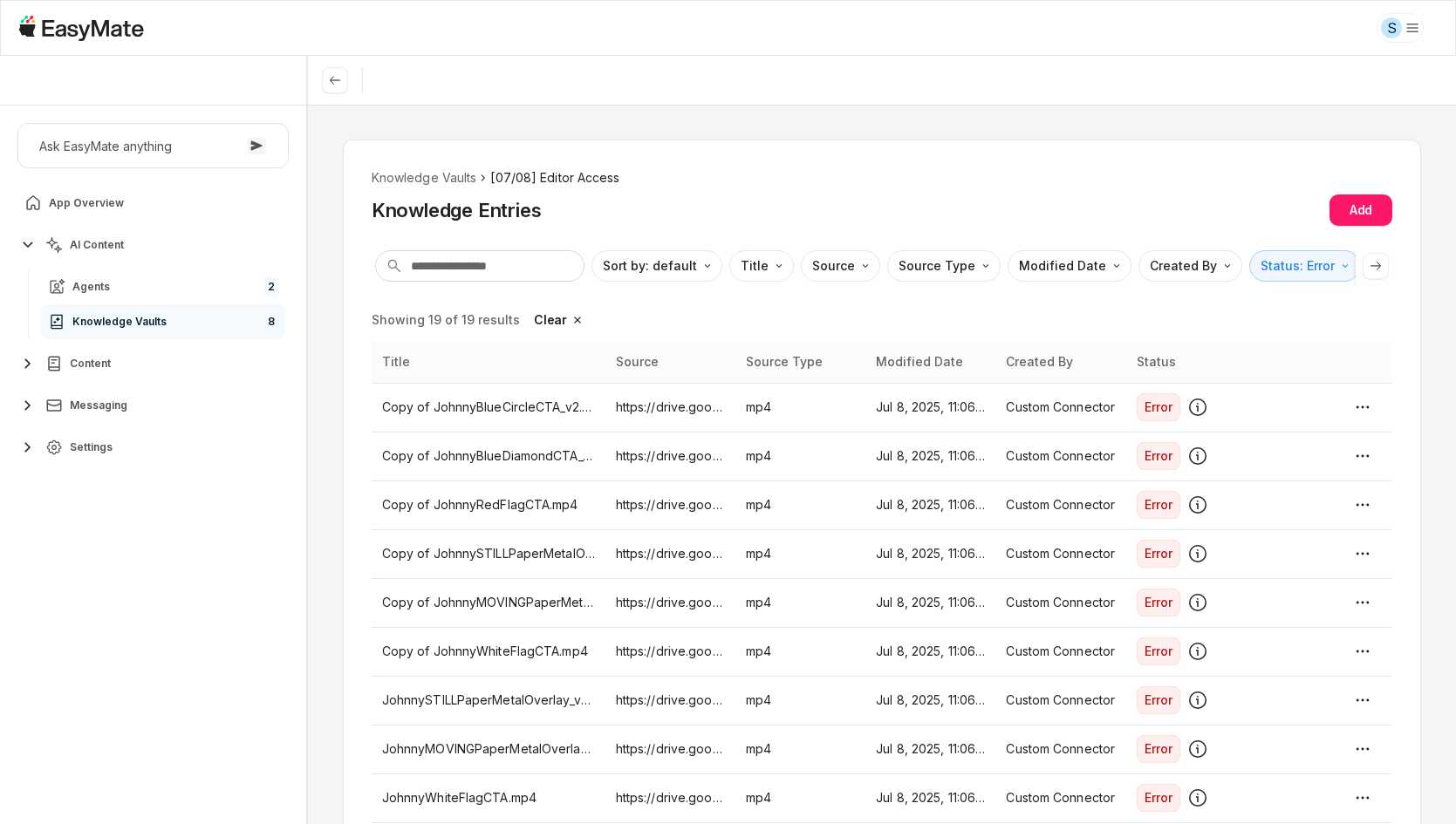 click on "Knowledge Vaults [07/08] Editor Access Knowledge Entries Add Sort by: default Direction Title Source Source Type Modified Date Created By Status: Error Reference Link Showing 19 of 19 results Clear Title Source Source Type Modified Date Created By Status Copy of JohnnyBlueCircleCTA_v2.mp4 https://drive.google.com/file/d/1SvzqfDsWOzjixcgKVjm86yos-eIis2y6/view?usp=drivesdk mp4 Jul 8, 2025, 11:06 AM Custom Connector Error Copy of JohnnyBlueDiamondCTA_v2.mp4 https://drive.google.com/file/d/1eiDnmdYZbDMd54g1aBeaD-UKU6FbUdEB/view?usp=drivesdk mp4 Jul 8, 2025, 11:06 AM Custom Connector Error Copy of JohnnyRedFlagCTA.mp4 https://drive.google.com/file/d/1l_9AQZhpecXs5yUHp-I9VNljtK7ZrNSe/view?usp=drivesdk mp4 Jul 8, 2025, 11:06 AM Custom Connector Error Copy of JohnnySTILLPaperMetalOverlay_v2.mp4 https://drive.google.com/file/d/1PHgqf9oPaBFEWbAcGBTRFfY8DmUUasvK/view?usp=drivesdk mp4 Jul 8, 2025, 11:06 AM Custom Connector Error Copy of JohnnyMOVINGPaperMetalOverlay_v2.mp4 mp4 Jul 8, 2025, 11:06 AM Custom Connector Error" at bounding box center (882, 464) 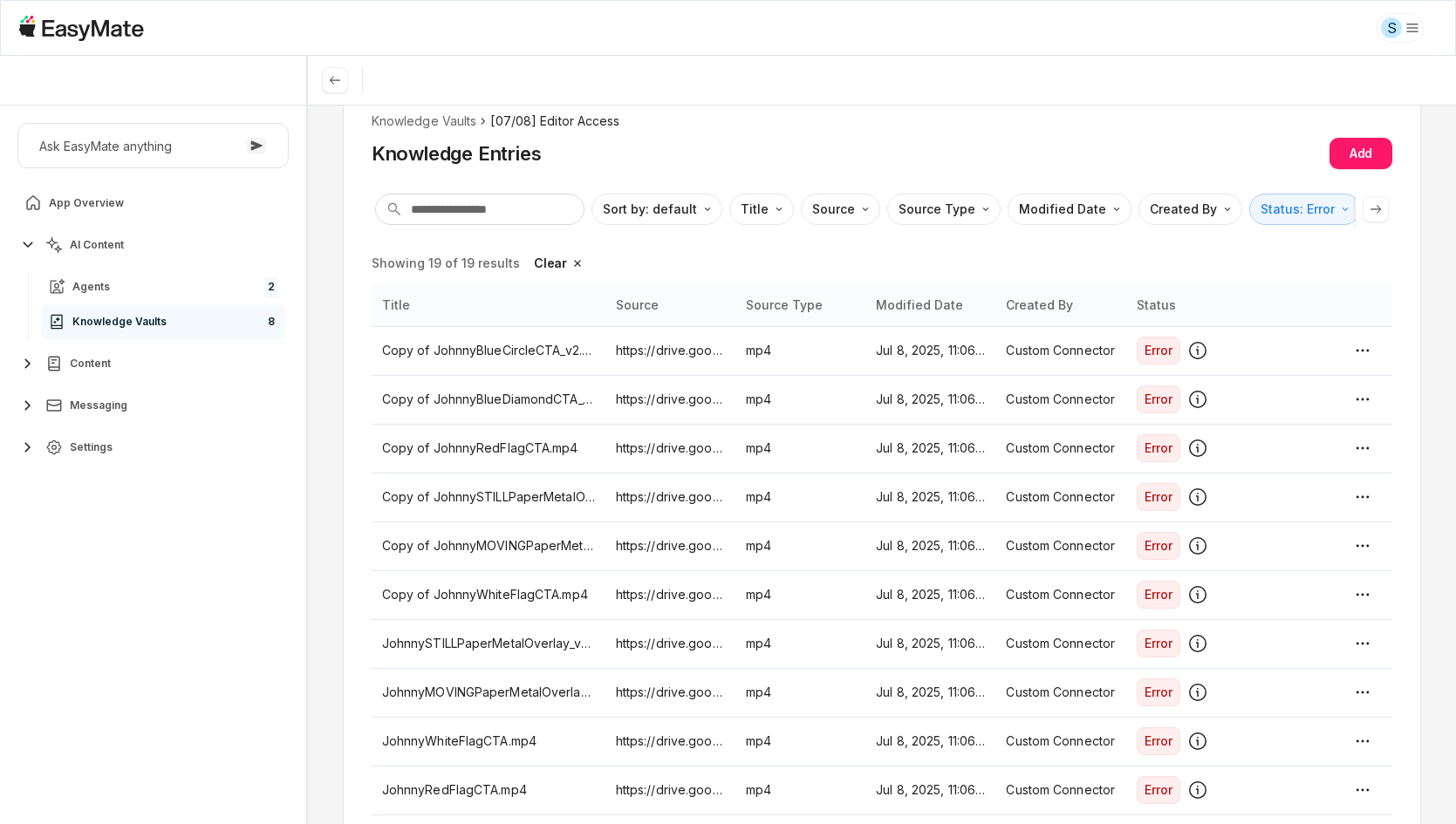 scroll, scrollTop: 0, scrollLeft: 0, axis: both 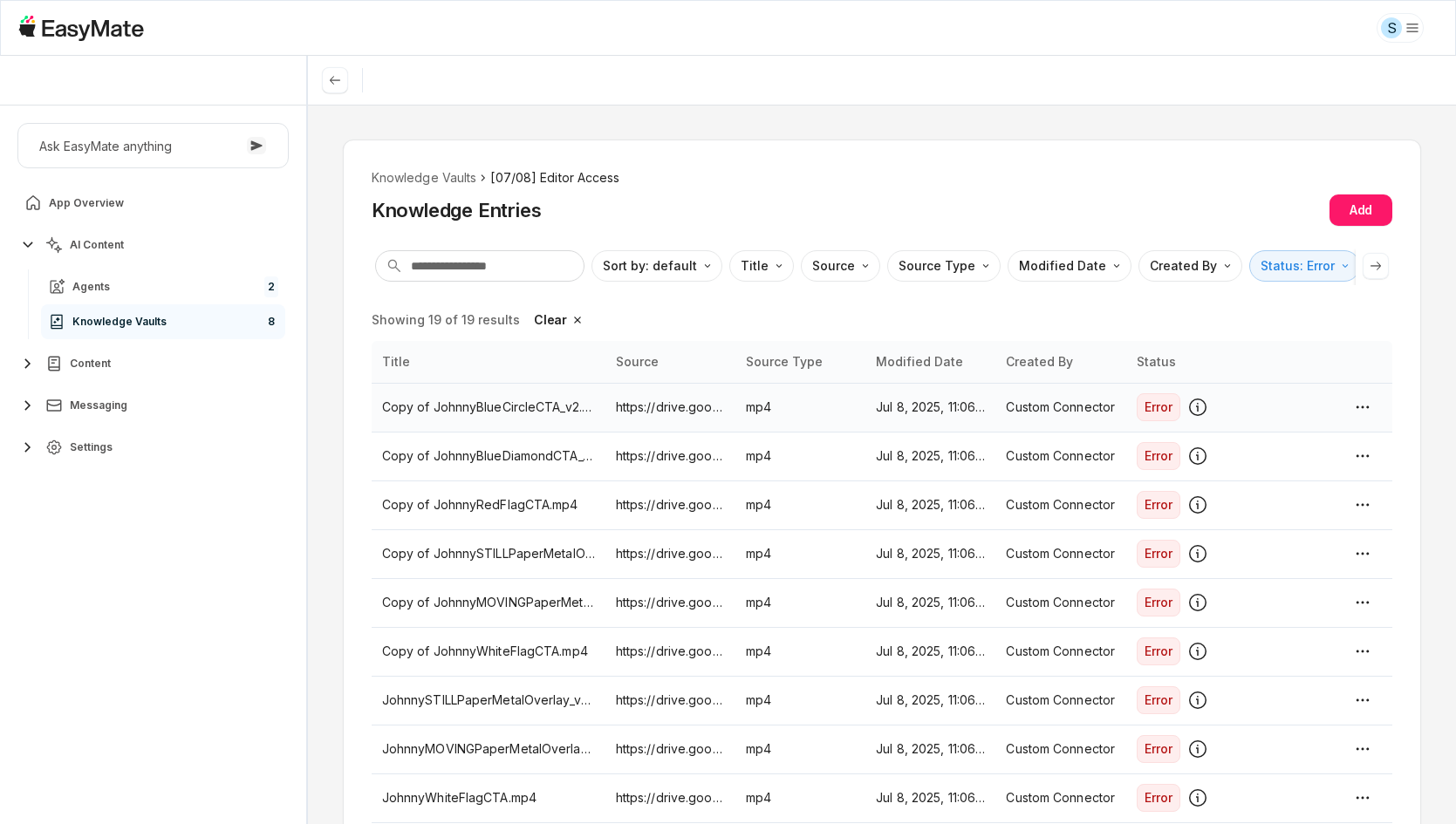 click on "Jul 8, 2025, 11:06 AM" at bounding box center (930, 407) 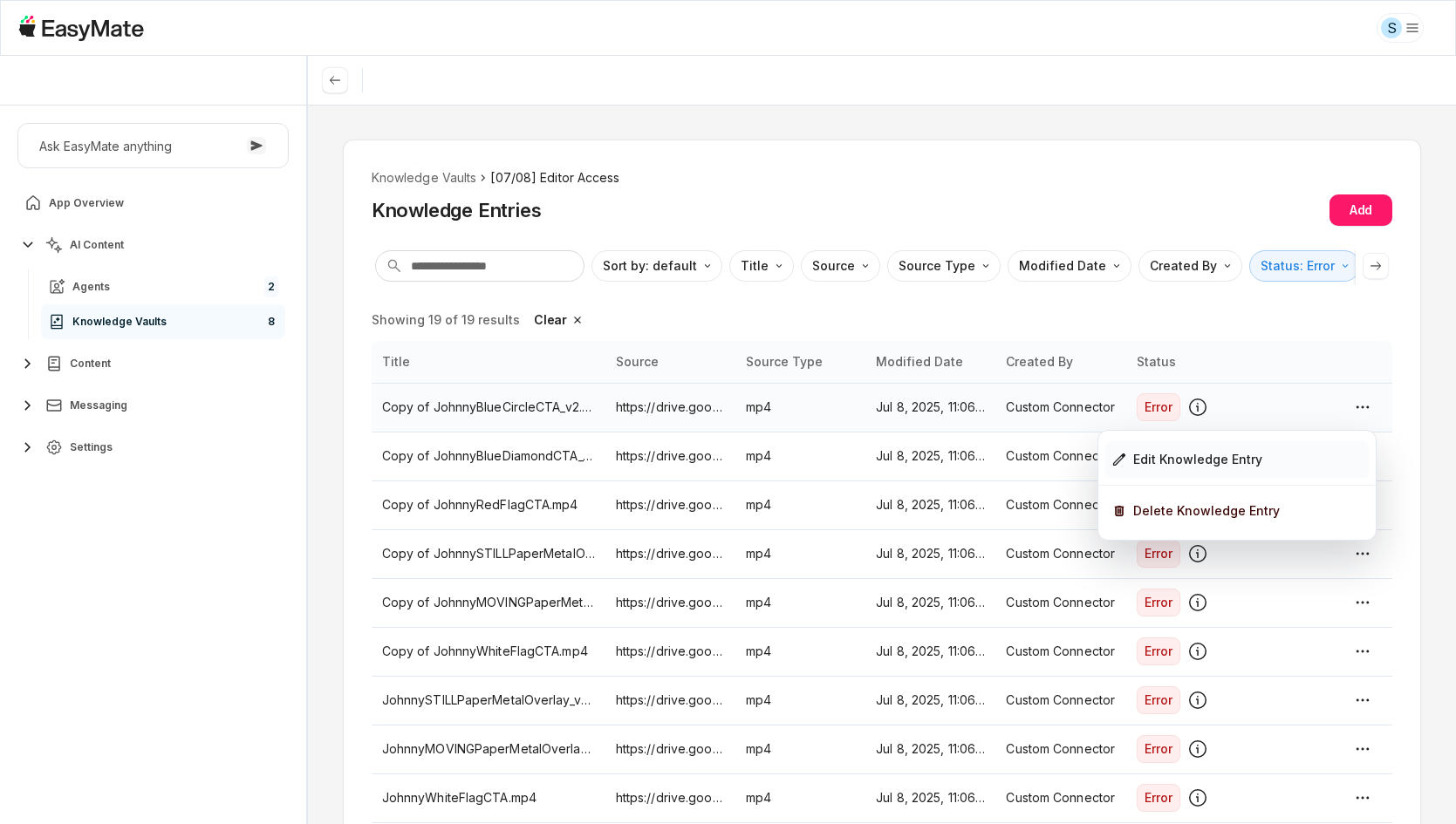 click on "Edit Knowledge Entry" at bounding box center (1198, 460) 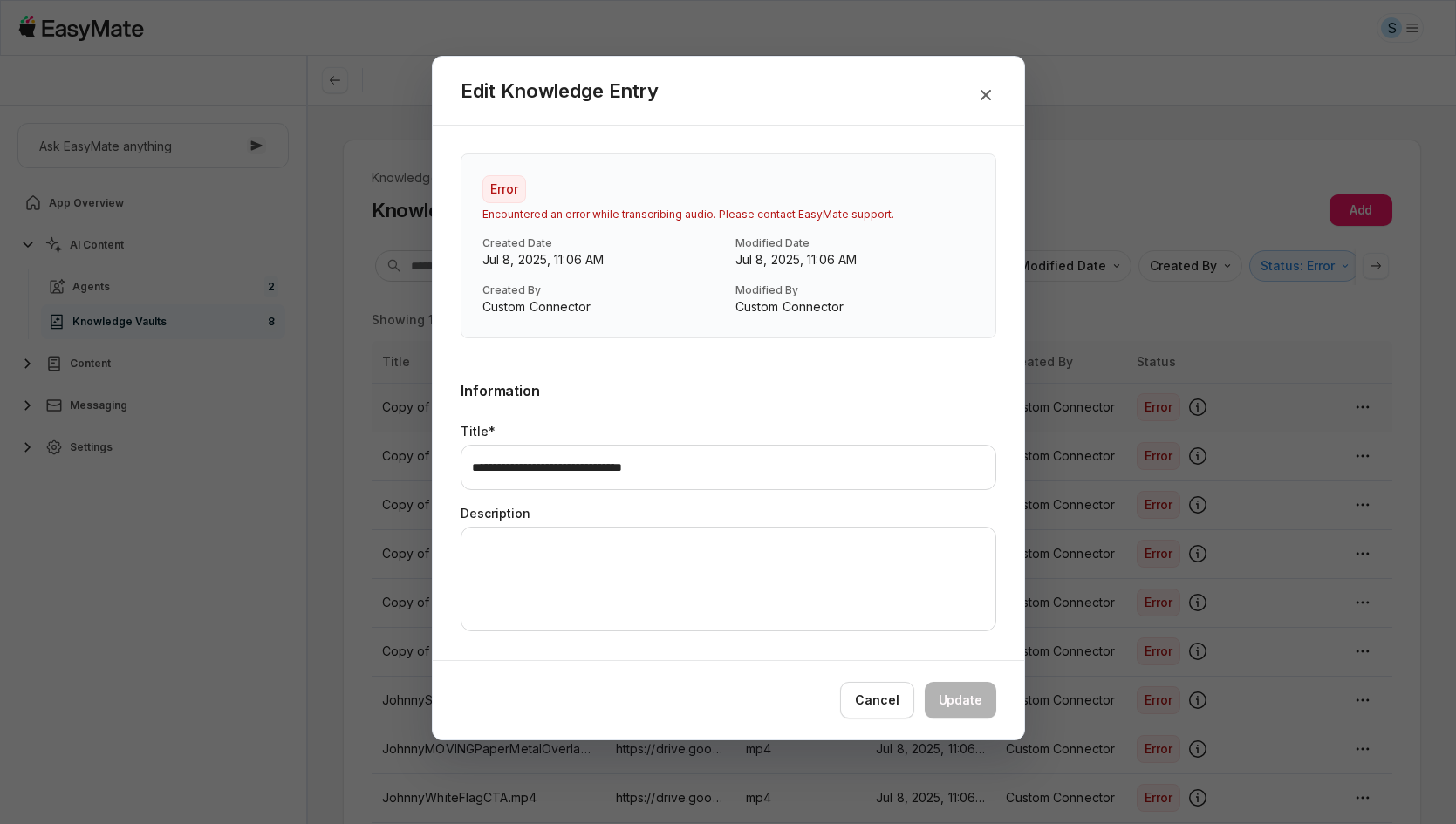 click on "**********" at bounding box center [728, 547] 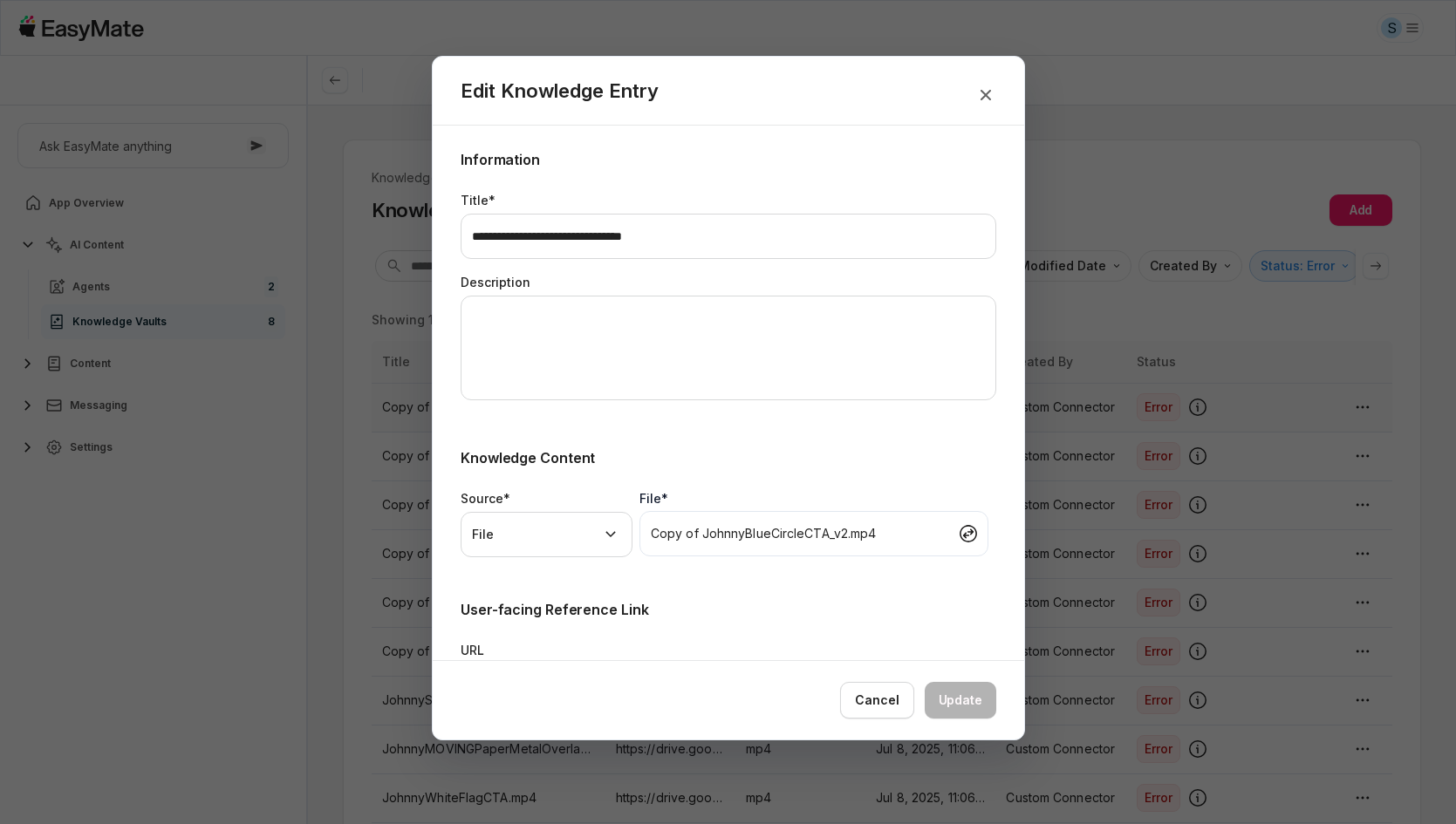 scroll, scrollTop: 308, scrollLeft: 0, axis: vertical 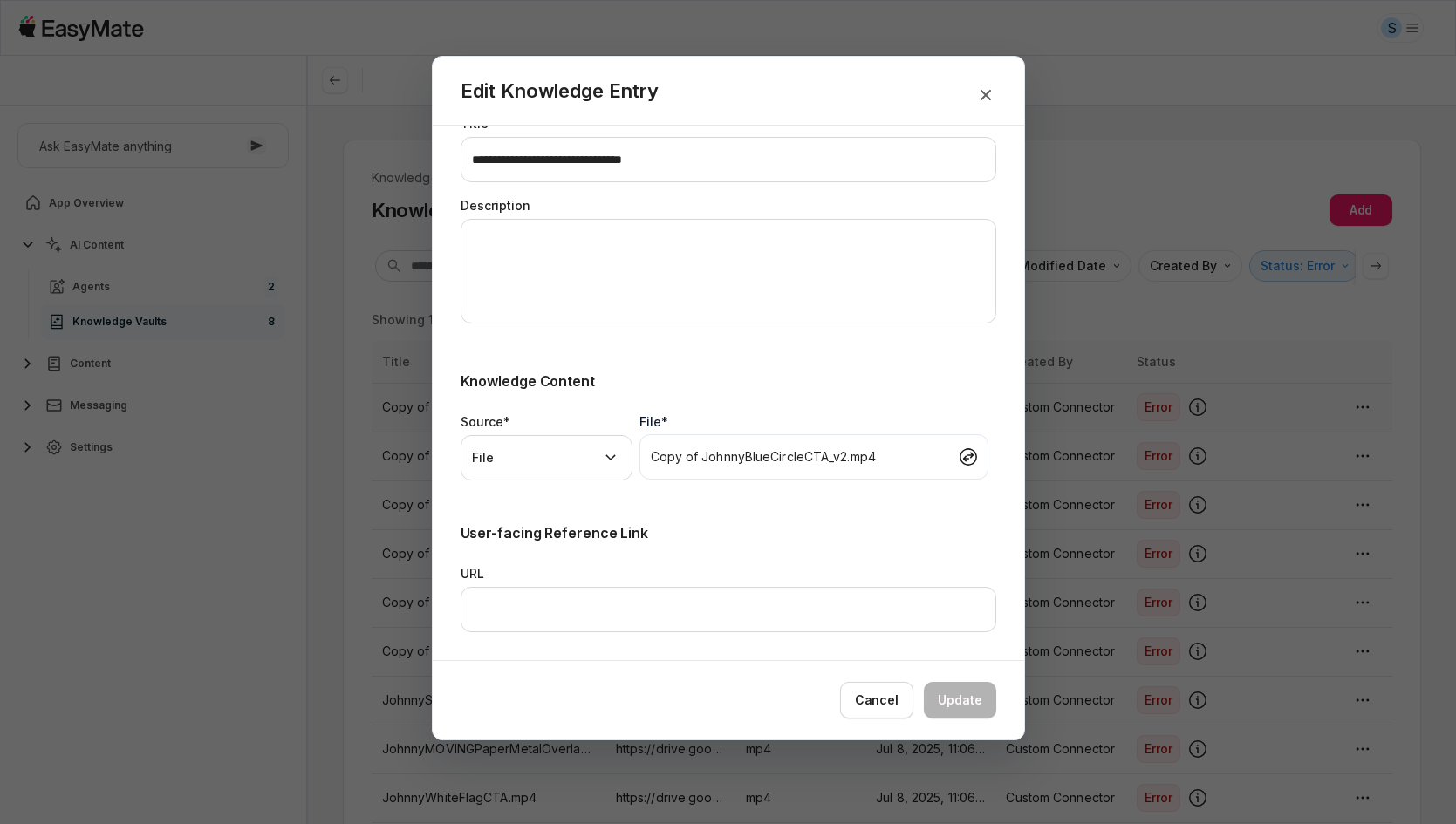 click on "**********" at bounding box center (728, 239) 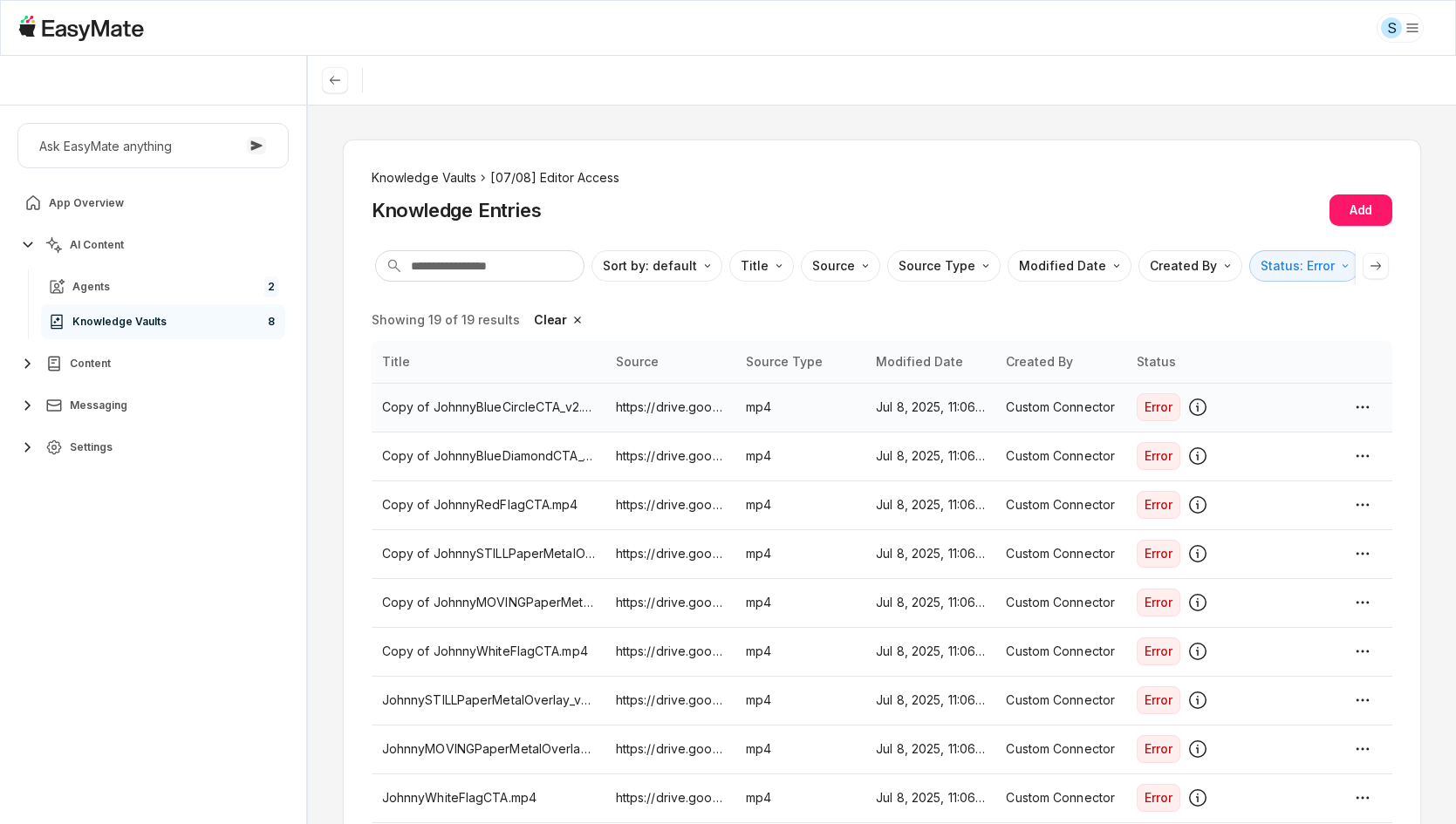 click on "Knowledge Vaults" at bounding box center [424, 178] 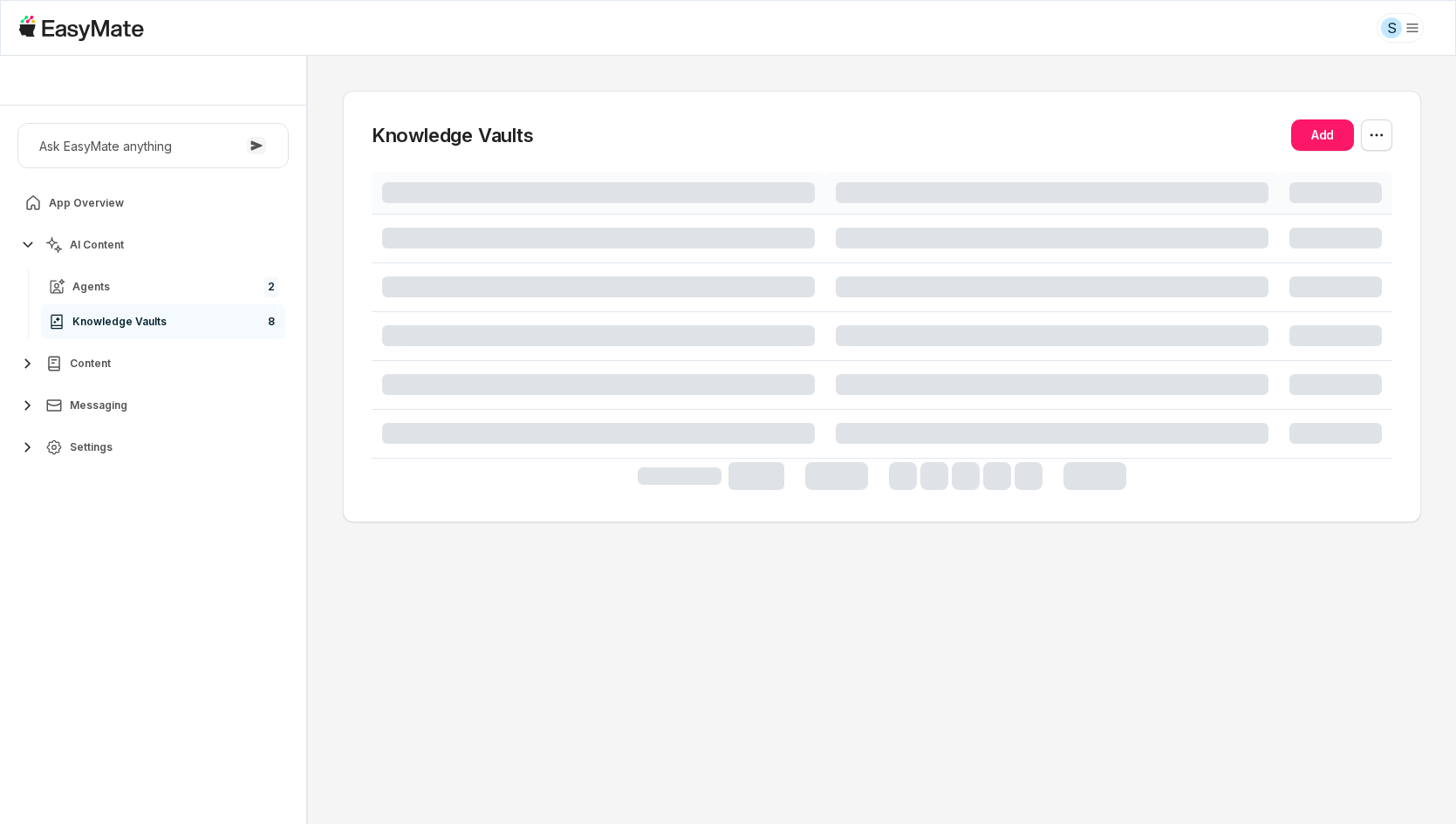 click on "Knowledge Vaults Add" at bounding box center (882, 439) 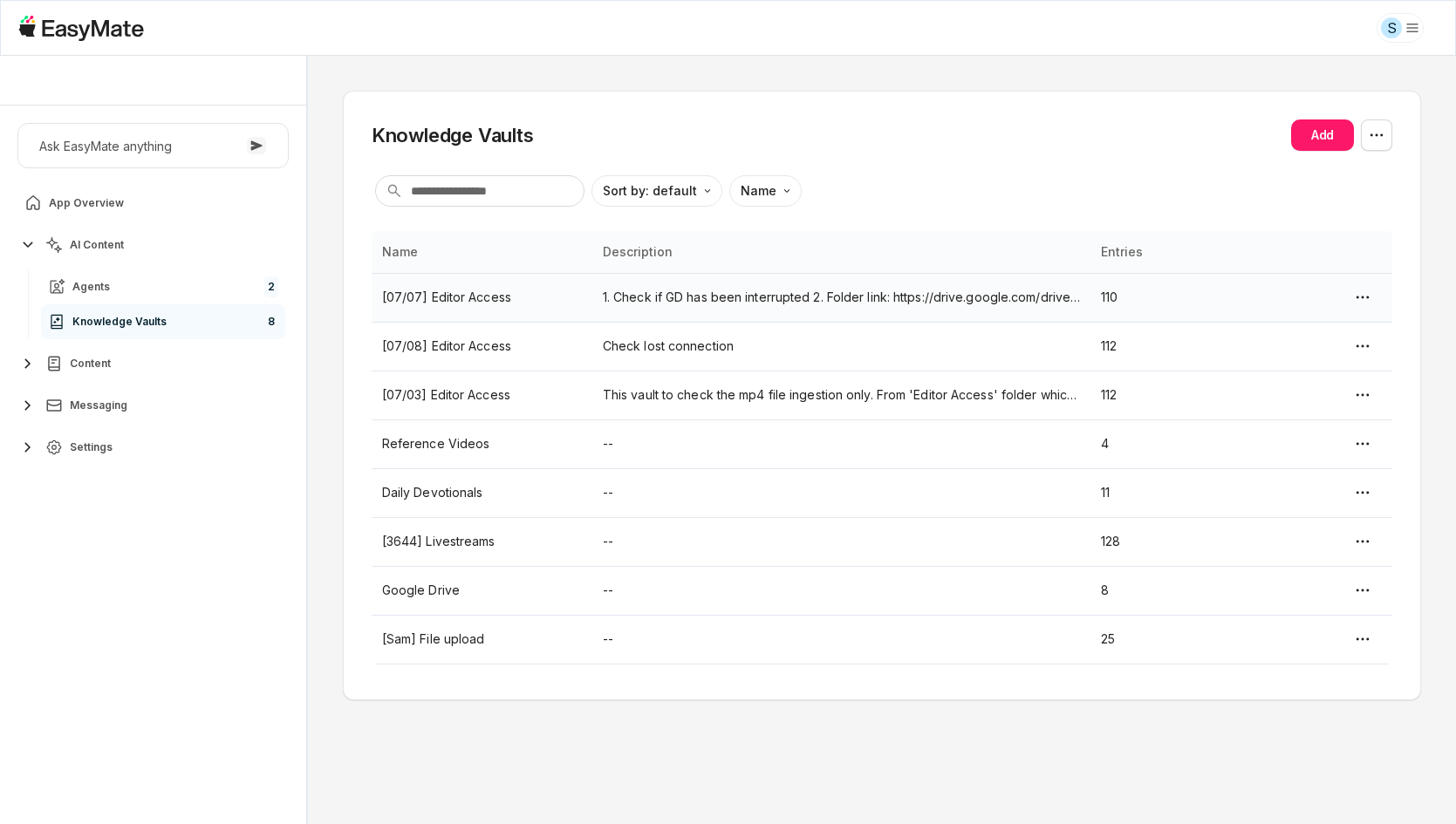 click on "1. Check if GD has been interrupted
2. Folder link: https://drive.google.com/drive/u/0/folders/1VpKgUVk0TmOT89o306zfZbmeWSS3QqO_" at bounding box center (841, 297) 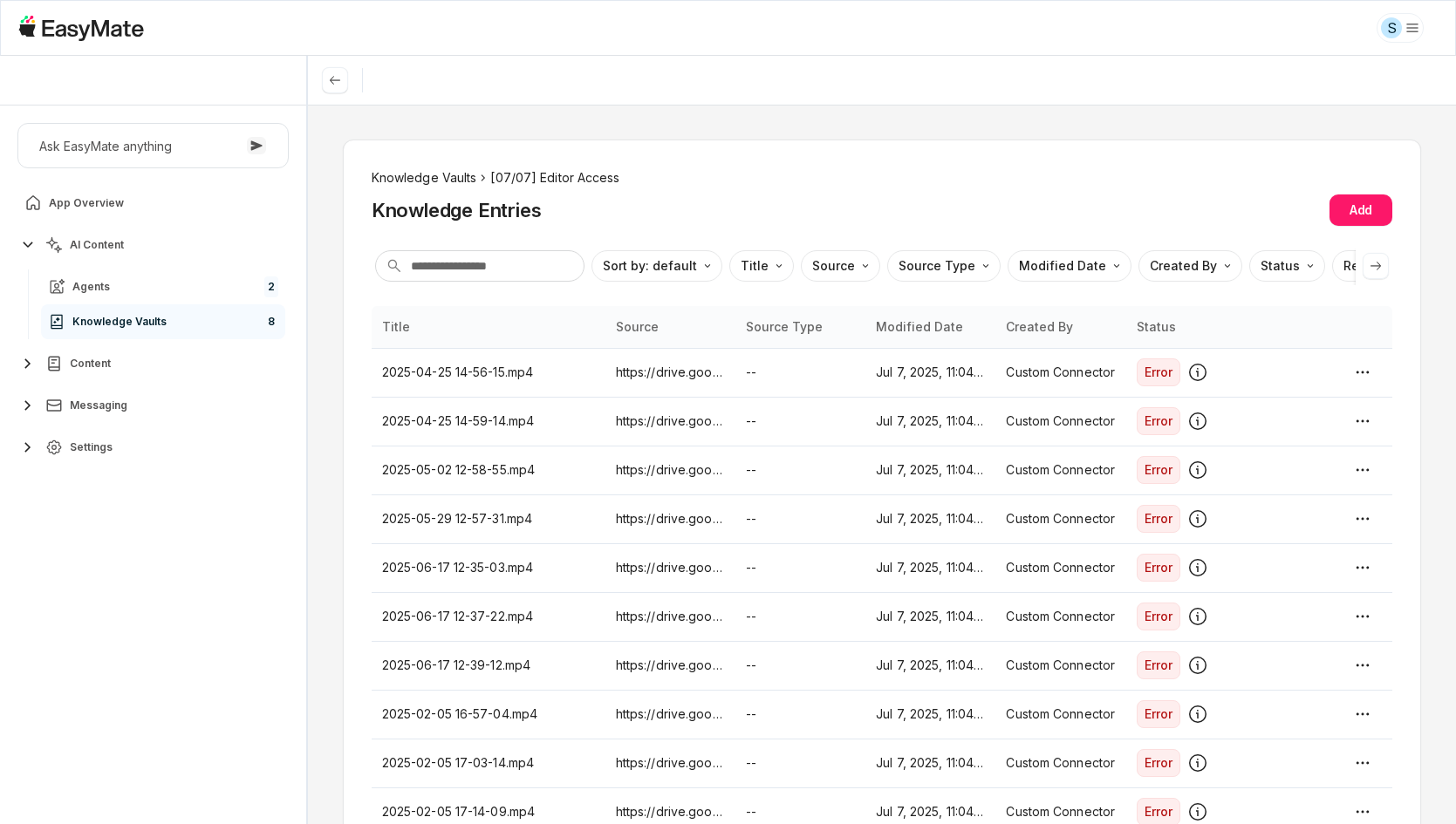 click on "Knowledge Vaults" at bounding box center [424, 178] 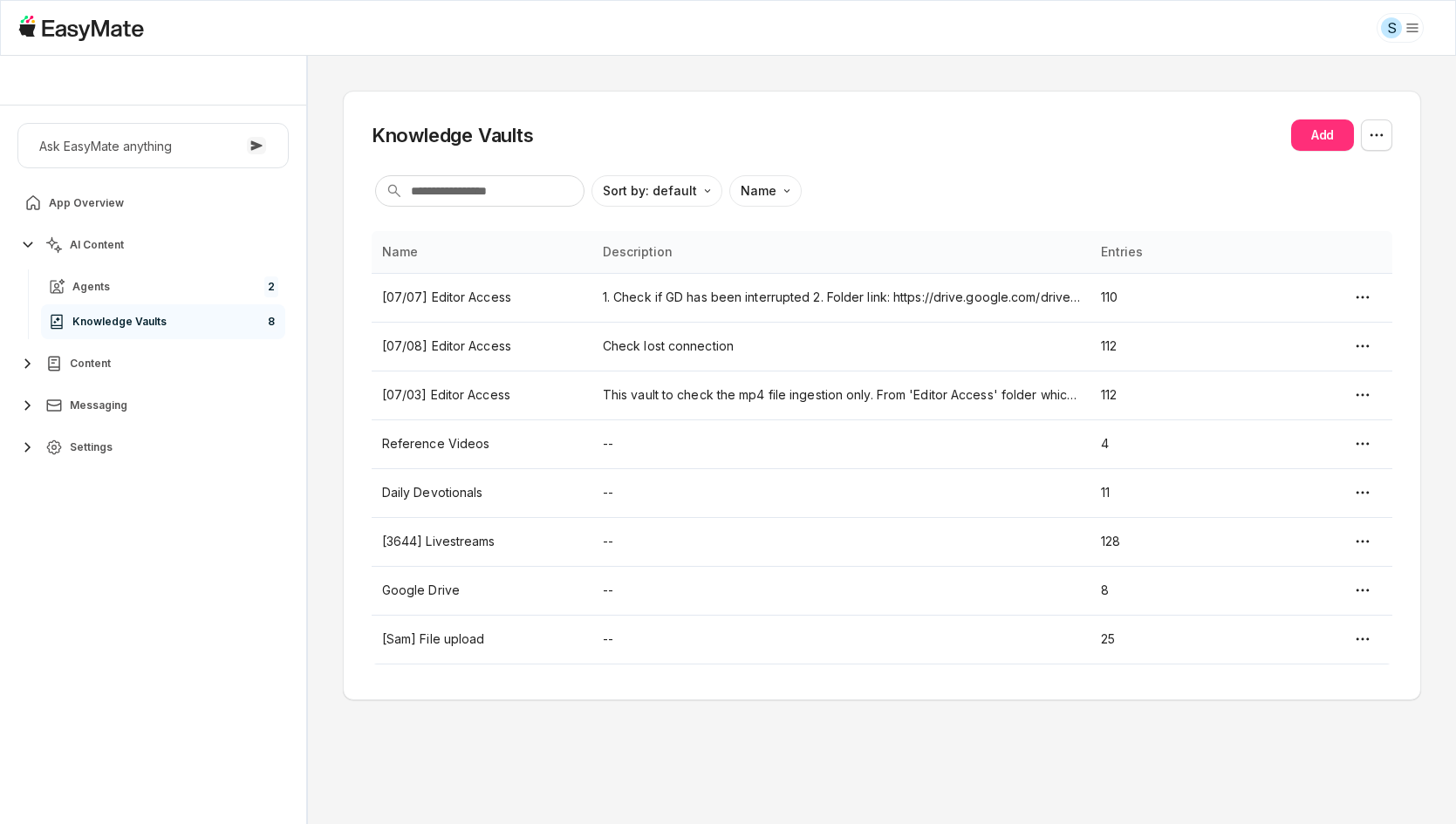 click on "Add" at bounding box center (1323, 135) 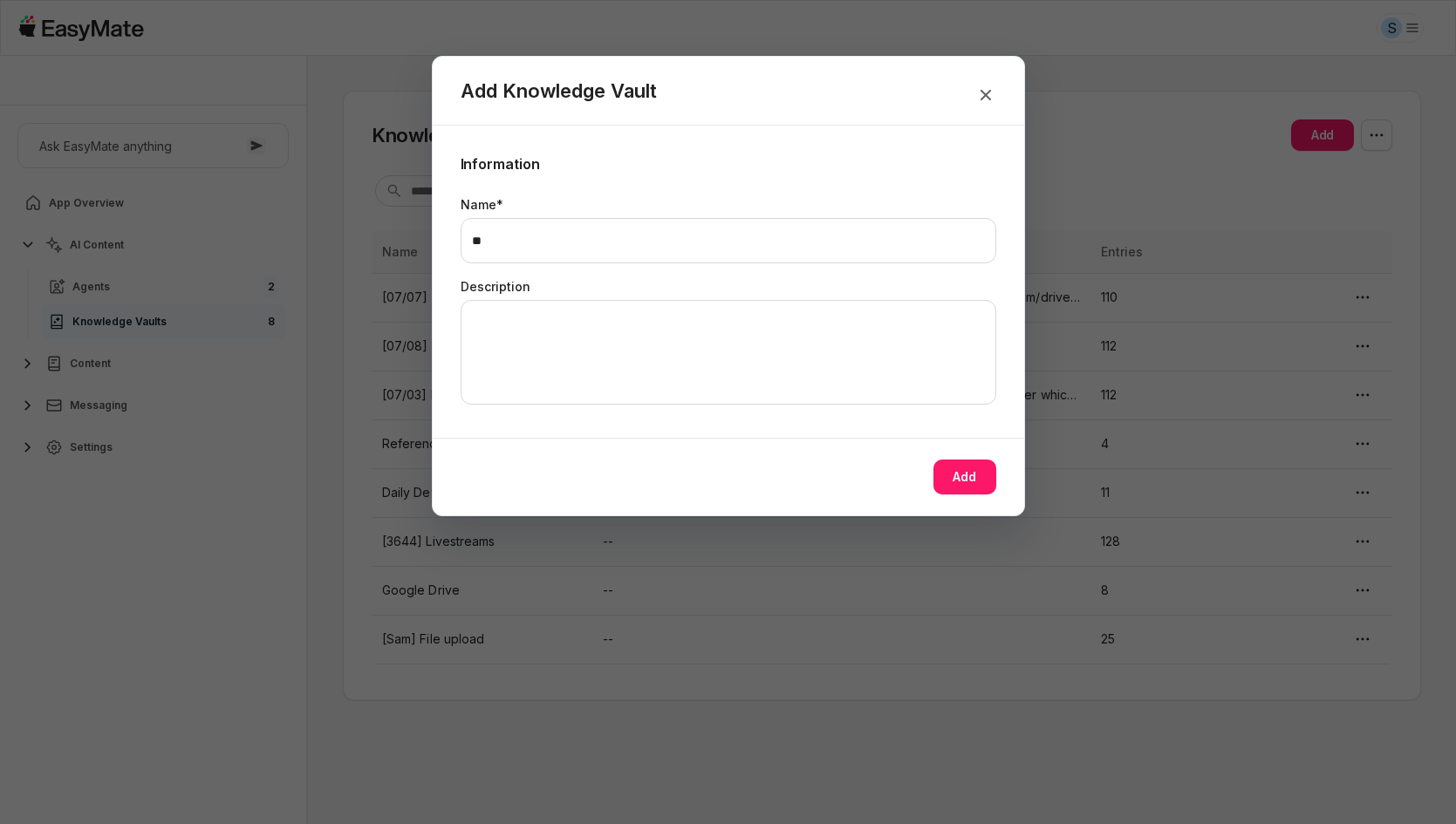 type on "*" 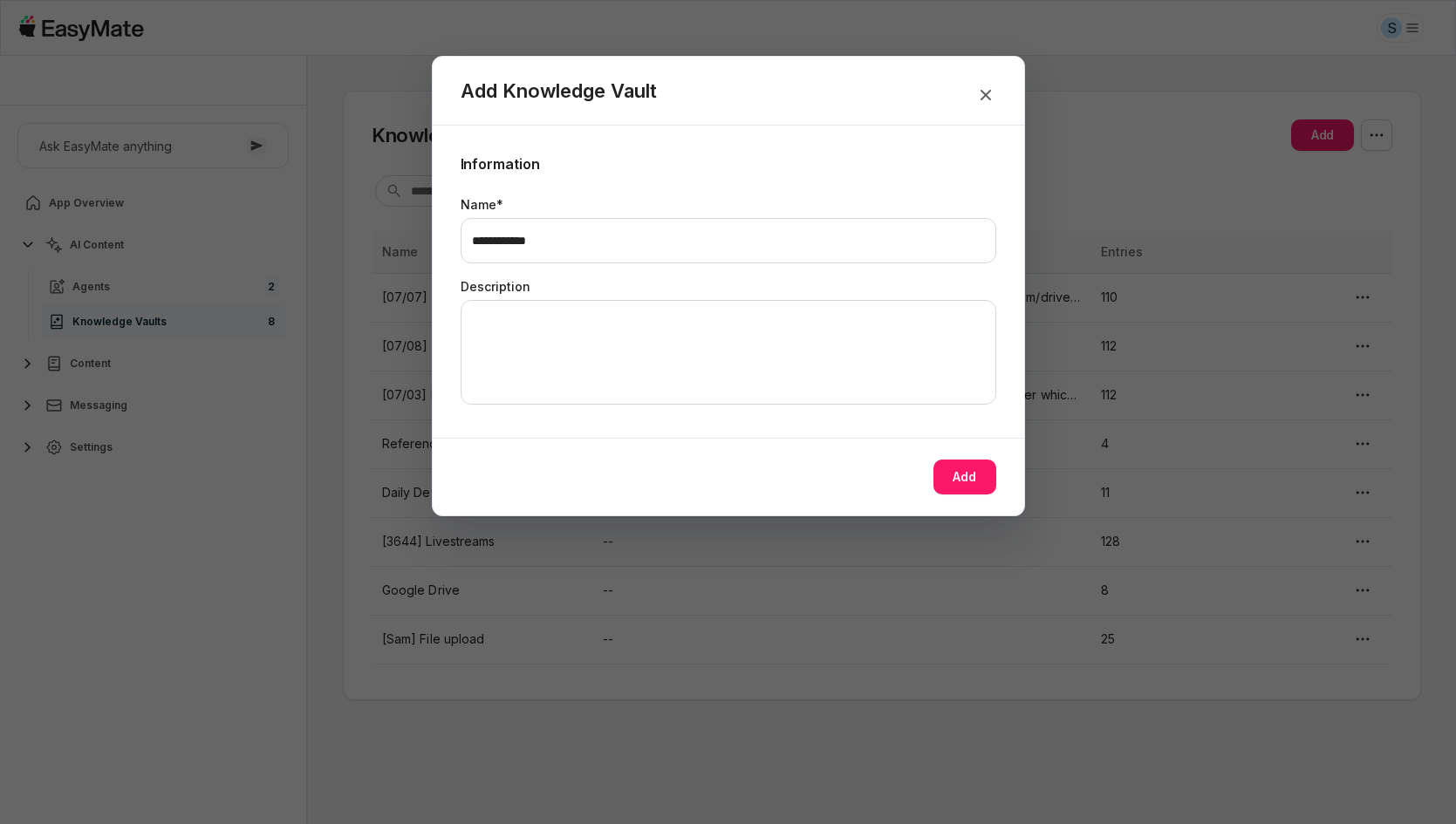 type on "**********" 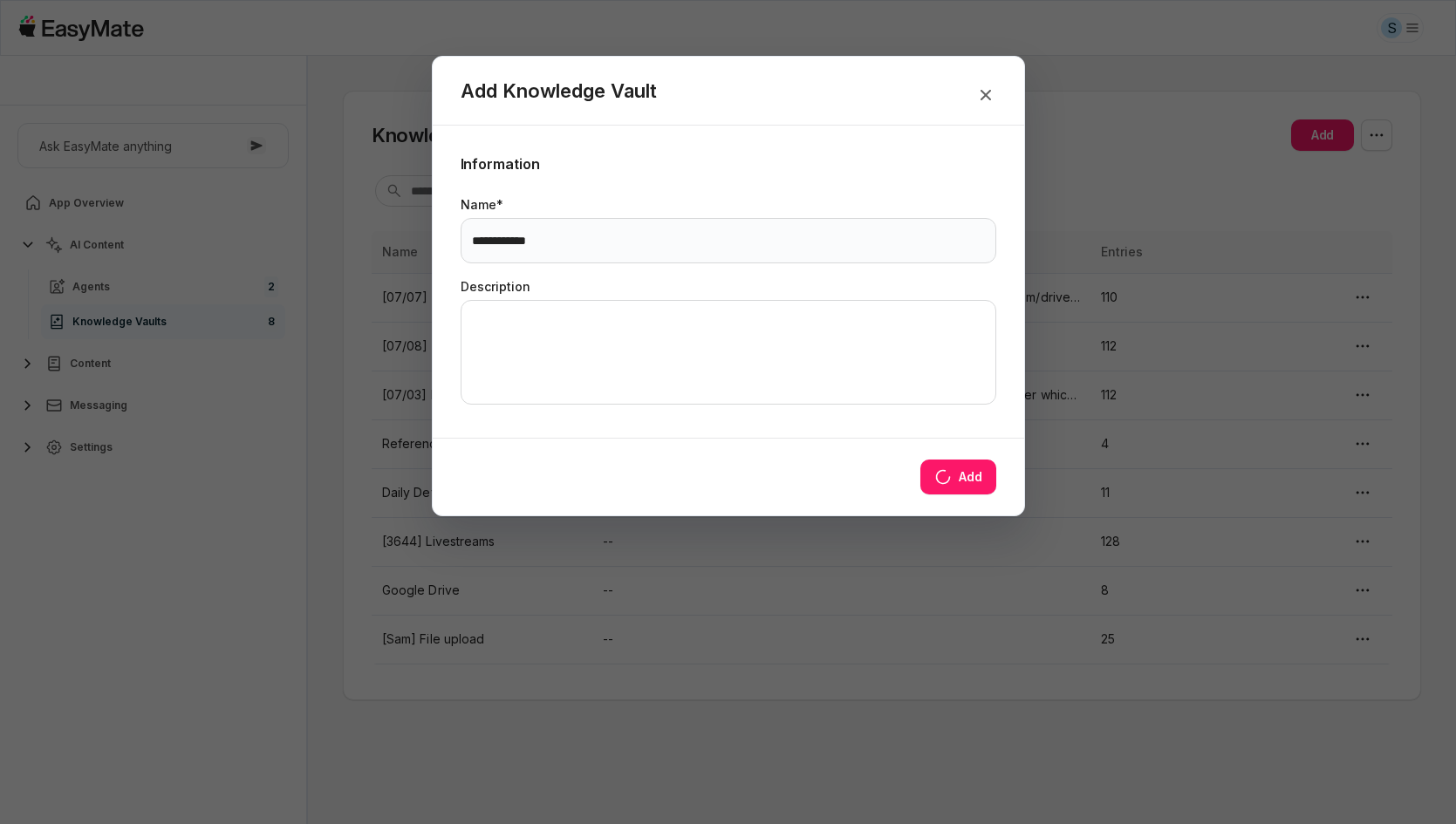 type 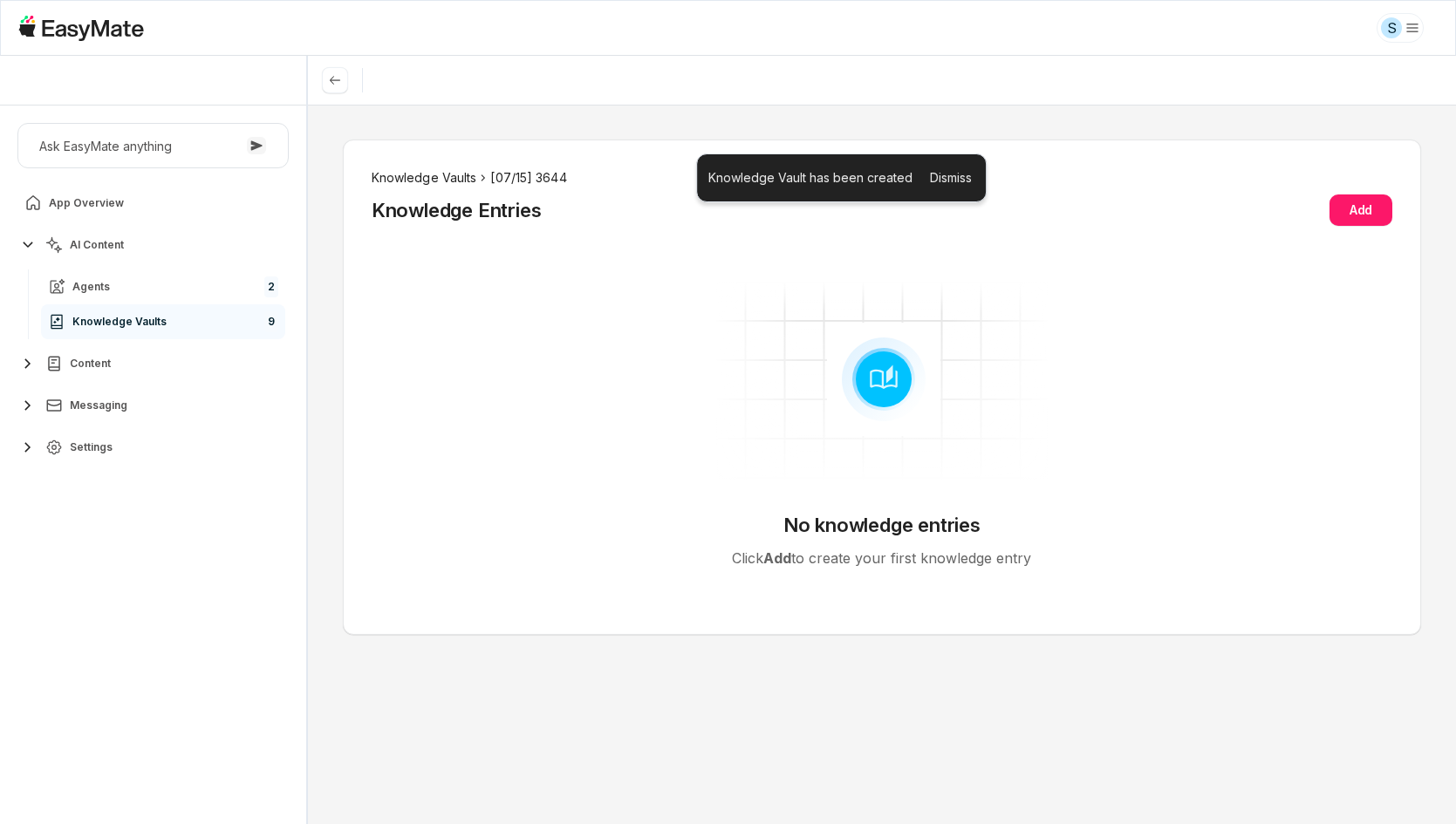 click on "Knowledge Vaults" at bounding box center (424, 178) 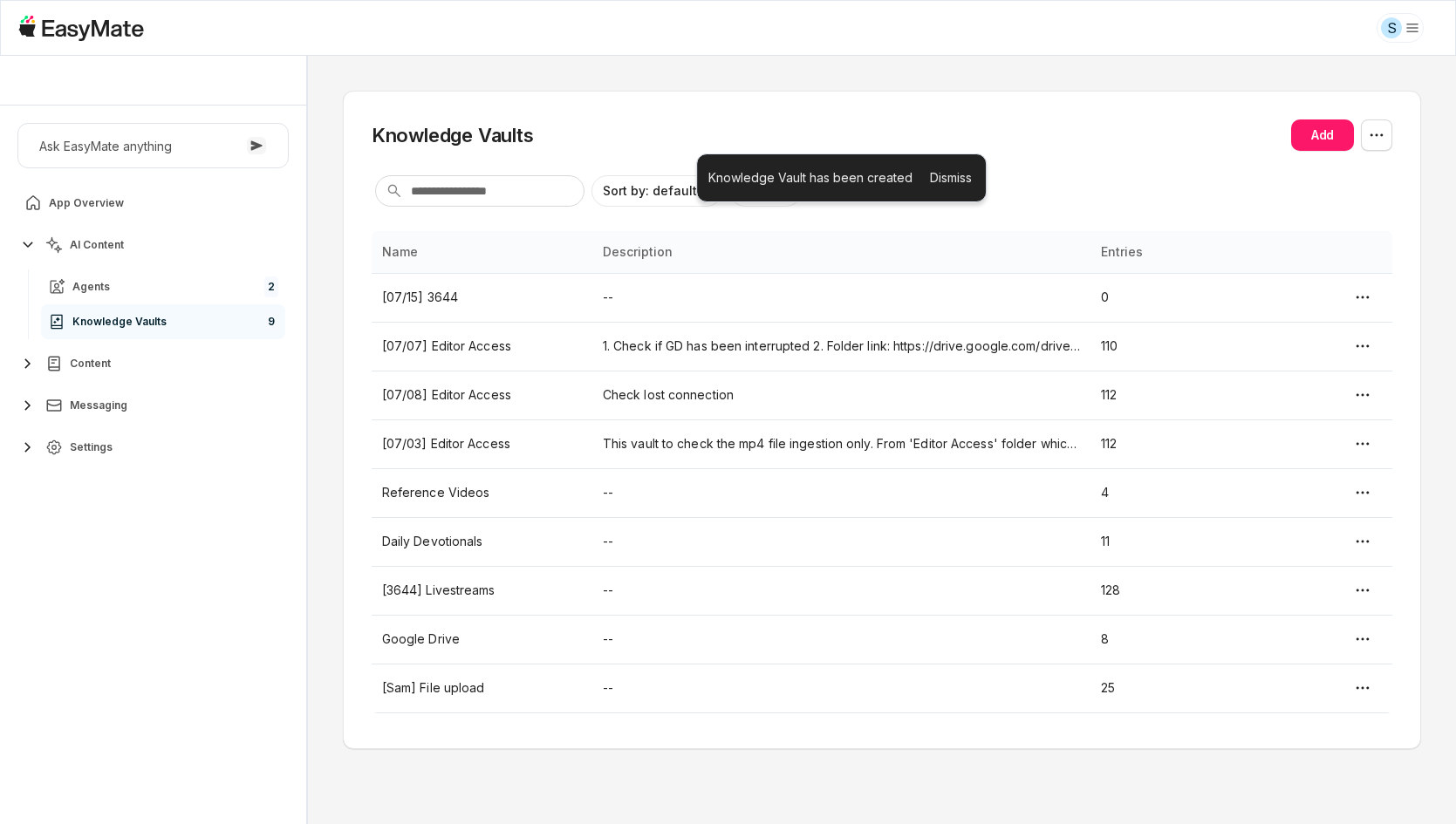 click on "Knowledge Vaults Add Sort by: default Direction Name Name Description Entries [07/15] 3644 -- 0 [07/07] Editor Access 1. Check if GD has been interrupted
2. Folder link: https://drive.google.com/drive/u/0/folders/1VpKgUVk0TmOT89o306zfZbmeWSS3QqO_
110 [07/08] Editor Access Check lost connection 112 [07/03] Editor Access This vault to check the mp4 file ingestion only.
From 'Editor Access' folder which contains different file types. 112 Reference Videos -- 4 Daily Devotionals -- 11 [3644] Livestreams -- 128 Google Drive -- 8 [Sam] File upload -- 25" at bounding box center (882, 439) 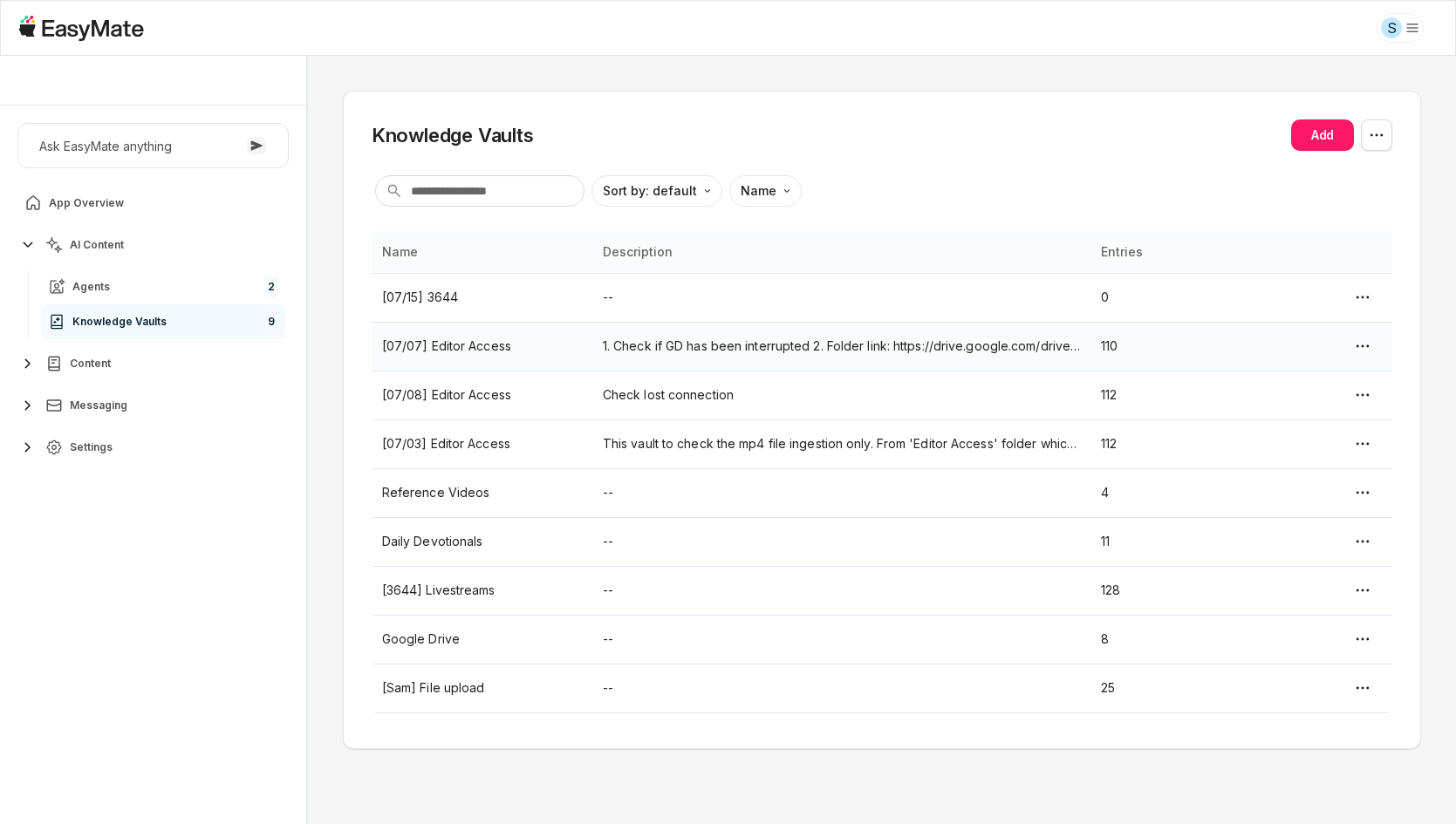 click on "S Sam - Core Of The Heart Ask EasyMate anything App Overview AI Content Agents 2 Knowledge Vaults 9 Content Messaging Settings B How can I help you today? Scroll to bottom Send Knowledge Vaults Add Sort by: default Direction Name Name Description Entries [07/15] 3644 -- 0 [07/07] Editor Access 1. Check if GD has been interrupted
2. Folder link: https://drive.google.com/drive/u/0/folders/1VpKgUVk0TmOT89o306zfZbmeWSS3QqO_
110 [07/08] Editor Access Check lost connection 112 [07/03] Editor Access This vault to check the mp4 file ingestion only.
From 'Editor Access' folder which contains different file types. 112 Reference Videos -- 4 Daily Devotionals -- 11 [3644] Livestreams -- 128 Google Drive -- 8 [Sam] File upload -- 25 * Beta 0  /  0 used queries" at bounding box center (728, 412) 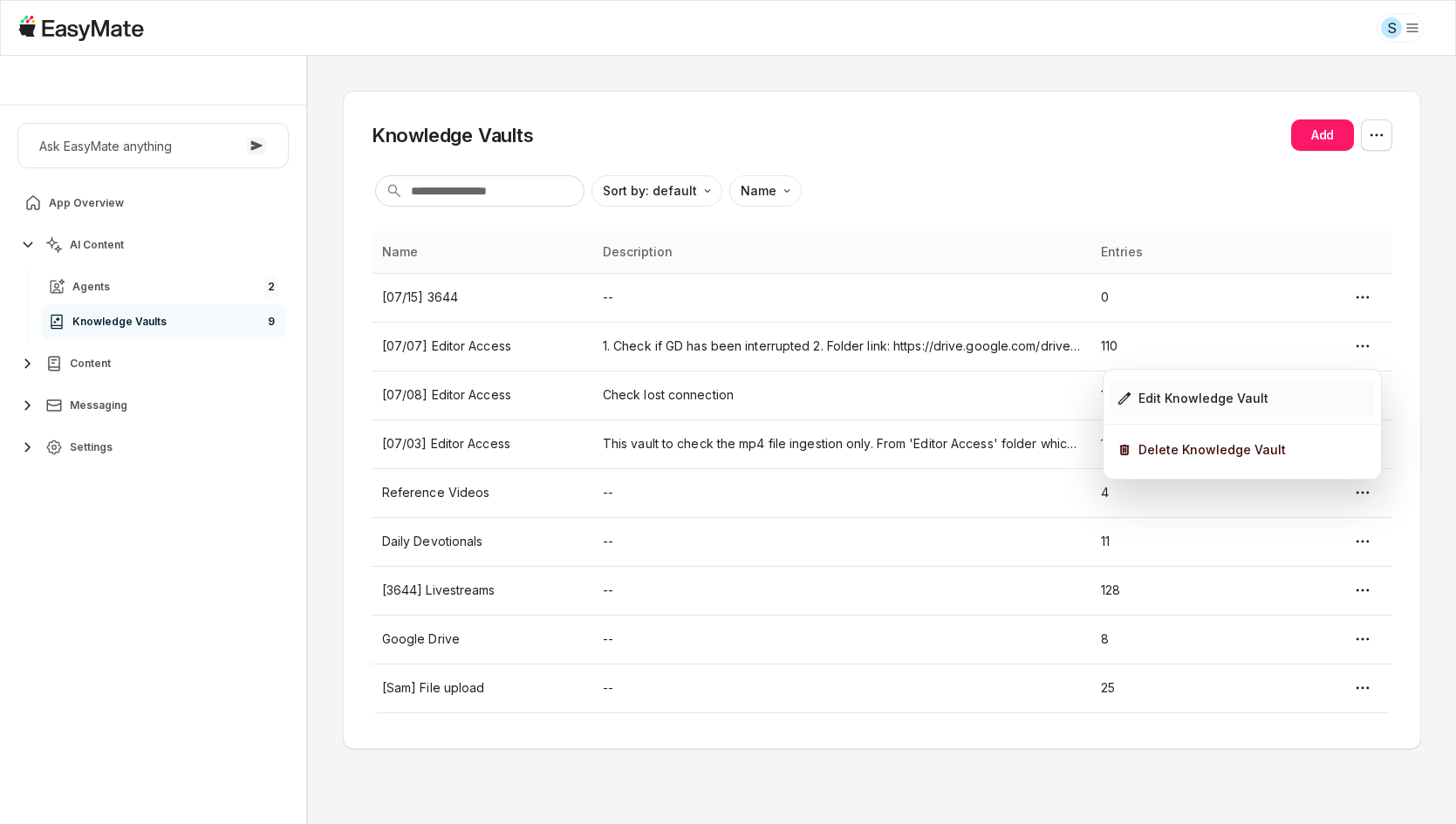 click on "Edit Knowledge Vault" at bounding box center (1242, 398) 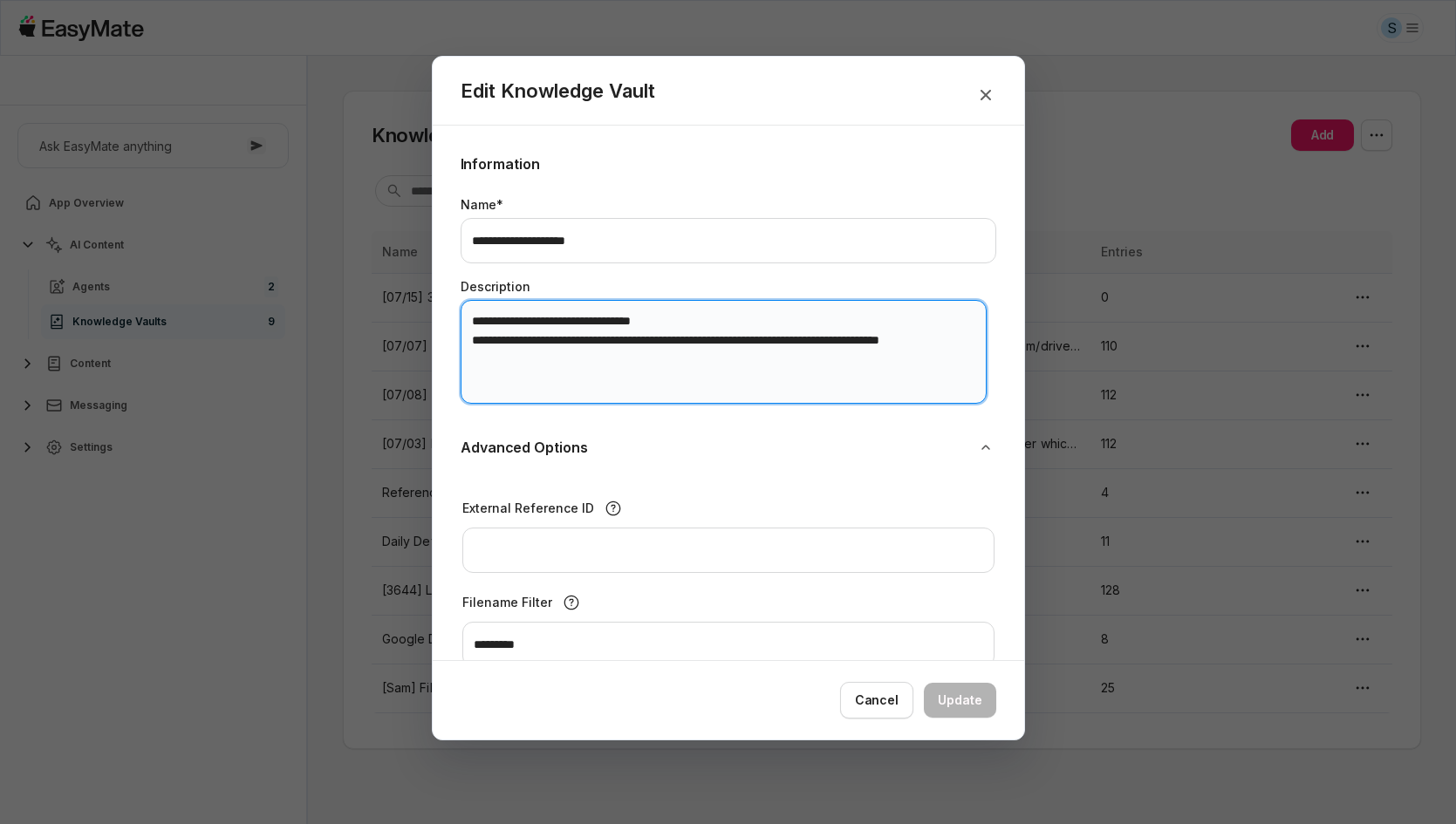 drag, startPoint x: 470, startPoint y: 356, endPoint x: 497, endPoint y: 386, distance: 40.36087 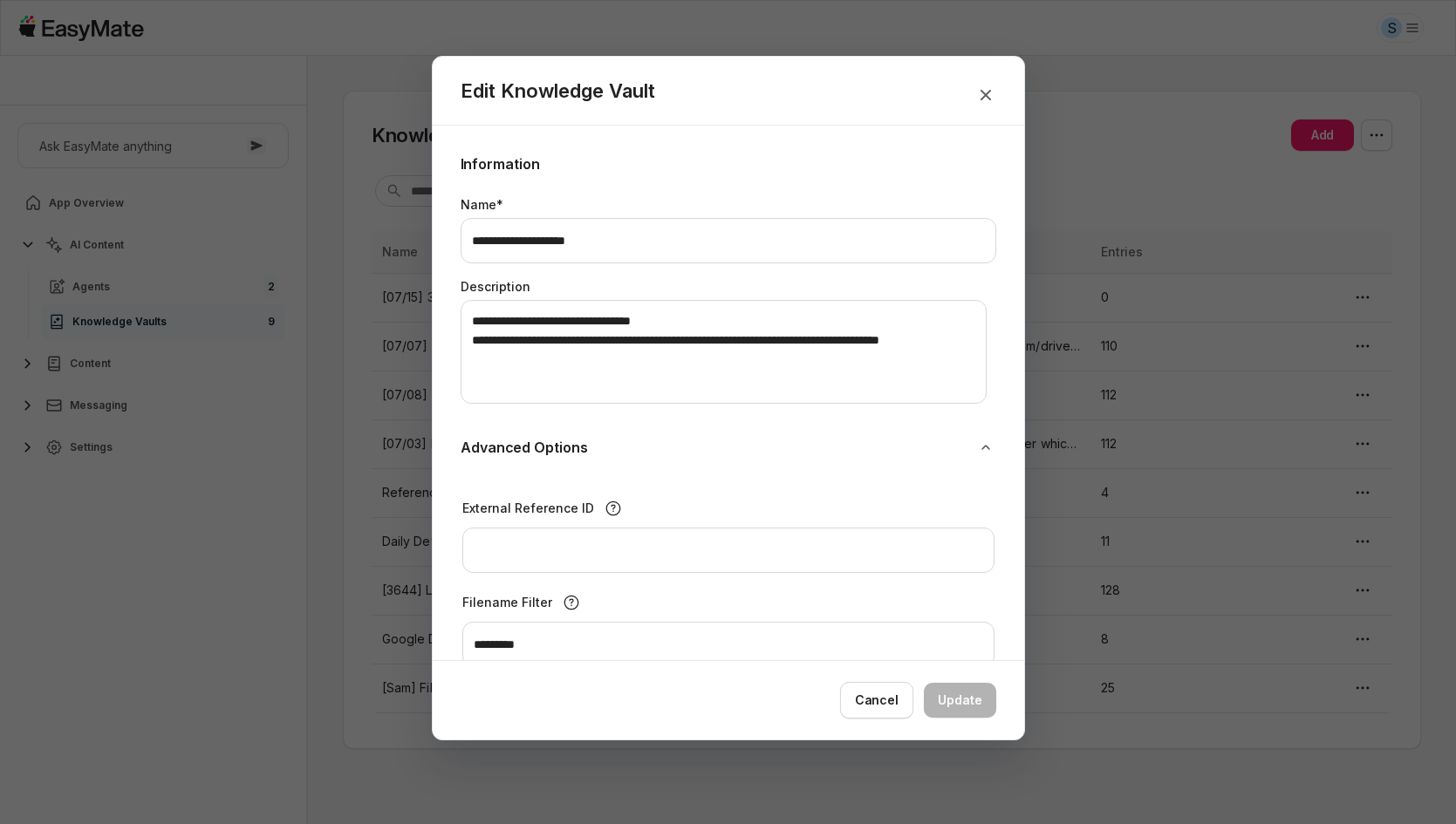 click at bounding box center (728, 412) 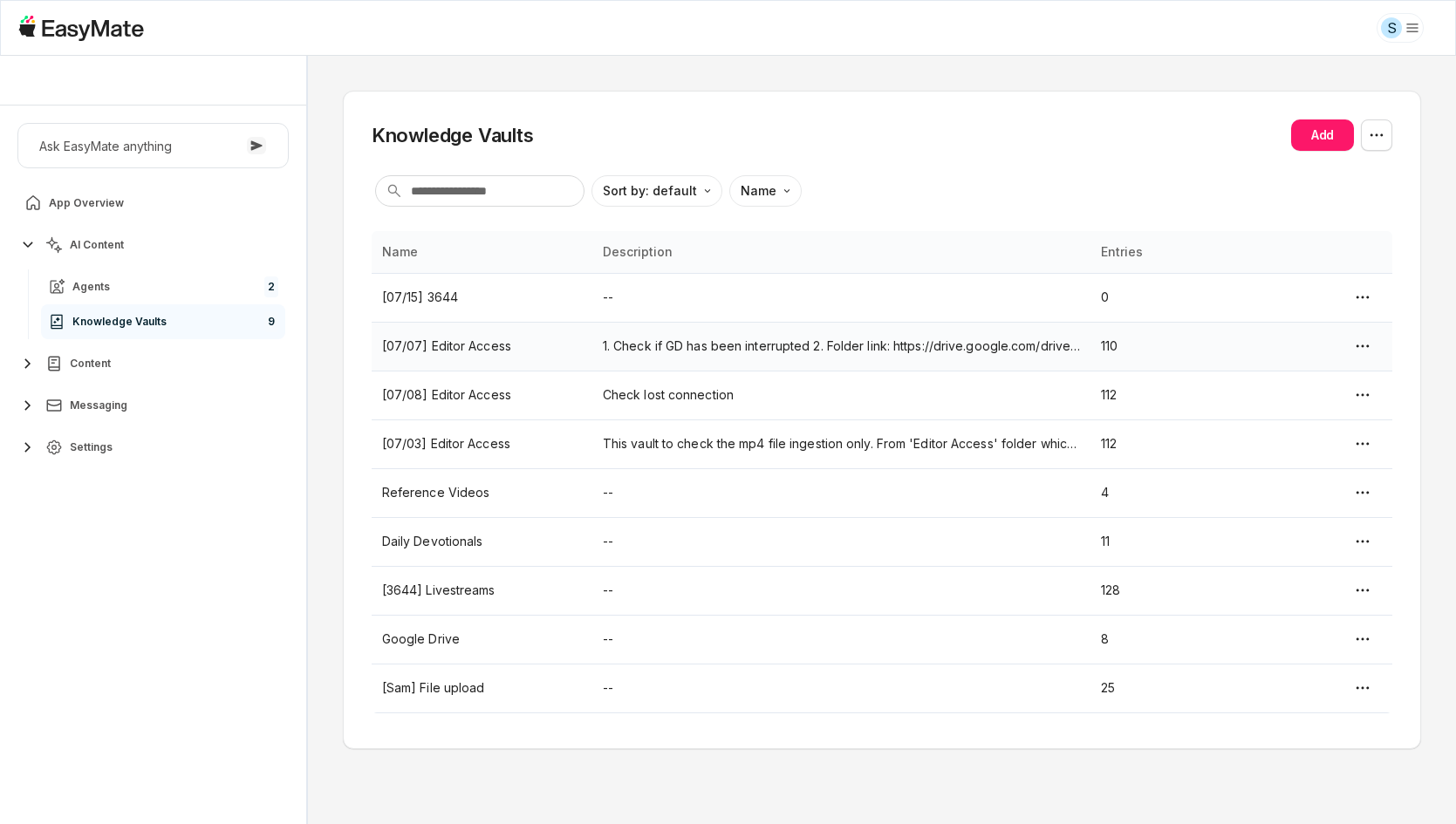 click on "S Sam - Core Of The Heart Ask EasyMate anything App Overview AI Content Agents 2 Knowledge Vaults 9 Content Messaging Settings B How can I help you today? Scroll to bottom Send Knowledge Vaults Add Sort by: default Direction Name Name Description Entries [07/15] 3644 -- 0 [07/07] Editor Access 1. Check if GD has been interrupted
2. Folder link: https://drive.google.com/drive/u/0/folders/1VpKgUVk0TmOT89o306zfZbmeWSS3QqO_
110 [07/08] Editor Access Check lost connection 112 [07/03] Editor Access This vault to check the mp4 file ingestion only.
From 'Editor Access' folder which contains different file types. 112 Reference Videos -- 4 Daily Devotionals -- 11 [3644] Livestreams -- 128 Google Drive -- 8 [Sam] File upload -- 25 * Beta 0  /  0 used queries" at bounding box center (728, 412) 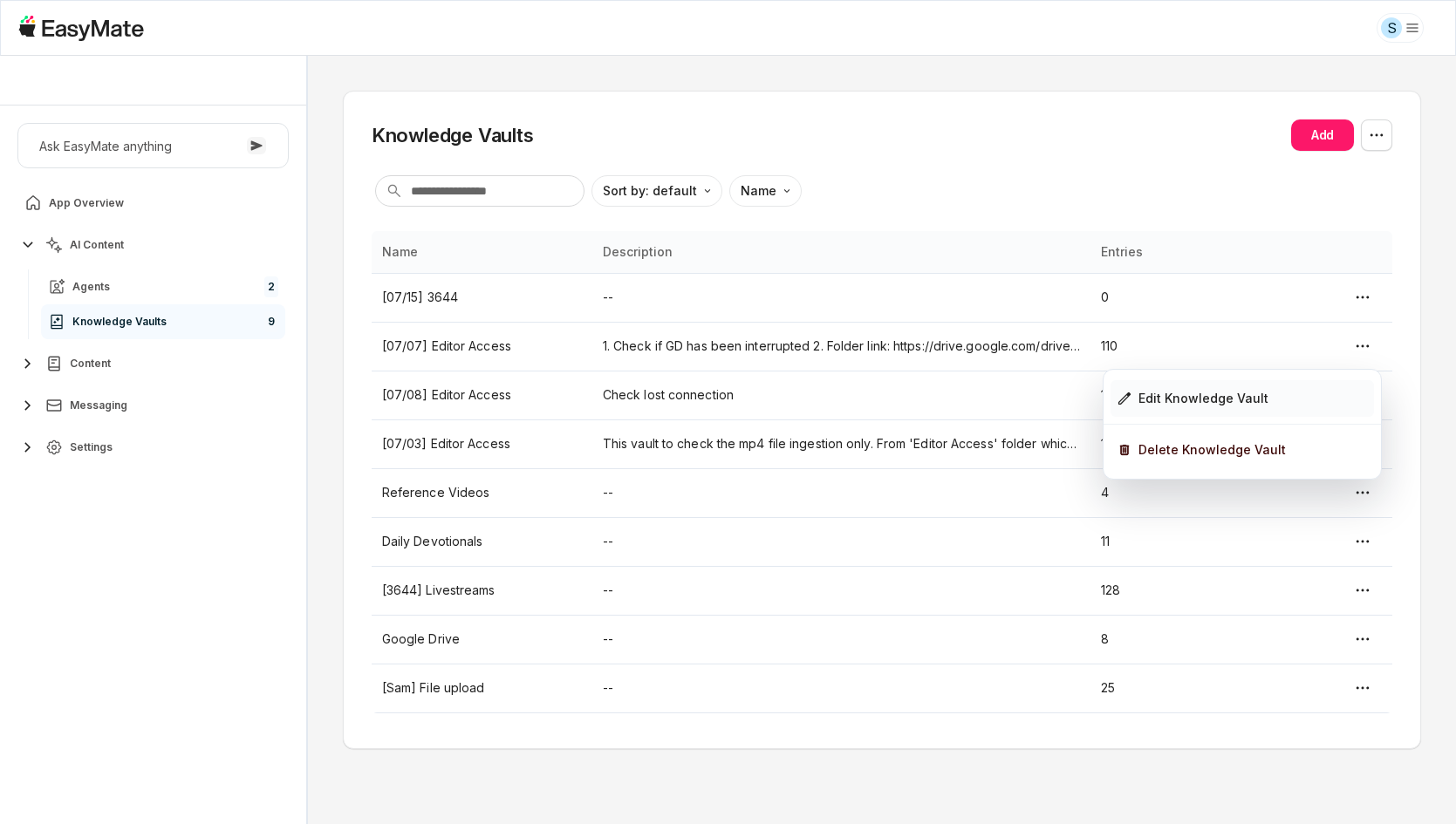 click on "Edit Knowledge Vault" at bounding box center (1242, 398) 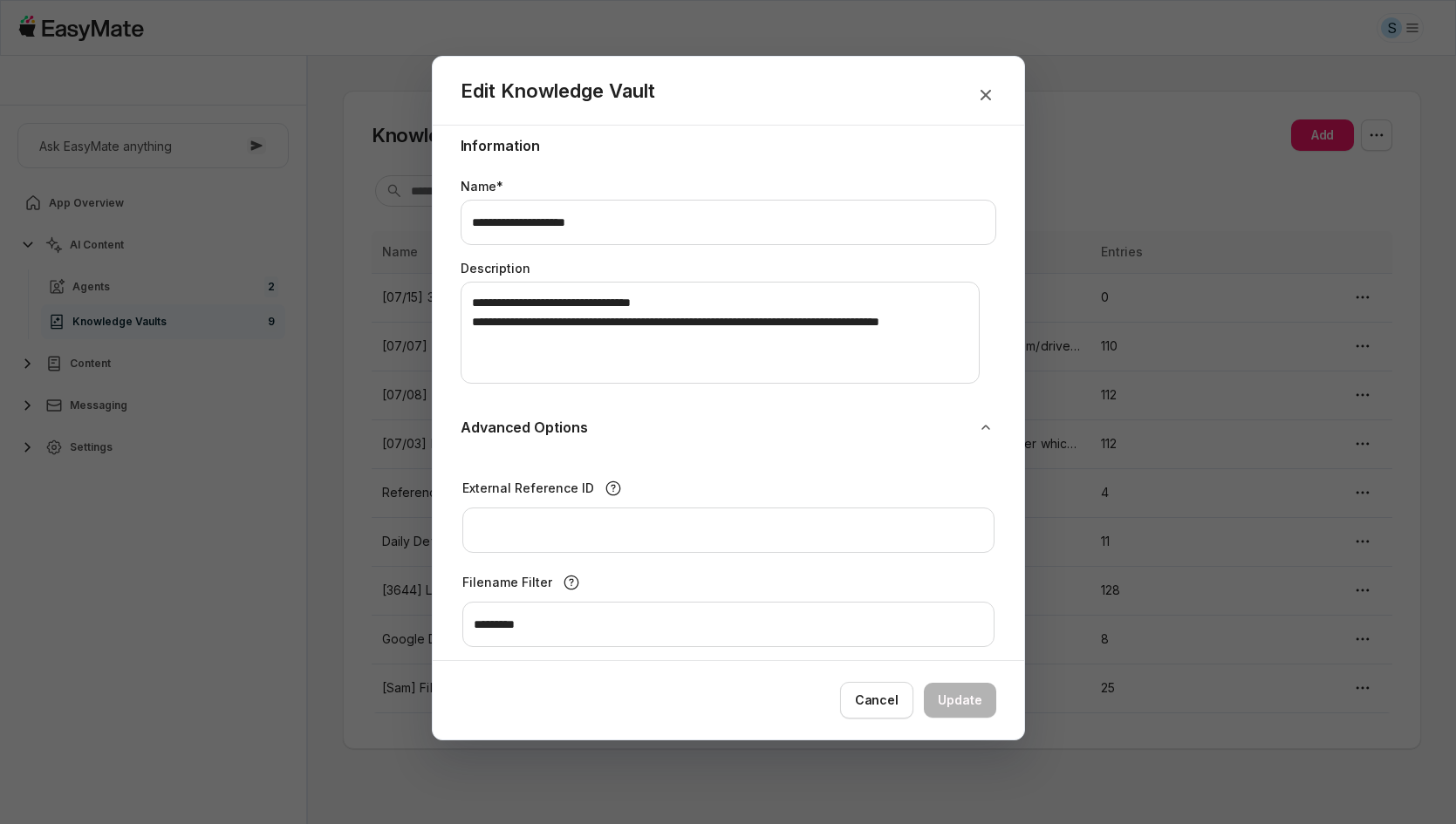 scroll, scrollTop: 0, scrollLeft: 0, axis: both 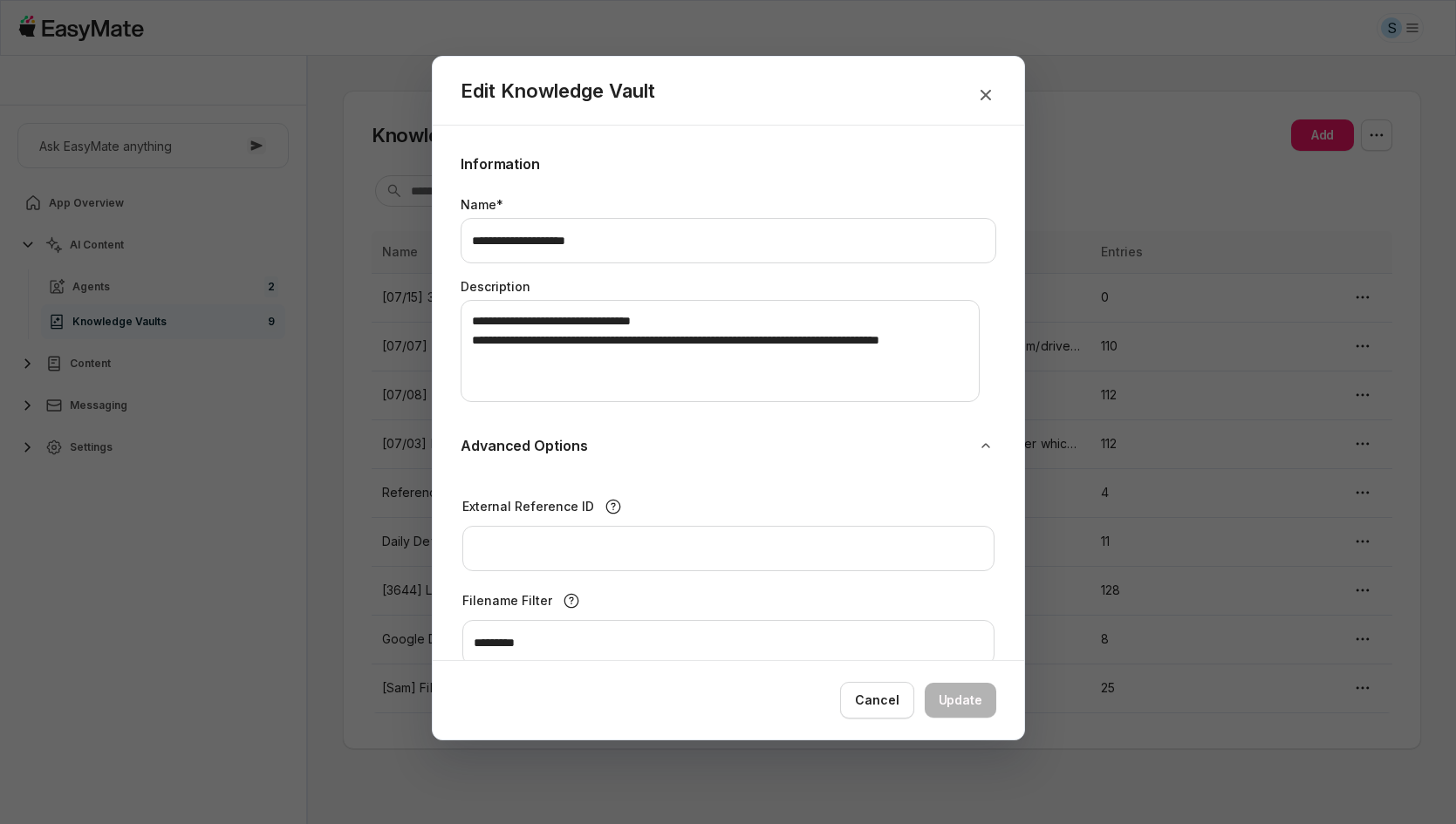 click at bounding box center [728, 412] 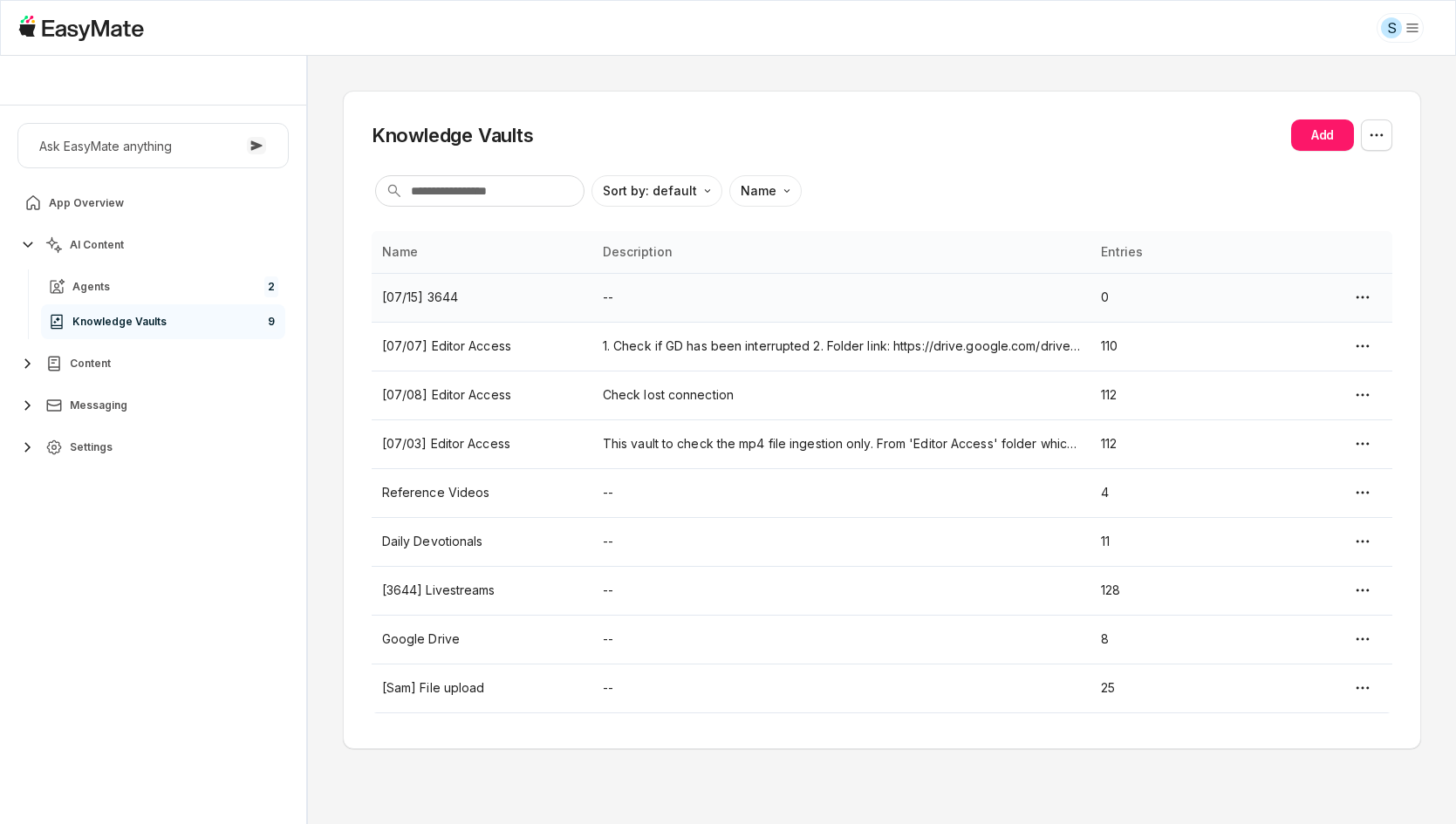 type on "*" 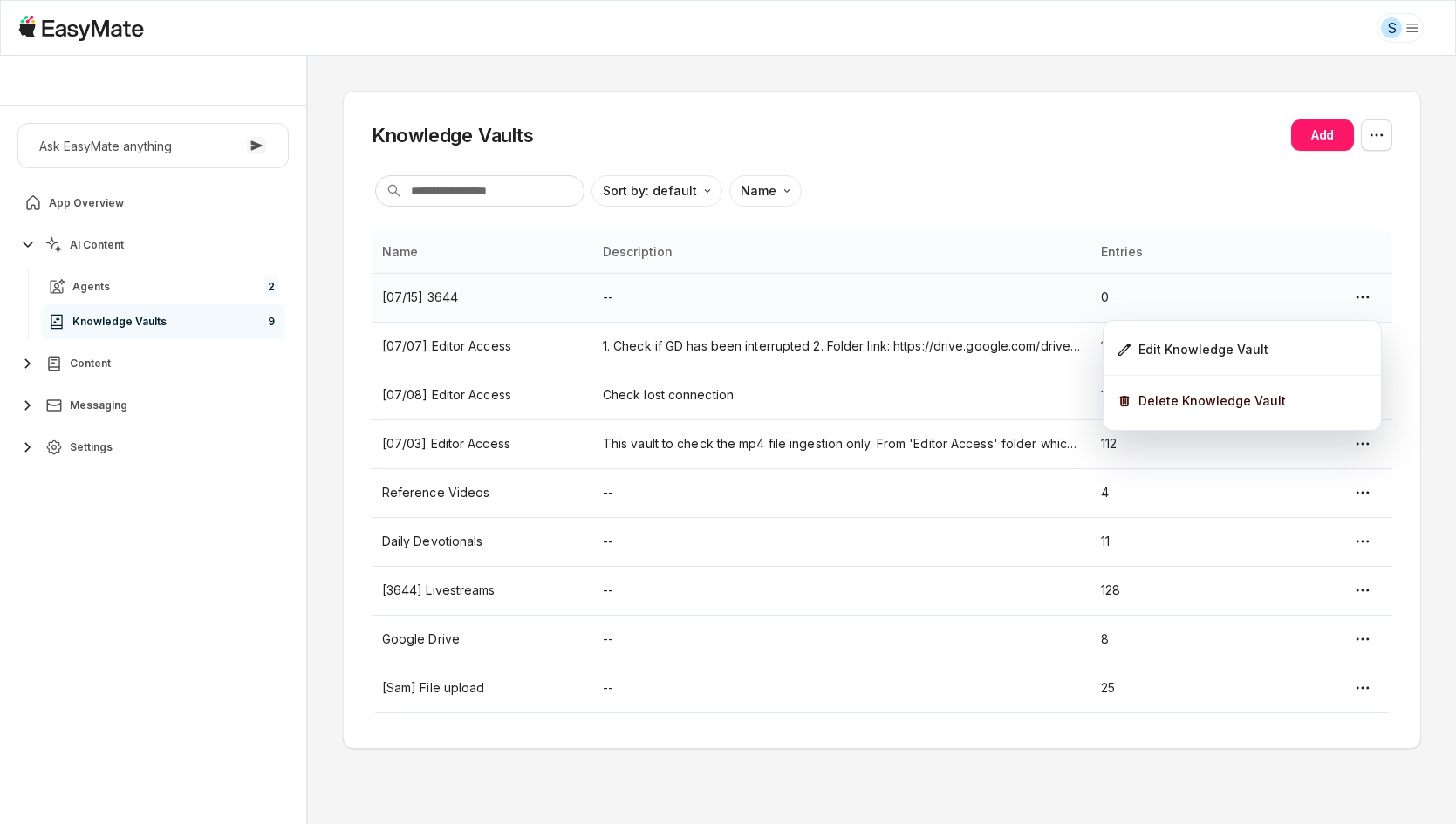 click on "S Sam - Core Of The Heart Ask EasyMate anything App Overview AI Content Agents 2 Knowledge Vaults 9 Content Messaging Settings B How can I help you today? Scroll to bottom Send Knowledge Vaults Add Sort by: default Direction Name Name Description Entries [07/15] 3644 -- 0 [07/07] Editor Access 1. Check if GD has been interrupted
2. Folder link: https://drive.google.com/drive/u/0/folders/1VpKgUVk0TmOT89o306zfZbmeWSS3QqO_
110 [07/08] Editor Access Check lost connection 112 [07/03] Editor Access This vault to check the mp4 file ingestion only.
From 'Editor Access' folder which contains different file types. 112 Reference Videos -- 4 Daily Devotionals -- 11 [3644] Livestreams -- 128 Google Drive -- 8 [Sam] File upload -- 25 * Edit Knowledge Vault Delete Knowledge Vault Beta 0  /  0 used queries" at bounding box center [728, 412] 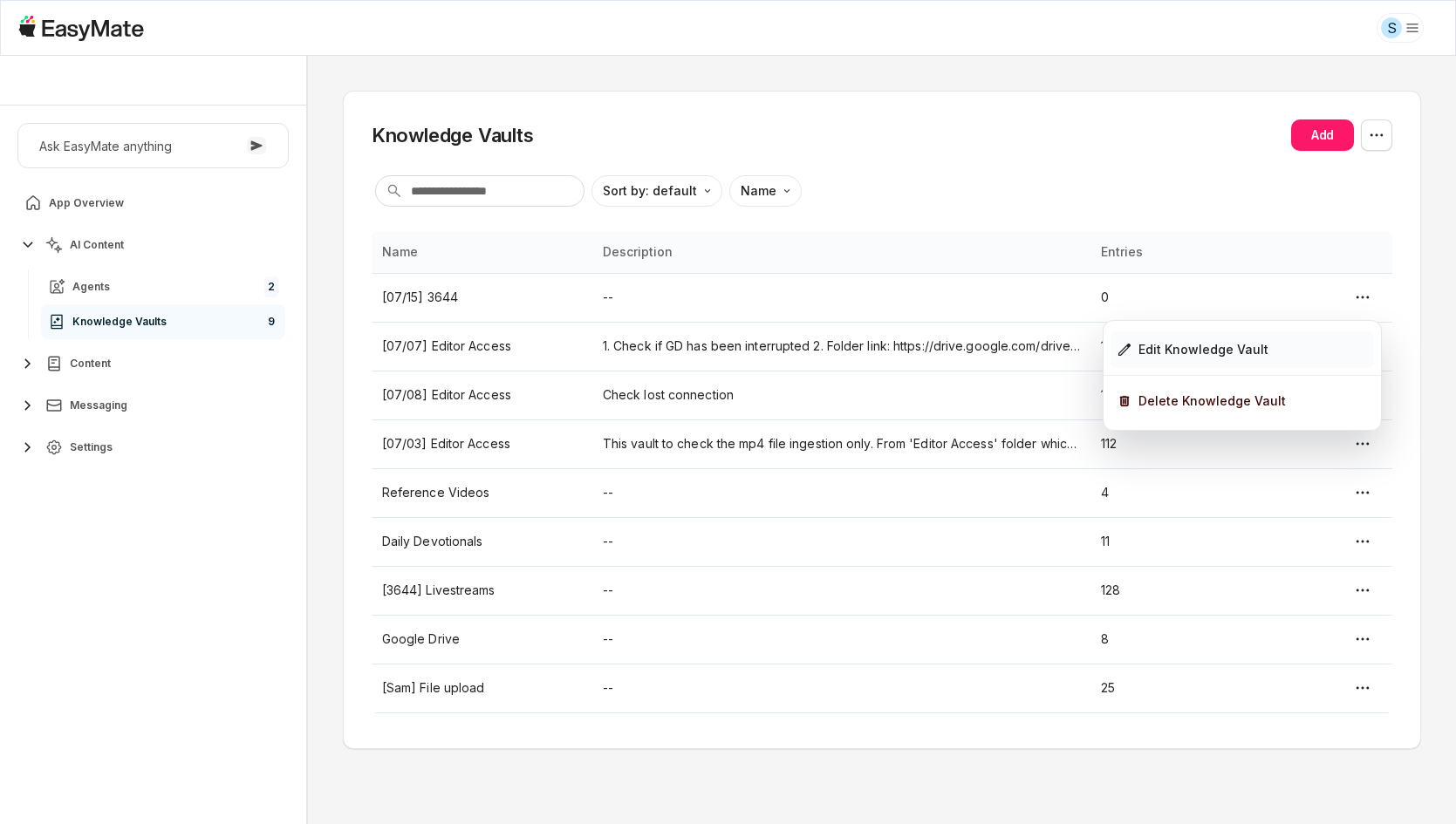 click on "Edit Knowledge Vault" at bounding box center (1242, 350) 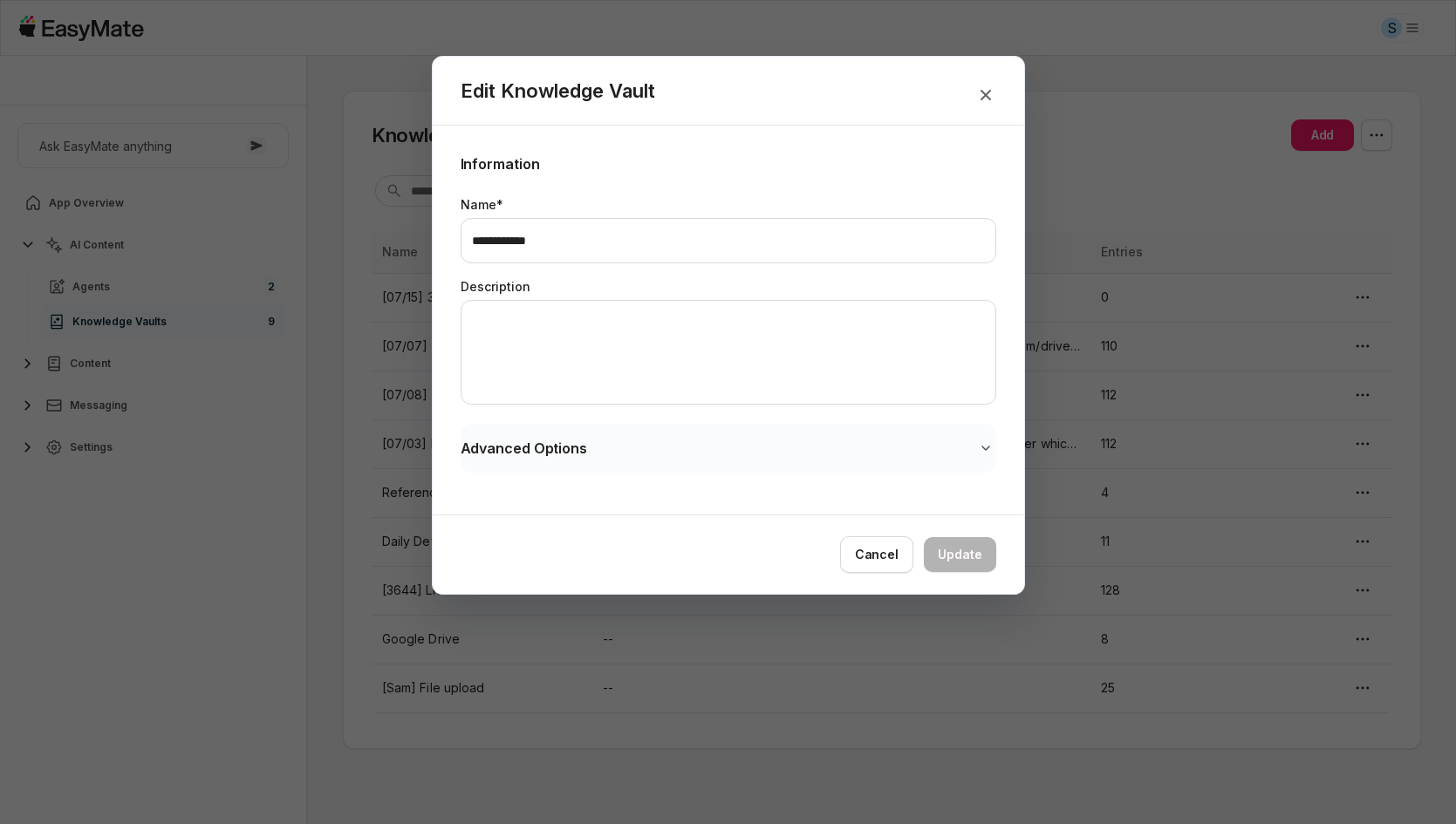 click on "Advanced Options" at bounding box center (523, 448) 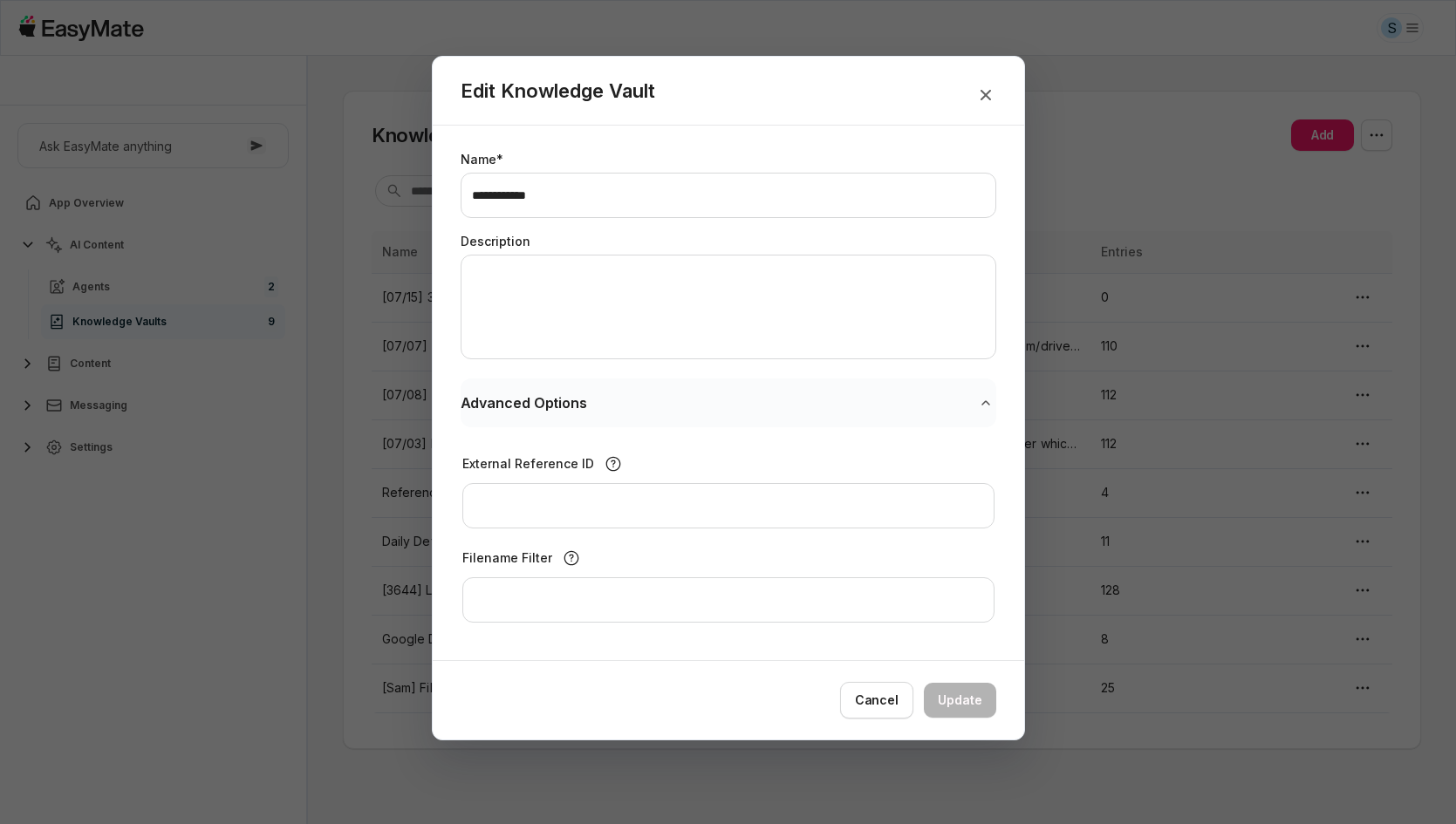 scroll, scrollTop: 51, scrollLeft: 0, axis: vertical 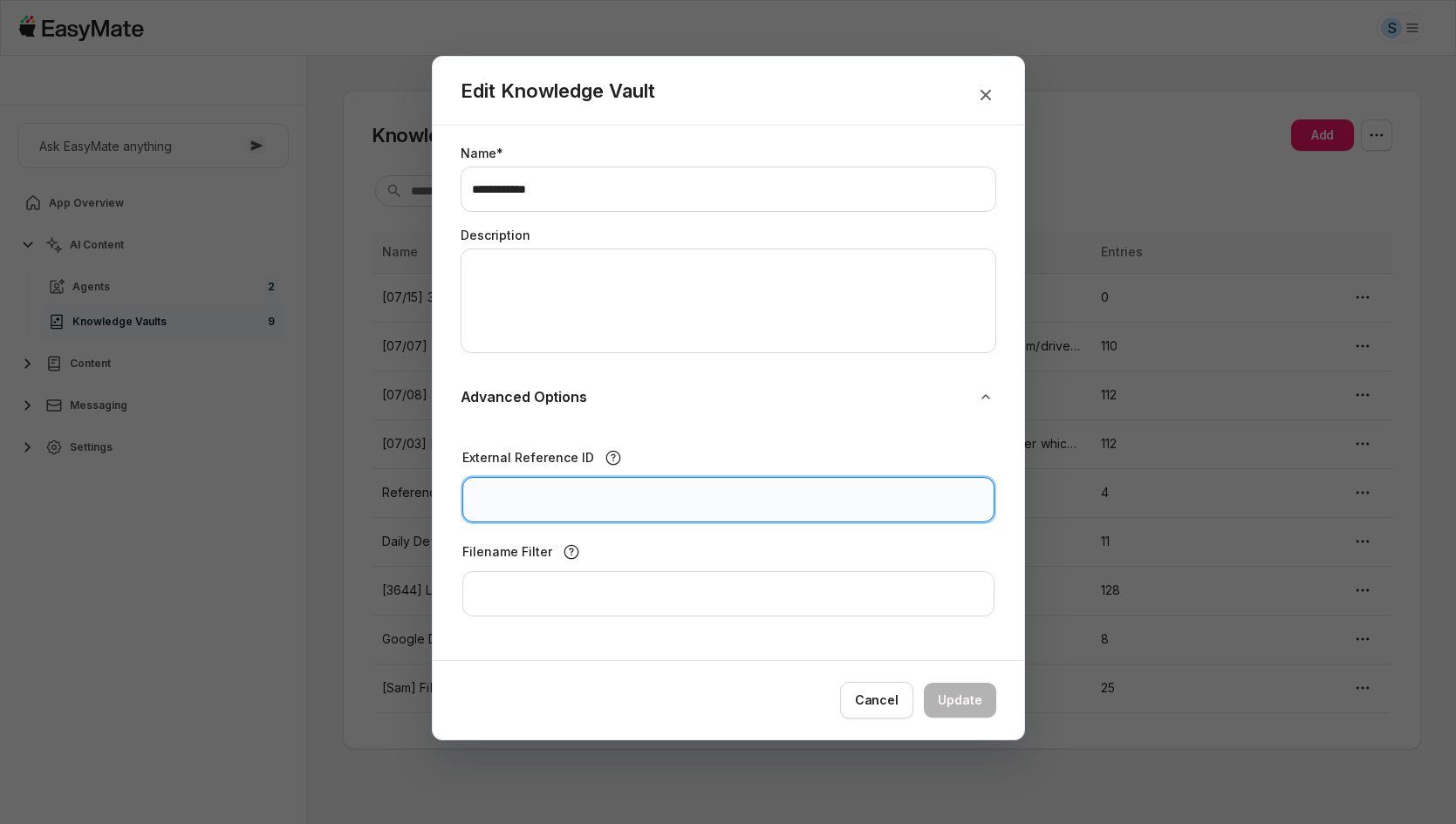 click on "External Reference ID" at bounding box center [728, 500] 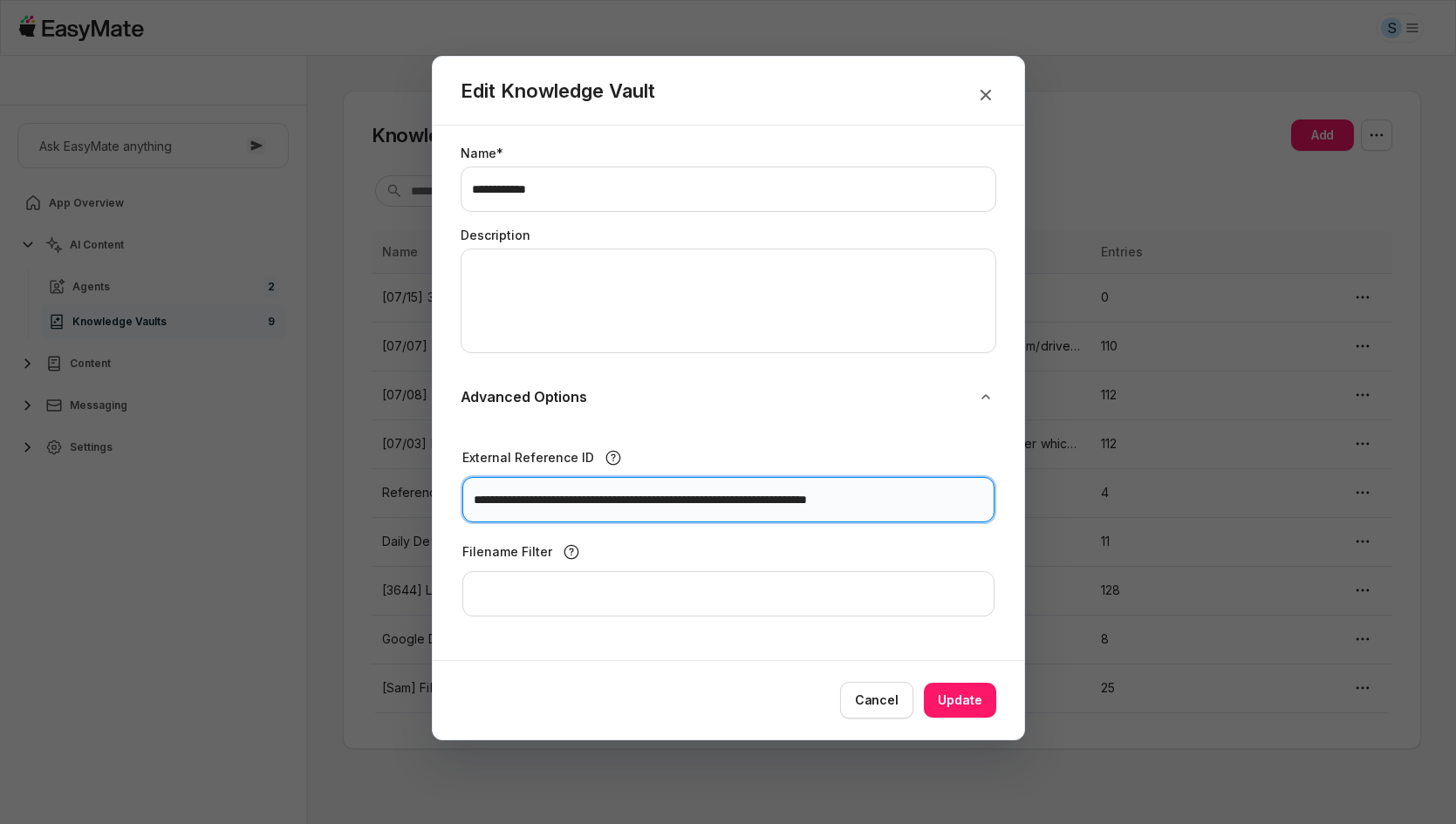 scroll, scrollTop: 0, scrollLeft: 1, axis: horizontal 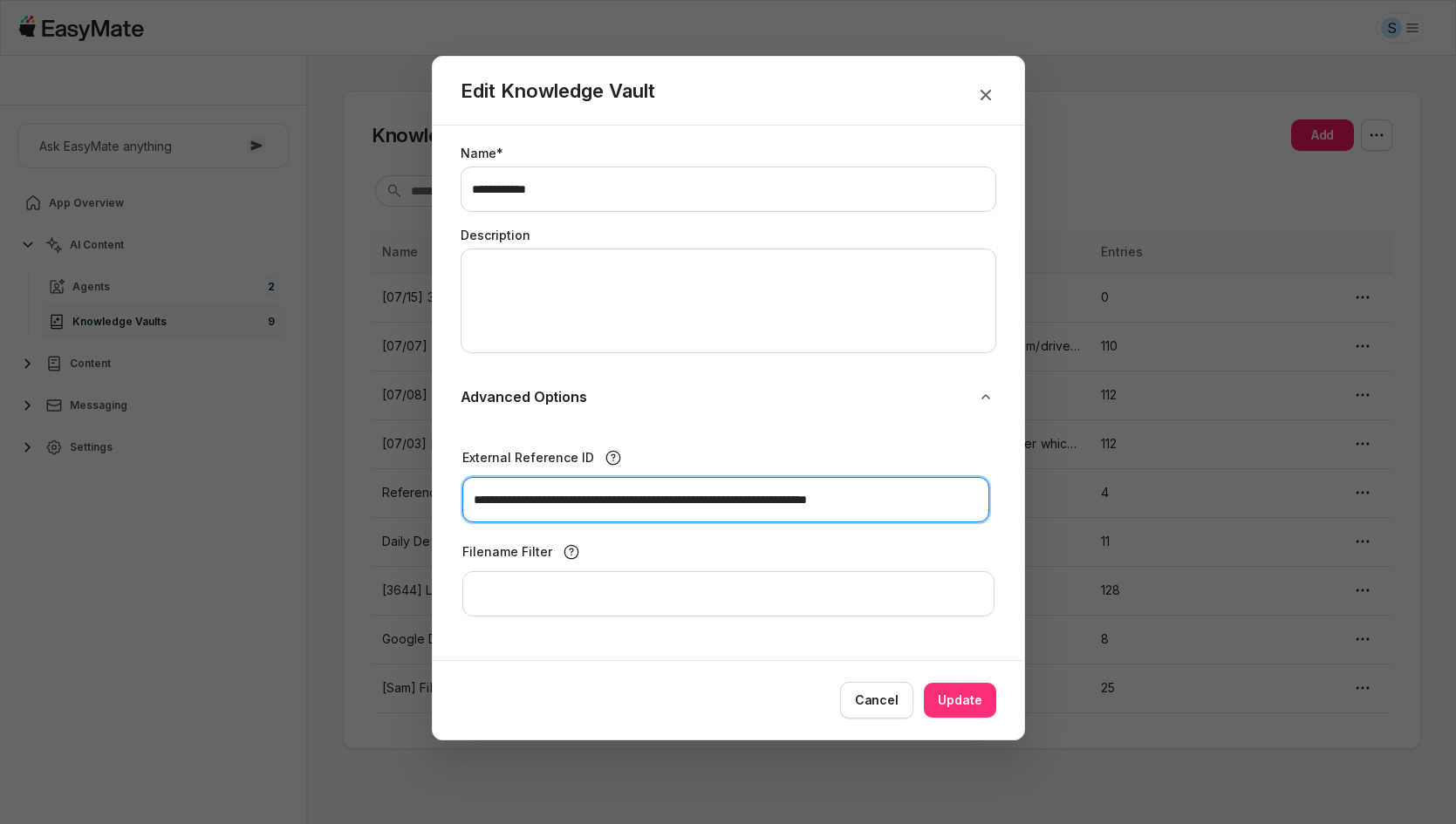 type on "**********" 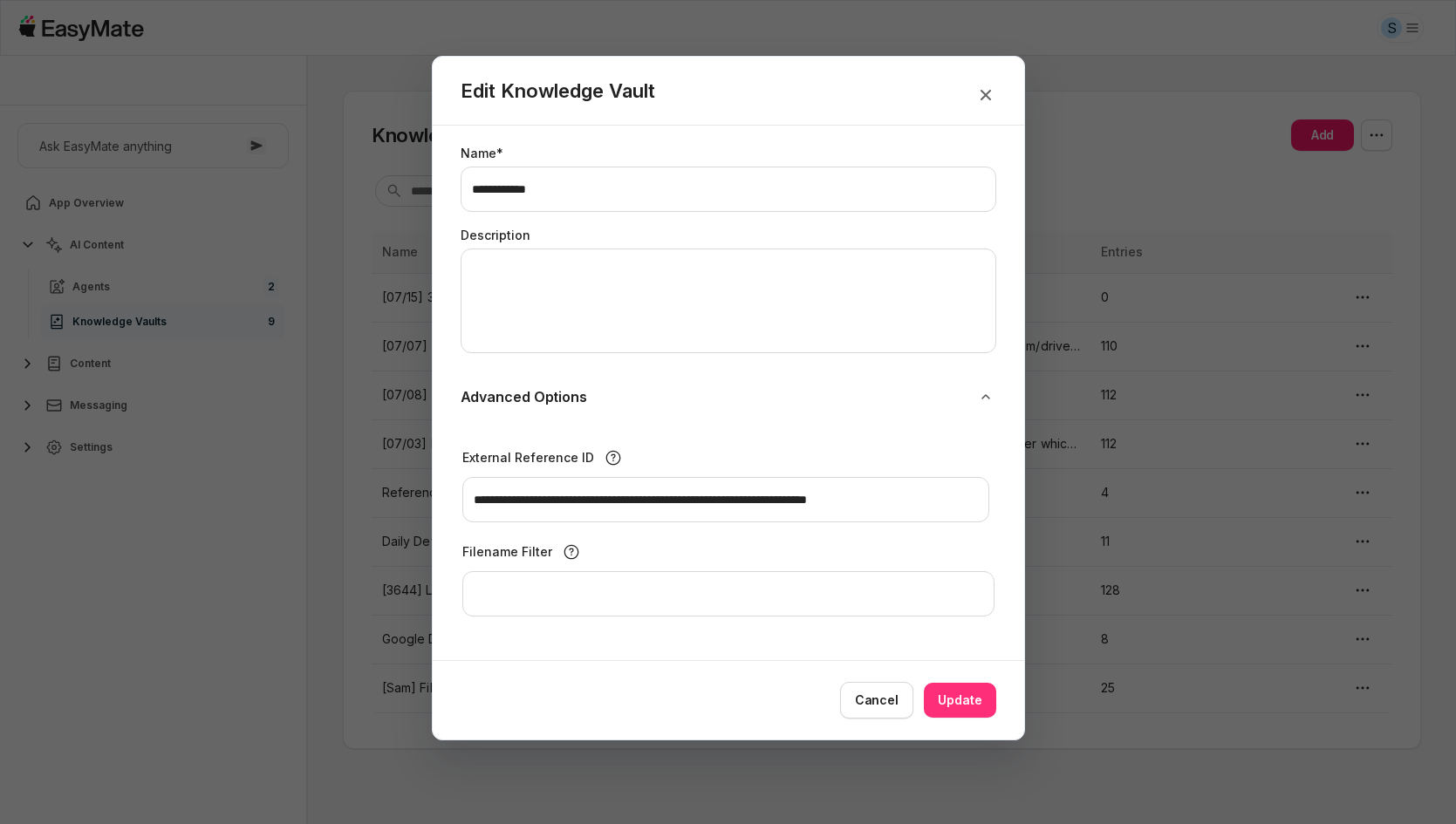 scroll, scrollTop: 0, scrollLeft: 0, axis: both 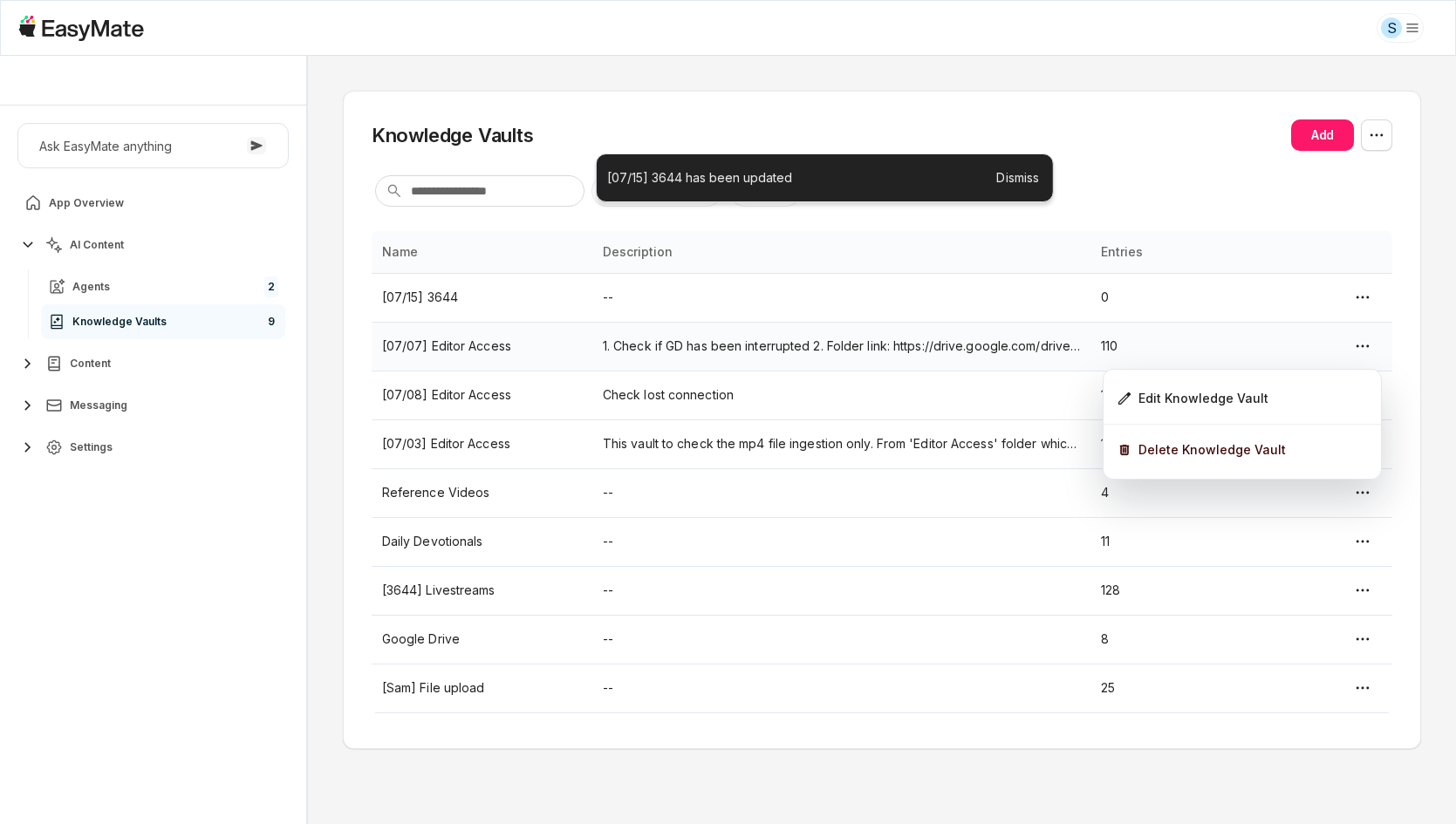 click on "S Sam - Core Of The Heart Ask EasyMate anything App Overview AI Content Agents 2 Knowledge Vaults 9 Content Messaging Settings B How can I help you today? Scroll to bottom Send Knowledge Vaults Add Sort by: default Direction Name Name Description Entries [07/15] 3644 -- 0 [07/07] Editor Access 1. Check if GD has been interrupted
2. Folder link: https://drive.google.com/drive/u/0/folders/1VpKgUVk0TmOT89o306zfZbmeWSS3QqO_
110 [07/08] Editor Access Check lost connection 112 [07/03] Editor Access This vault to check the mp4 file ingestion only.
From 'Editor Access' folder which contains different file types. 112 Reference Videos -- 4 Daily Devotionals -- 11 [3644] Livestreams -- 128 Google Drive -- 8 [Sam] File upload -- 25 * [07/15] 3644 has been updated Dismiss Edit Knowledge Vault Delete Knowledge Vault Beta 0  /  0 used queries" at bounding box center [728, 412] 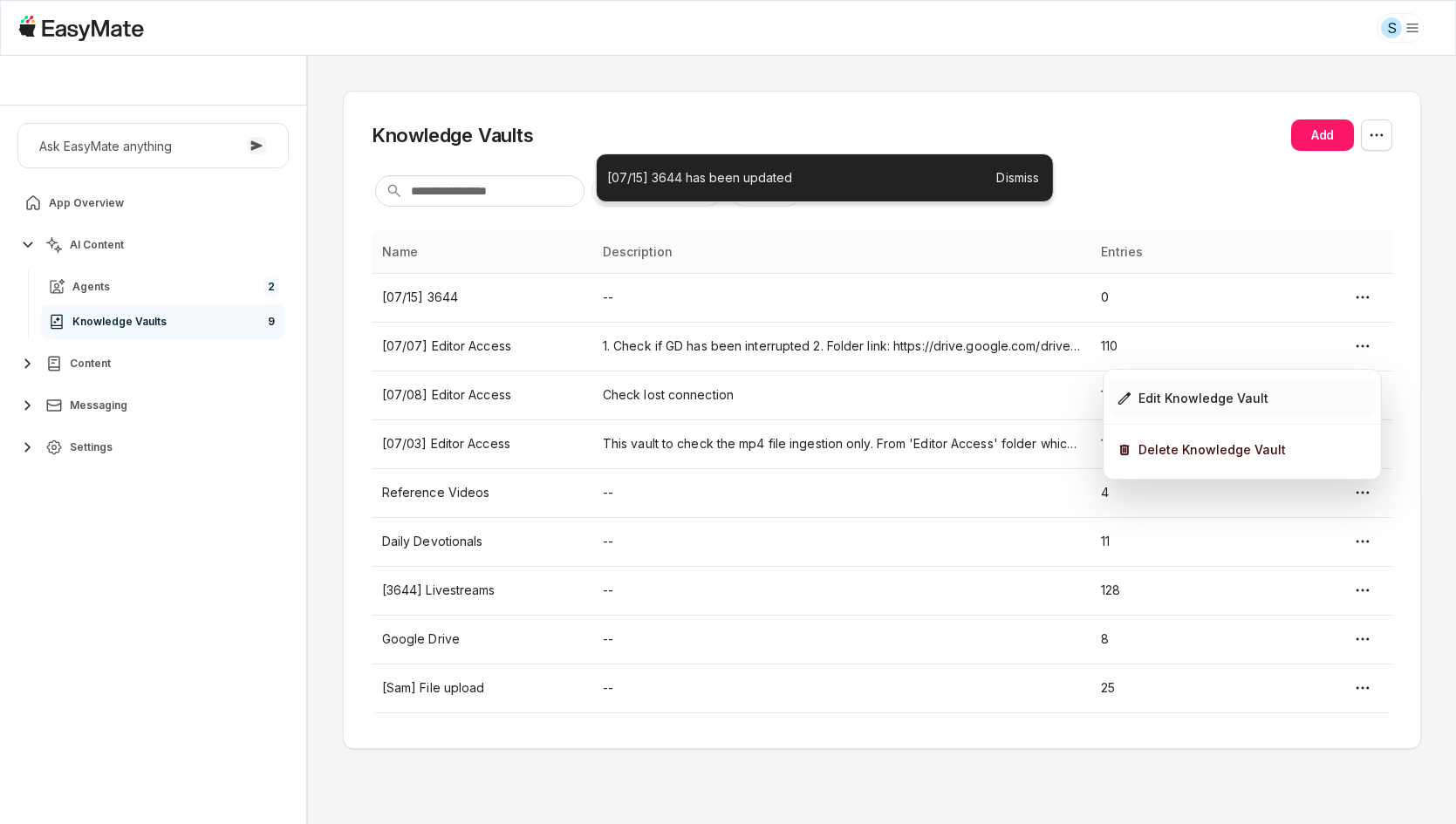 click on "Edit Knowledge Vault" at bounding box center (1203, 398) 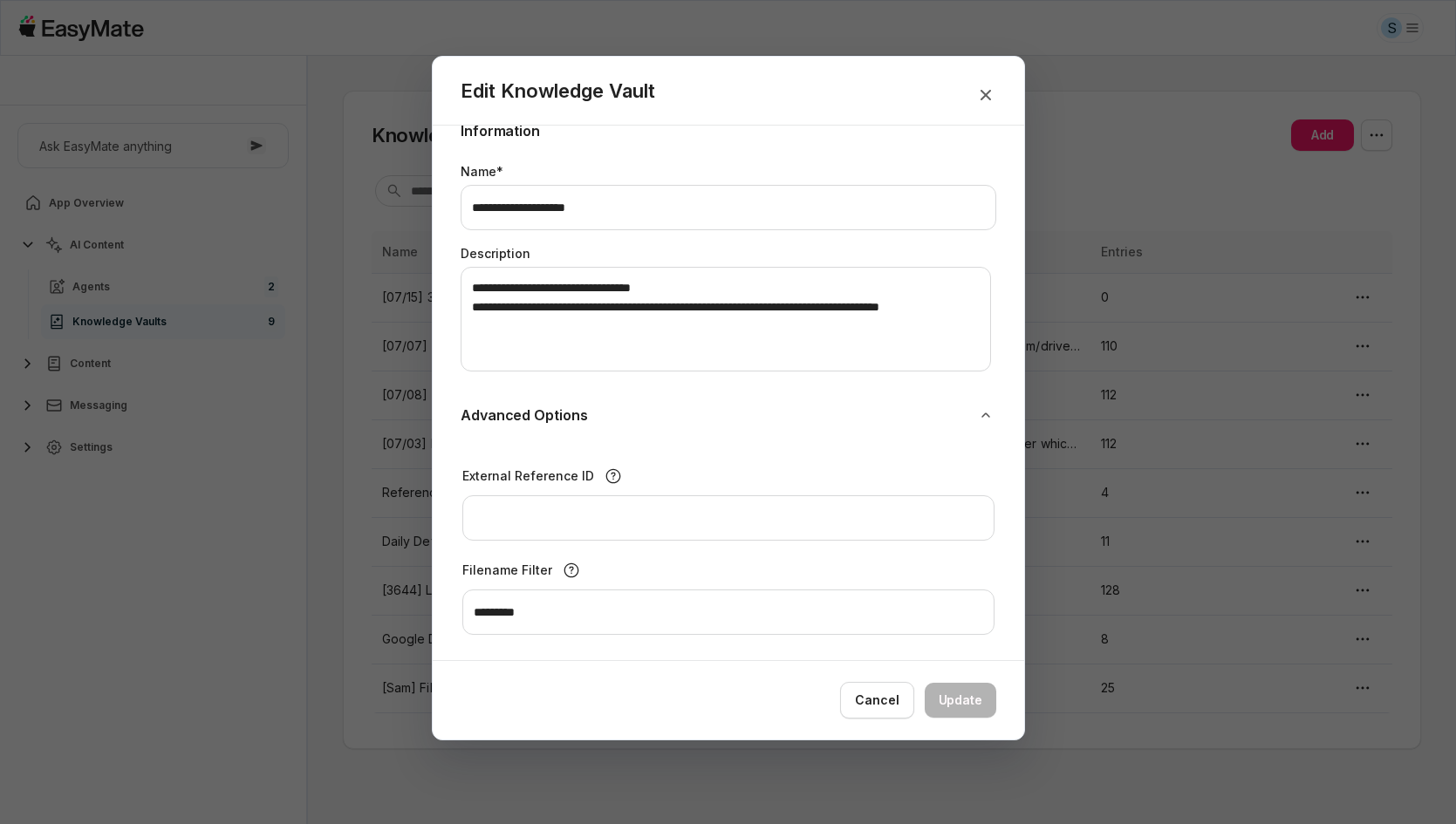 scroll, scrollTop: 51, scrollLeft: 0, axis: vertical 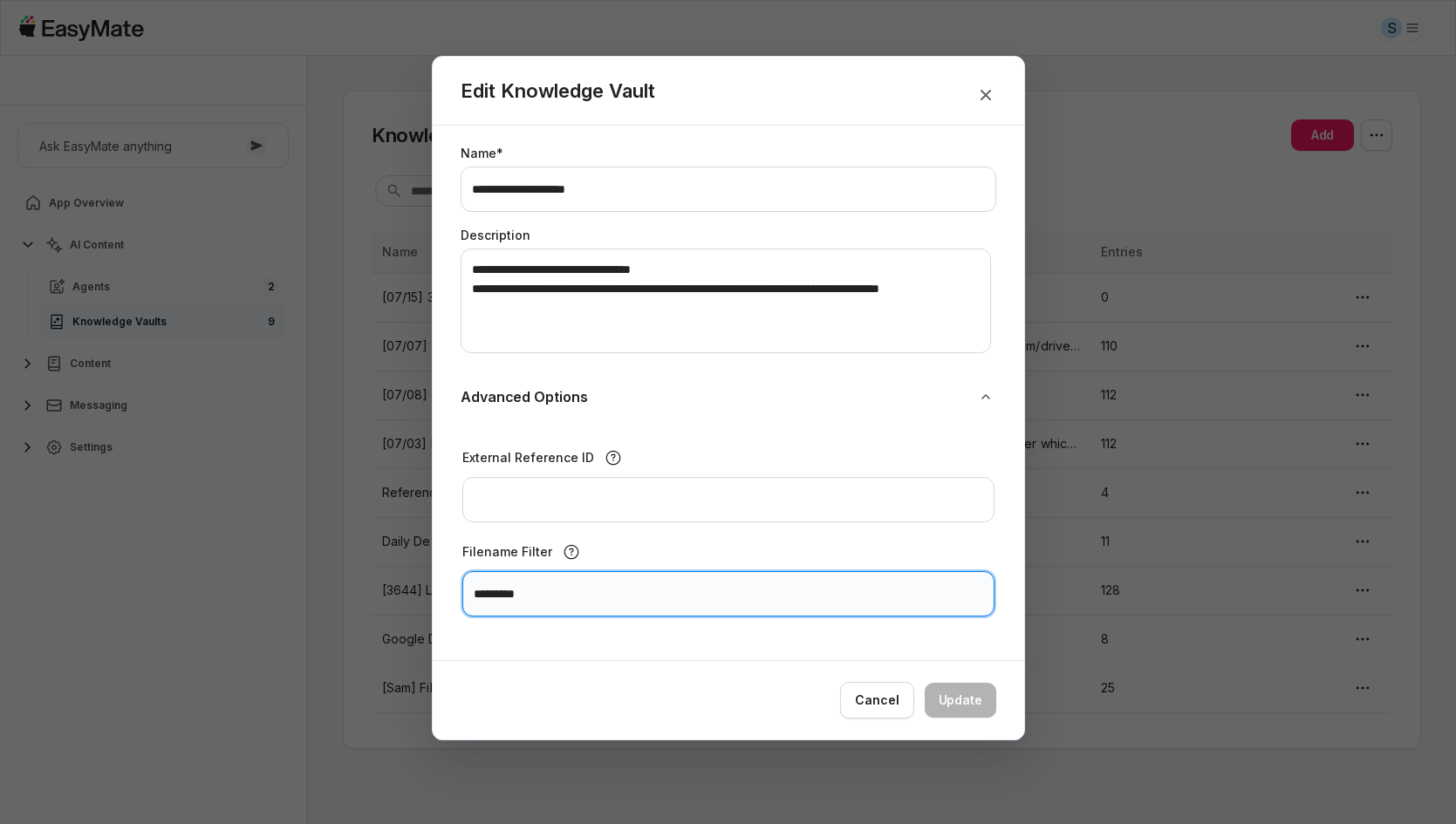 click on "*********" at bounding box center [728, 594] 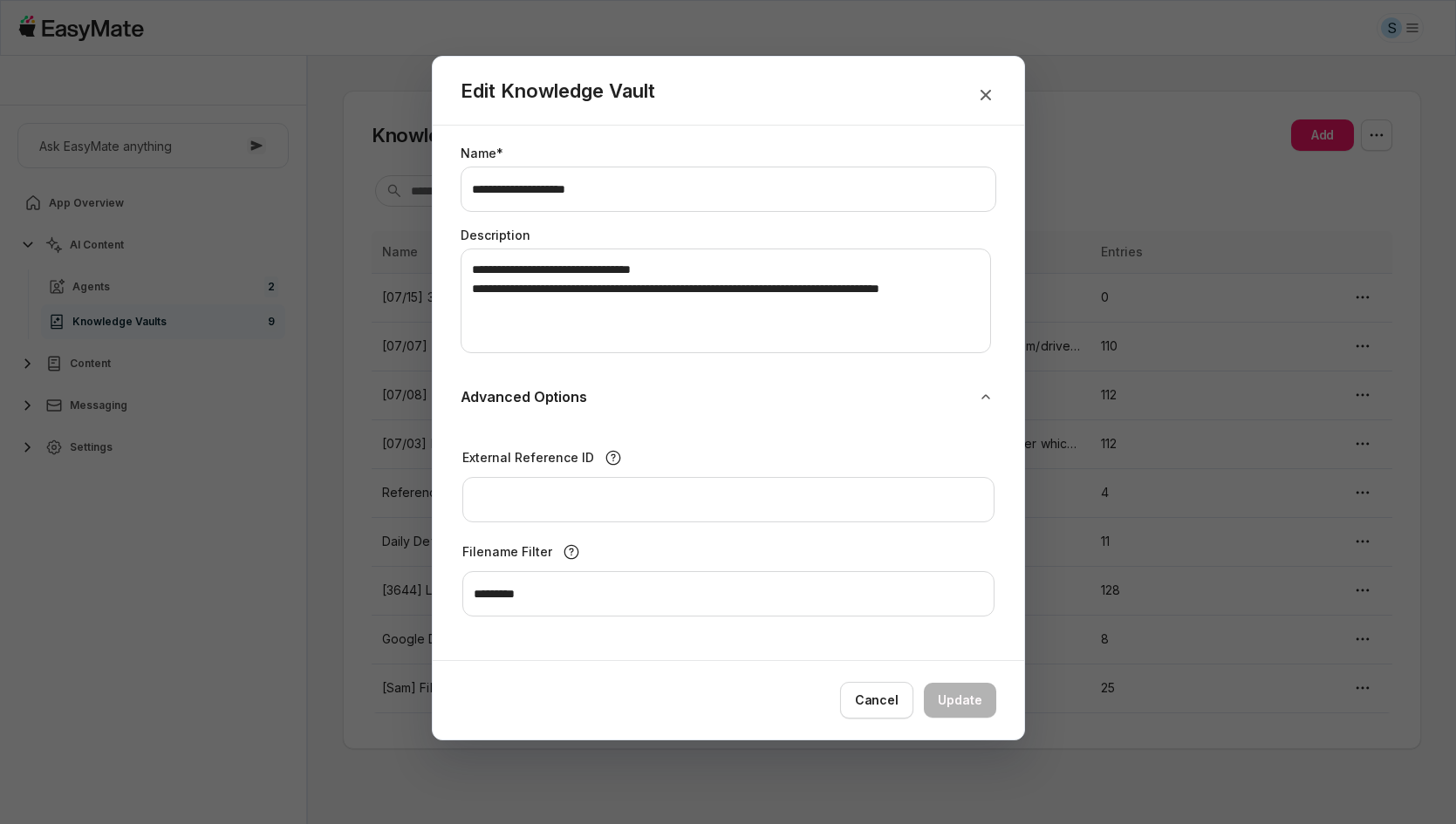 click at bounding box center [728, 412] 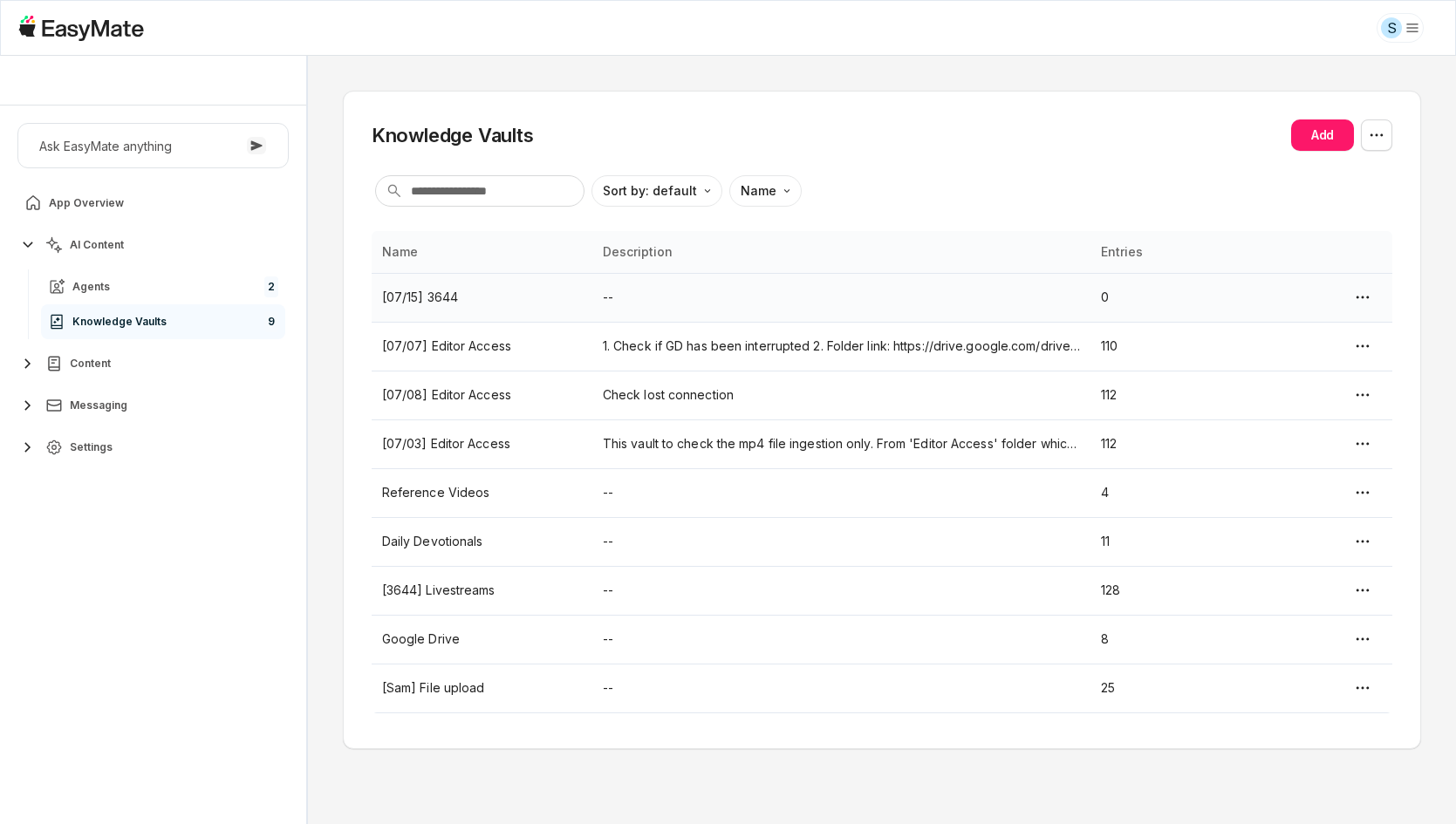 type on "*" 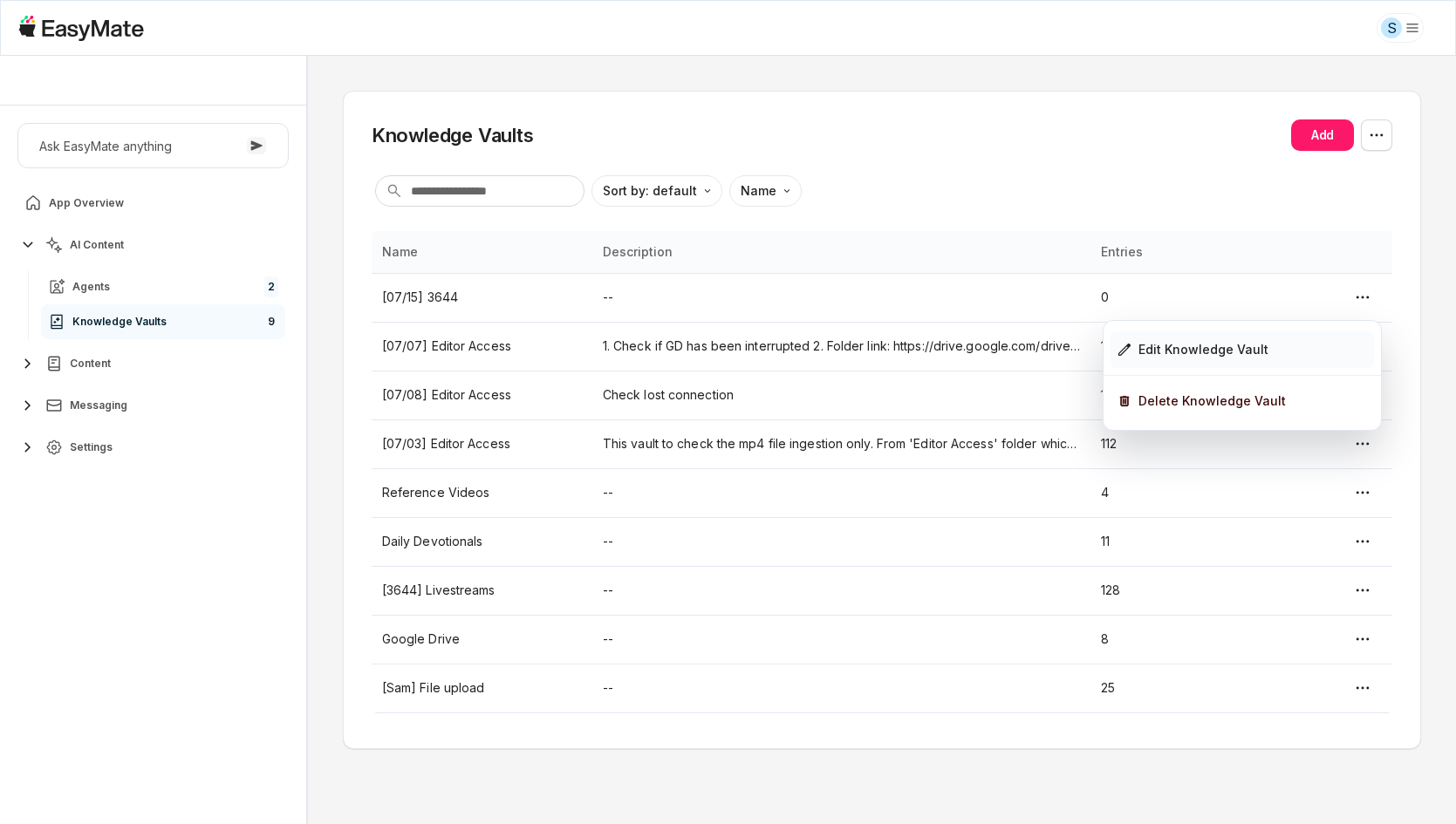 click on "Edit Knowledge Vault" at bounding box center (1242, 350) 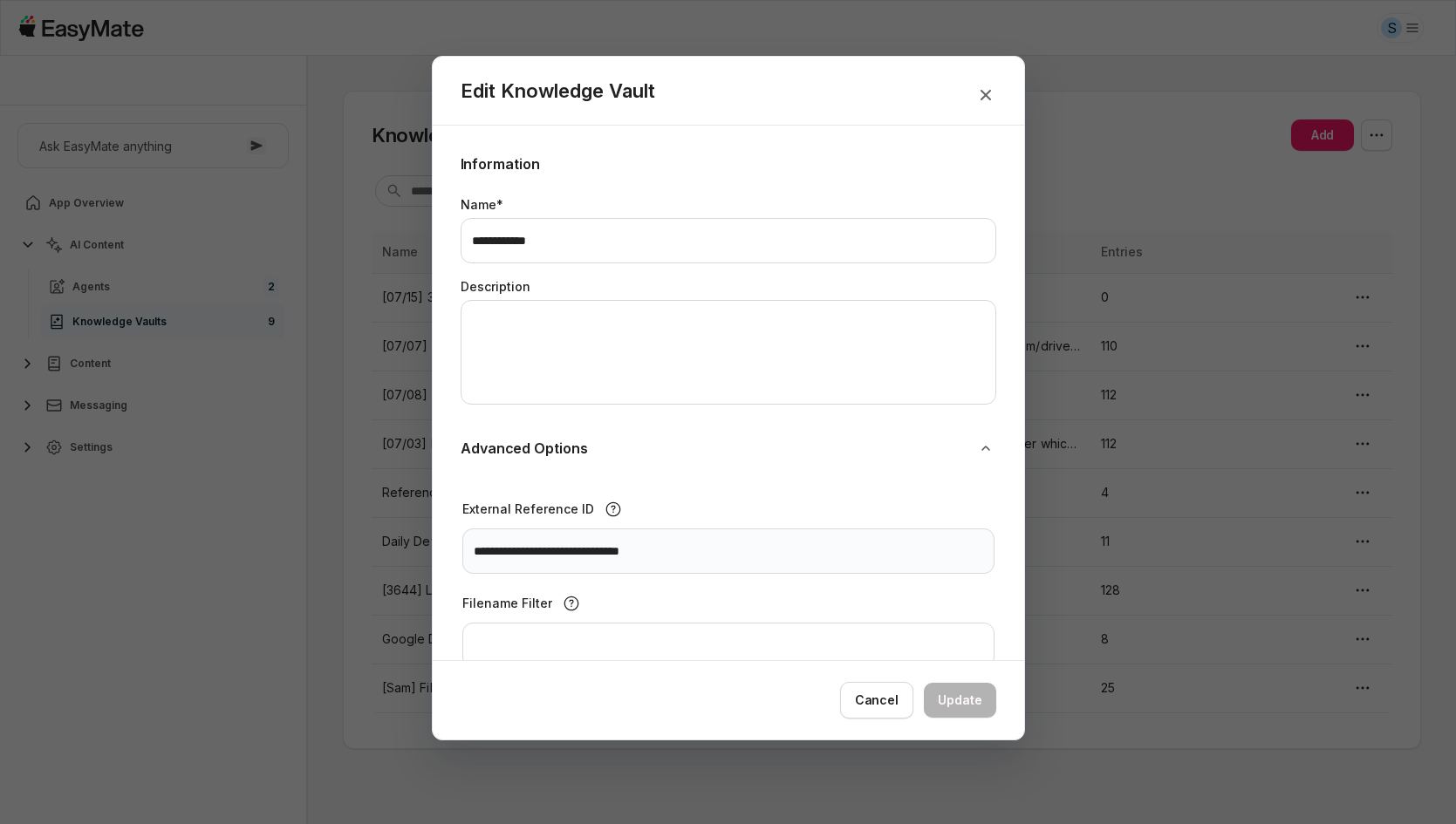 scroll, scrollTop: 51, scrollLeft: 0, axis: vertical 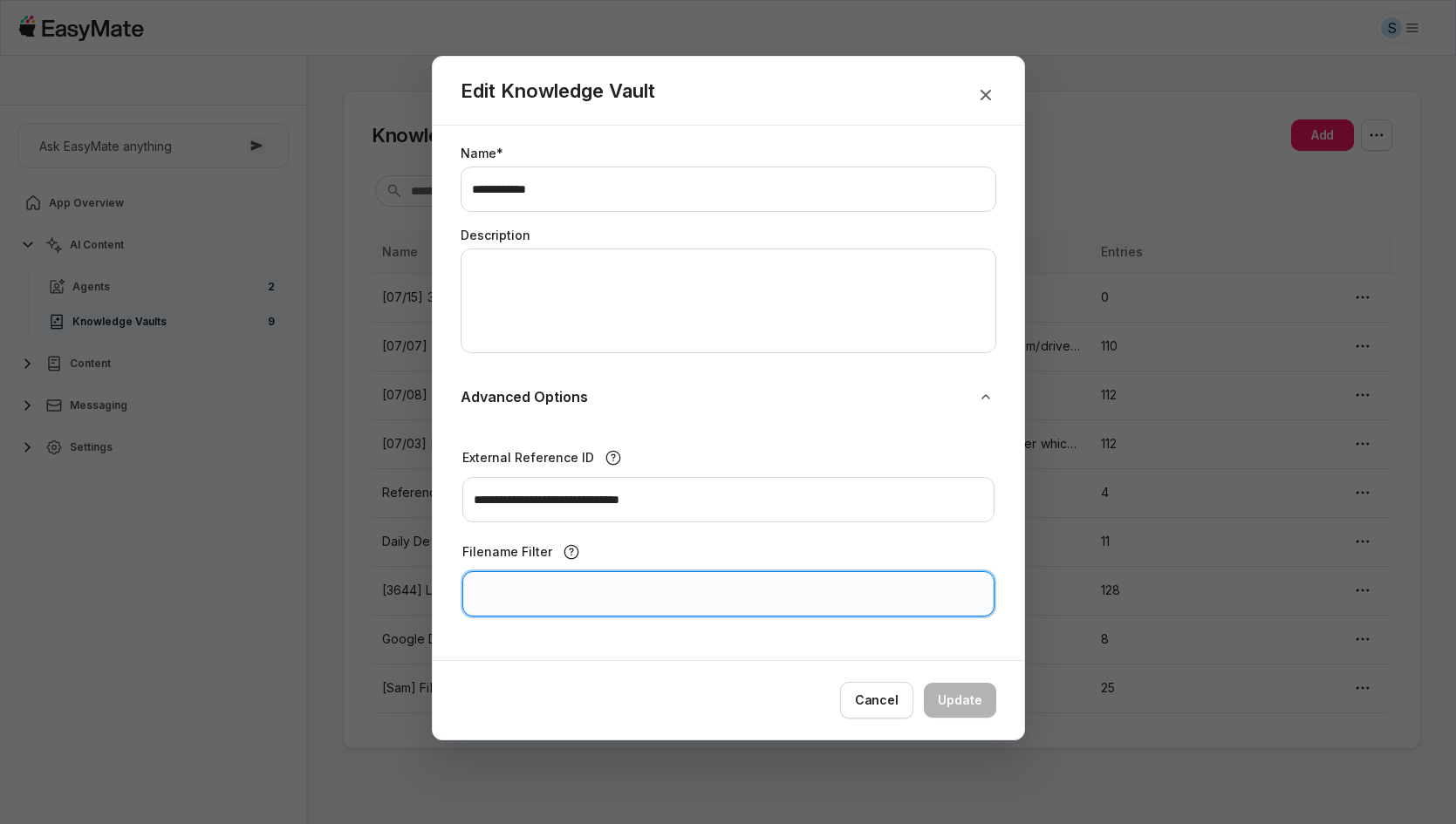 click on "Filename Filter" at bounding box center (728, 594) 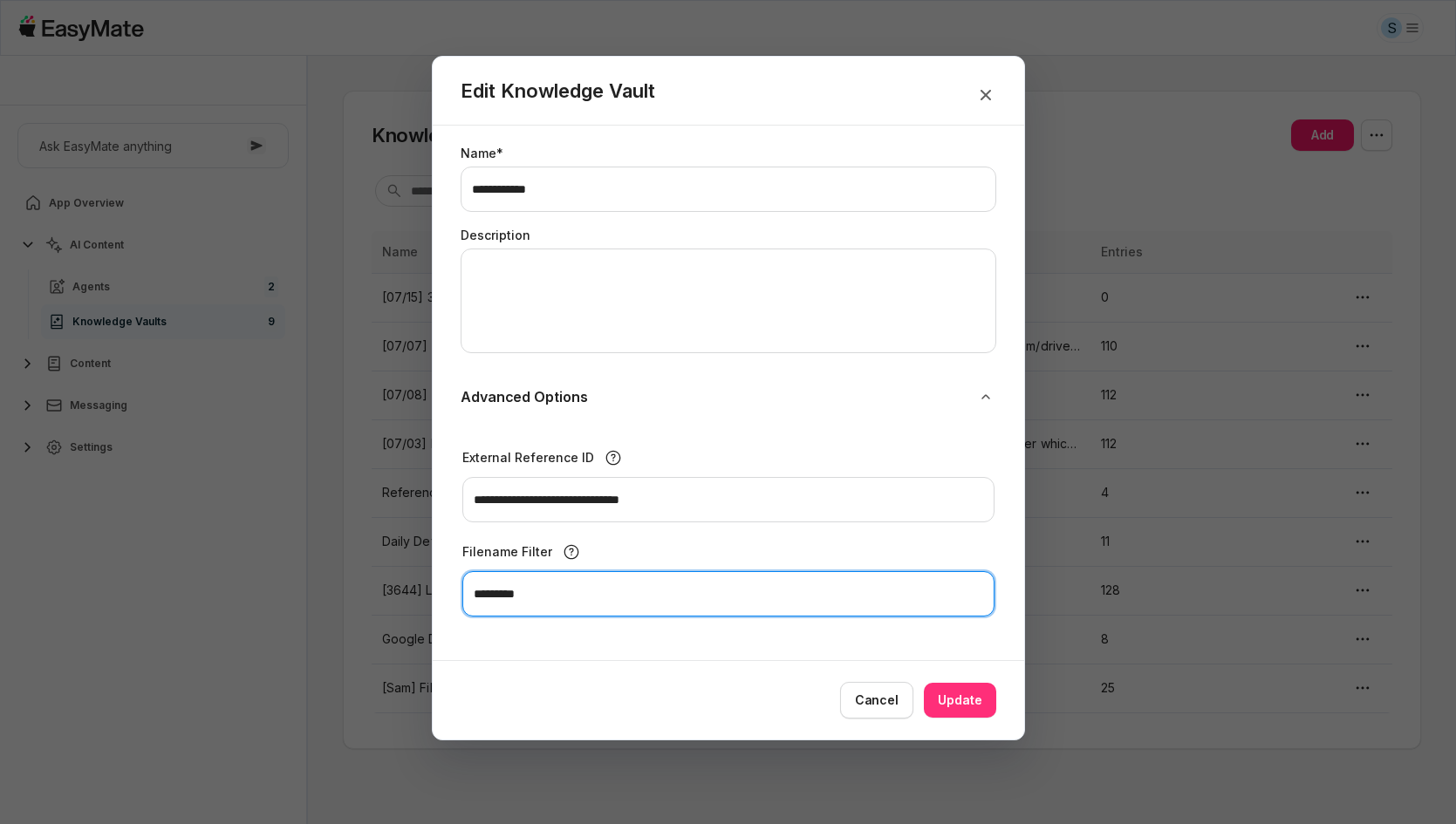 type on "*********" 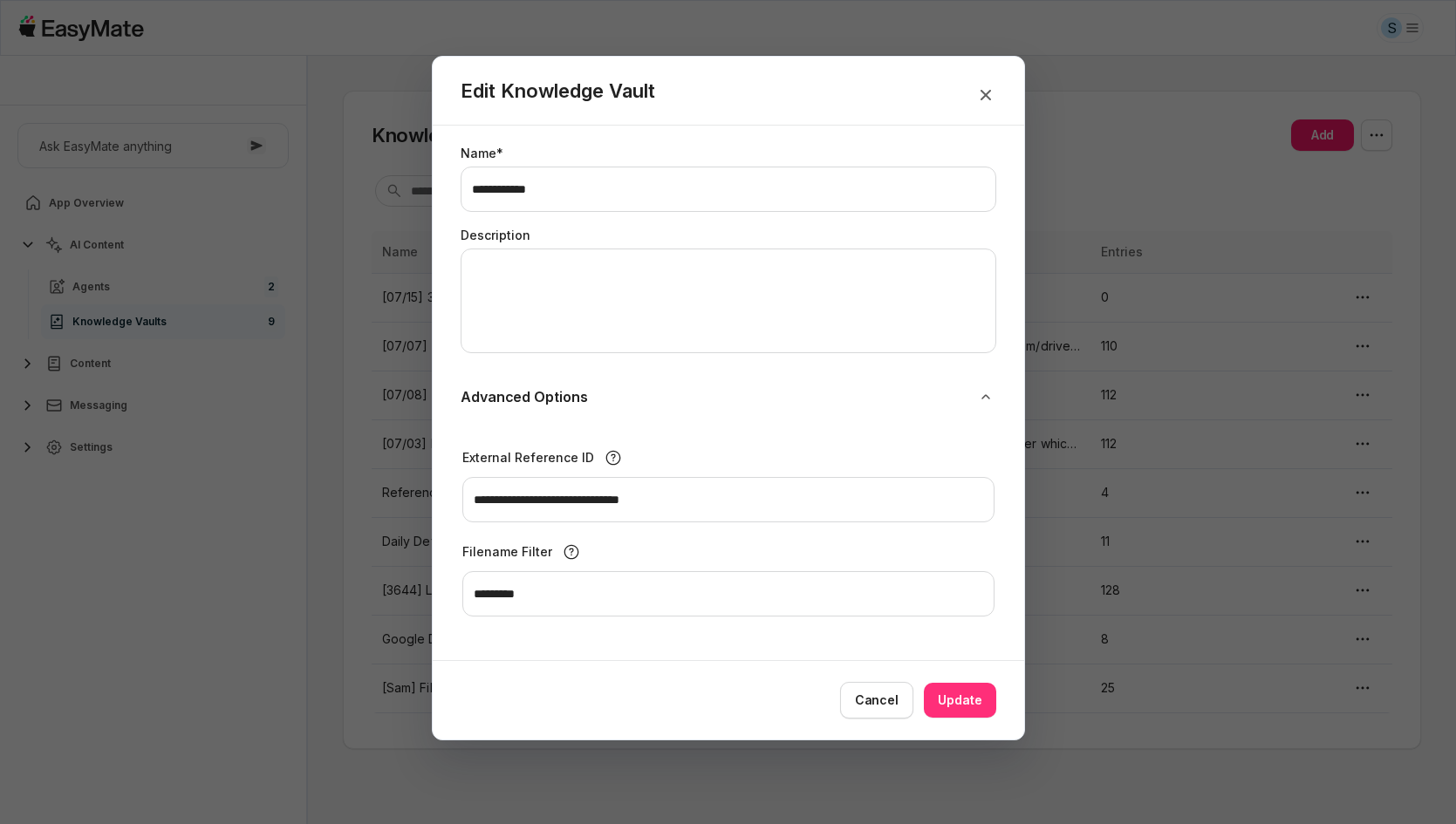 click on "Update" at bounding box center [960, 700] 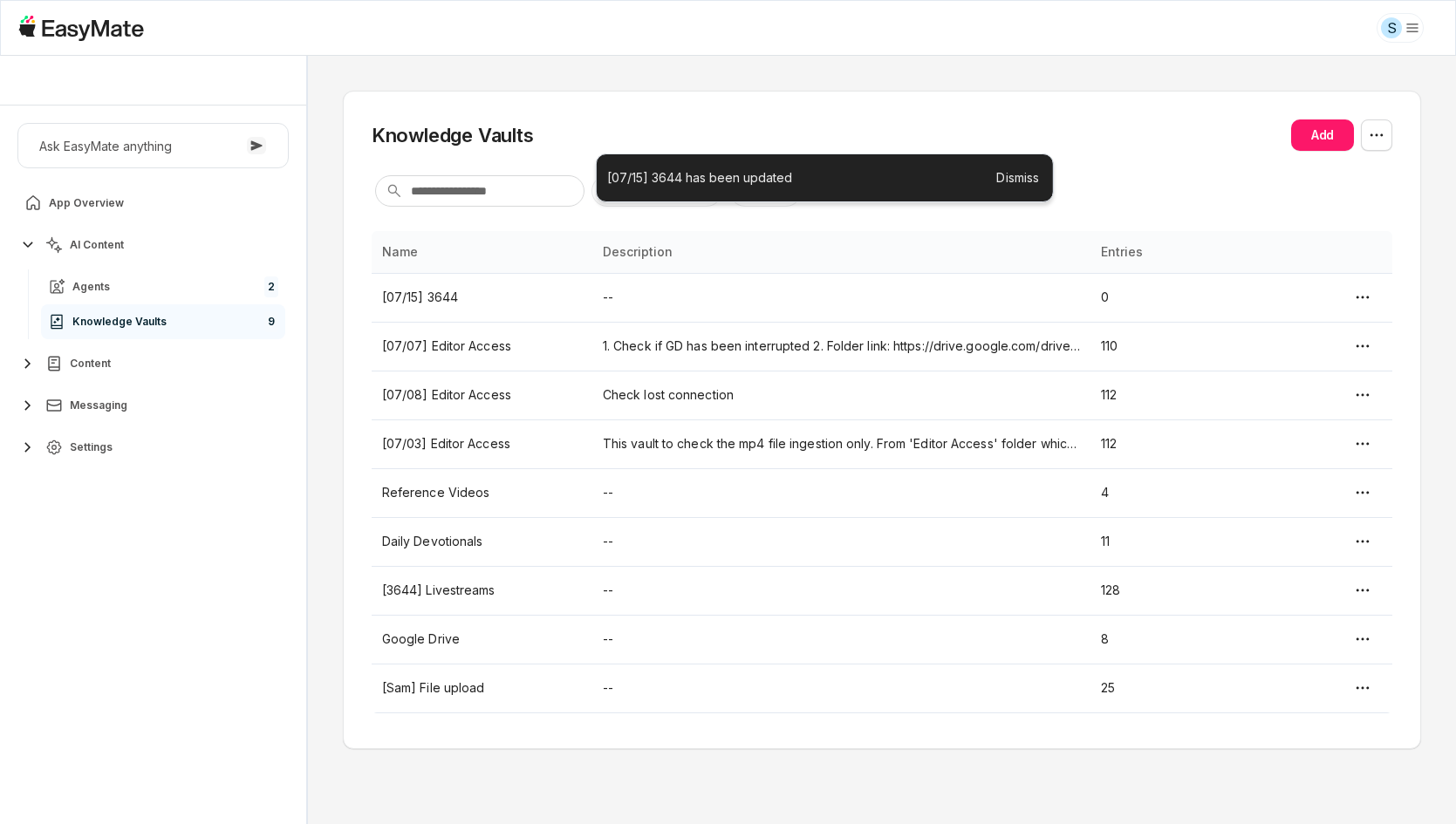 click on "Knowledge Vaults Add Sort by: default Direction Name Name Description Entries [07/15] 3644 -- 0 [07/07] Editor Access 1. Check if GD has been interrupted
2. Folder link: https://drive.google.com/drive/u/0/folders/1VpKgUVk0TmOT89o306zfZbmeWSS3QqO_
110 [07/08] Editor Access Check lost connection 112 [07/03] Editor Access This vault to check the mp4 file ingestion only.
From 'Editor Access' folder which contains different file types. 112 Reference Videos -- 4 Daily Devotionals -- 11 [3644] Livestreams -- 128 Google Drive -- 8 [Sam] File upload -- 25" at bounding box center (882, 439) 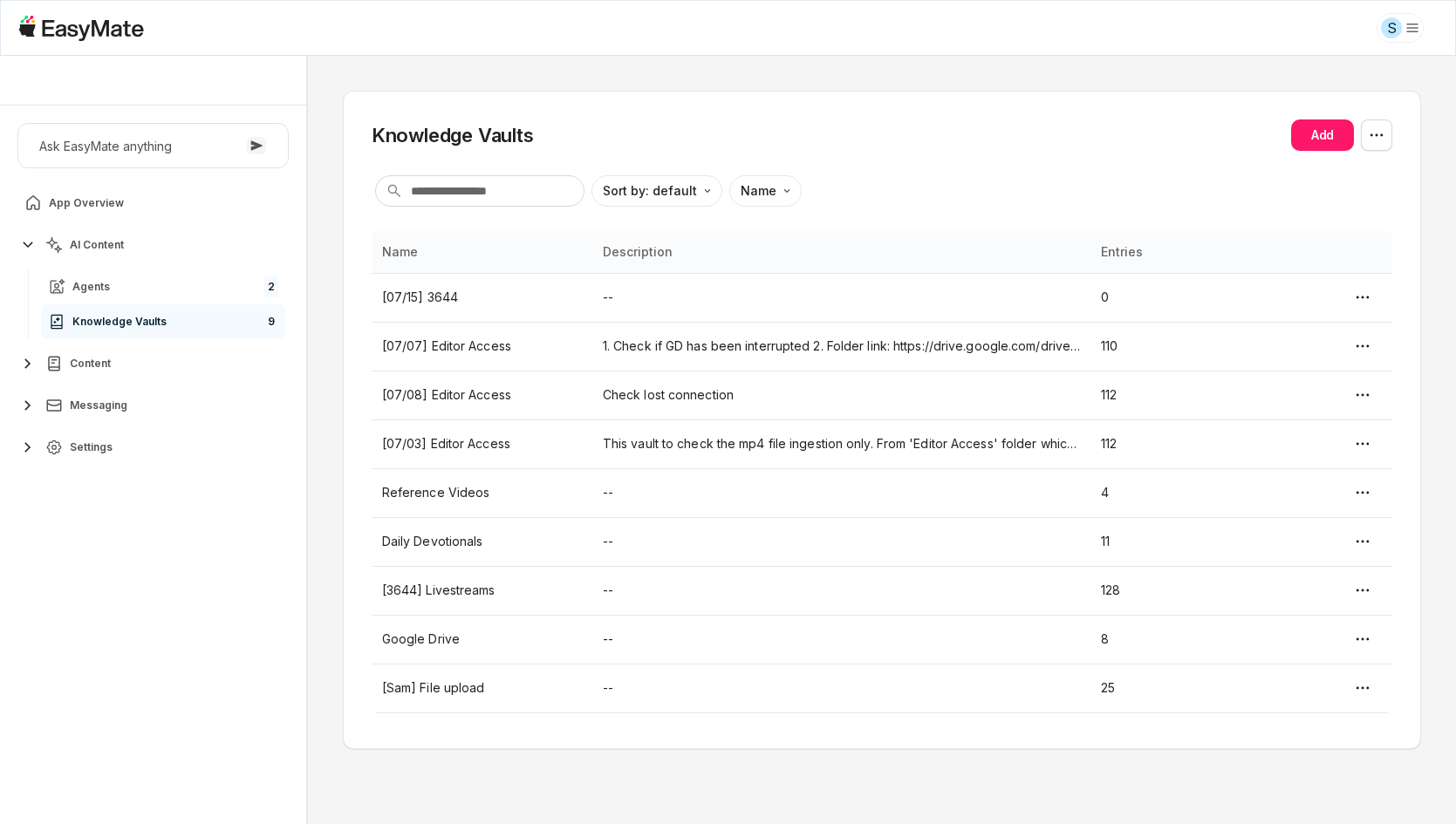 click on "Knowledge Vaults Add Sort by: default Direction Name" at bounding box center [882, 165] 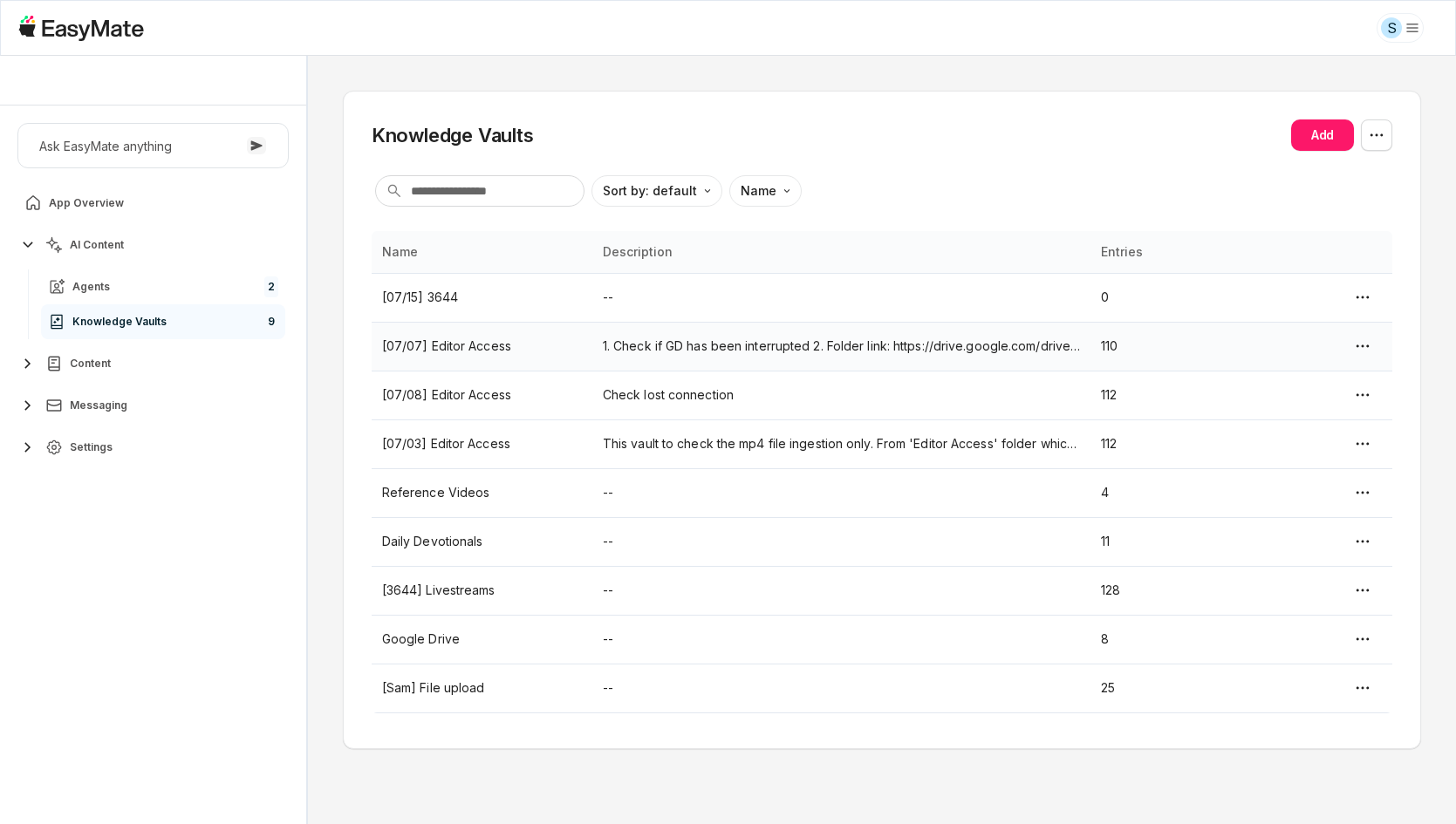 click on "[07/07] Editor Access" at bounding box center (482, 346) 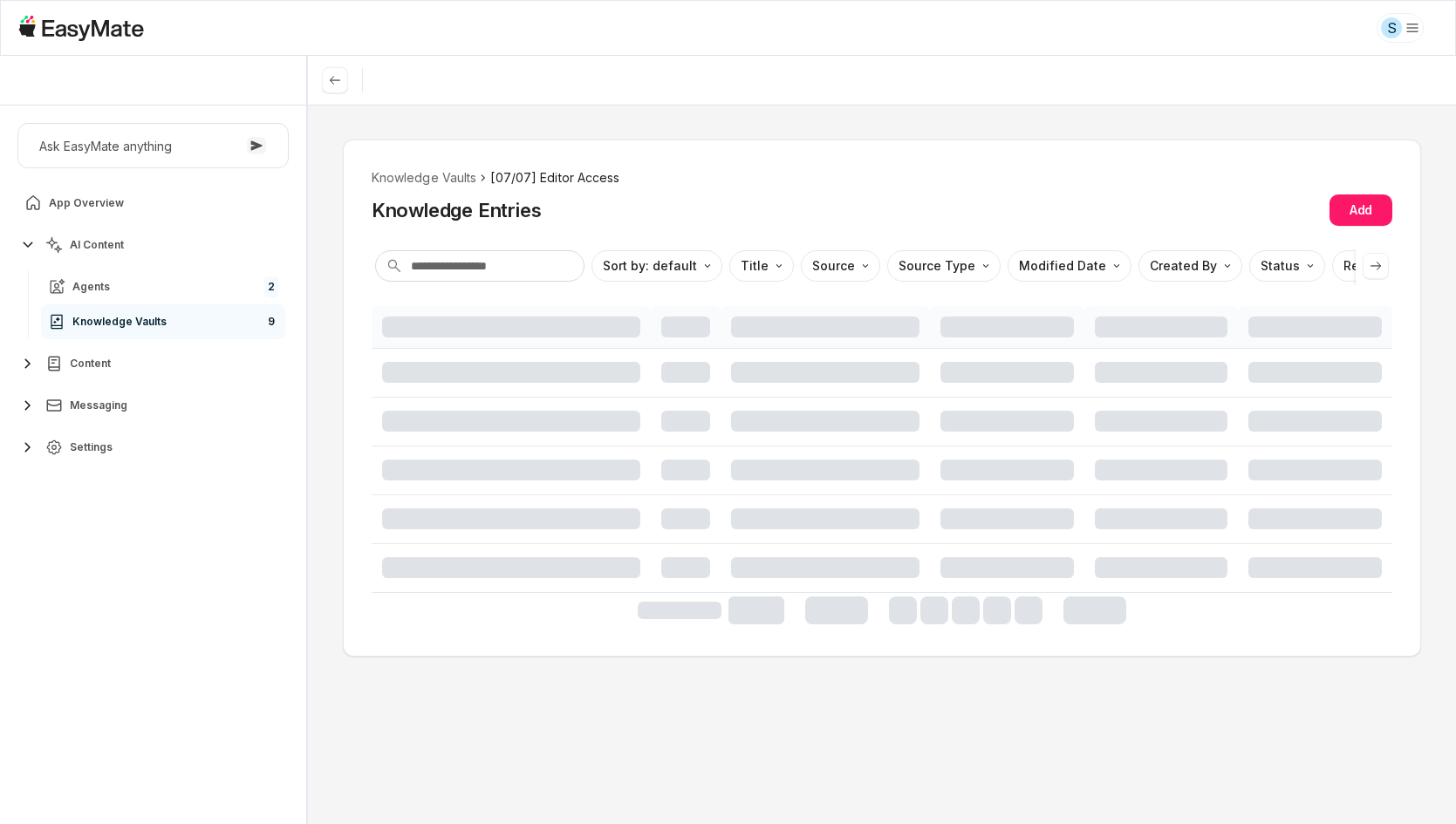 click on "Knowledge Vaults [07/07] Editor Access" at bounding box center [882, 178] 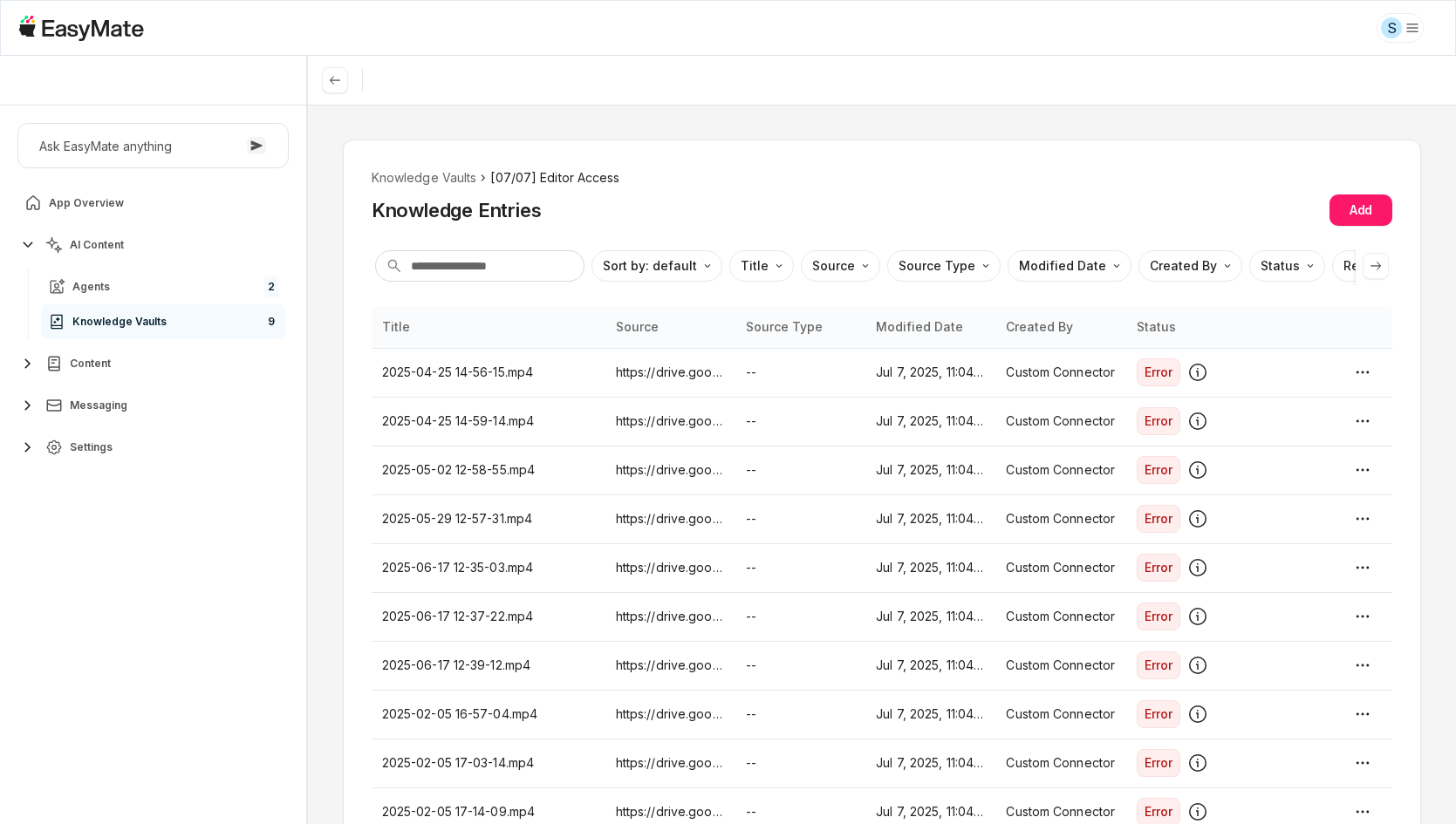 click 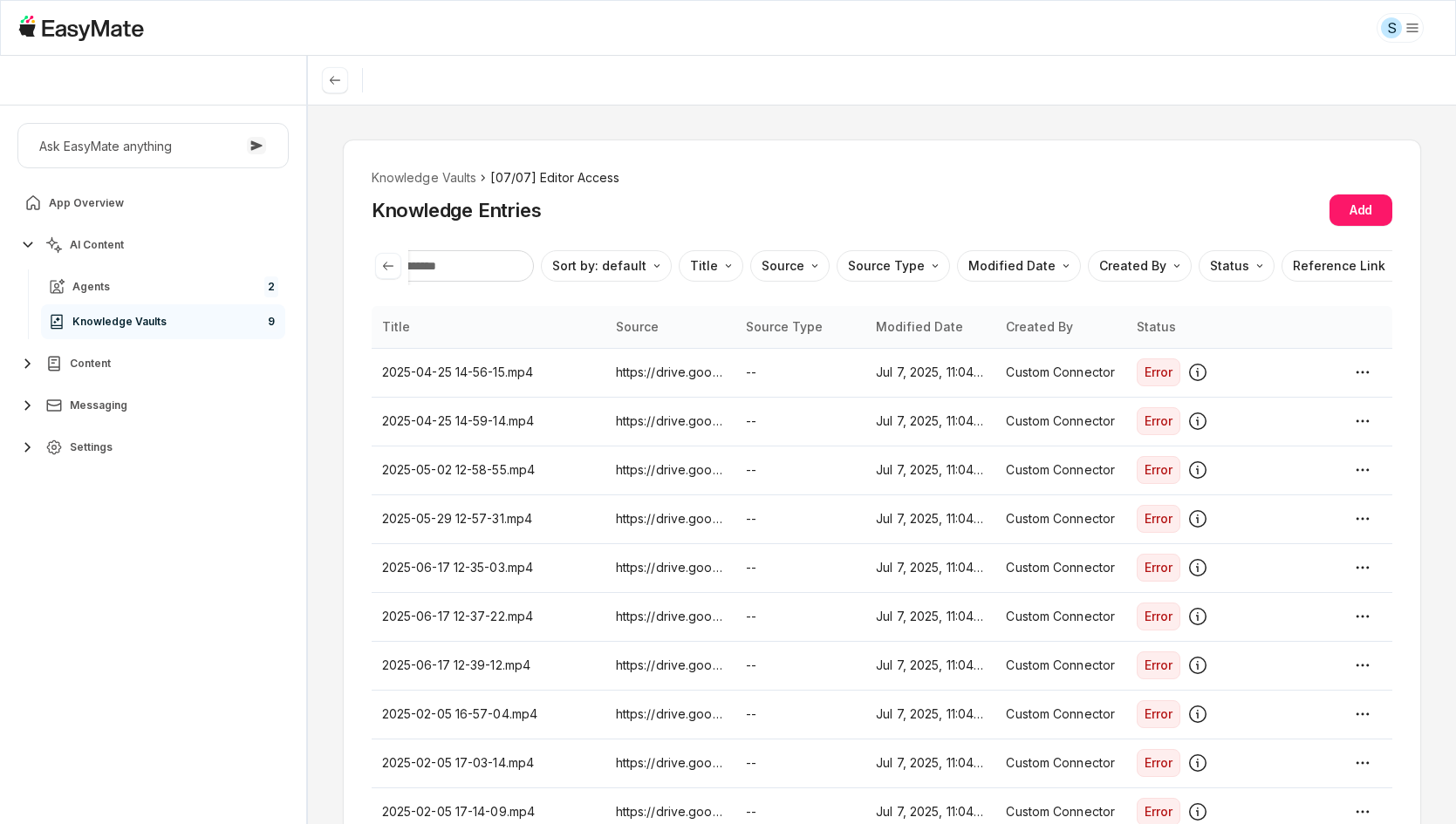 click on "Knowledge Vaults [07/07] Editor Access Knowledge Entries Add Sort by: default Direction Title Source Source Type Modified Date Created By Status Reference Link Title Source Source Type Modified Date Created By Status 2025-04-25 14-56-15.mp4 https://drive.google.com/file/d/1EMLYfr438HIp6f2M7uldHwTEccm53FFE/view?usp=drivesdk -- Jul 7, 2025, 11:04 AM Custom Connector Error 2025-04-25 14-59-14.mp4 https://drive.google.com/file/d/1oBkKeEJa6vH6wFvIr4aWtKCB-1jeLipp/view?usp=drivesdk -- Jul 7, 2025, 11:04 AM Custom Connector Error 2025-05-02 12-58-55.mp4 https://drive.google.com/file/d/12I-LydBmOGanyDFTcK8hh5AMREEBjuA3/view?usp=drivesdk -- Jul 7, 2025, 11:04 AM Custom Connector Error 2025-05-29 12-57-31.mp4 https://drive.google.com/file/d/1szwCS3vsdhMgCjTYsdvLOt3YeHQ5zpiM/view?usp=drivesdk -- Jul 7, 2025, 11:04 AM Custom Connector Error 2025-06-17 12-35-03.mp4 https://drive.google.com/file/d/16DkSdcyvx6l3i5PTXSYZWsiW37xj8rOy/view?usp=drivesdk -- Jul 7, 2025, 11:04 AM Custom Connector Error 2025-06-17 12-37-22.mp4 --" at bounding box center (882, 464) 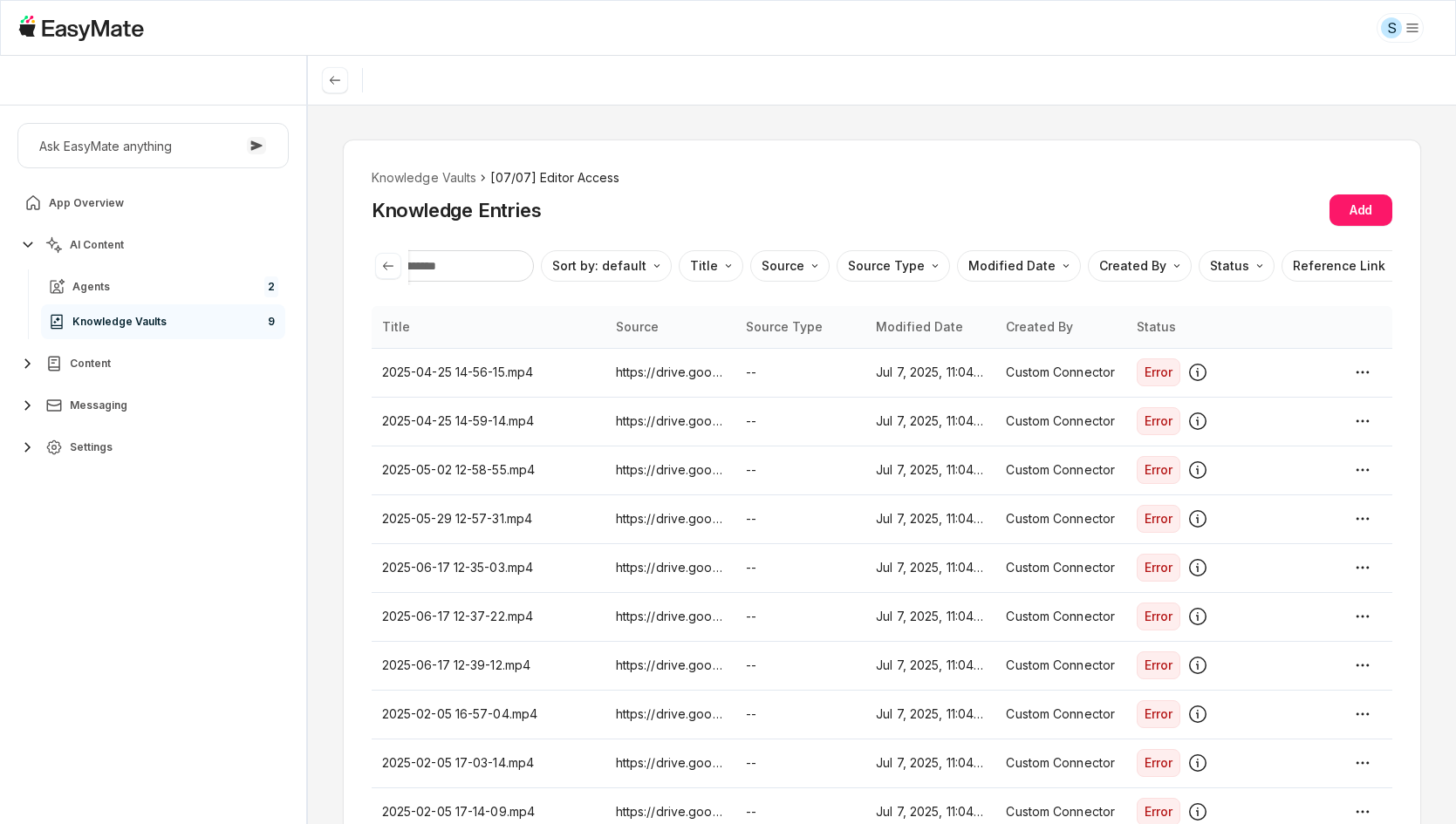 click on "Knowledge Vaults [07/07] Editor Access Knowledge Entries Add Sort by: default Direction Title Source Source Type Modified Date Created By Status Reference Link Title Source Source Type Modified Date Created By Status 2025-04-25 14-56-15.mp4 https://drive.google.com/file/d/1EMLYfr438HIp6f2M7uldHwTEccm53FFE/view?usp=drivesdk -- Jul 7, 2025, 11:04 AM Custom Connector Error 2025-04-25 14-59-14.mp4 https://drive.google.com/file/d/1oBkKeEJa6vH6wFvIr4aWtKCB-1jeLipp/view?usp=drivesdk -- Jul 7, 2025, 11:04 AM Custom Connector Error 2025-05-02 12-58-55.mp4 https://drive.google.com/file/d/12I-LydBmOGanyDFTcK8hh5AMREEBjuA3/view?usp=drivesdk -- Jul 7, 2025, 11:04 AM Custom Connector Error 2025-05-29 12-57-31.mp4 https://drive.google.com/file/d/1szwCS3vsdhMgCjTYsdvLOt3YeHQ5zpiM/view?usp=drivesdk -- Jul 7, 2025, 11:04 AM Custom Connector Error 2025-06-17 12-35-03.mp4 https://drive.google.com/file/d/16DkSdcyvx6l3i5PTXSYZWsiW37xj8rOy/view?usp=drivesdk -- Jul 7, 2025, 11:04 AM Custom Connector Error 2025-06-17 12-37-22.mp4 --" at bounding box center (882, 525) 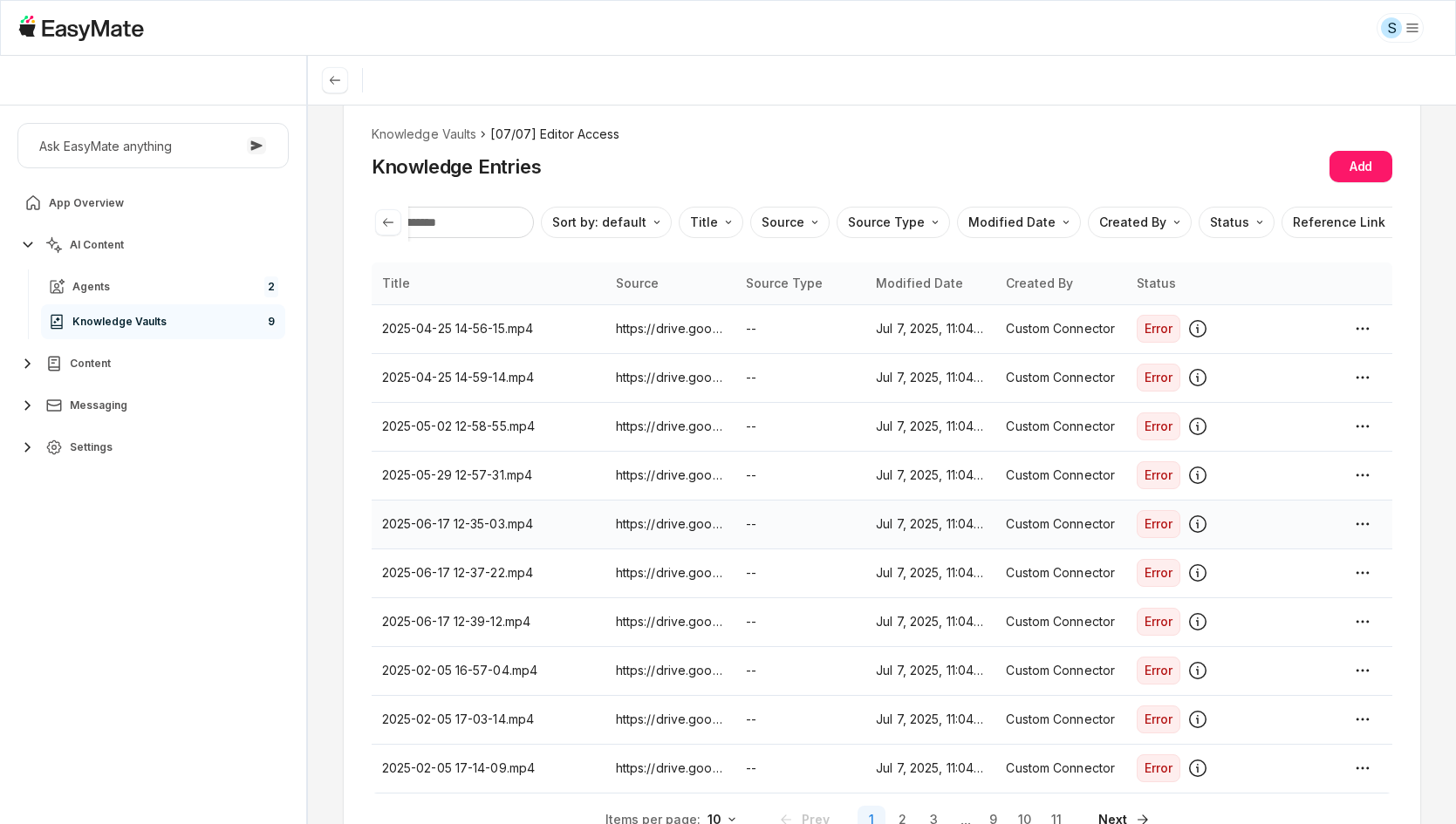 scroll, scrollTop: 0, scrollLeft: 0, axis: both 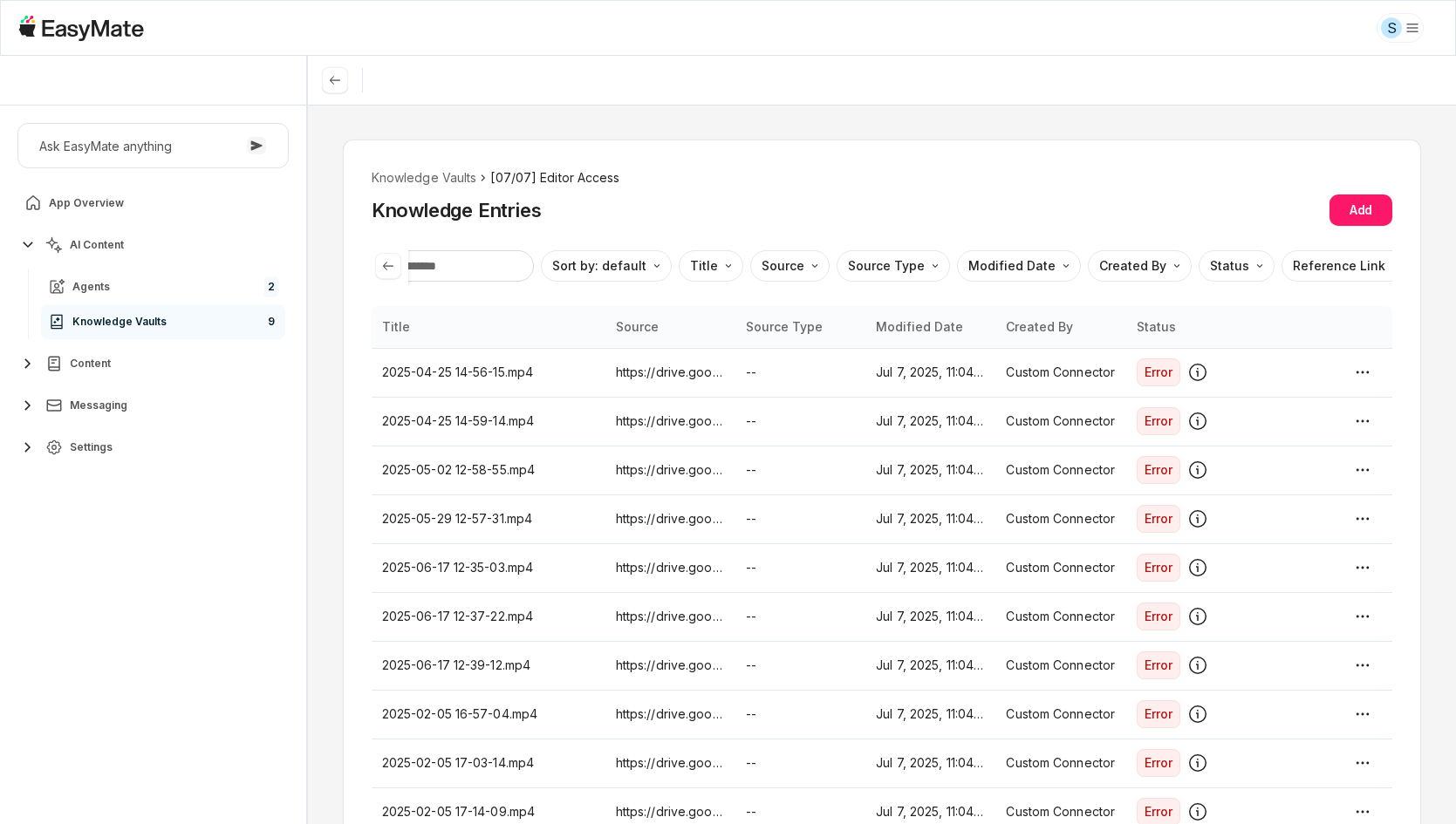 click on "Knowledge Entries Add" at bounding box center [882, 210] 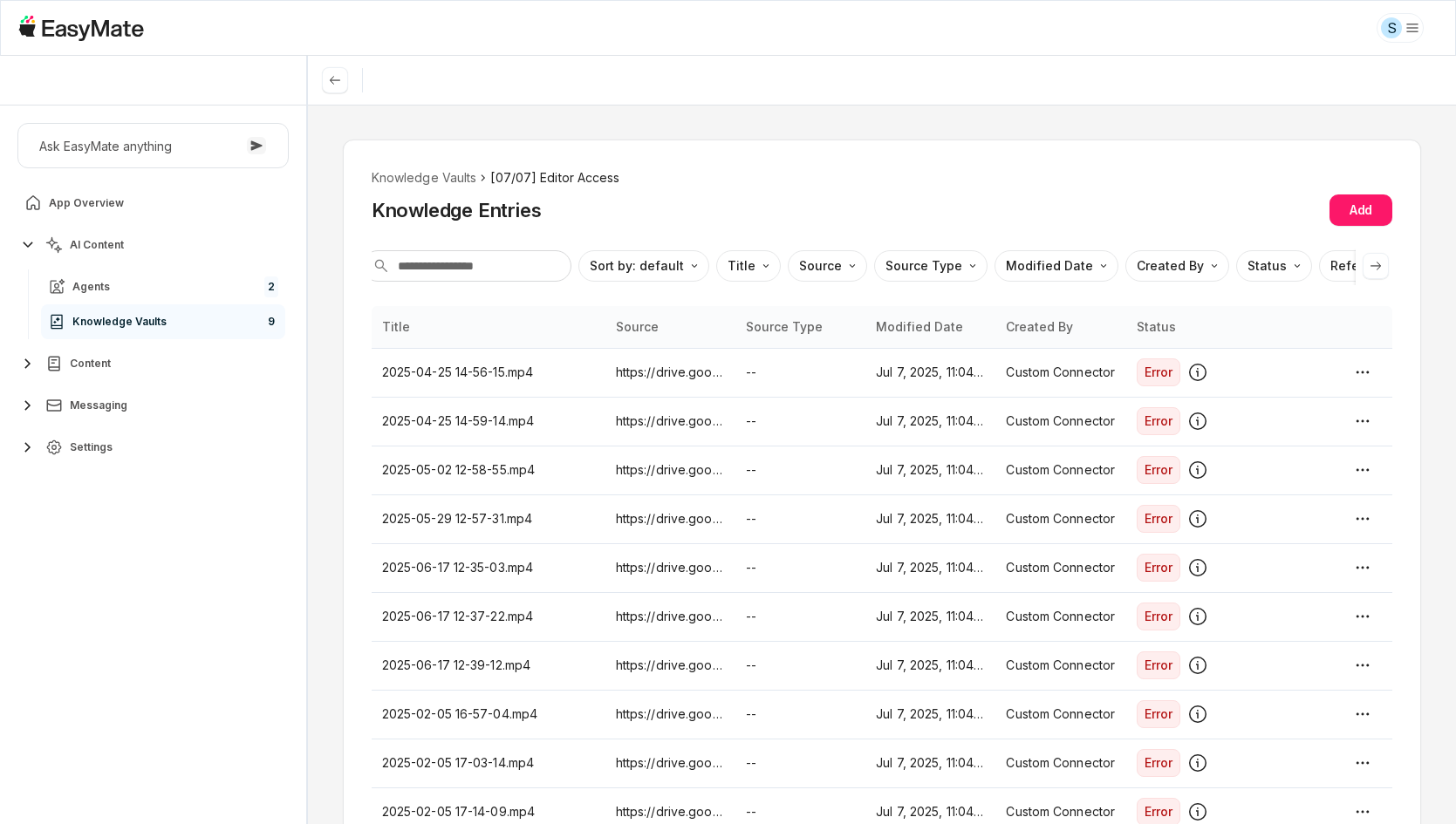 scroll, scrollTop: 0, scrollLeft: 0, axis: both 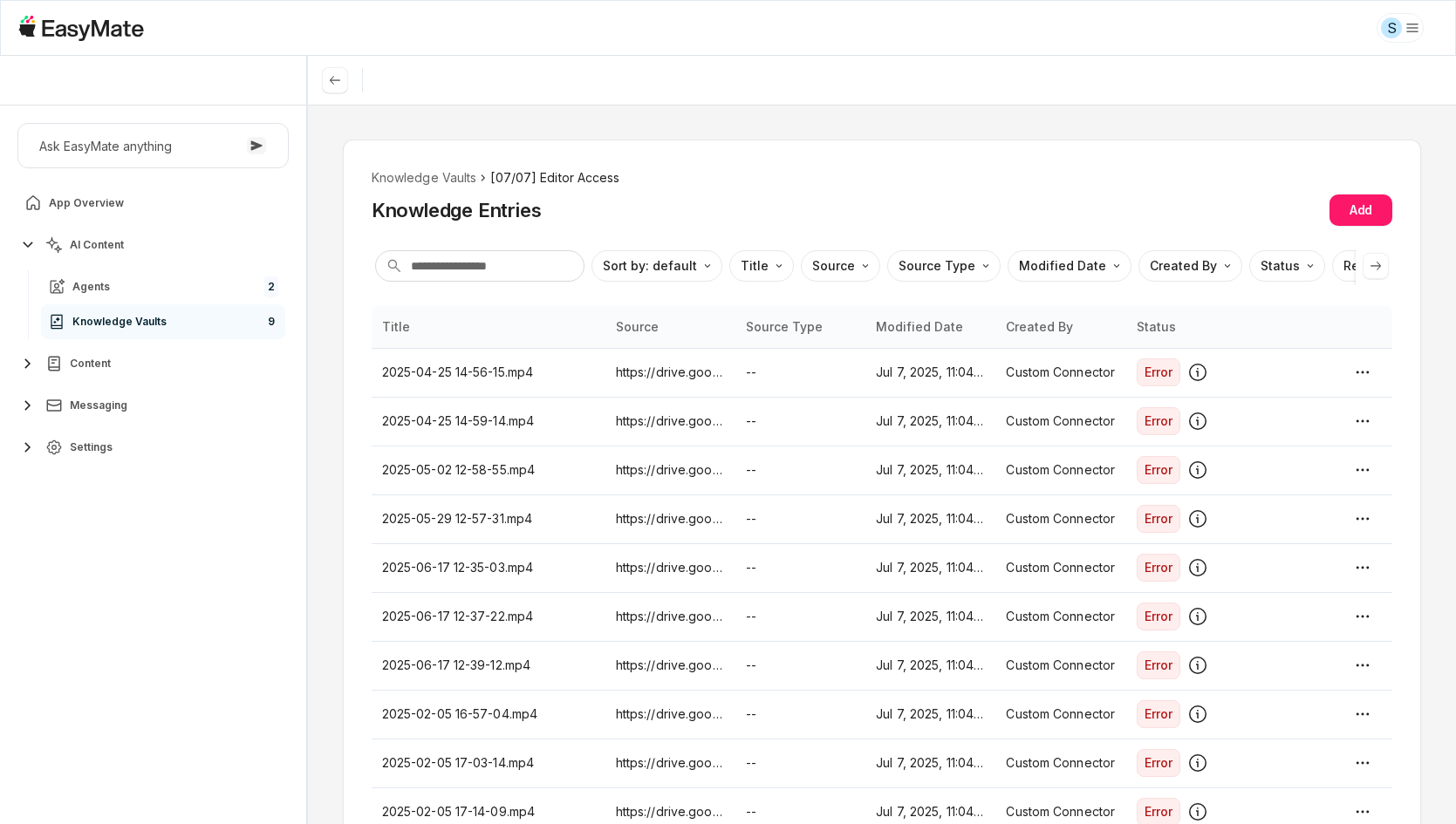 click on "Knowledge Vaults [07/07] Editor Access Knowledge Entries Add Sort by: default Direction Title Source Source Type Modified Date Created By Status Reference Link Title Source Source Type Modified Date Created By Status 2025-04-25 14-56-15.mp4 https://drive.google.com/file/d/1EMLYfr438HIp6f2M7uldHwTEccm53FFE/view?usp=drivesdk -- Jul 7, 2025, 11:04 AM Custom Connector Error 2025-04-25 14-59-14.mp4 https://drive.google.com/file/d/1oBkKeEJa6vH6wFvIr4aWtKCB-1jeLipp/view?usp=drivesdk -- Jul 7, 2025, 11:04 AM Custom Connector Error 2025-05-02 12-58-55.mp4 https://drive.google.com/file/d/12I-LydBmOGanyDFTcK8hh5AMREEBjuA3/view?usp=drivesdk -- Jul 7, 2025, 11:04 AM Custom Connector Error 2025-05-29 12-57-31.mp4 https://drive.google.com/file/d/1szwCS3vsdhMgCjTYsdvLOt3YeHQ5zpiM/view?usp=drivesdk -- Jul 7, 2025, 11:04 AM Custom Connector Error 2025-06-17 12-35-03.mp4 https://drive.google.com/file/d/16DkSdcyvx6l3i5PTXSYZWsiW37xj8rOy/view?usp=drivesdk -- Jul 7, 2025, 11:04 AM Custom Connector Error 2025-06-17 12-37-22.mp4 --" at bounding box center (882, 464) 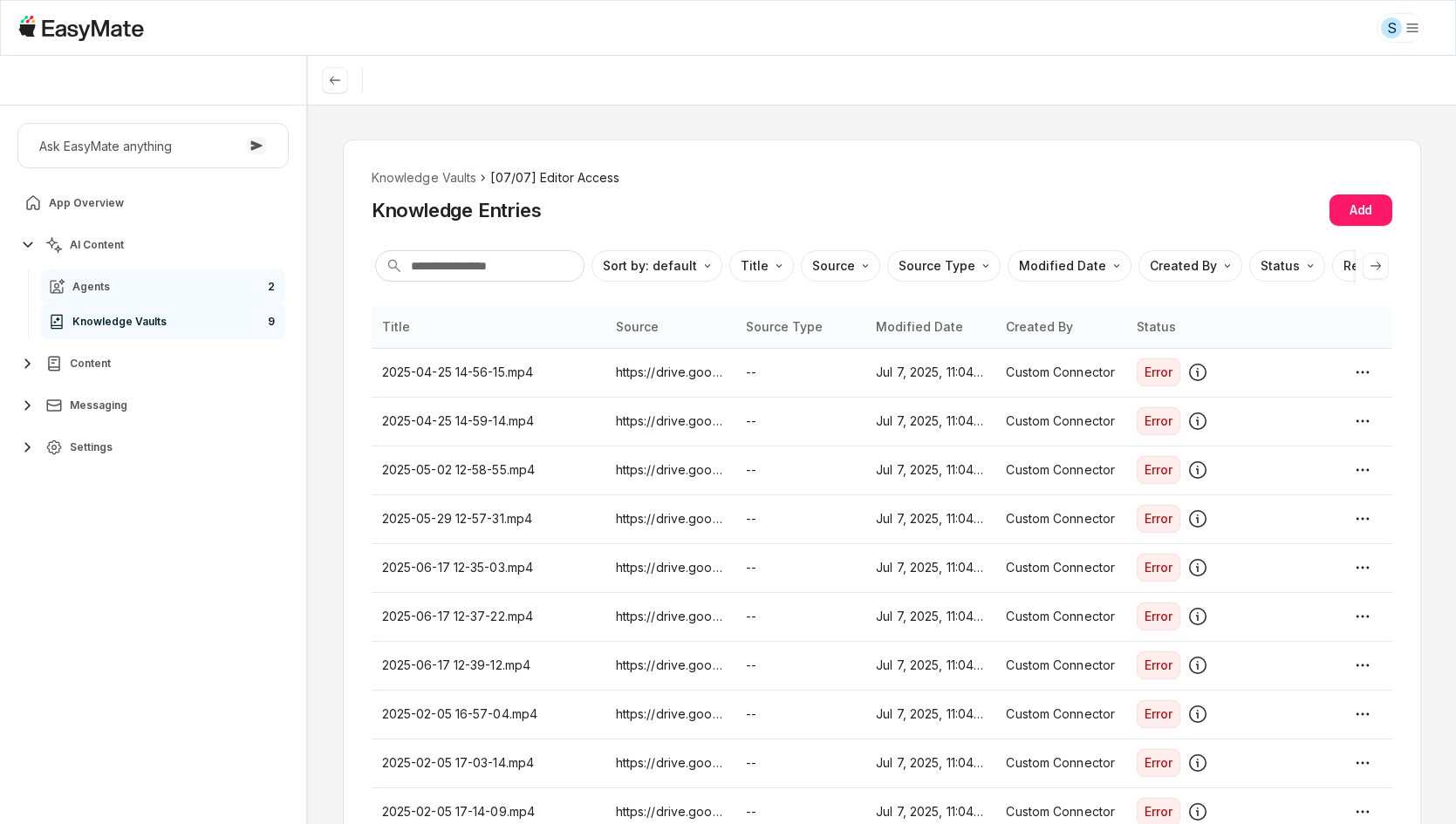 click on "Agents 2" at bounding box center (163, 287) 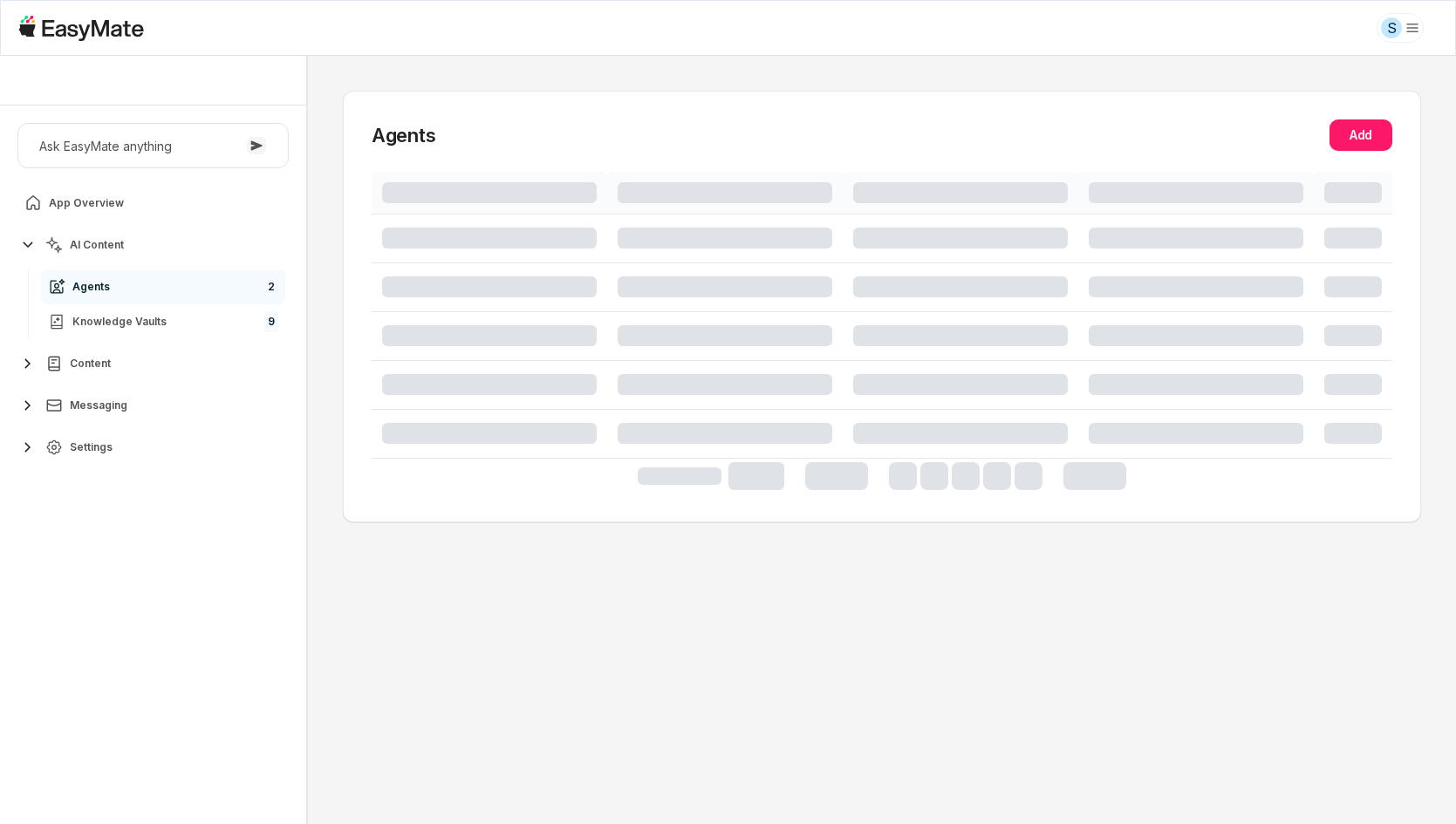 click on "Agents Add" at bounding box center [882, 439] 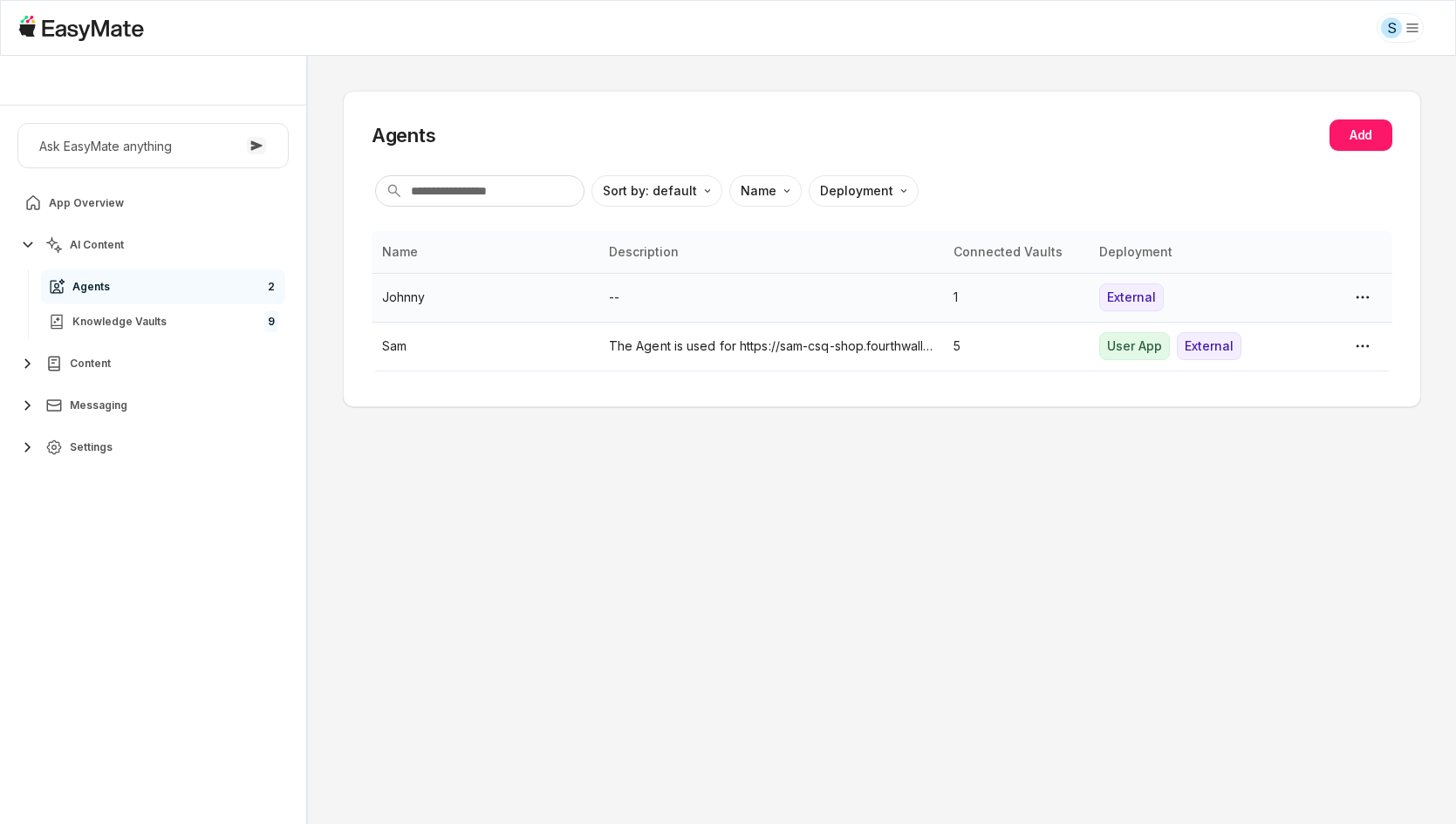 click on "Johnny" at bounding box center (485, 297) 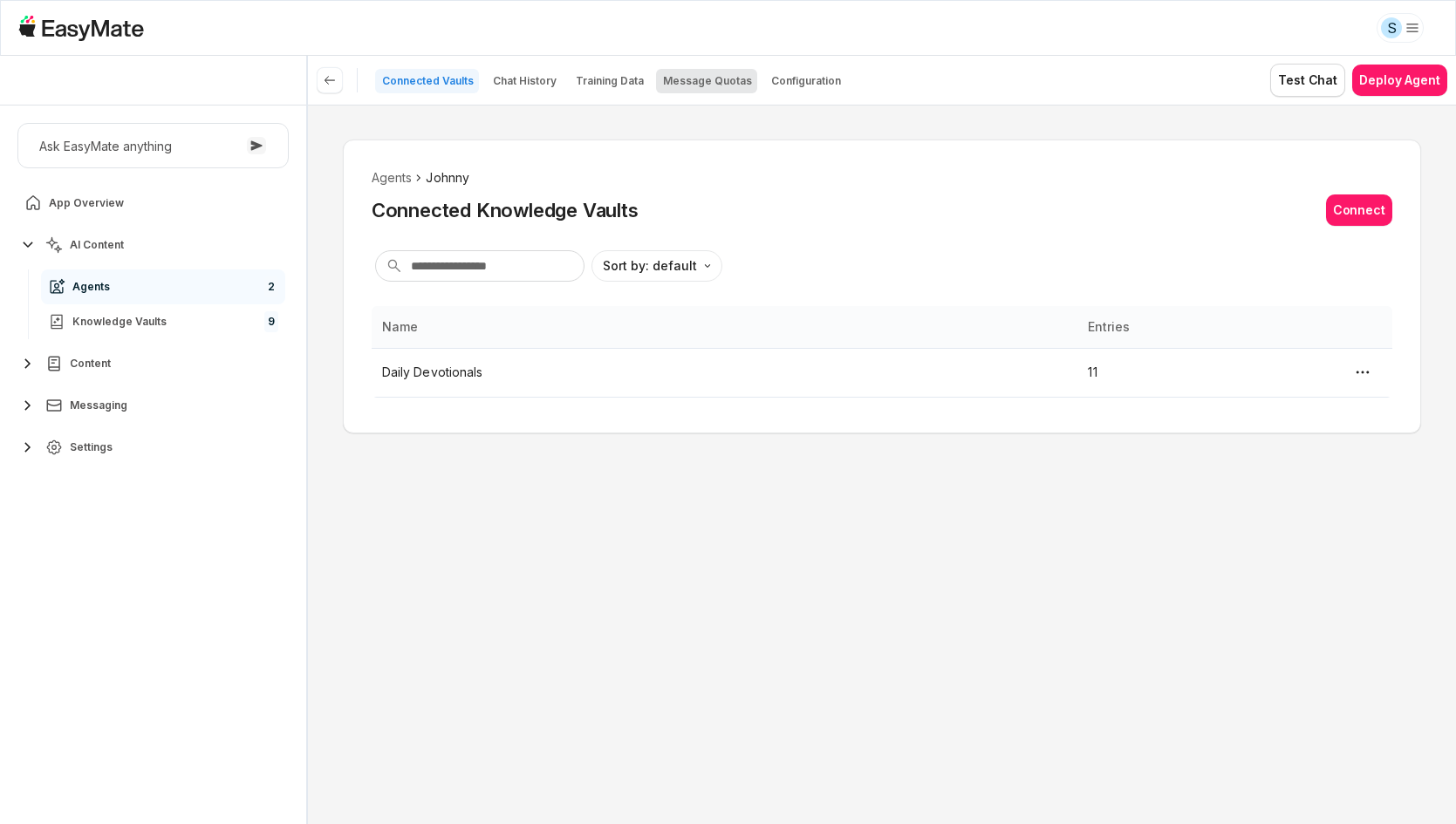 click on "Message Quotas" at bounding box center (707, 81) 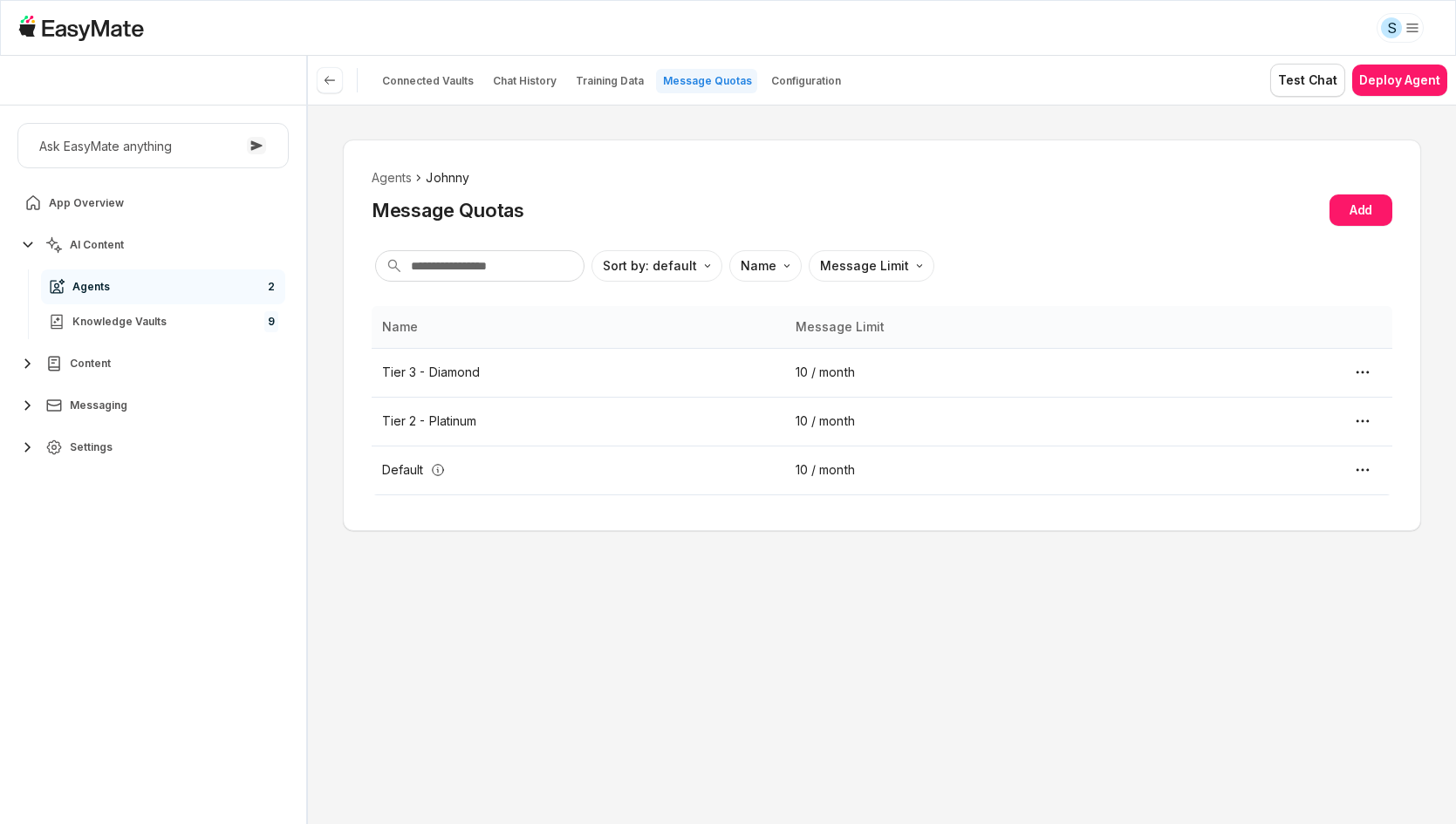click on "Agents Johnny Message Quotas Add Sort by: default Direction Name Message Limit Name Message Limit Tier 3 - Diamond 10 / month Tier 2 - Platinum 10 / month Default 10 / month" at bounding box center (882, 464) 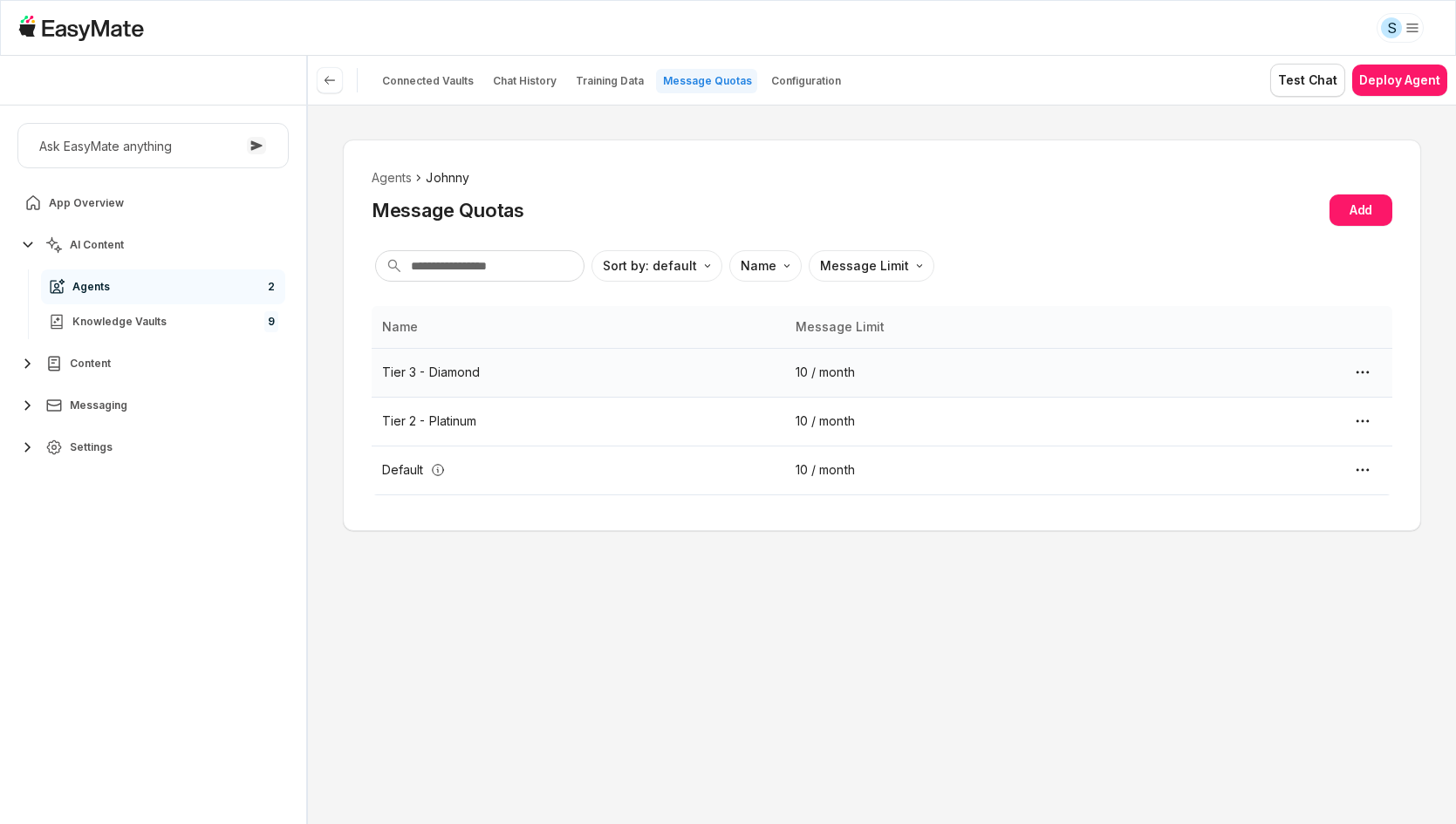type on "*" 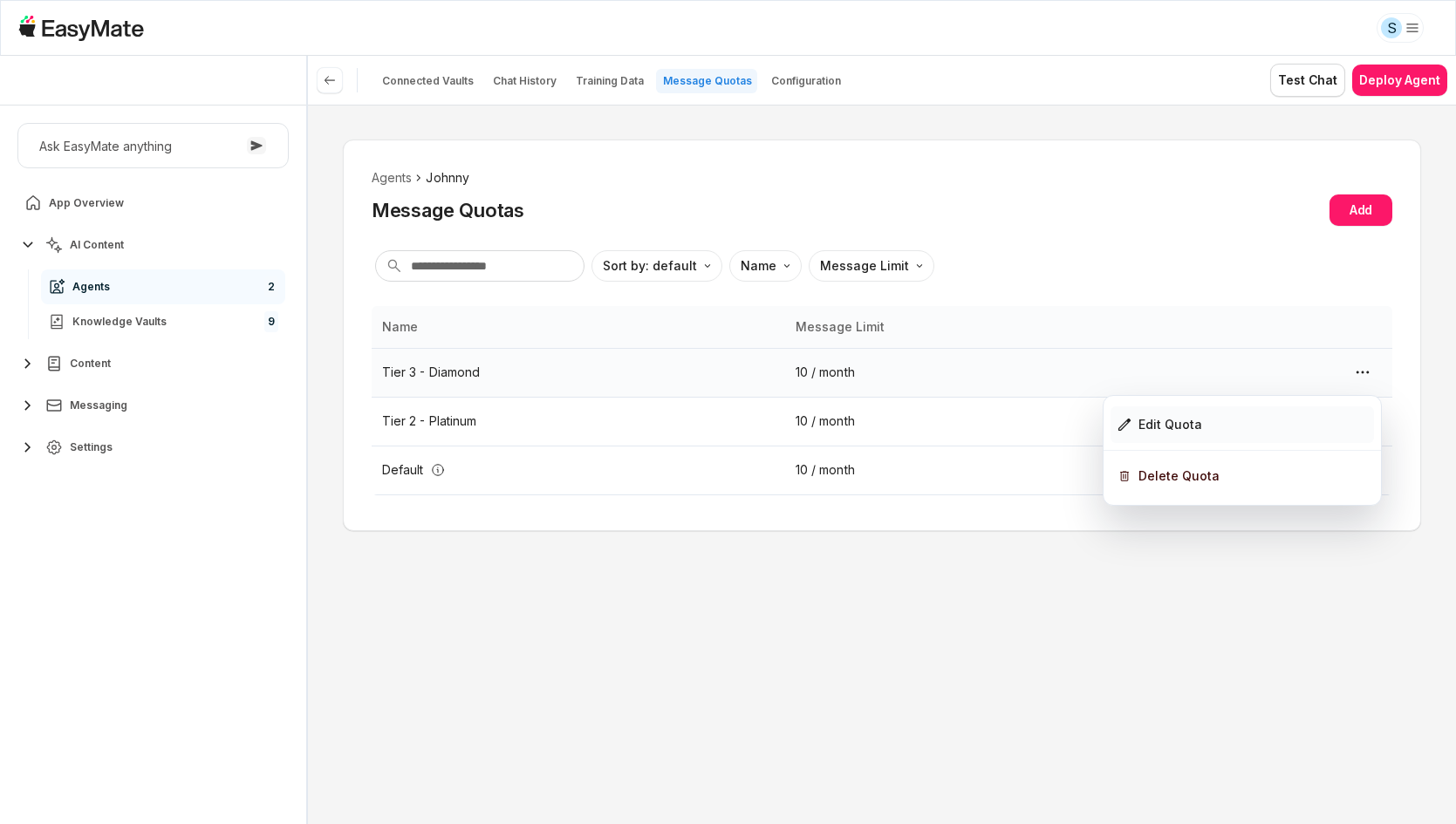 click on "Edit Quota" at bounding box center (1242, 425) 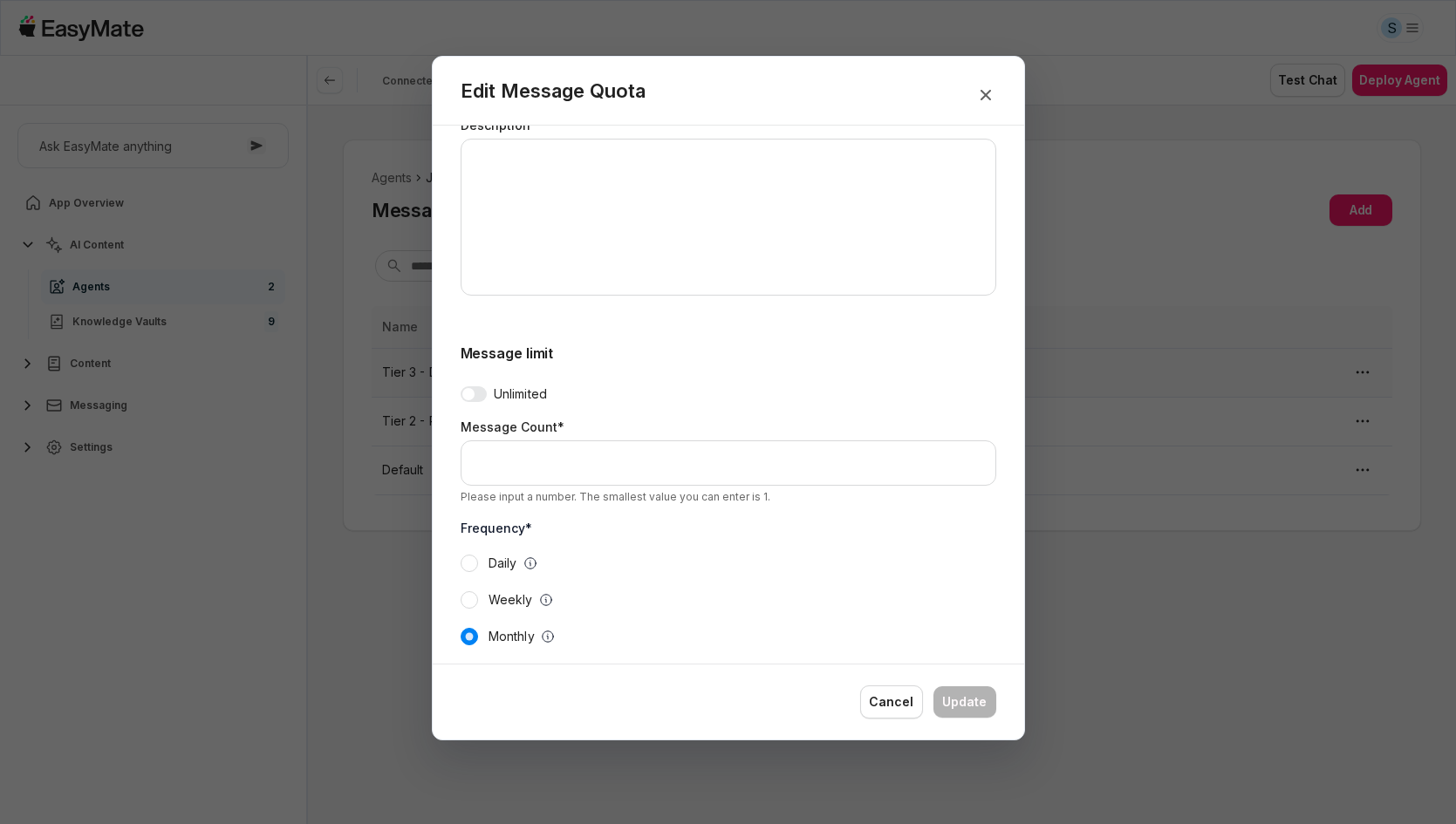 scroll, scrollTop: 348, scrollLeft: 0, axis: vertical 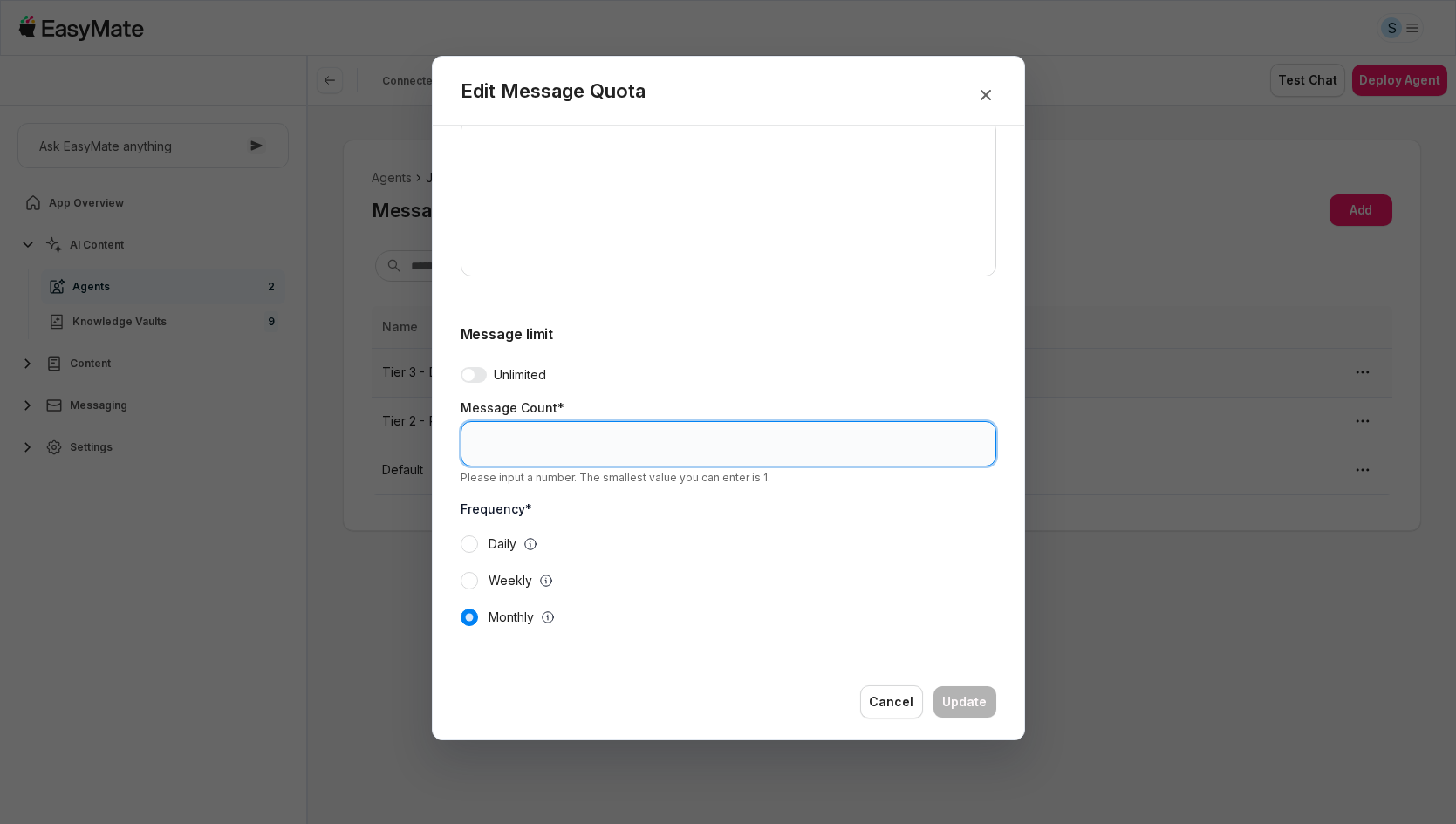 click on "**" at bounding box center (728, 444) 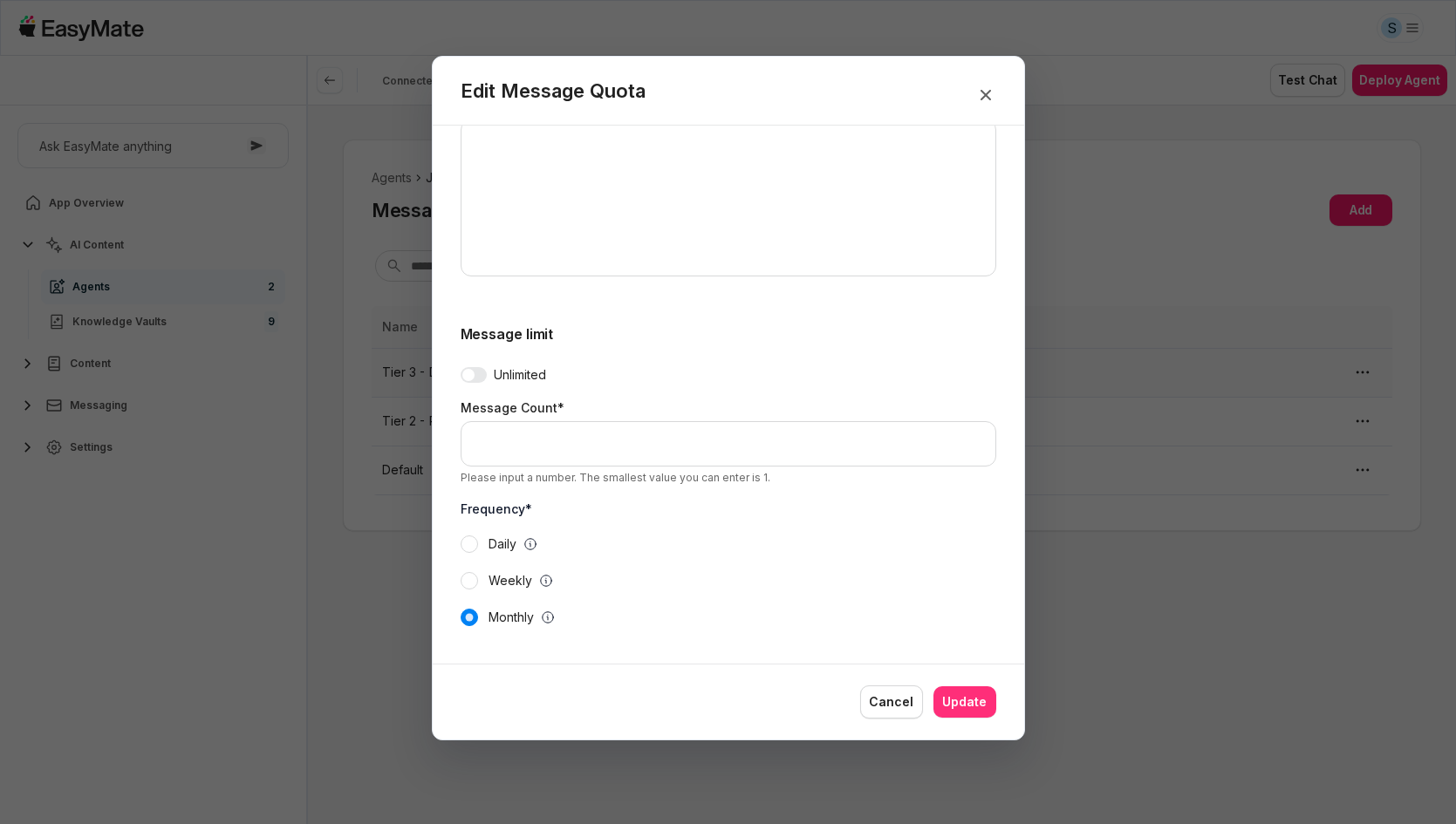 click on "Update" at bounding box center (965, 702) 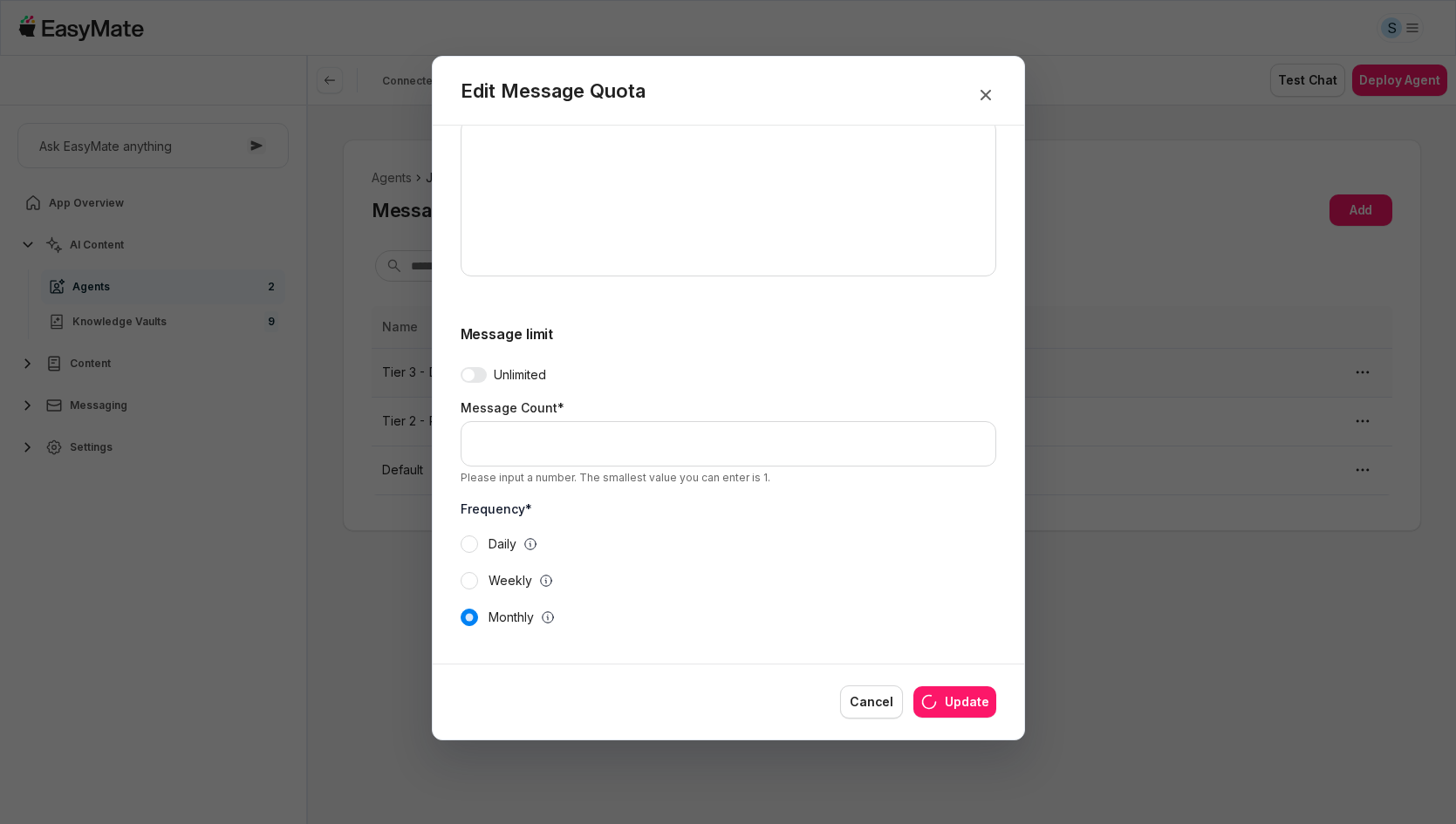 type on "**" 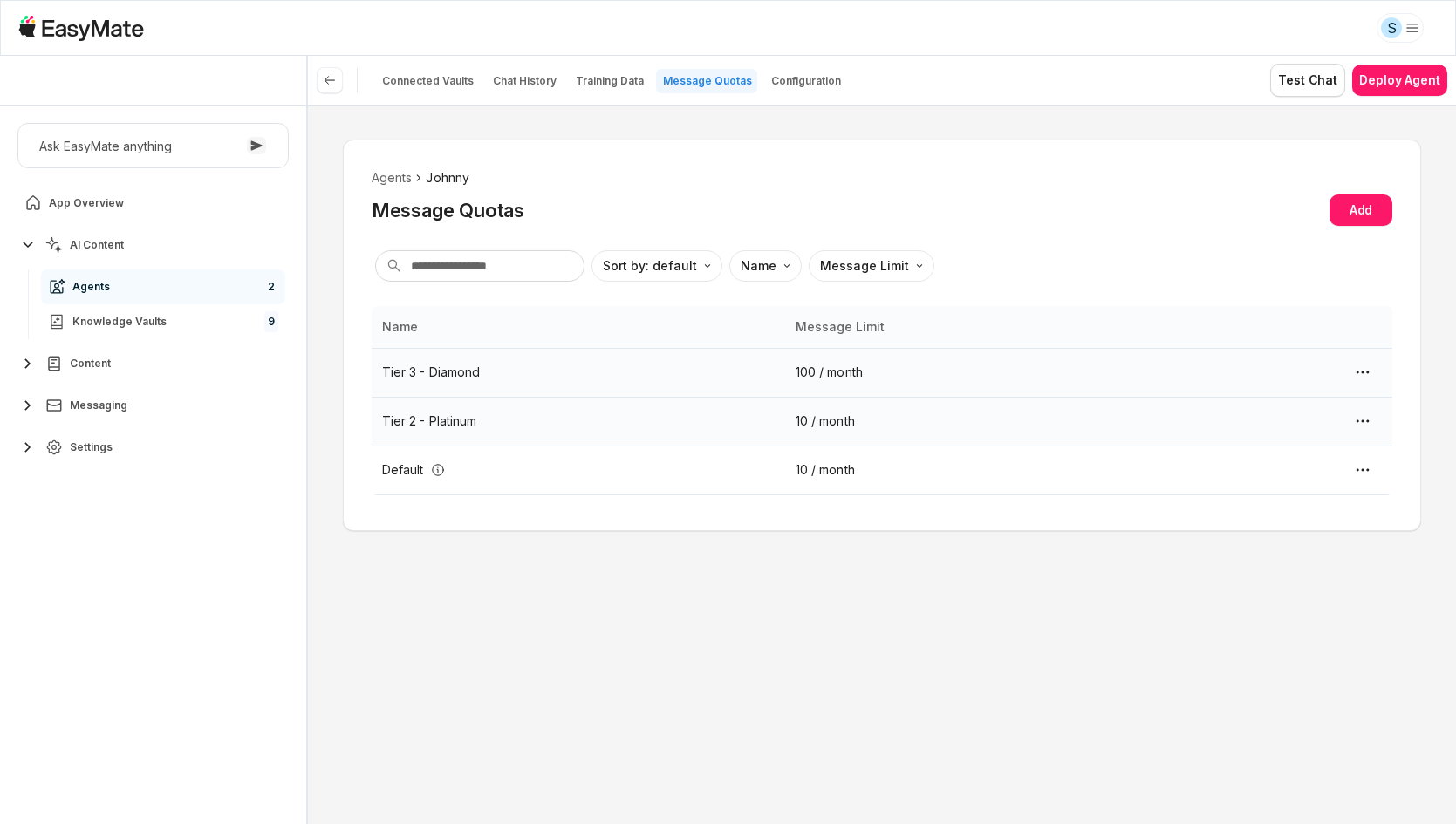 type on "*" 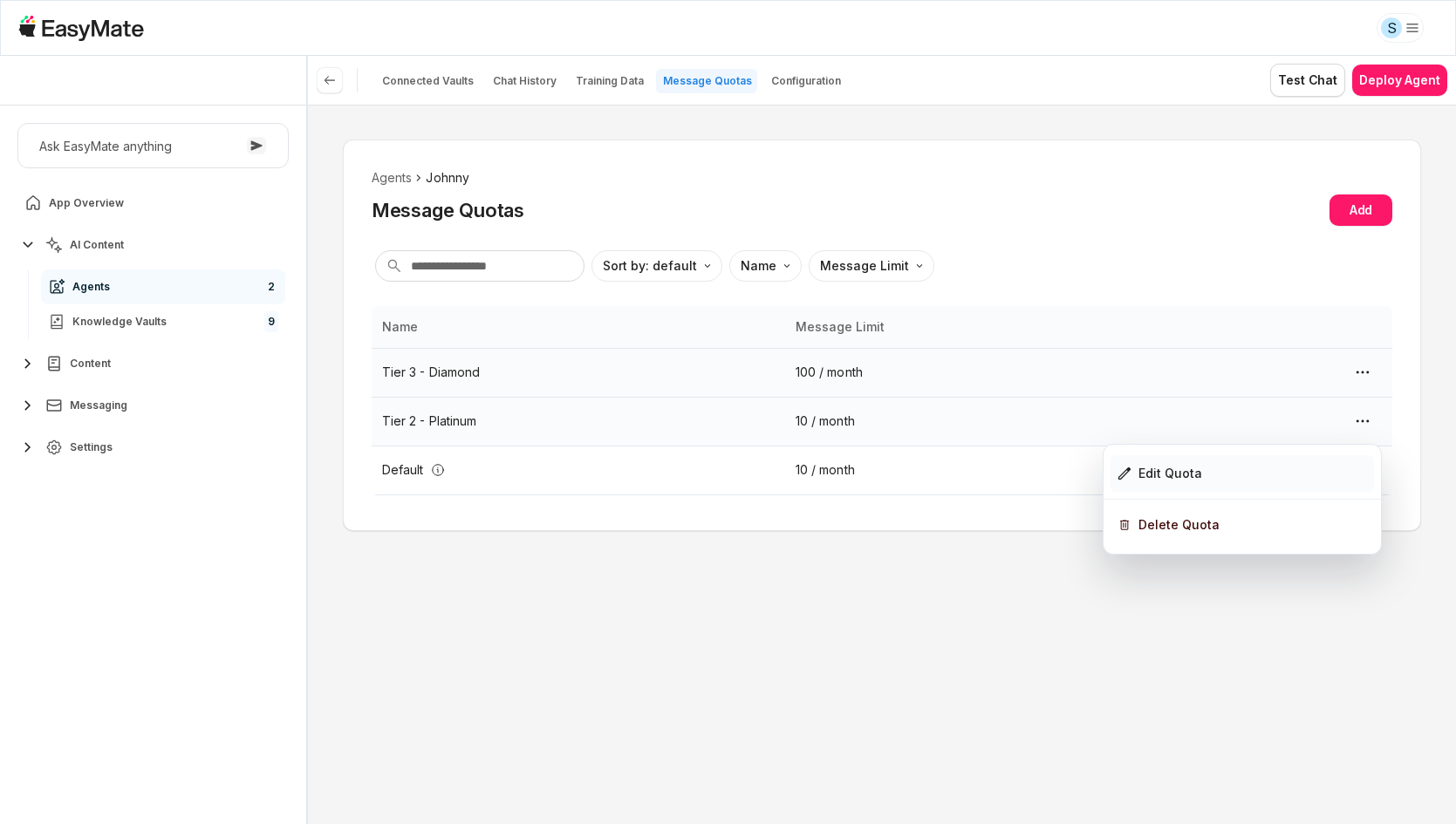click on "Edit Quota" at bounding box center (1242, 473) 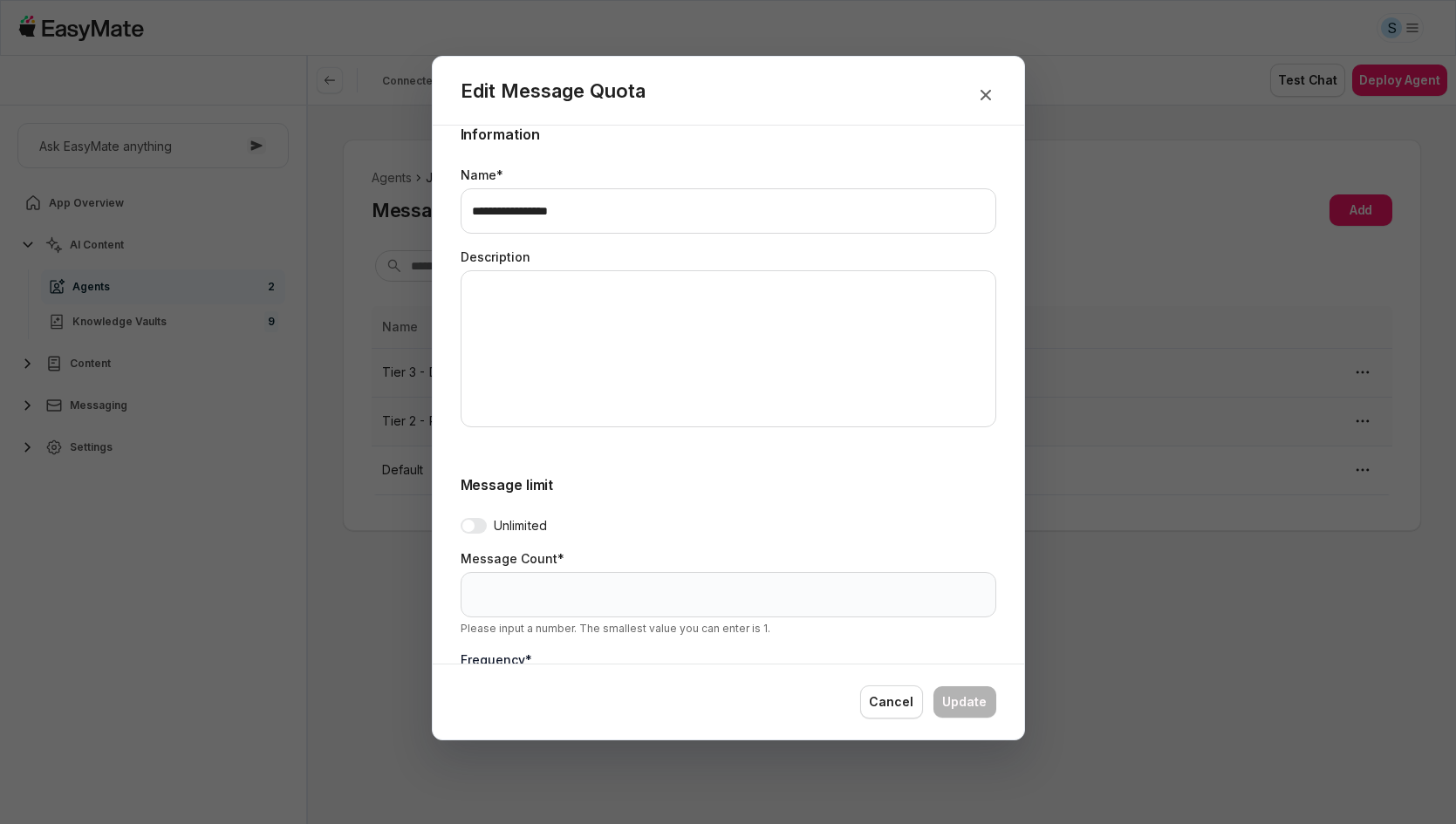 scroll, scrollTop: 262, scrollLeft: 0, axis: vertical 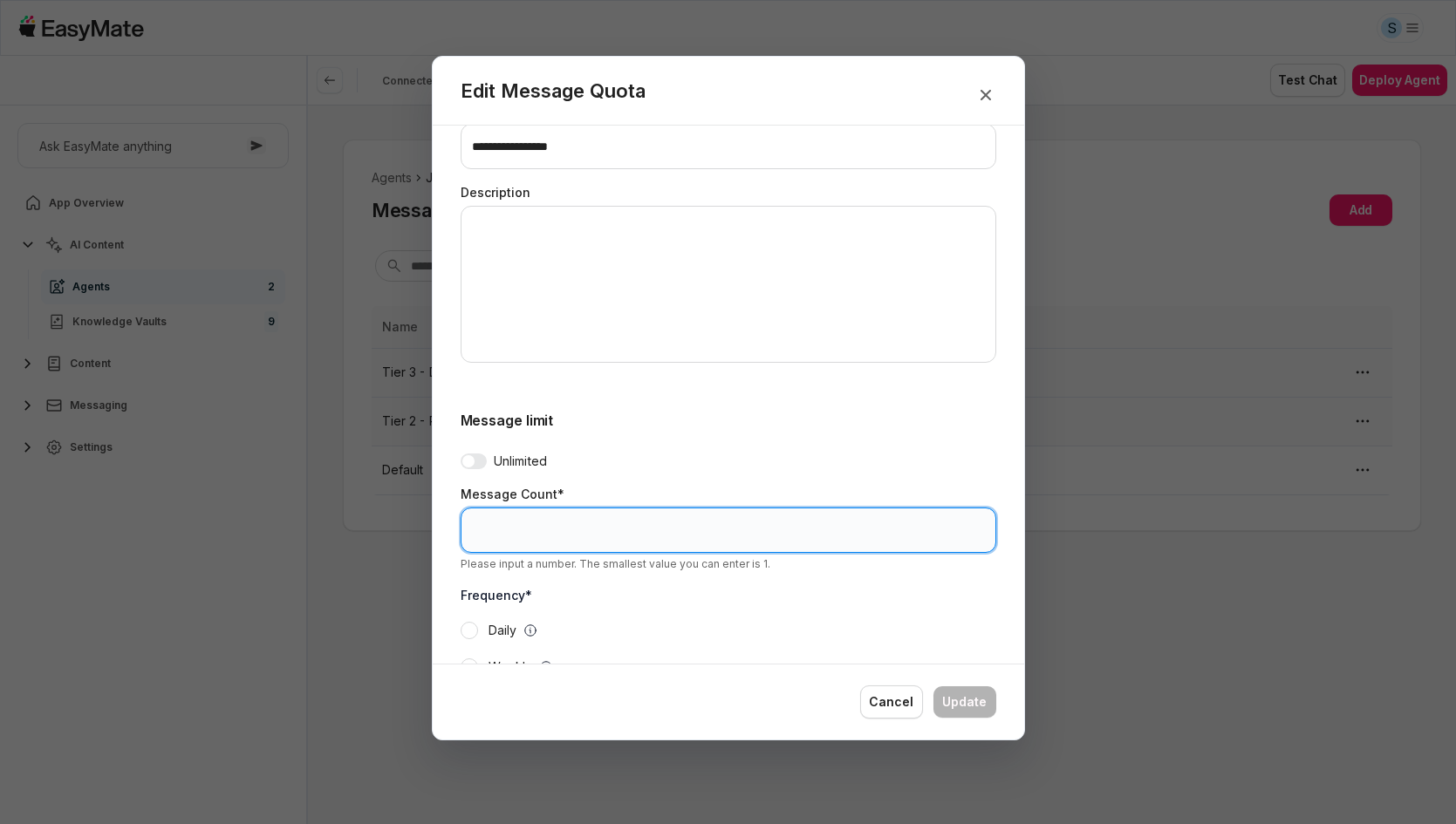 click on "**" at bounding box center (728, 530) 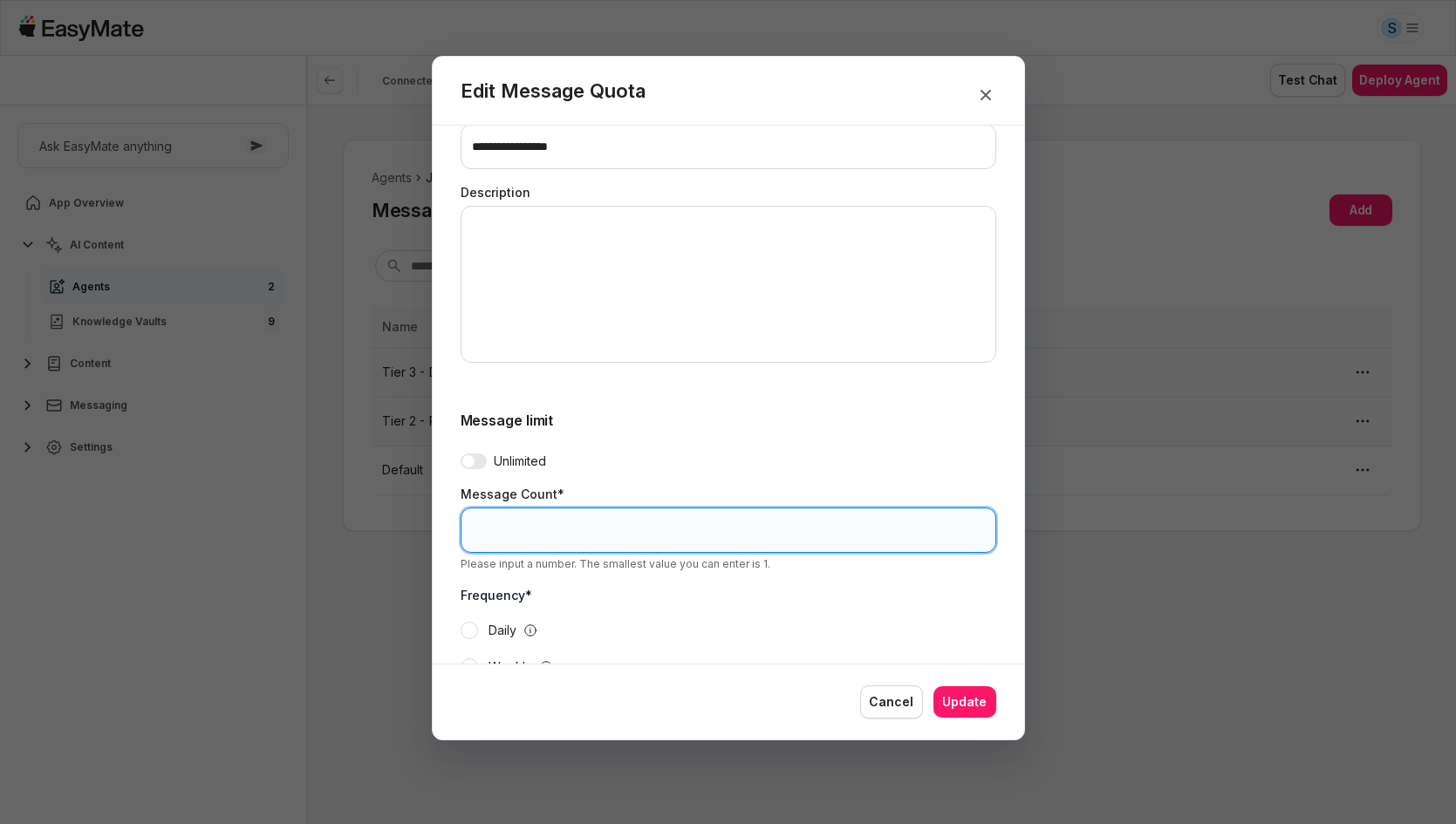 click on "Update" at bounding box center [965, 702] 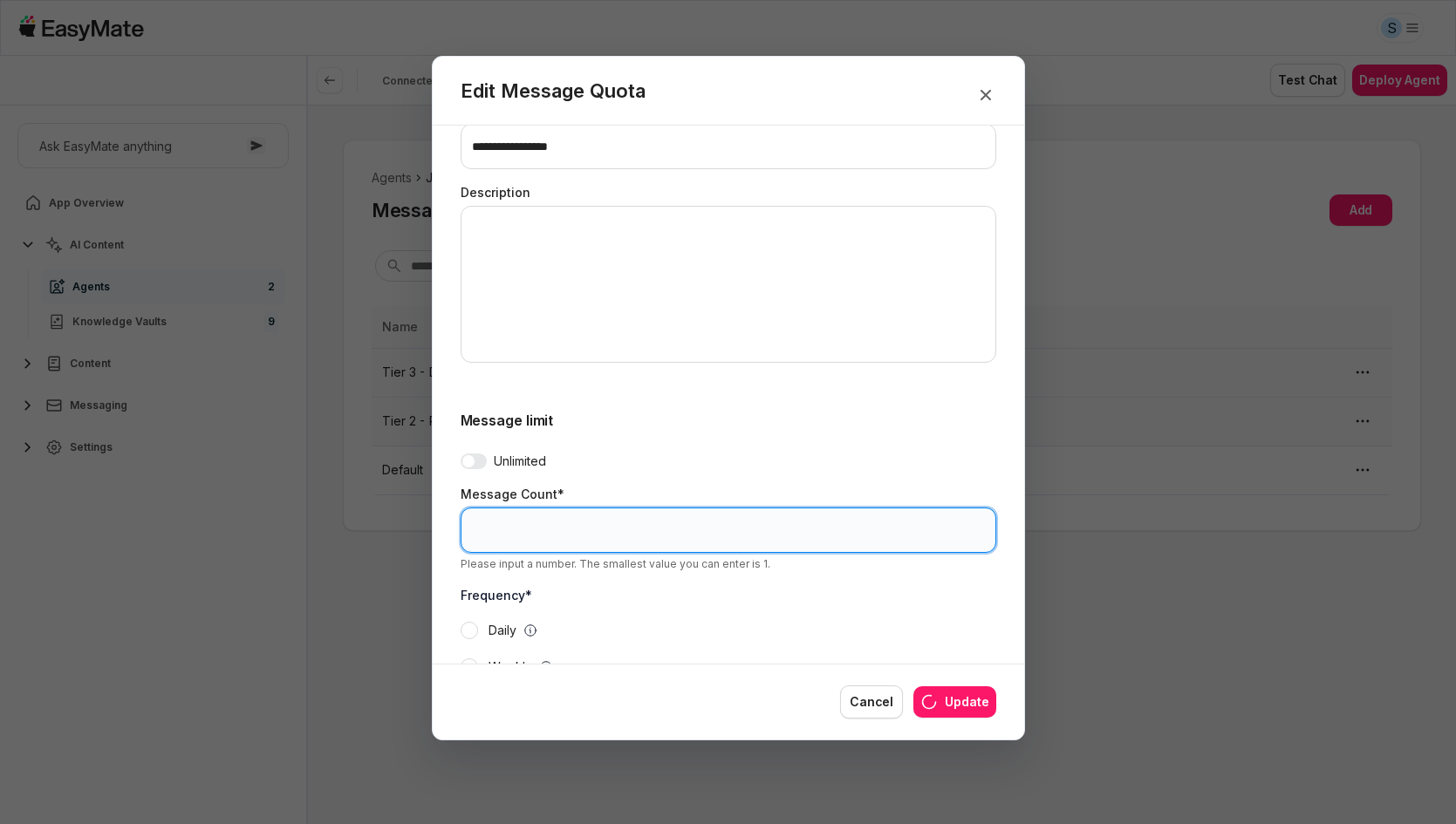 type on "**" 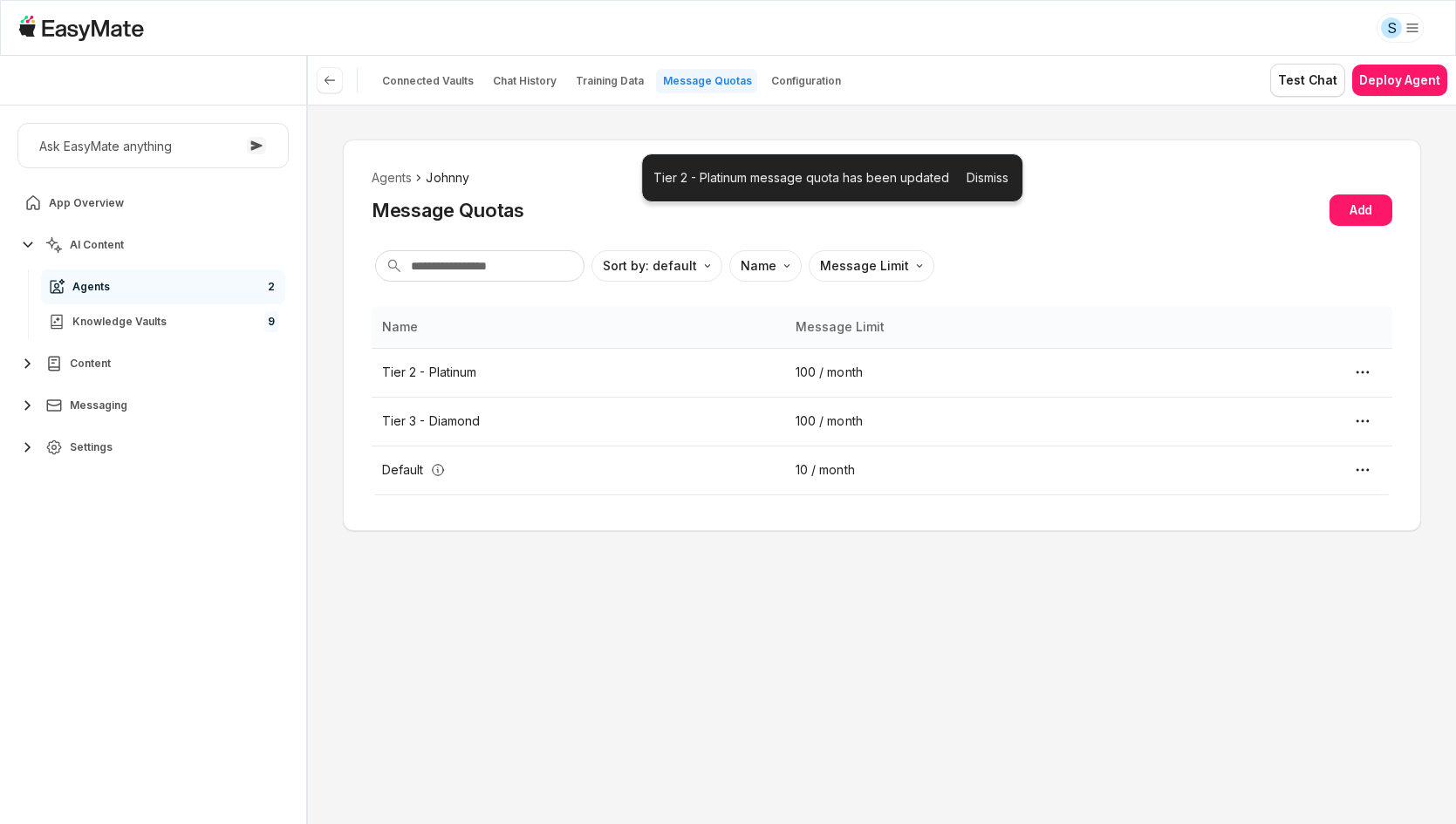 click on "Agents Johnny Message Quotas Add Sort by: default Direction Name Message Limit Name Message Limit Tier 2 - Platinum 100 / month Tier 3 - Diamond 100 / month Default 10 / month" at bounding box center (882, 464) 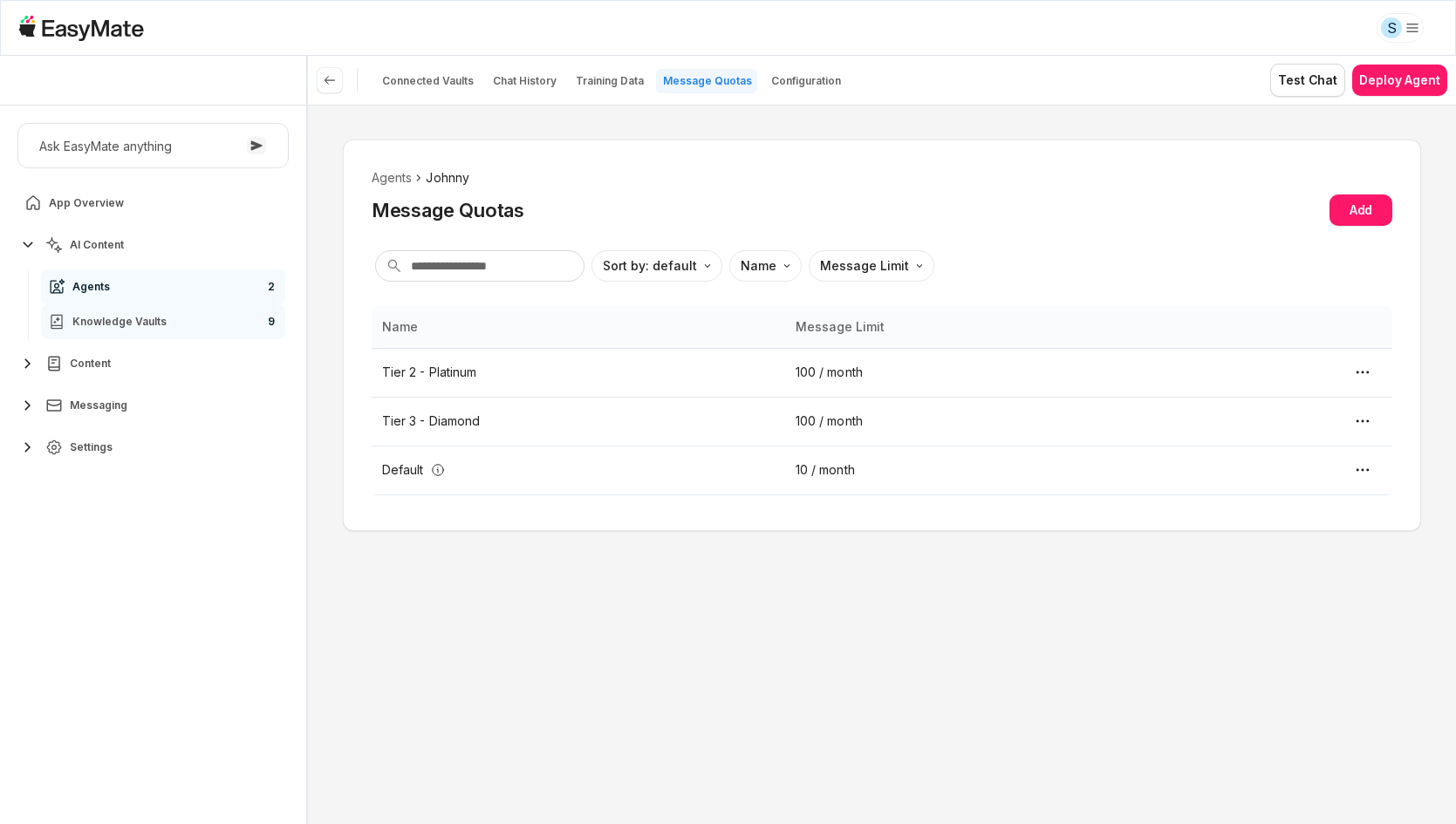 click on "Knowledge Vaults 9" at bounding box center (163, 322) 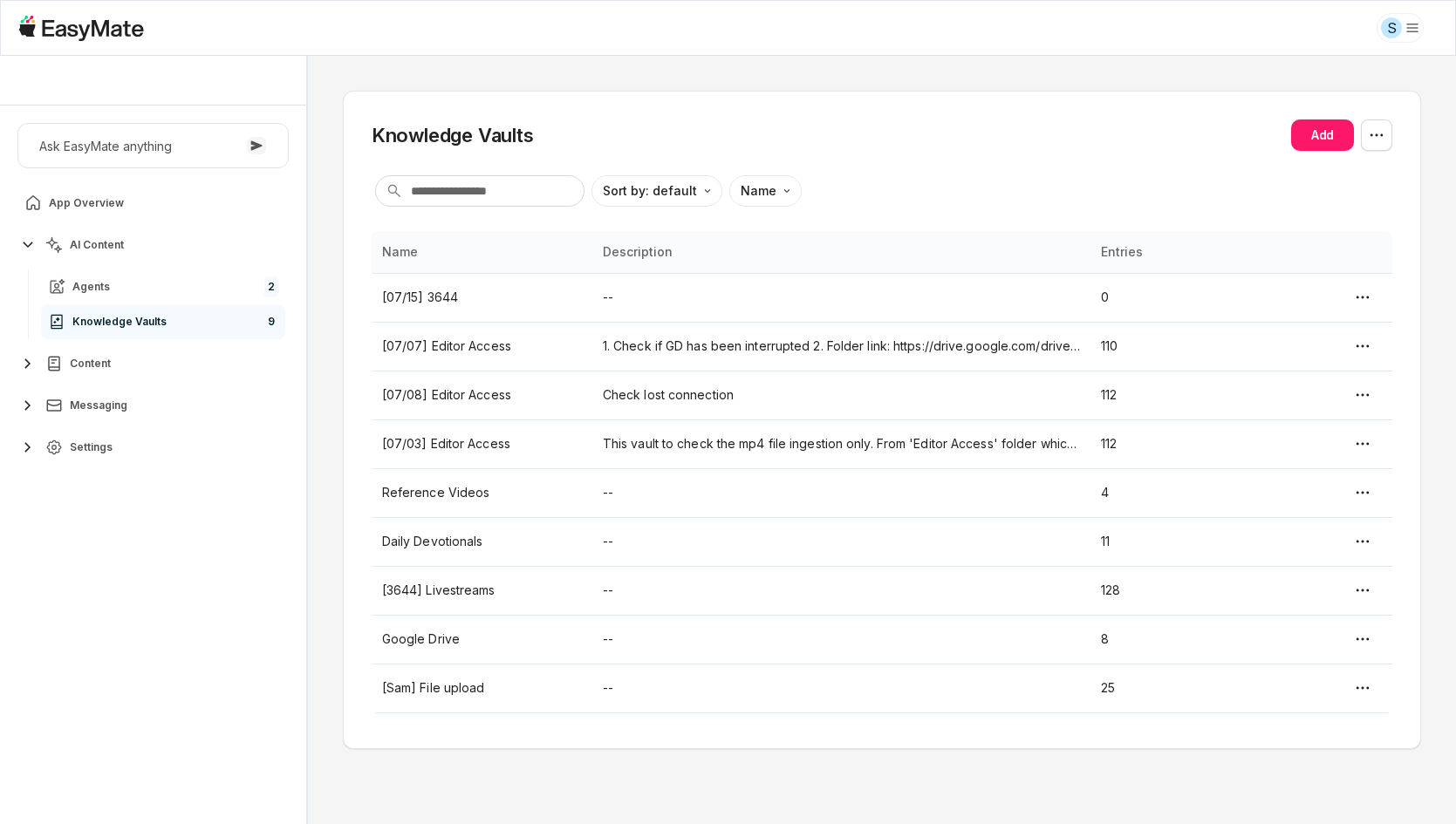 click on "Ask EasyMate anything App Overview AI Content Agents 2 Knowledge Vaults 9 Content Messaging Settings" at bounding box center (153, 465) 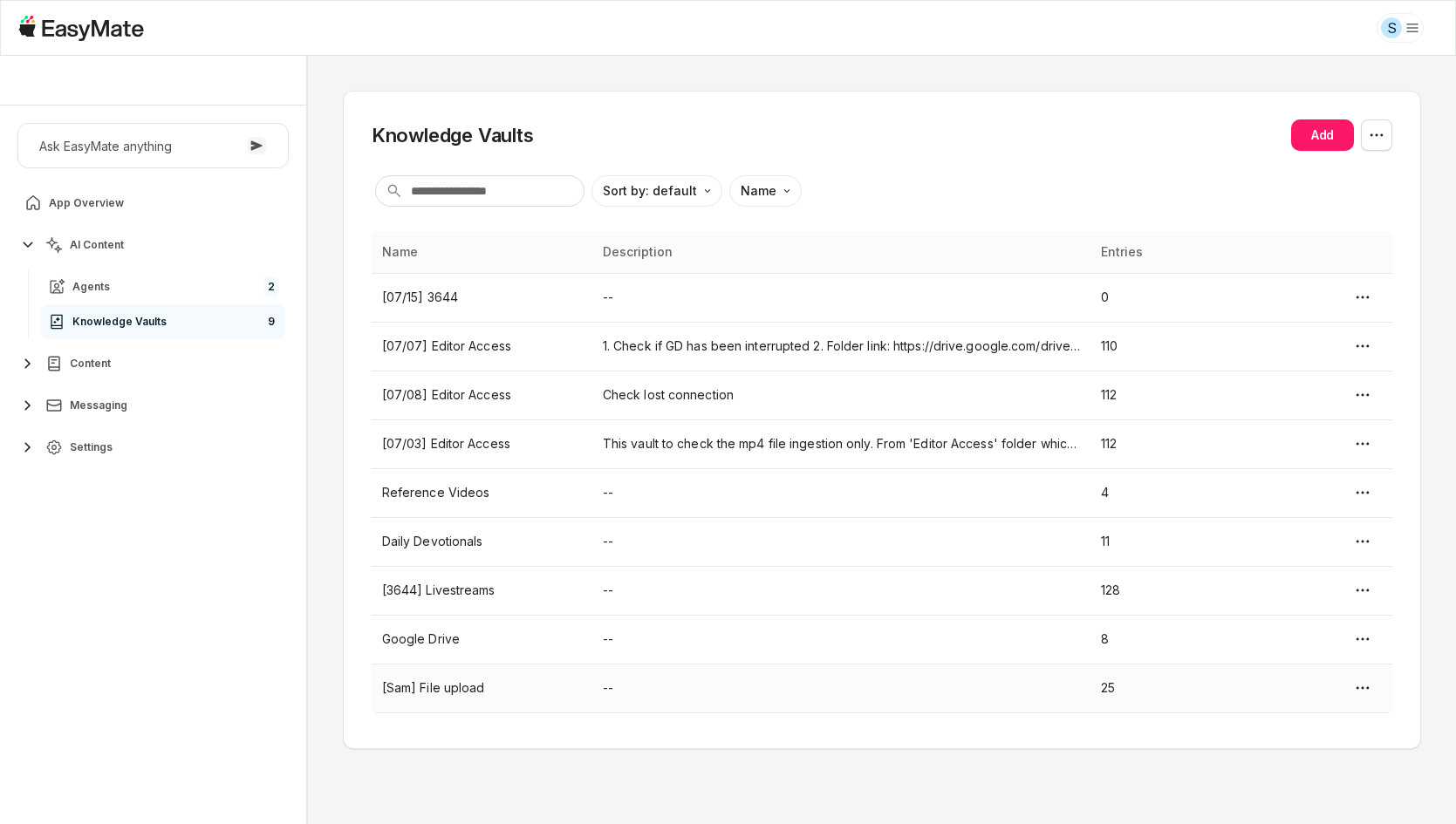click on "[Sam] File upload" at bounding box center [482, 688] 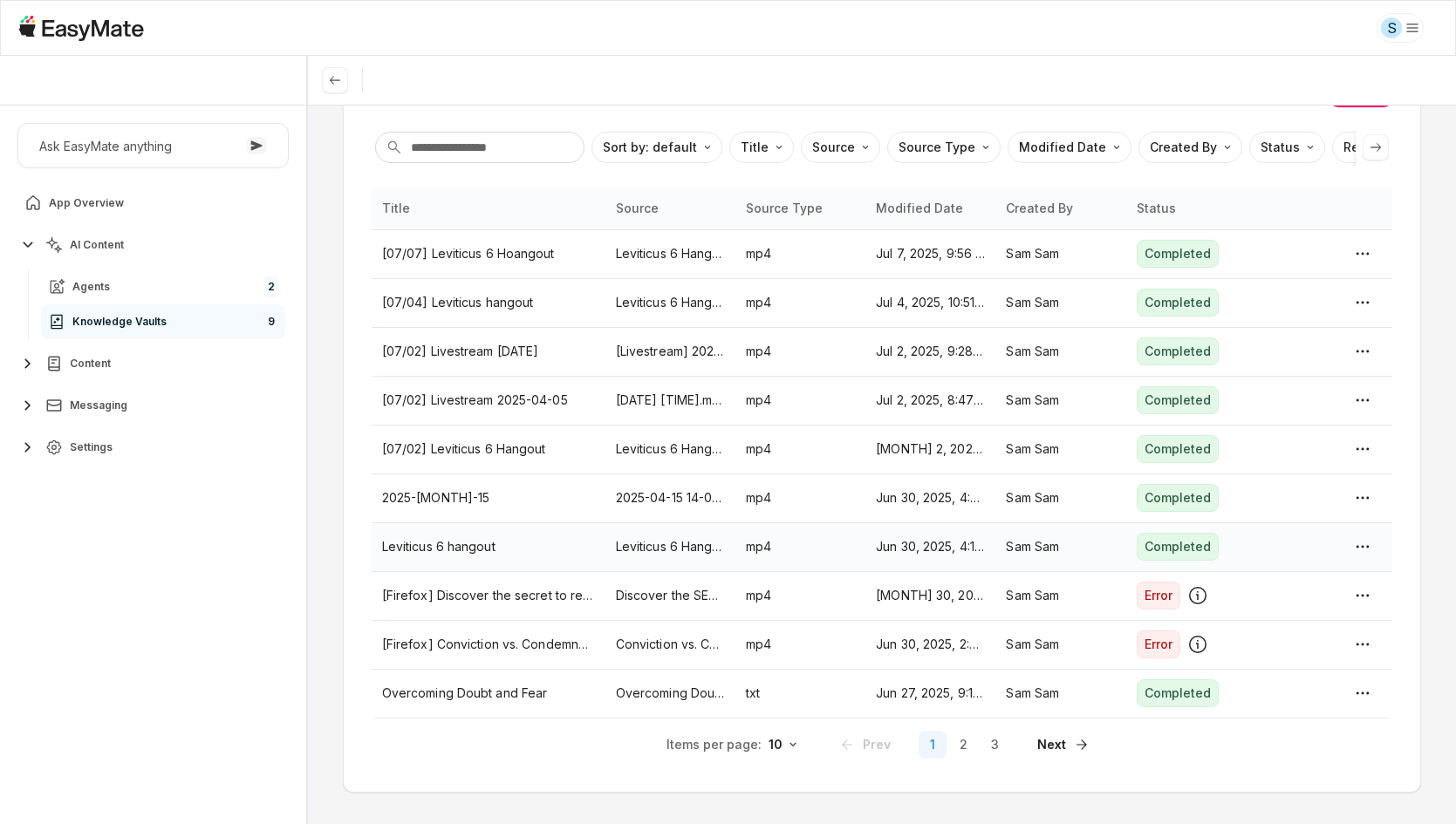 scroll, scrollTop: 121, scrollLeft: 0, axis: vertical 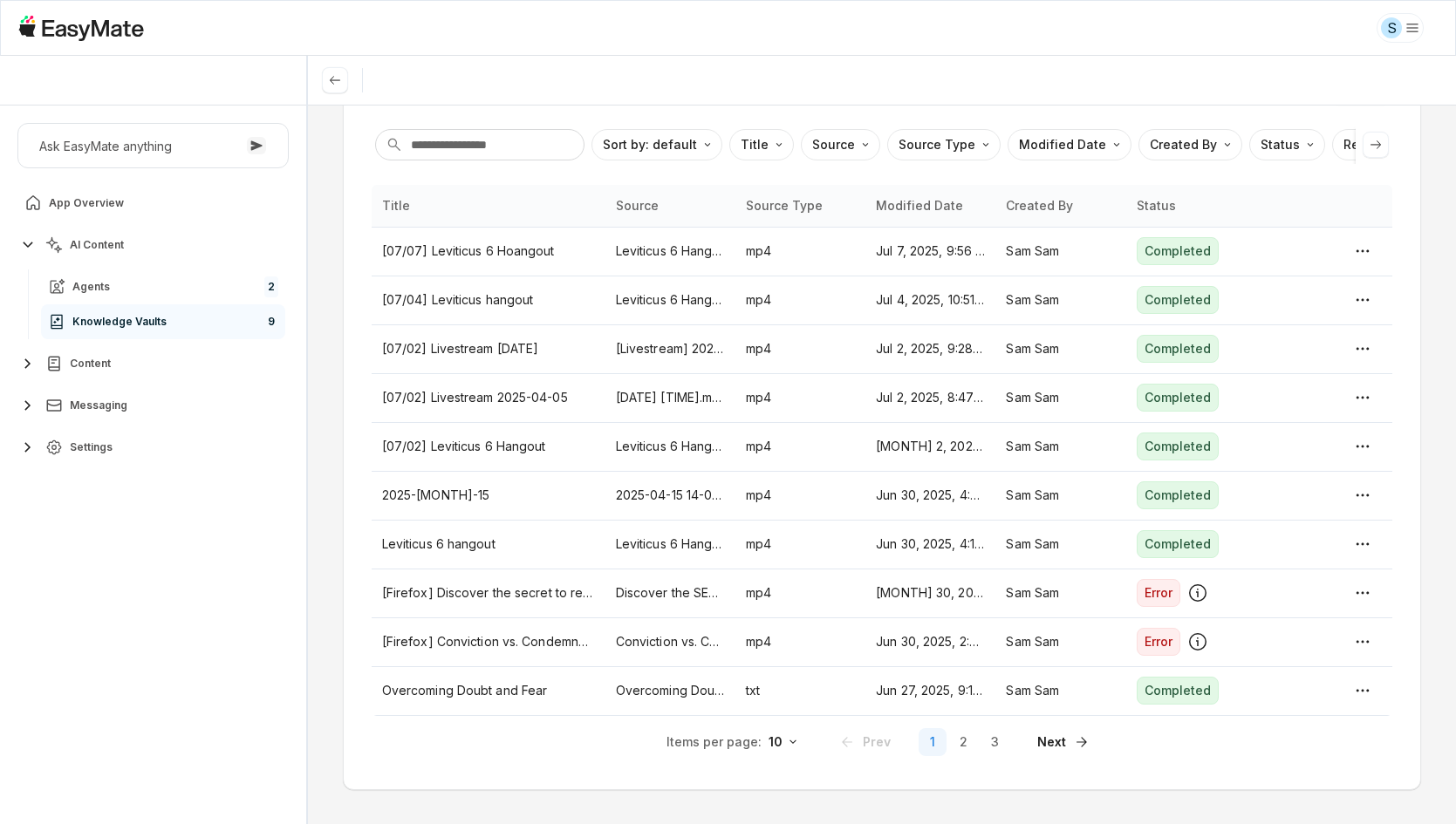 click on "S Sam - Core Of The Heart Ask EasyMate anything App Overview AI Content Agents 2 Knowledge Vaults 9 Content Messaging Settings B How can I help you today? Scroll to bottom Send Knowledge Vaults [Sam] File upload Knowledge Entries Add Sort by: default Direction Title Source Source Type Modified Date Created By Status Reference Link Title Source Source Type Modified Date Created By Status [07/07] Leviticus 6 Hoangout Leviticus 6 Hangout Session mp4 (1).mp4 mp4 Jul 7, 2025, 9:56 AM Sam  Sam Completed [07/04] Leviticus hangout Leviticus 6 Hangout Session mp4 (1).mp4 mp4 Jul 4, 2025, 10:51 AM Sam  Sam Completed [07/02] Livestream 2025-04-16 [Livestream] 2025-04-16 21-00-46.mp4 mp4 Jul 2, 2025, 9:28 AM Sam  Sam Completed [07/02] Livestream 2025-04-05 2025-04-05 11-51-44.mp4 mp4 Jul 2, 2025, 8:47 AM Sam  Sam Completed [07/02] Leviticus 6 Hangout Leviticus 6 Hangout Session mp4 (1).mp4 mp4 Jul 2, 2025, 8:40 AM Sam  Sam Completed 2025-04-15 2025-04-15 14-00-41.mp4 mp4 Sam  Sam Completed 1" at bounding box center (728, 412) 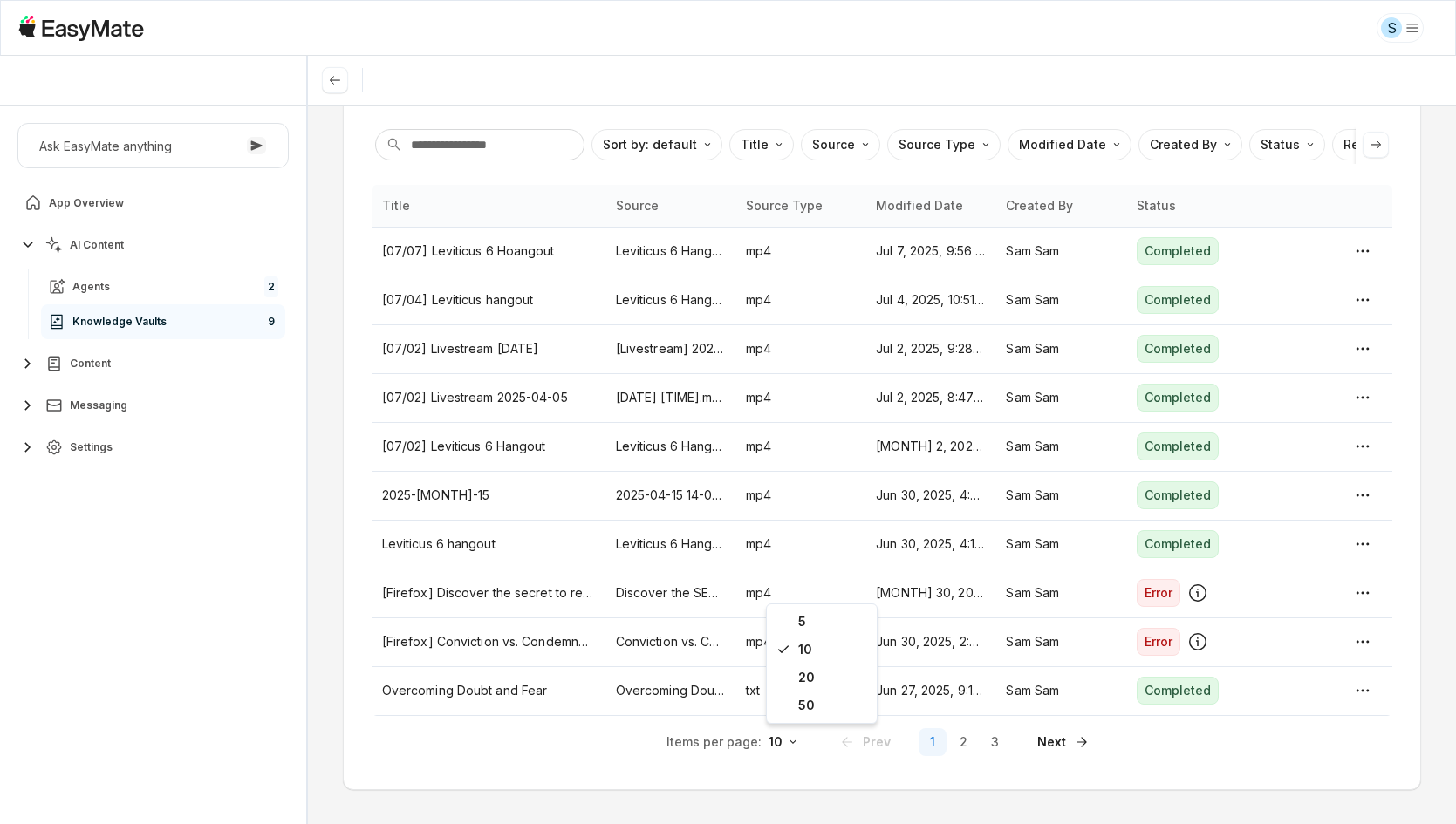 click on "S Sam - Core Of The Heart Ask EasyMate anything App Overview AI Content Agents 2 Knowledge Vaults 9 Content Messaging Settings B How can I help you today? Scroll to bottom Send Knowledge Vaults [Sam] File upload Knowledge Entries Add Sort by: default Direction Title Source Source Type Modified Date Created By Status Reference Link Title Source Source Type Modified Date Created By Status [07/07] Leviticus 6 Hoangout Leviticus 6 Hangout Session mp4 (1).mp4 mp4 Jul 7, 2025, 9:56 AM Sam  Sam Completed [07/04] Leviticus hangout Leviticus 6 Hangout Session mp4 (1).mp4 mp4 Jul 4, 2025, 10:51 AM Sam  Sam Completed [07/02] Livestream 2025-04-16 [Livestream] 2025-04-16 21-00-46.mp4 mp4 Jul 2, 2025, 9:28 AM Sam  Sam Completed [07/02] Livestream 2025-04-05 2025-04-05 11-51-44.mp4 mp4 Jul 2, 2025, 8:47 AM Sam  Sam Completed [07/02] Leviticus 6 Hangout Leviticus 6 Hangout Session mp4 (1).mp4 mp4 Jul 2, 2025, 8:40 AM Sam  Sam Completed 2025-04-15 2025-04-15 14-00-41.mp4 mp4 Sam  Sam Completed 1" at bounding box center [728, 412] 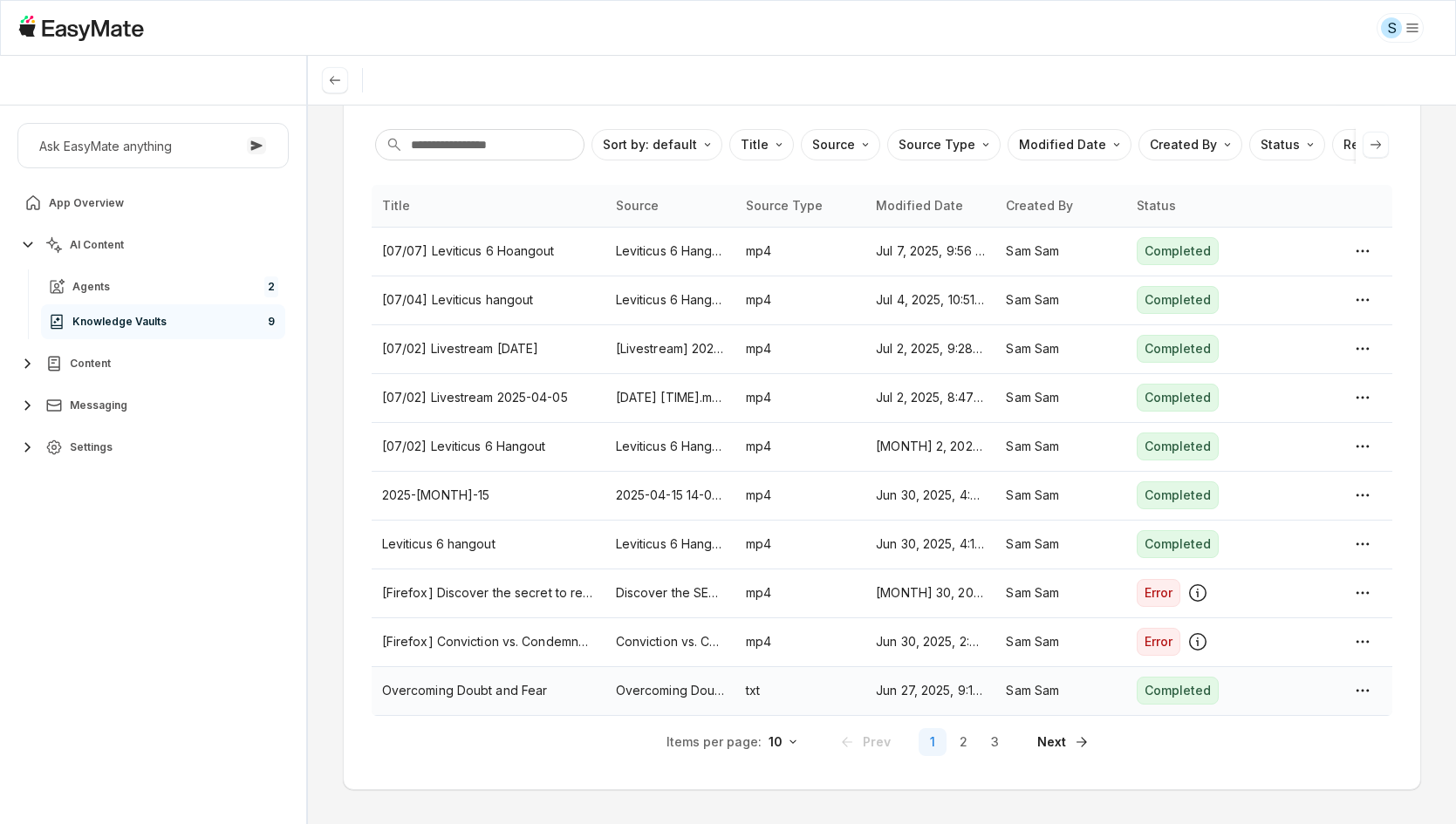 click on "Overcoming Doubt and Fear (Daily Devo 01_22).txt" at bounding box center (670, 691) 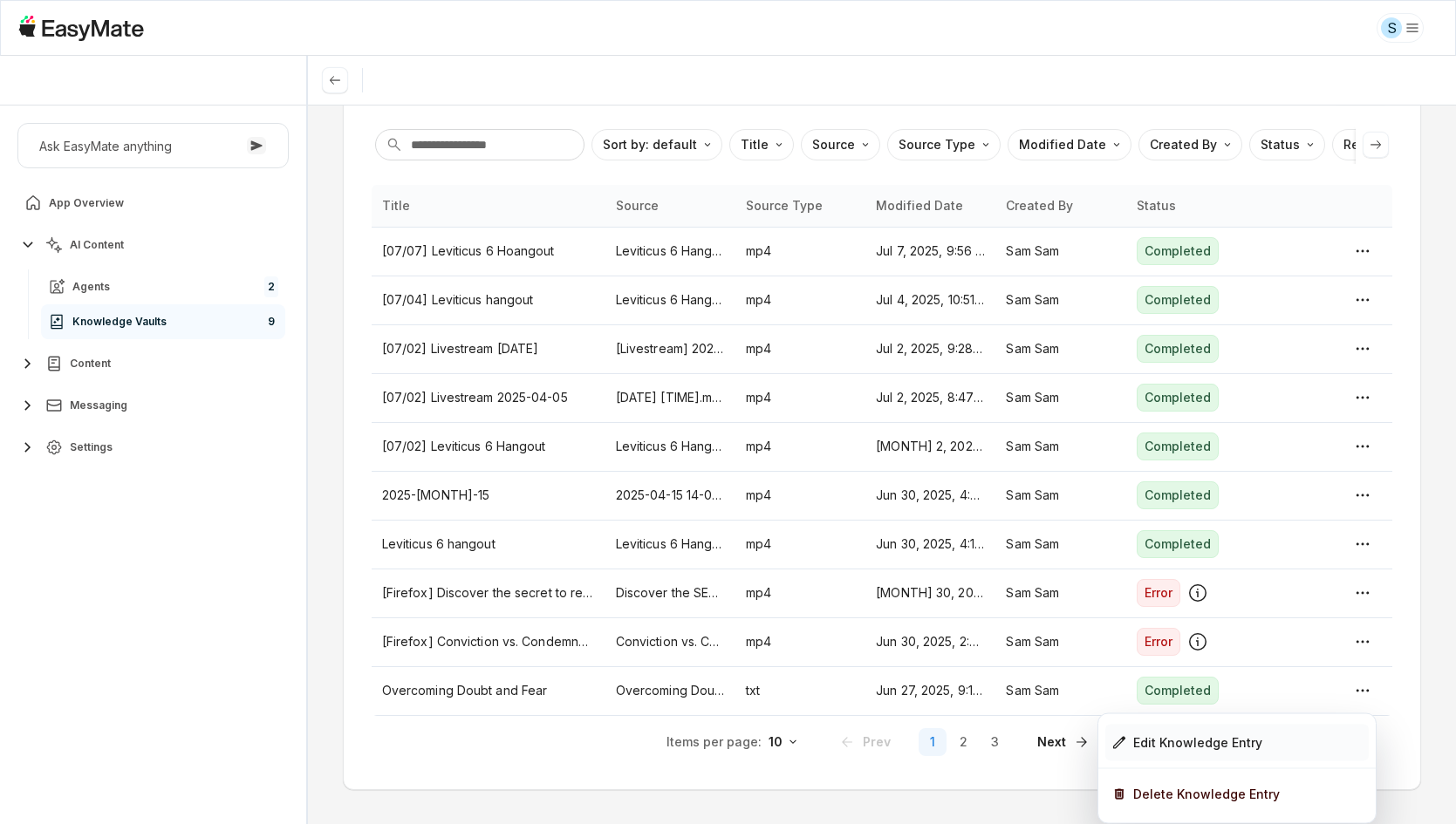 click on "Edit Knowledge Entry" at bounding box center [1198, 743] 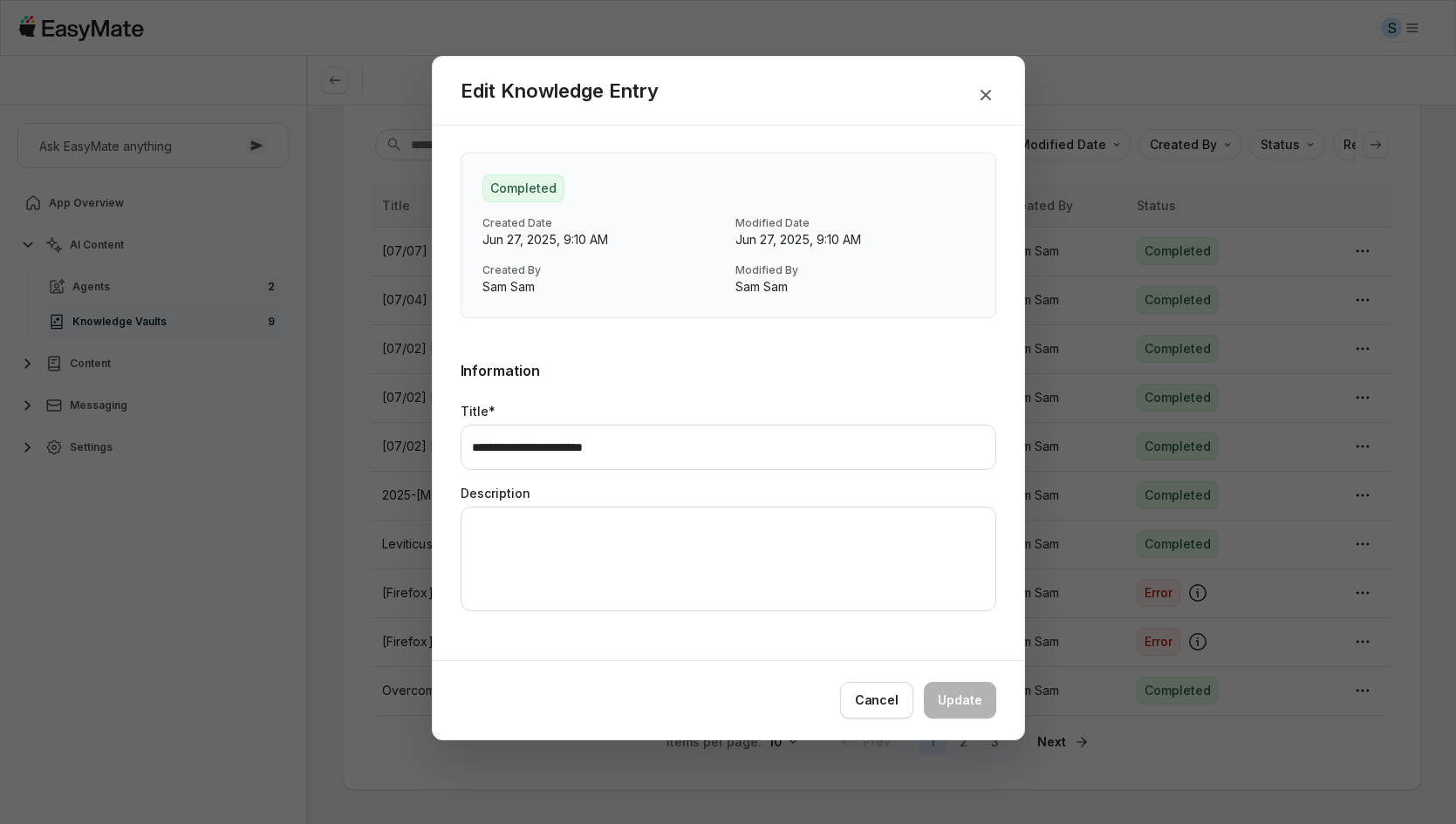 scroll, scrollTop: 0, scrollLeft: 0, axis: both 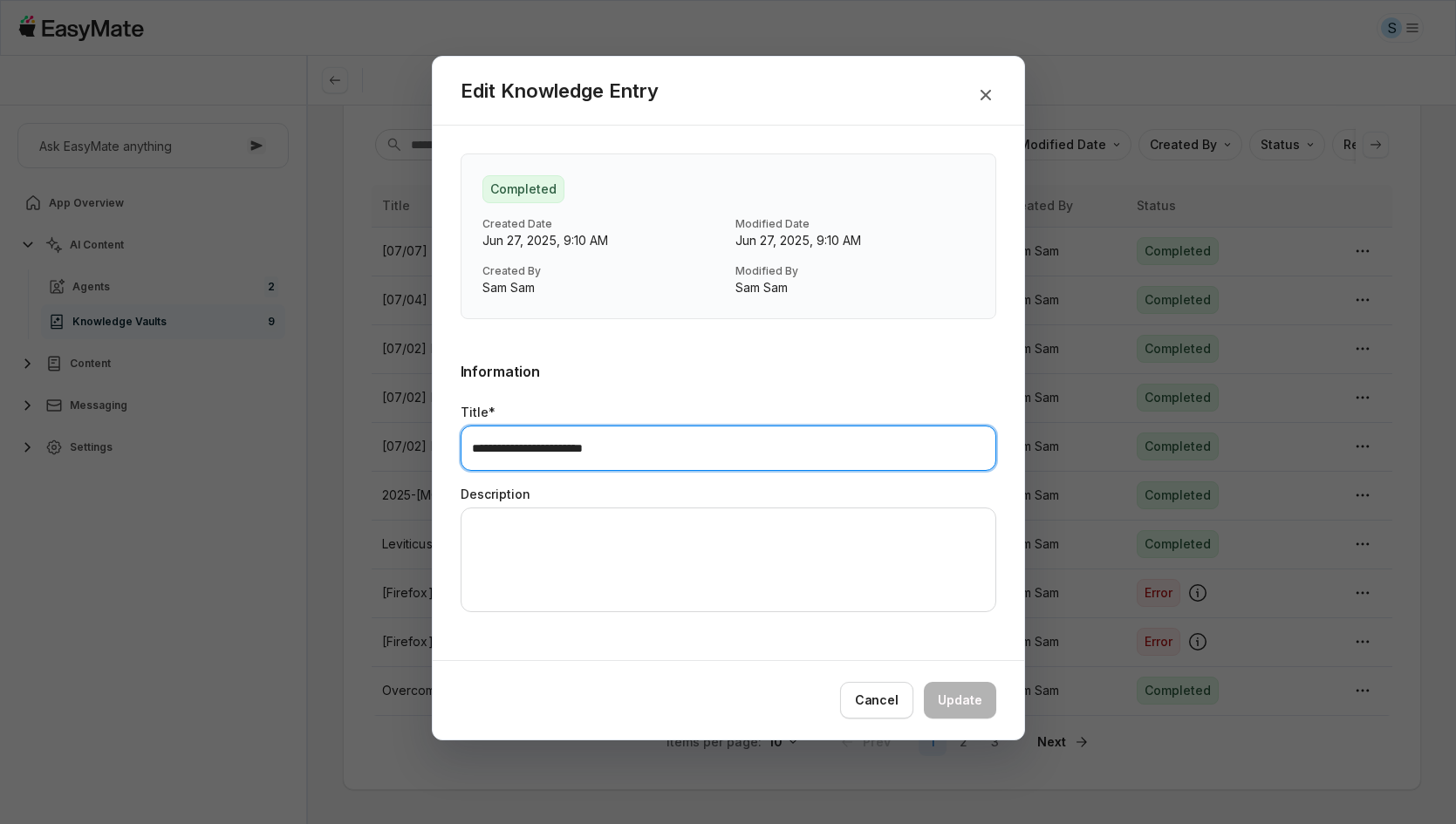 drag, startPoint x: 633, startPoint y: 450, endPoint x: 443, endPoint y: 439, distance: 190.31815 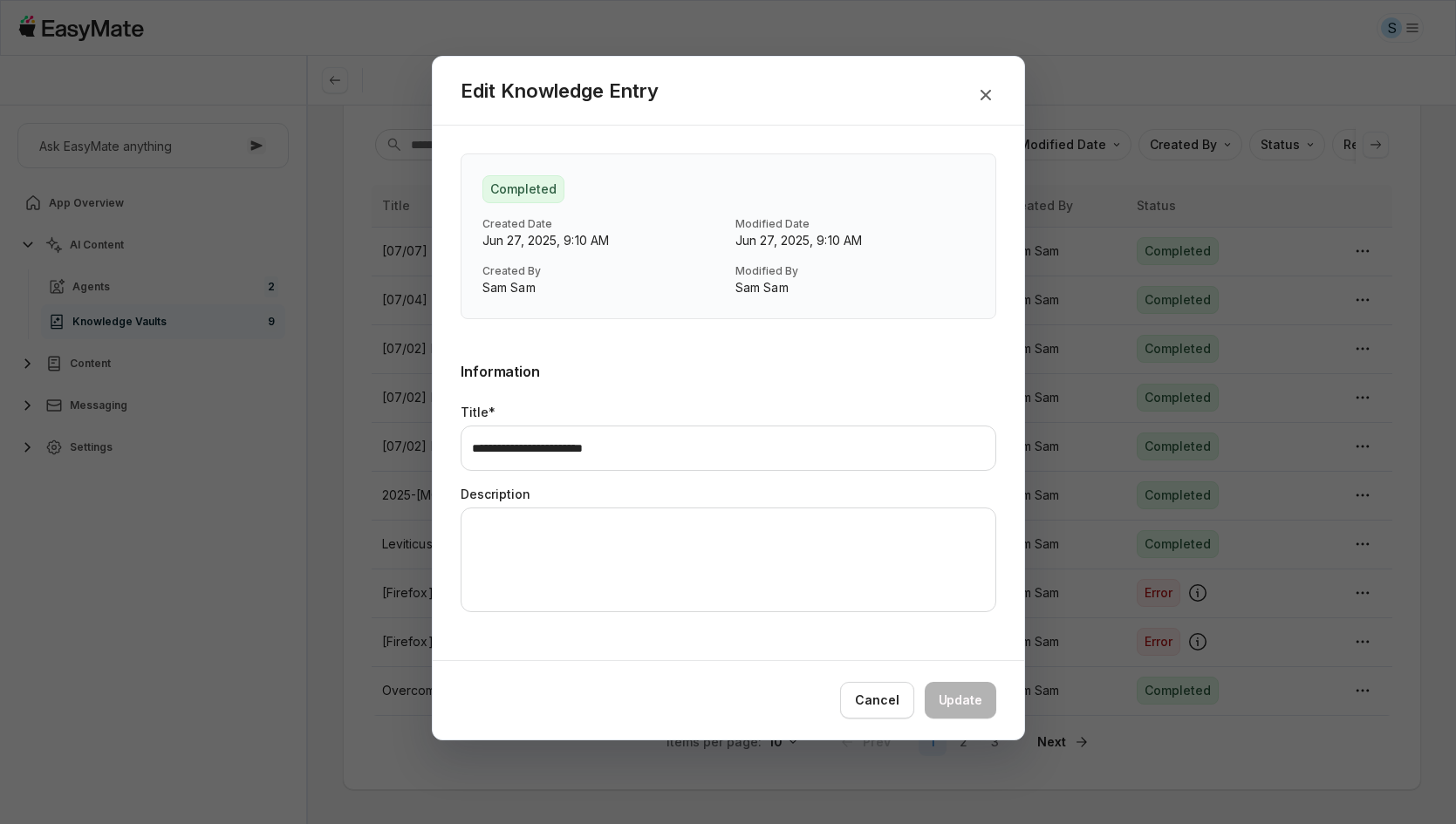click at bounding box center (728, 412) 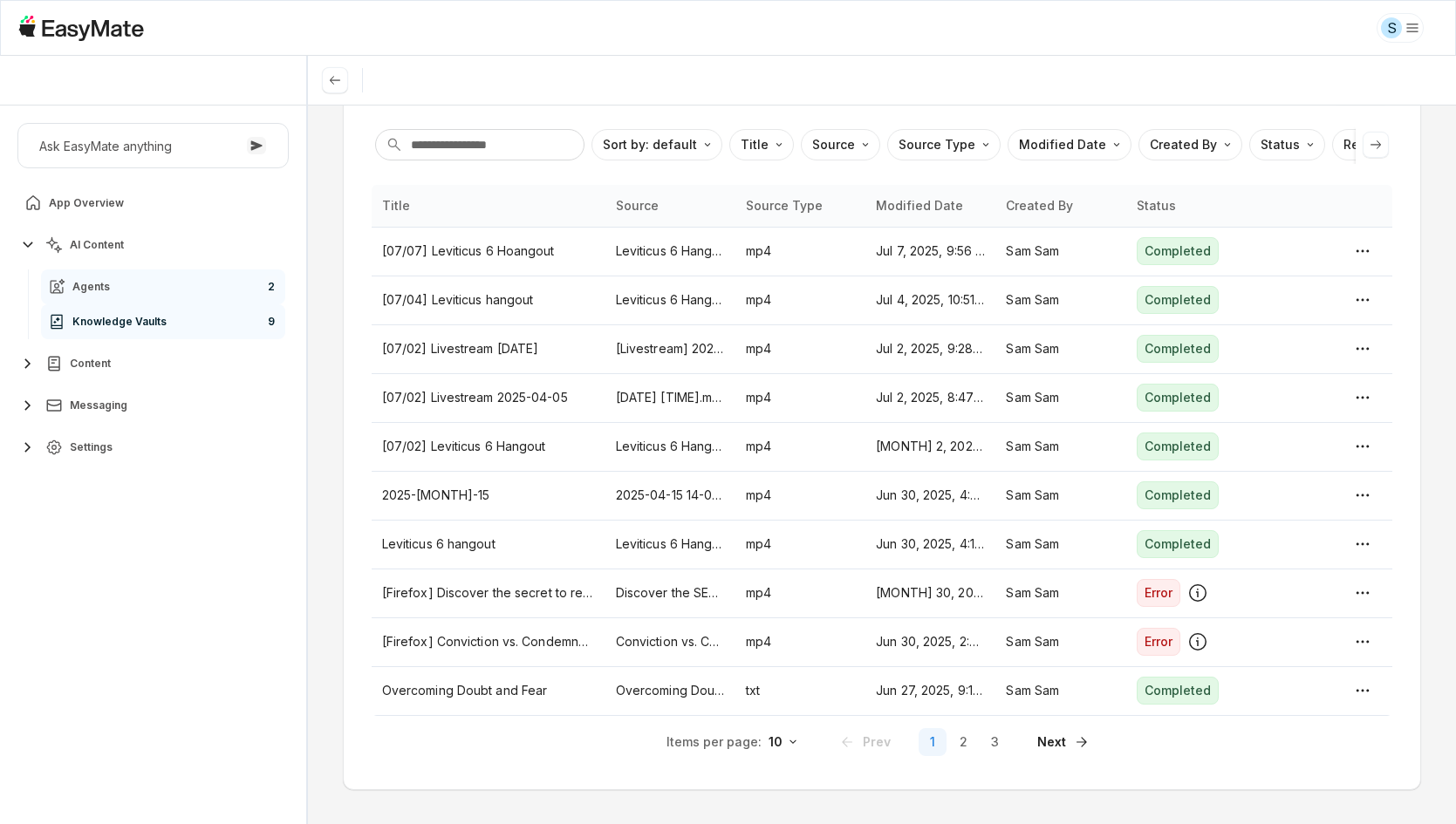 click on "Agents 2" at bounding box center (163, 287) 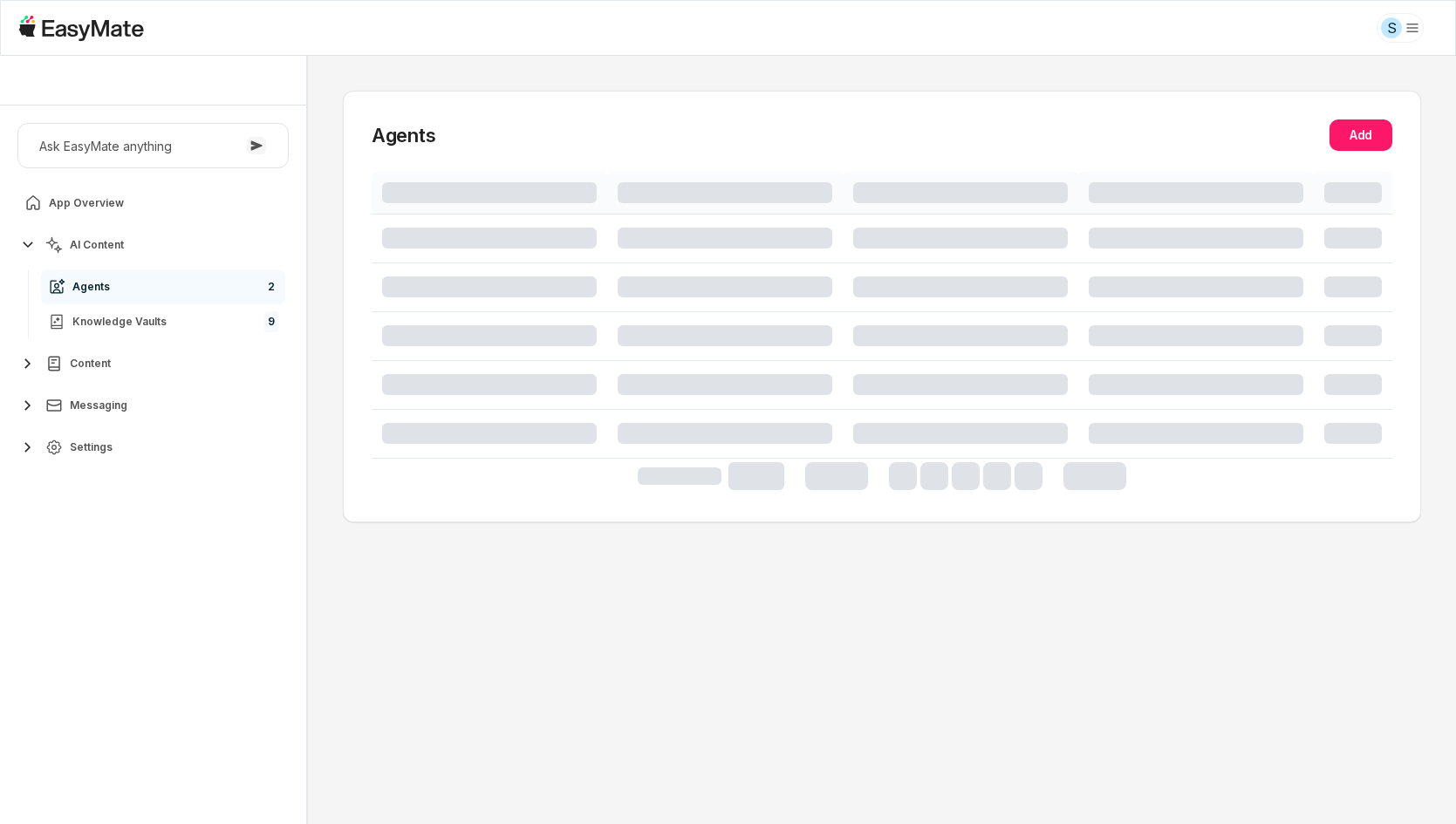click on "Ask EasyMate anything App Overview AI Content Agents 2 Knowledge Vaults 9 Content Messaging Settings" at bounding box center [153, 465] 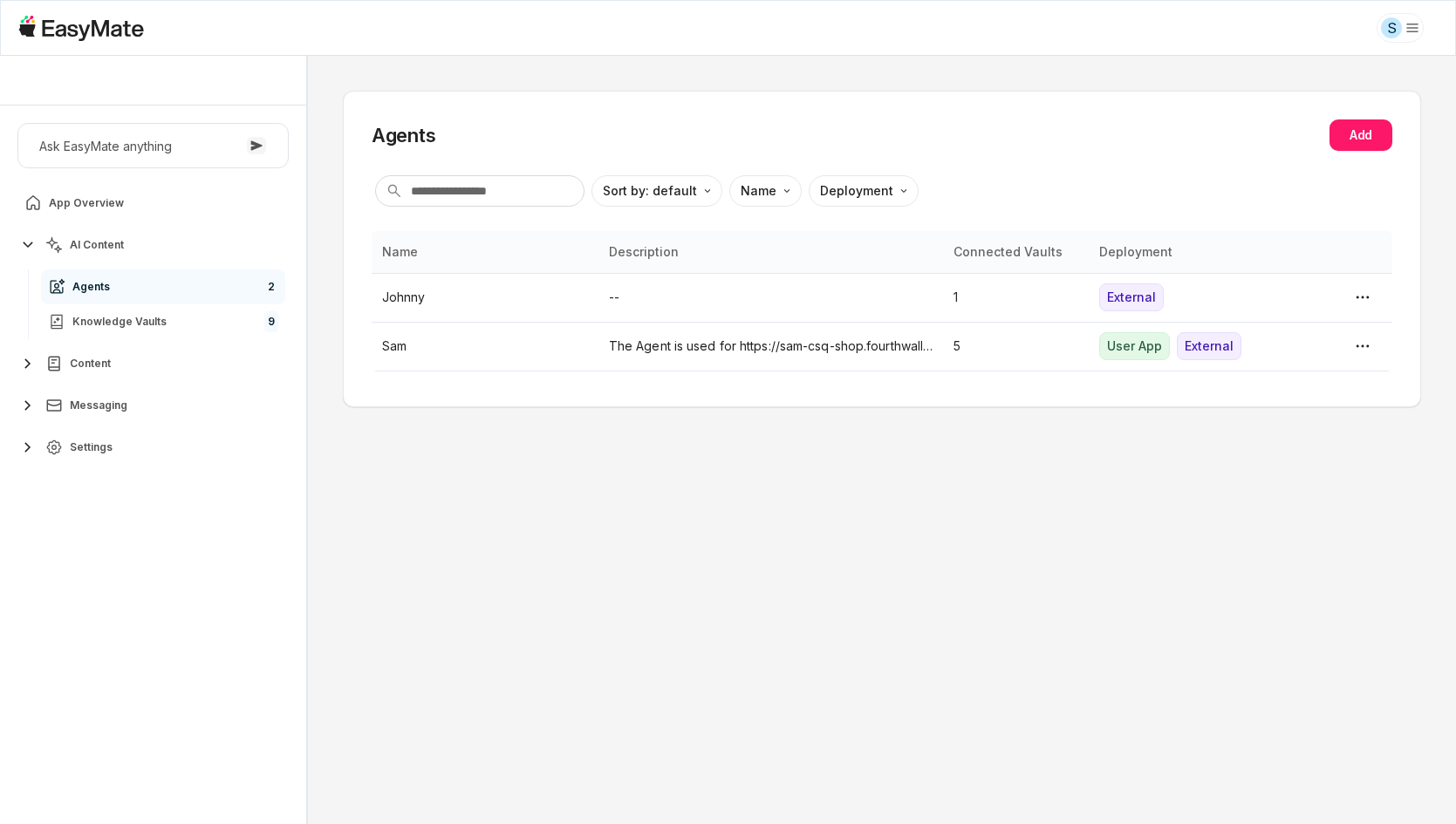 click on "Agents Add Sort by: default Direction Name Deployment Name Description Connected Vaults Deployment Johnny -- 1 External Sam The Agent is used for https://sam-csq-shop.fourthwall.com/ website 5 External User App" at bounding box center (882, 439) 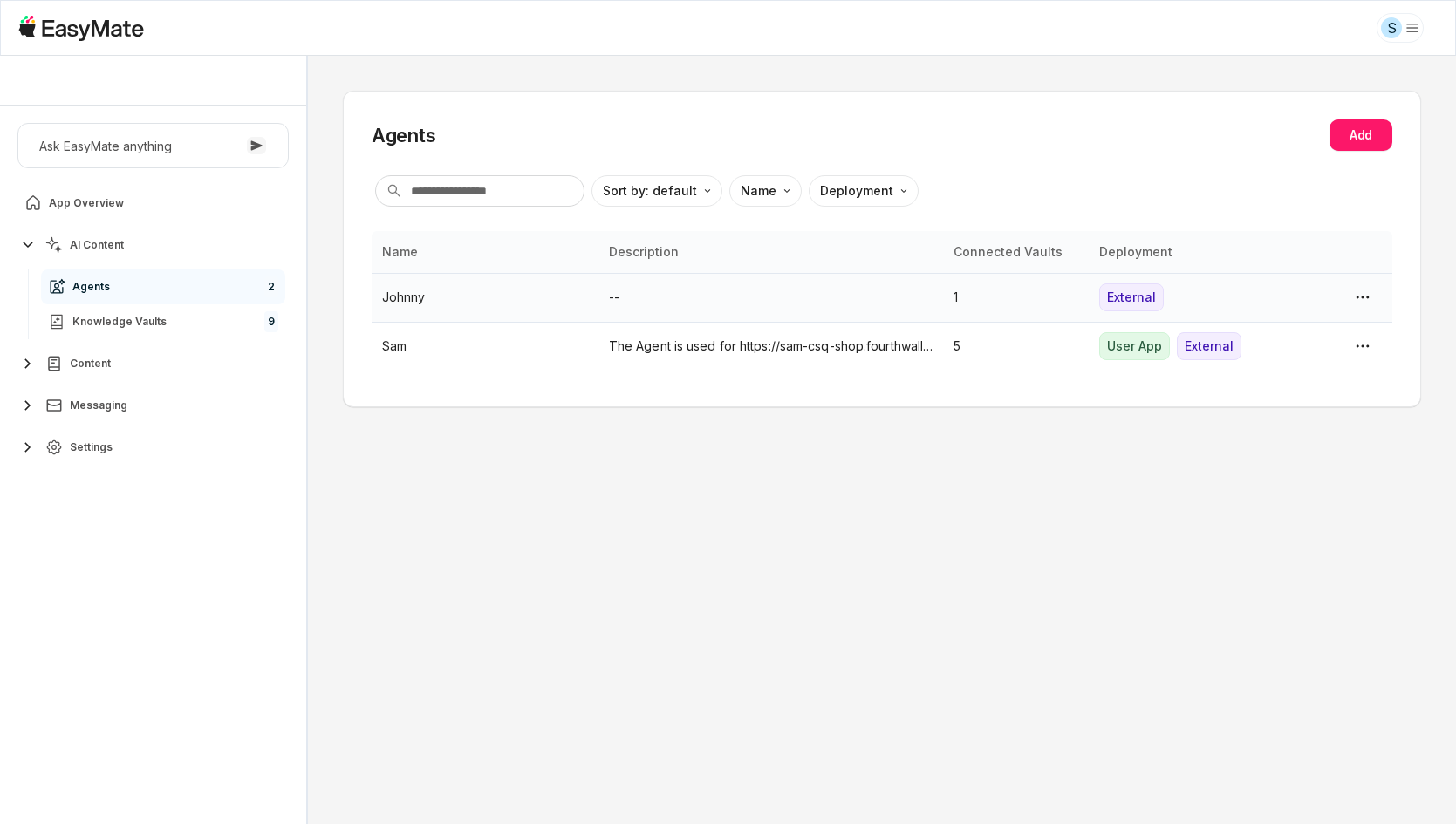 click on "Johnny" at bounding box center (485, 297) 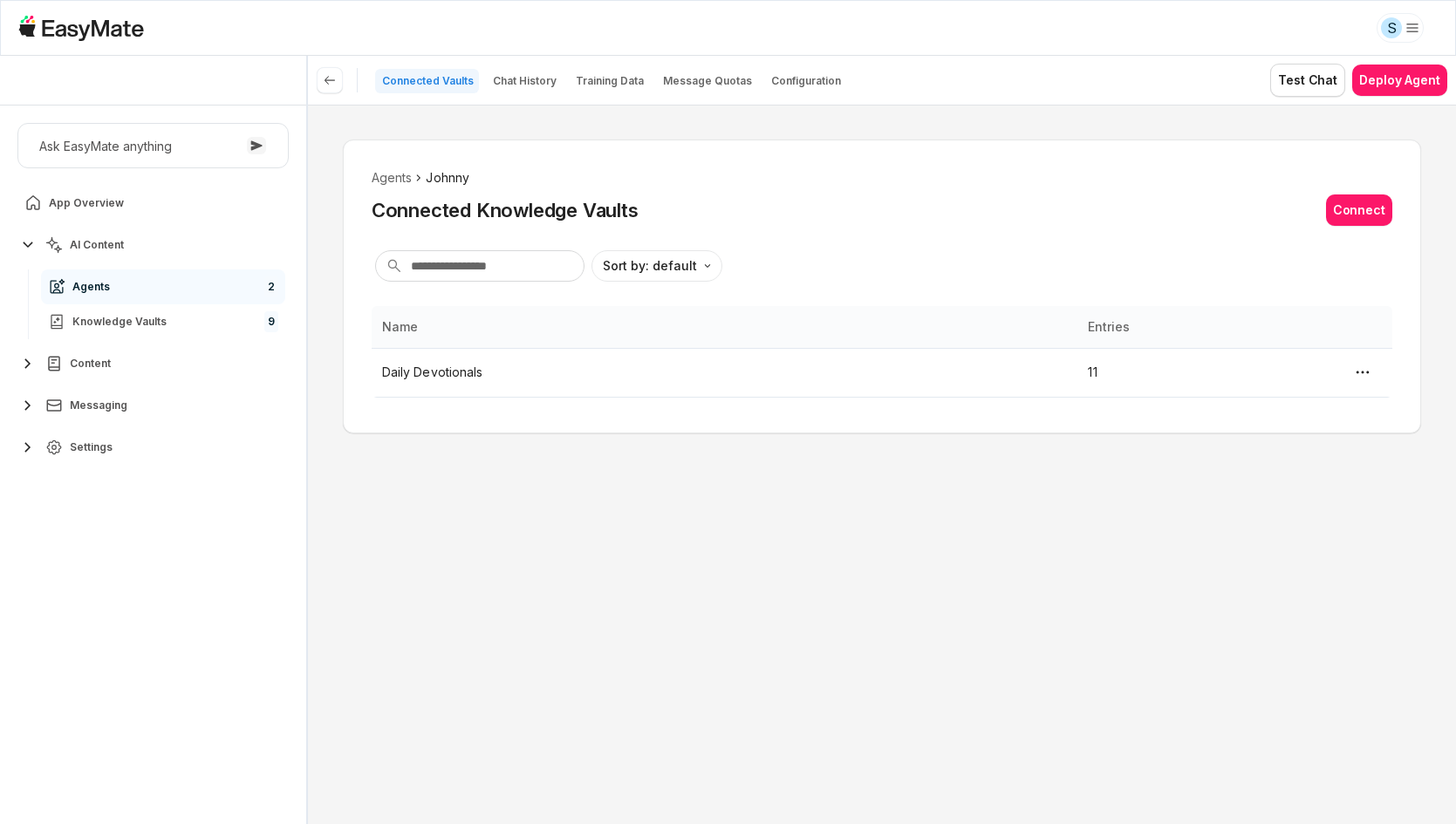 click on "Agents Johnny" at bounding box center (882, 178) 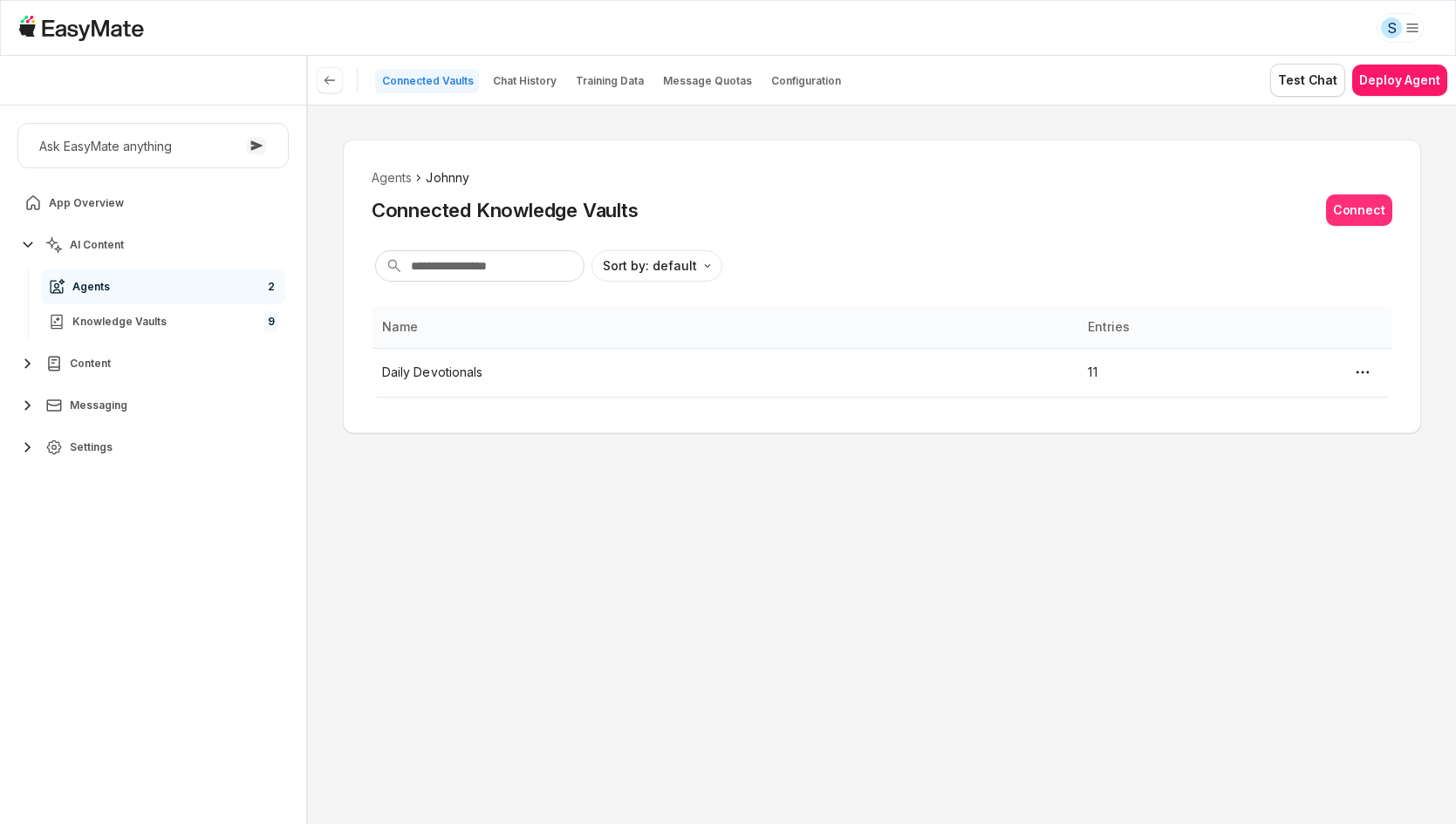 click on "Connect" at bounding box center [1359, 210] 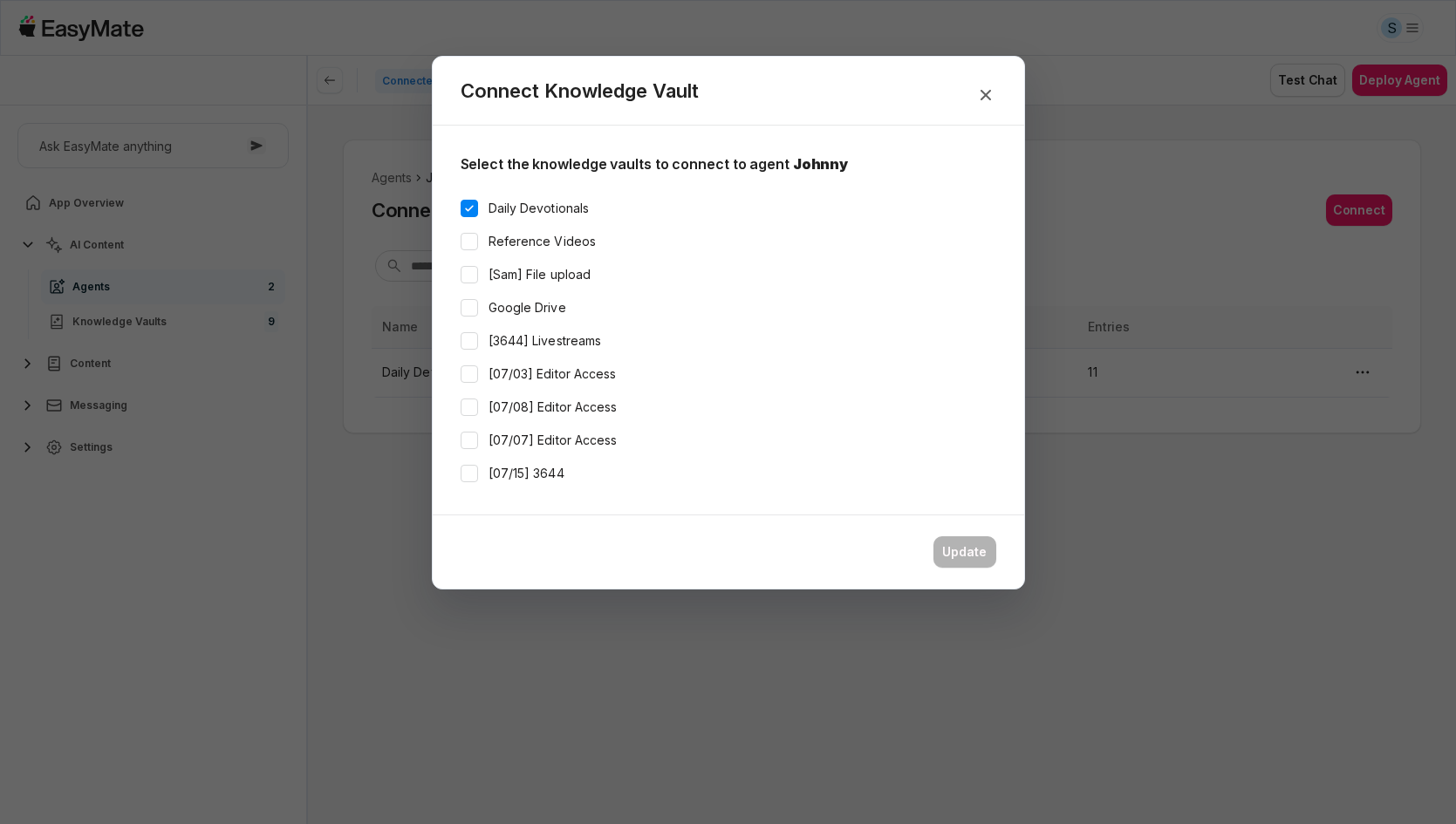 click on "[Sam] File upload" at bounding box center (540, 275) 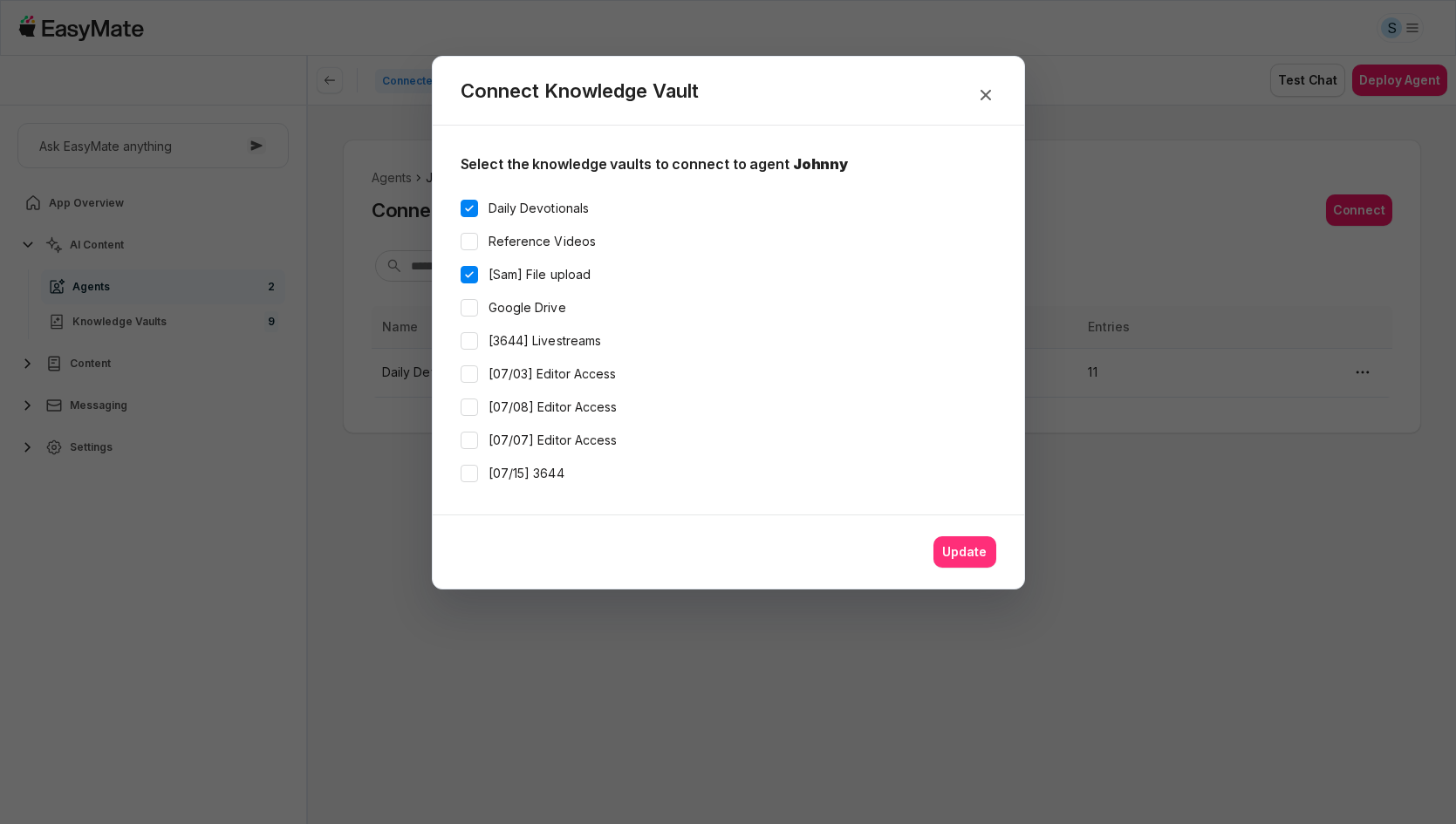 click on "Update" at bounding box center (965, 552) 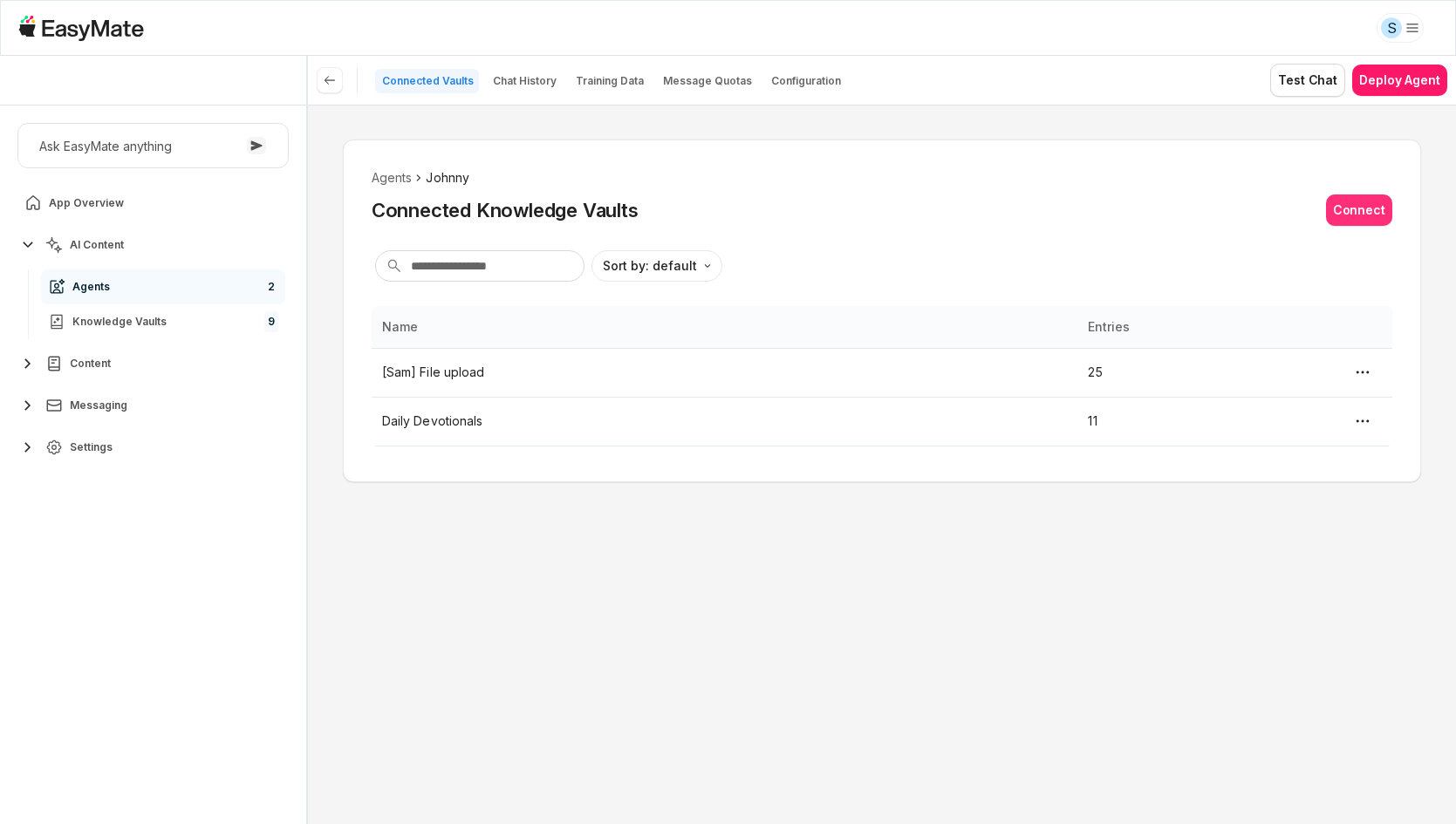 click on "Connect" at bounding box center [1359, 210] 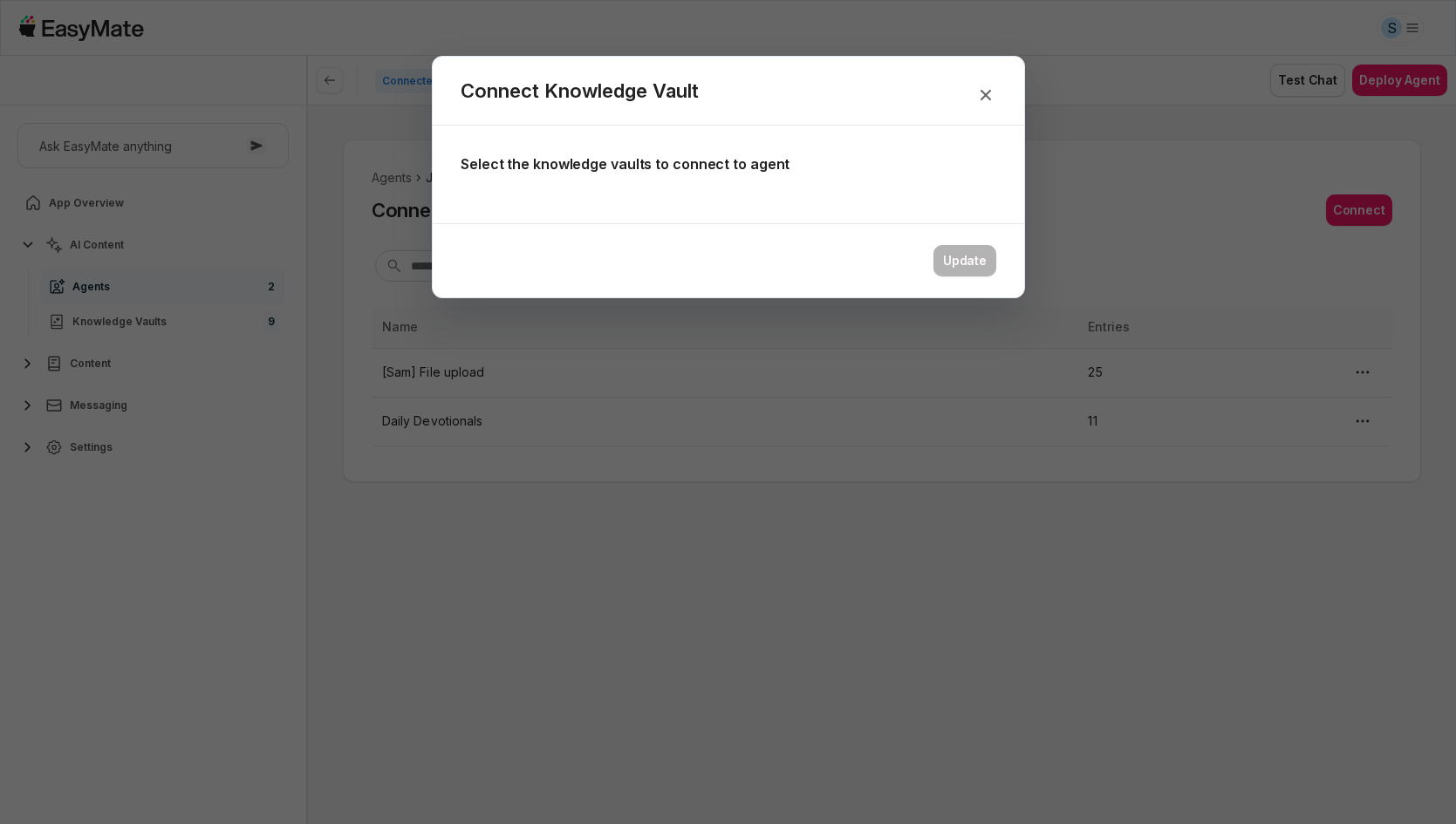 click at bounding box center [728, 412] 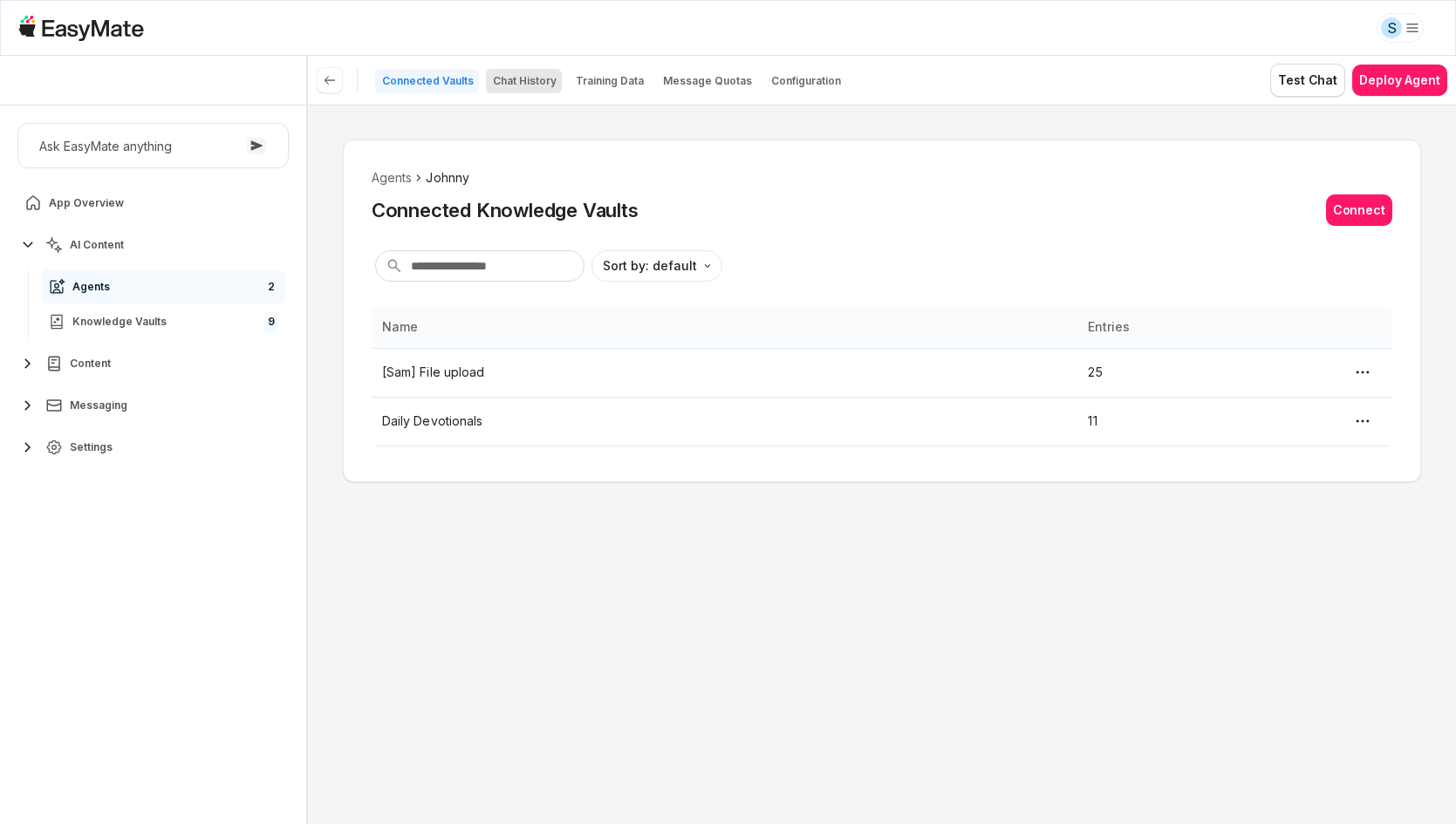 click on "Chat History" at bounding box center [524, 81] 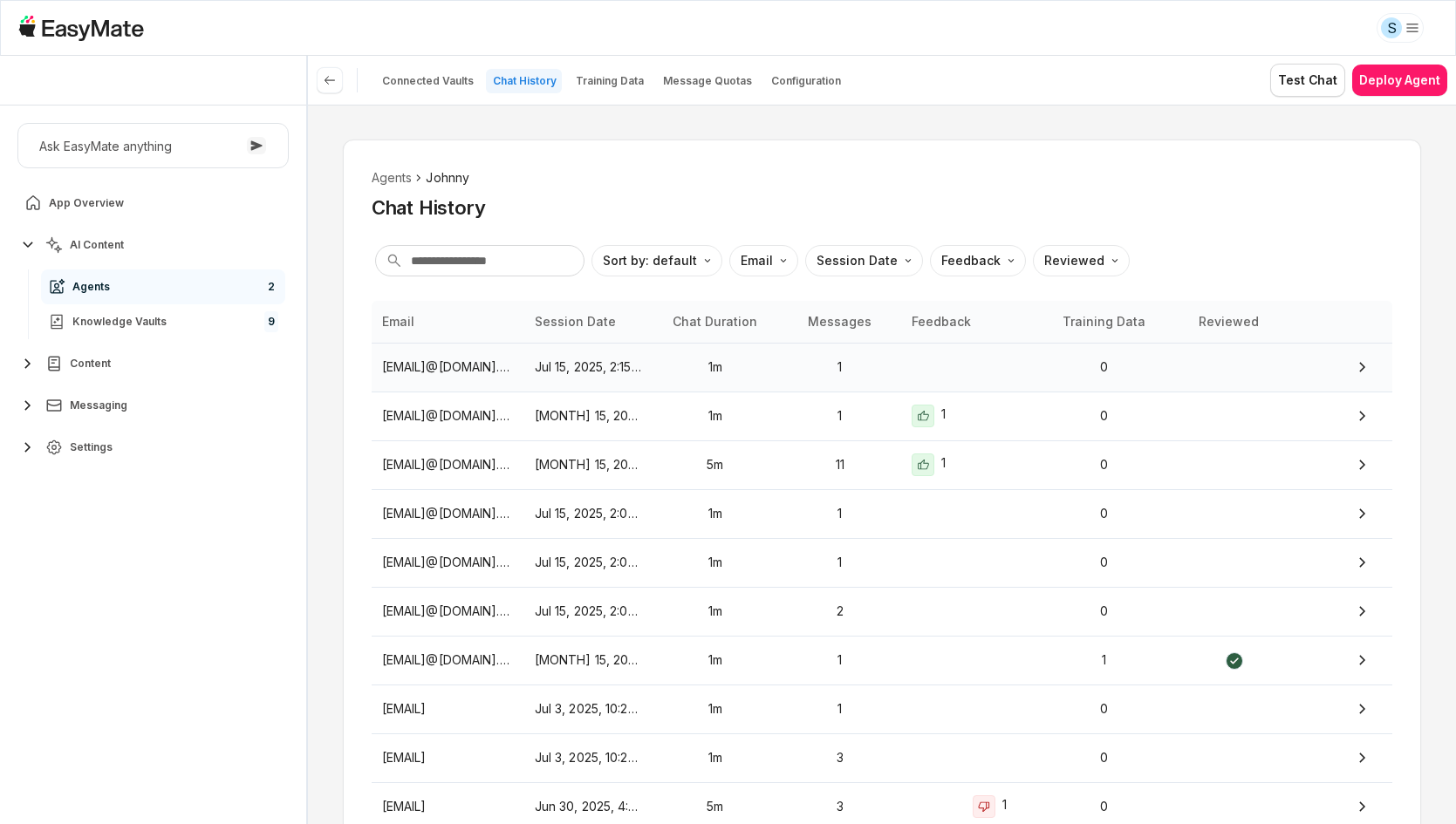 click on "1m" at bounding box center (715, 367) 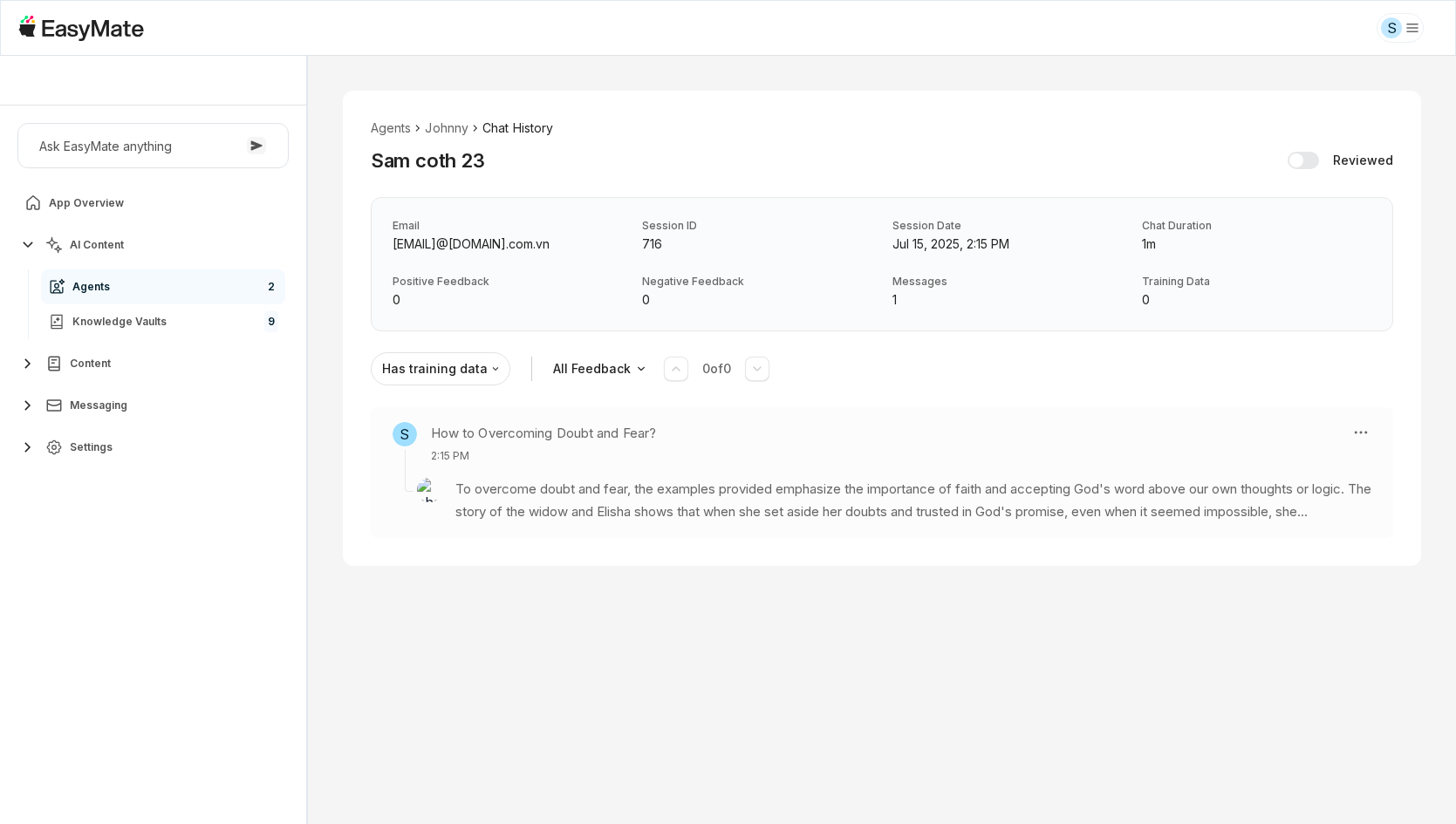 click on "To overcome doubt and fear, the examples provided emphasize the importance of faith and accepting God's word above our own thoughts or logic. The story of the widow and Elisha shows that when she set aside her doubts and trusted in God's promise, even when it seemed impossible, she experienced a miracle. This teaches that true faith means putting aside our own reasoning and believing in God's truth, even when it doesn't make sense to us. Additionally, faith is strengthened by hearing and immersing ourselves in the word of God—reading scripture, listening to the Gospel, and surrounding ourselves with God's promises. As we do this, our faith grows and we become more confident in trusting God, which helps us overcome doubt and fear. Knowledge Entries: daily_devotional_35502.txt daily_devotional_35510.txt" at bounding box center [882, 494] 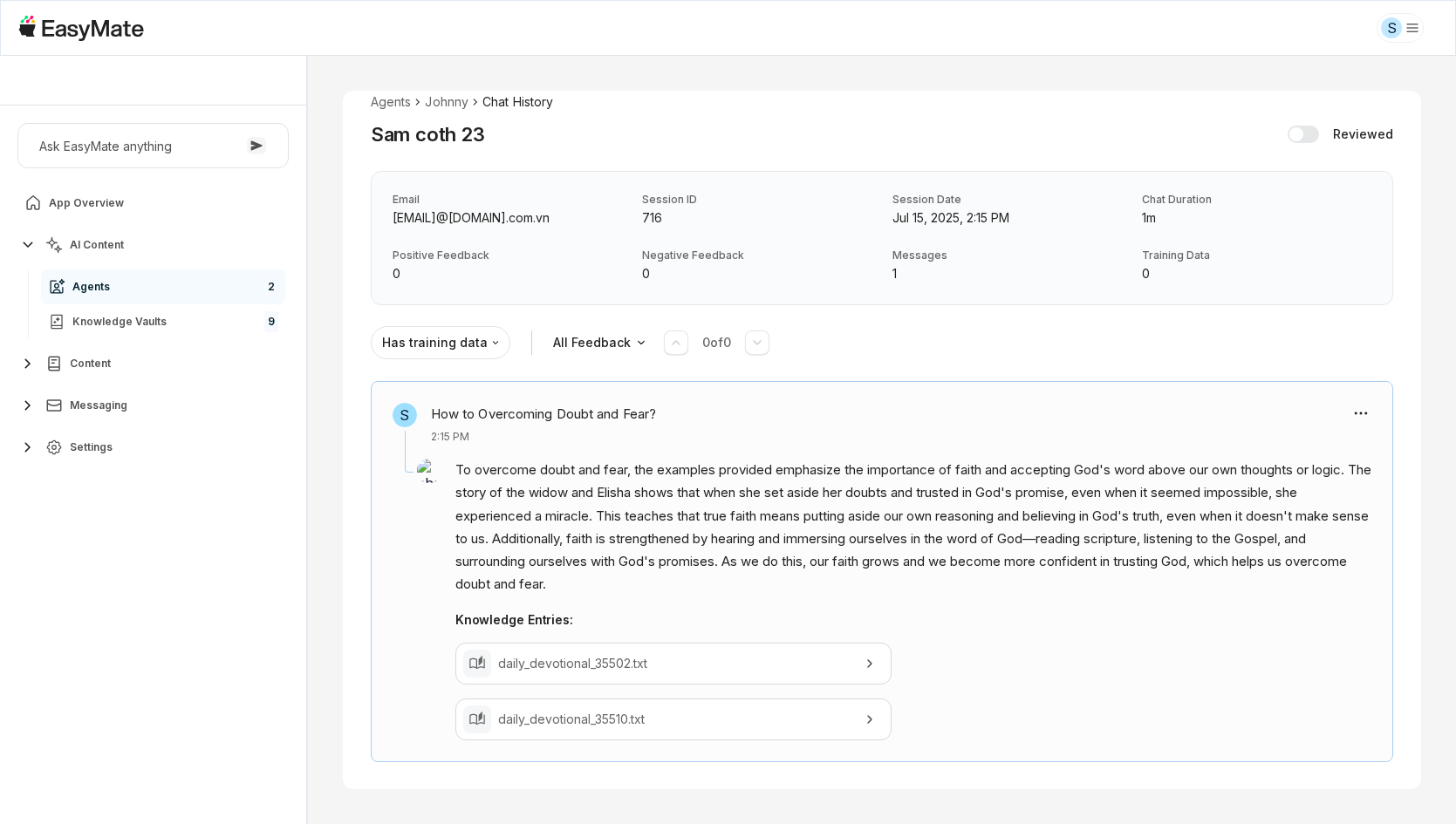 scroll, scrollTop: 26, scrollLeft: 0, axis: vertical 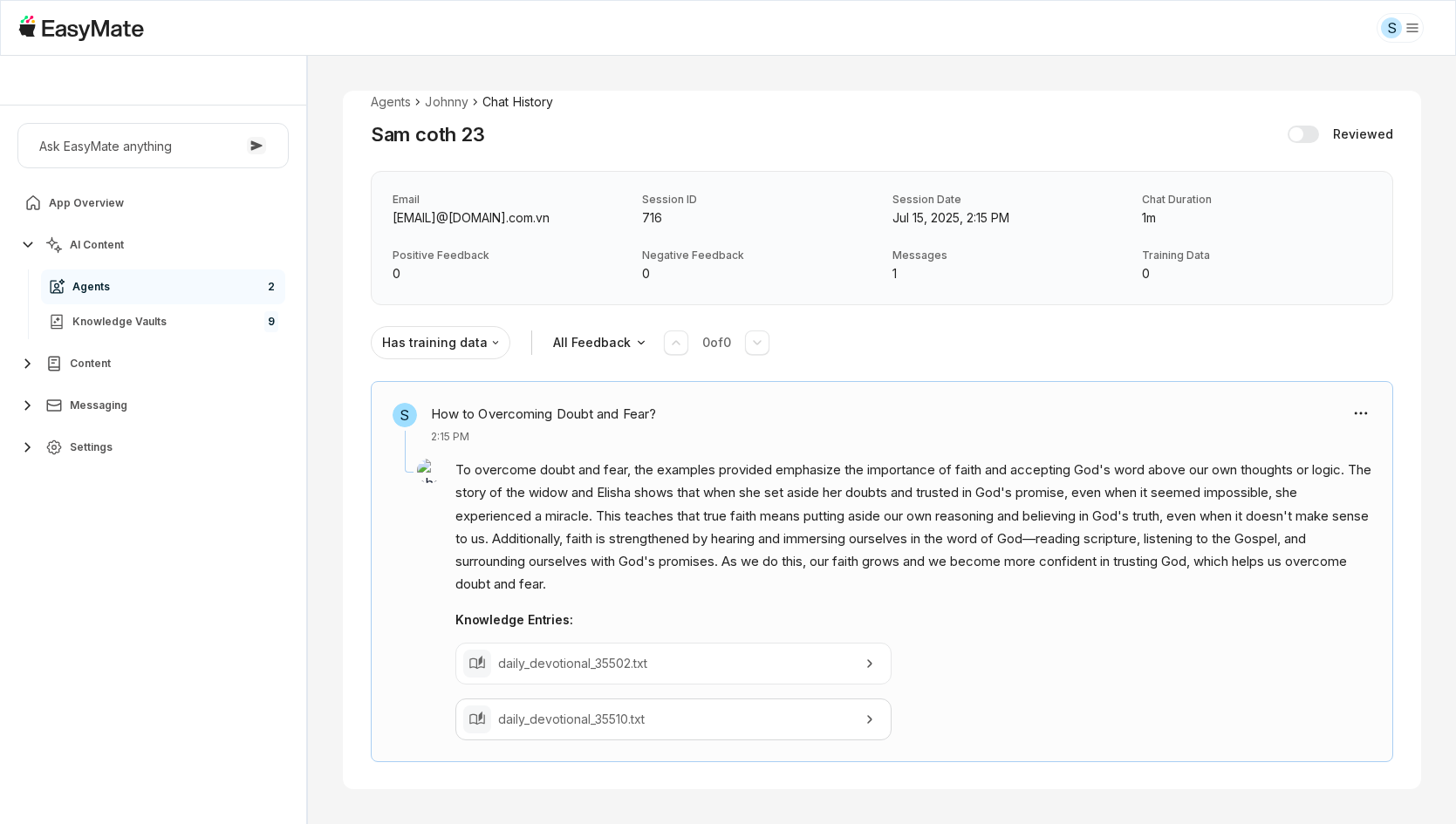 click on "daily_devotional_35502.txt" at bounding box center (673, 664) 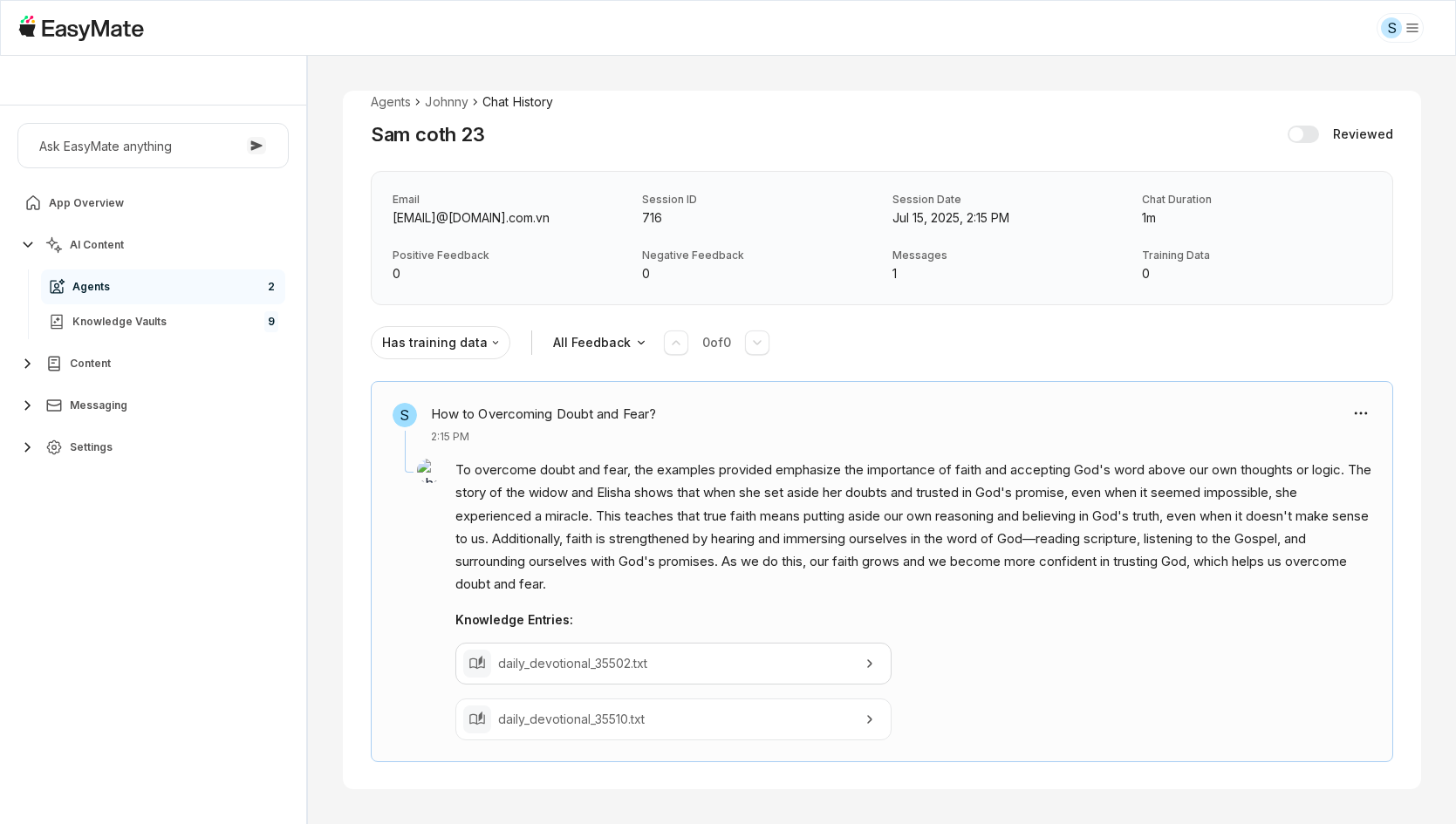 click on "daily_devotional_35510.txt" at bounding box center [673, 719] 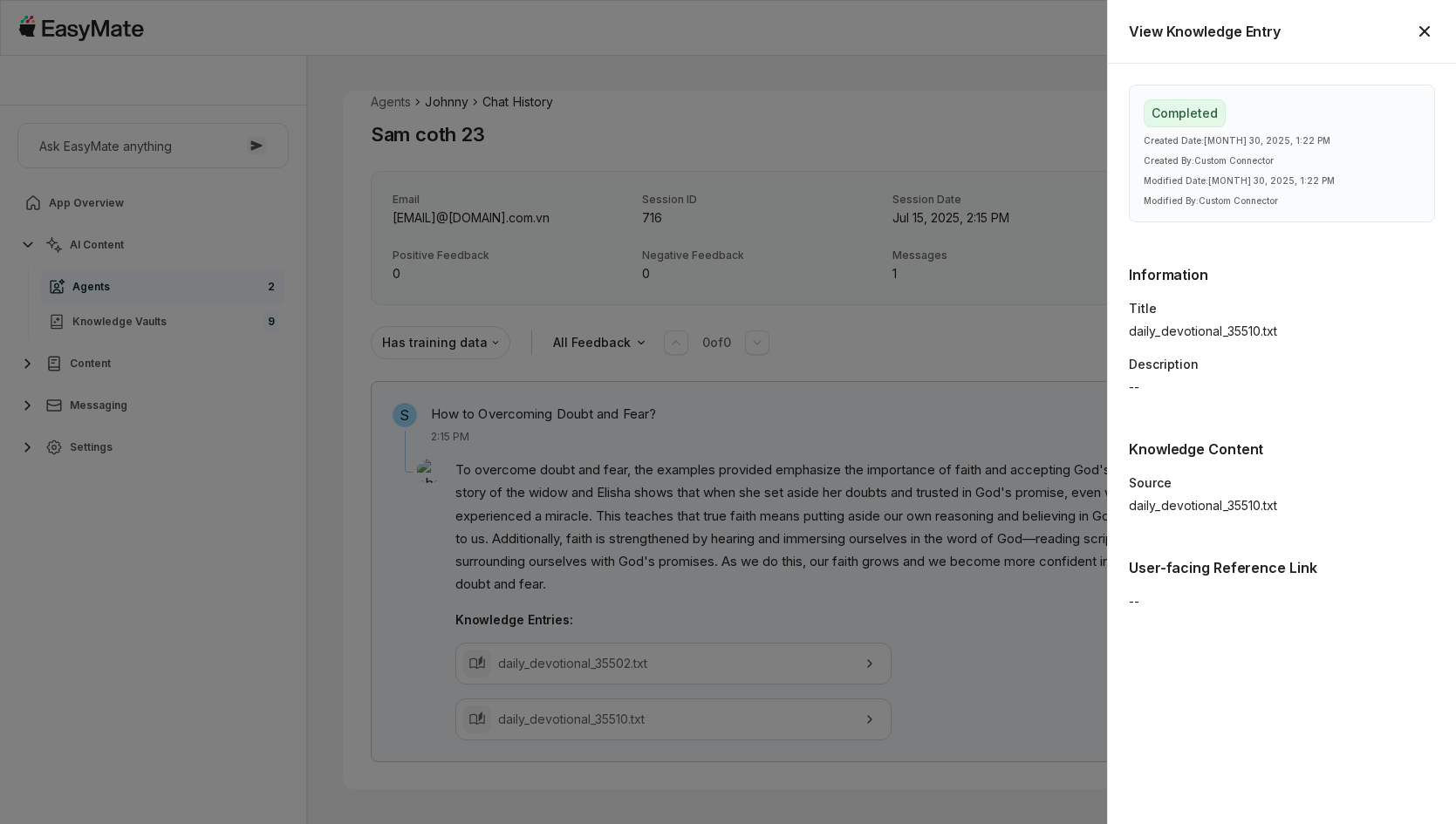 click on "Johnny" at bounding box center [447, 102] 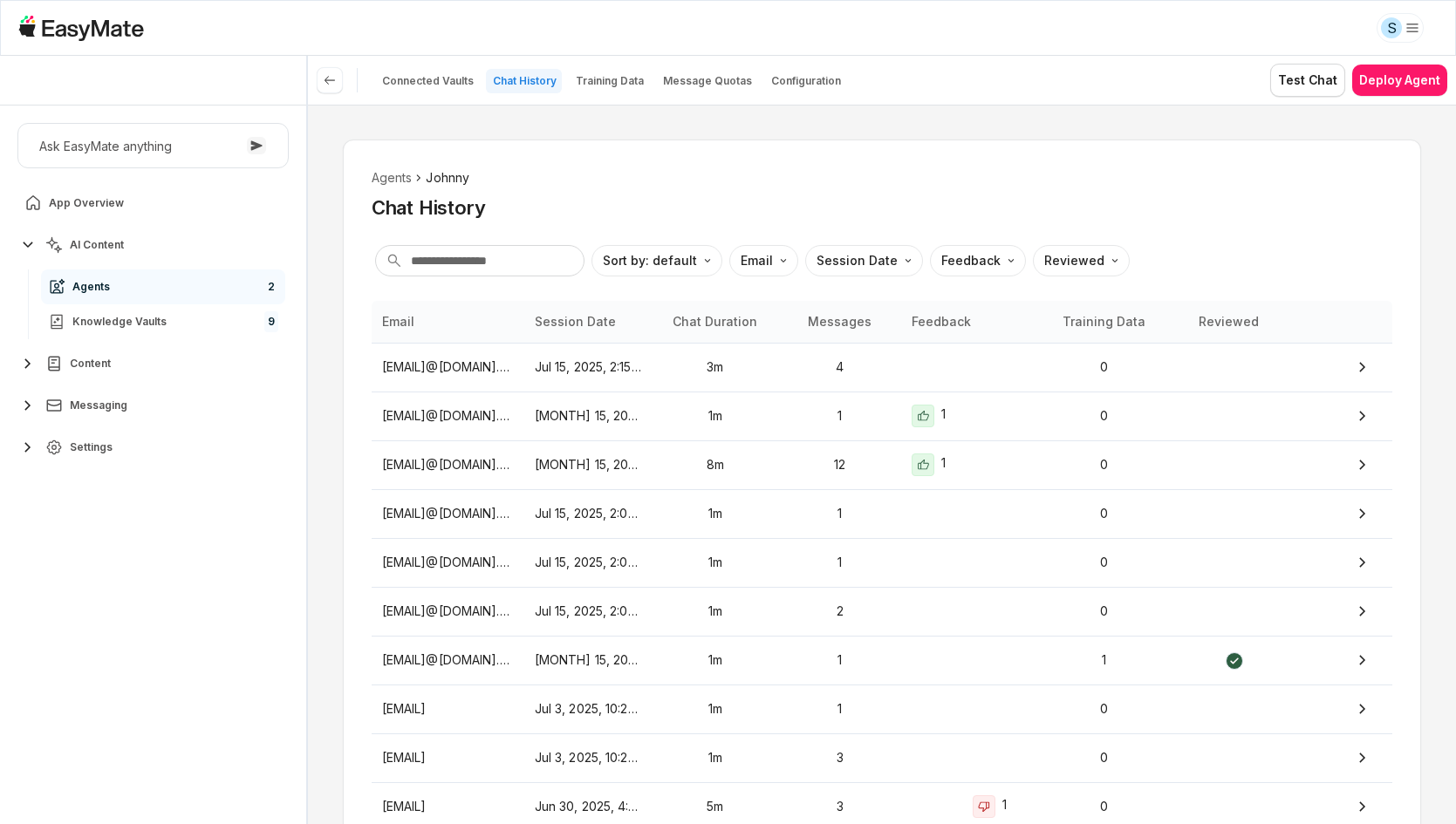 click on "Agents Johnny Chat History Sort by: default Direction Email Session Date Feedback Reviewed Email Session Date Chat Duration Messages Feedback Training Data Reviewed phuc.nguyen+coth23@asnet.com.vn Jul 15, 2025, 2:15 PM  3m 4 0 phuc.nguyen+coth23@asnet.com.vn Jul 15, 2025, 2:13 PM 1m 1 1 0 phuc.nguyen+coth23@asnet.com.vn Jul 15, 2025, 2:10 PM  8m 12 1 0 phuc.nguyen+coth23@asnet.com.vn Jul 15, 2025, 2:04 PM 1m 1 0 phuc.nguyen+coth23@asnet.com.vn Jul 15, 2025, 2:00 PM 1m 1 0 phuc.nguyen+coth23@asnet.com.vn Jul 15, 2025, 2:00 PM  1m 2 0 phuc.nguyen+coth23@asnet.com.vn Jul 15, 2025, 1:55 PM 1m 1 1 phuc.nguyen@asnet.com.vn Jul 3, 2025, 10:28 AM 1m 1 0 phuc.nguyen@asnet.com.vn Jul 3, 2025, 10:27 AM  1m 3 0 phuc.nguyen+testing+1@asnet.com.vn Jun 30, 2025, 4:37 PM  5m 3 1 0 Items per page: 10 Prev 1 2 3 4 Next" at bounding box center [882, 464] 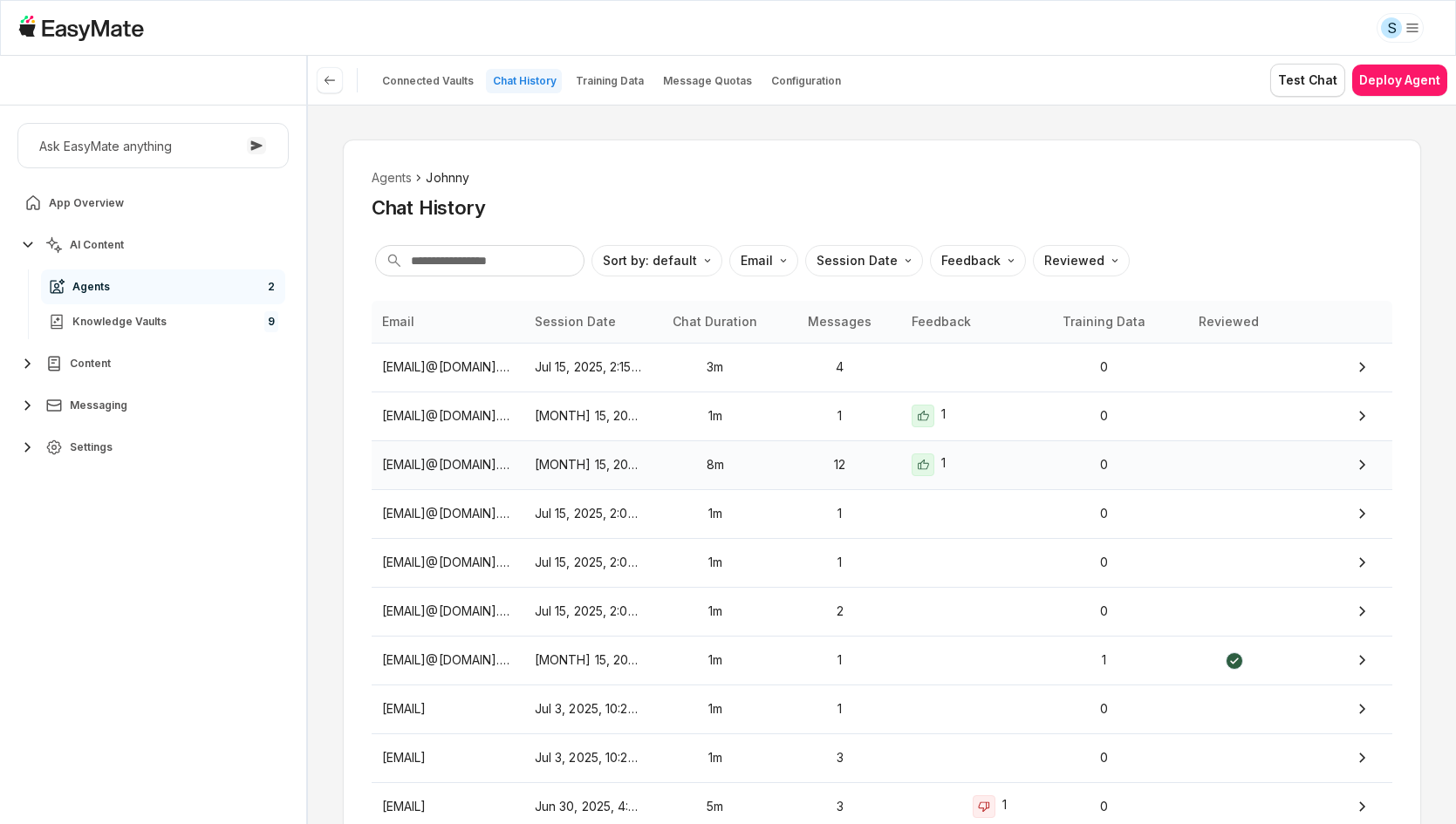 click on "[EMAIL]" at bounding box center (448, 465) 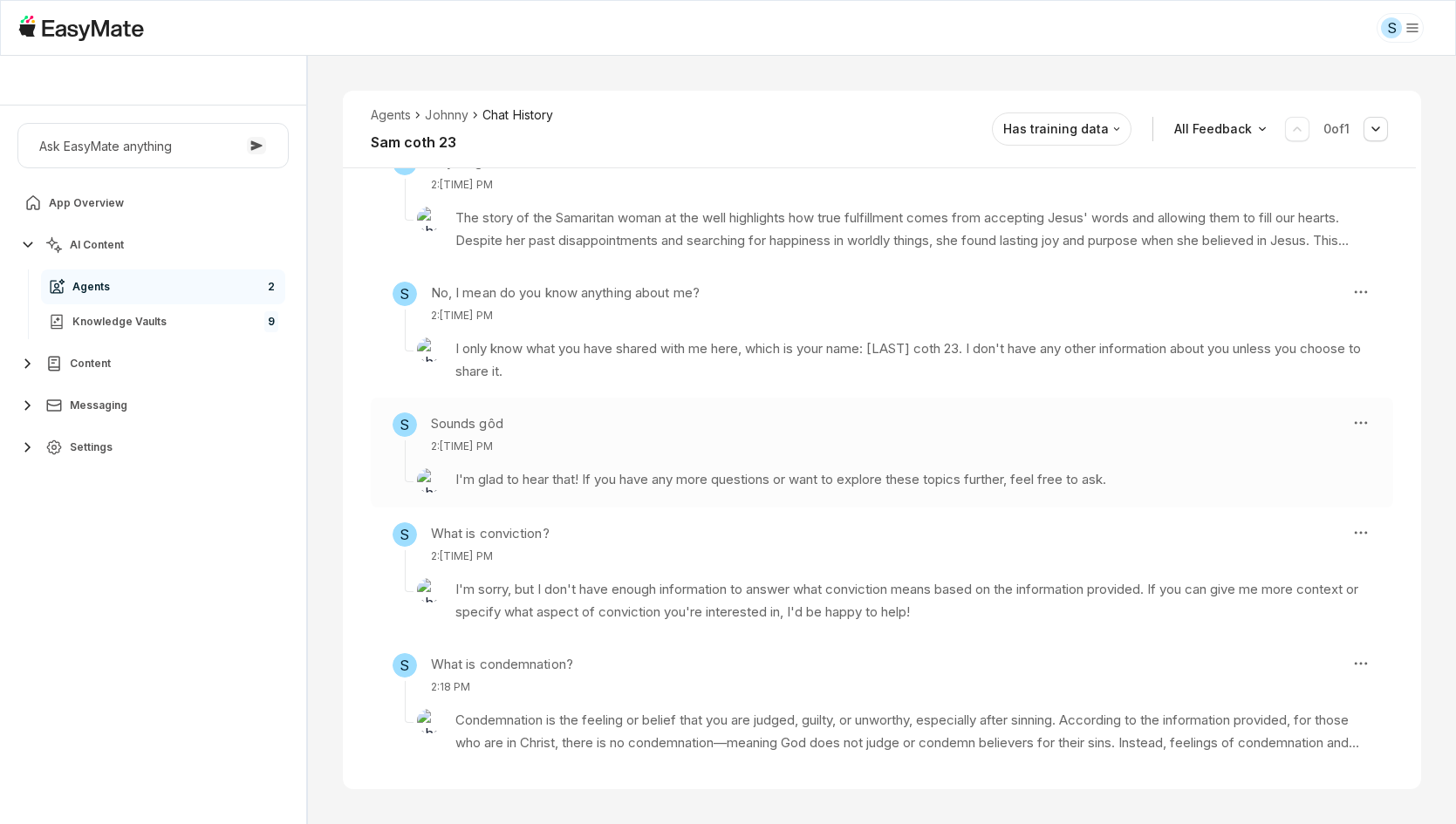 scroll, scrollTop: 1168, scrollLeft: 0, axis: vertical 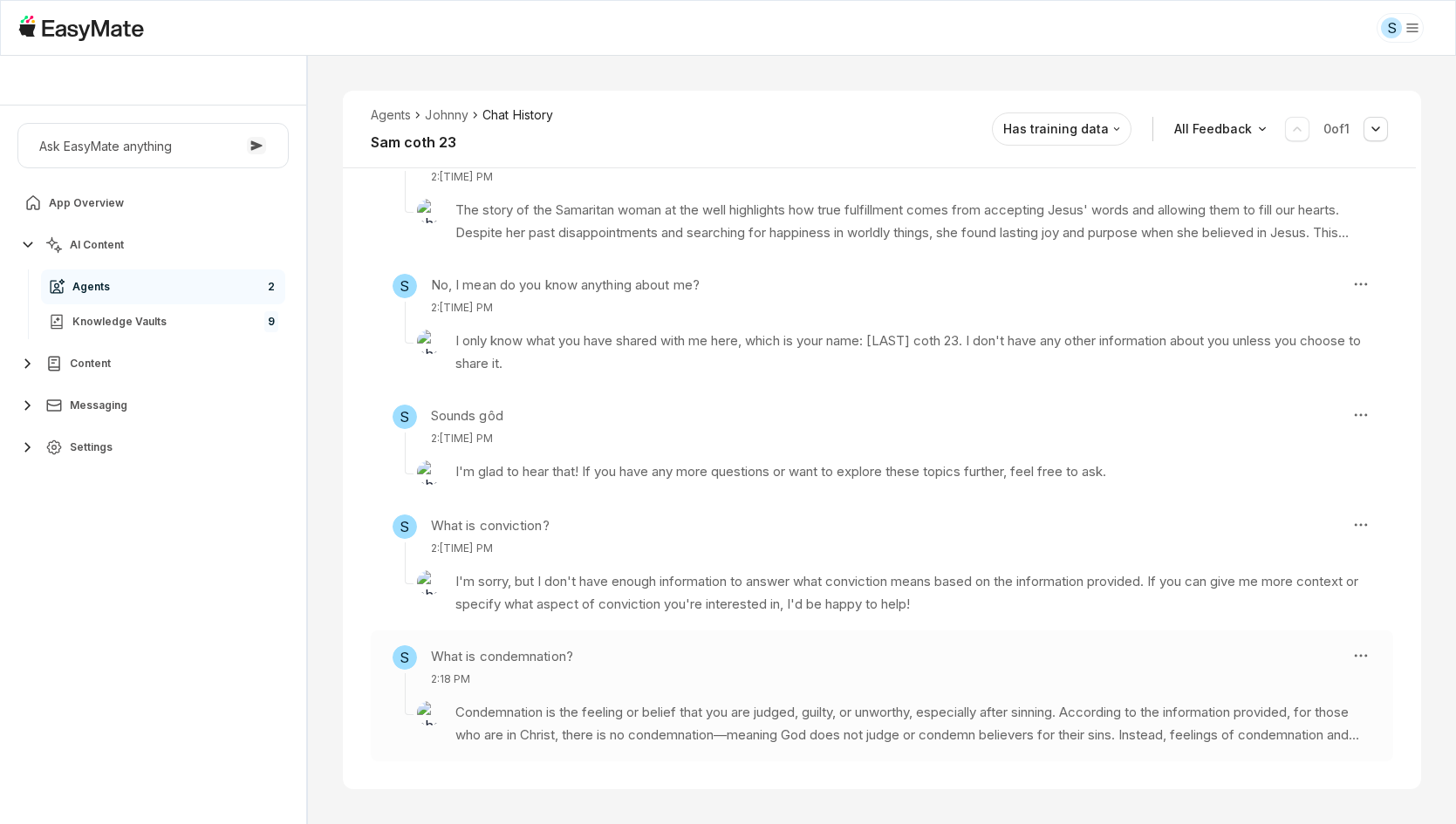 click on "S What is condemnation? 2:18 PM" at bounding box center [865, 666] 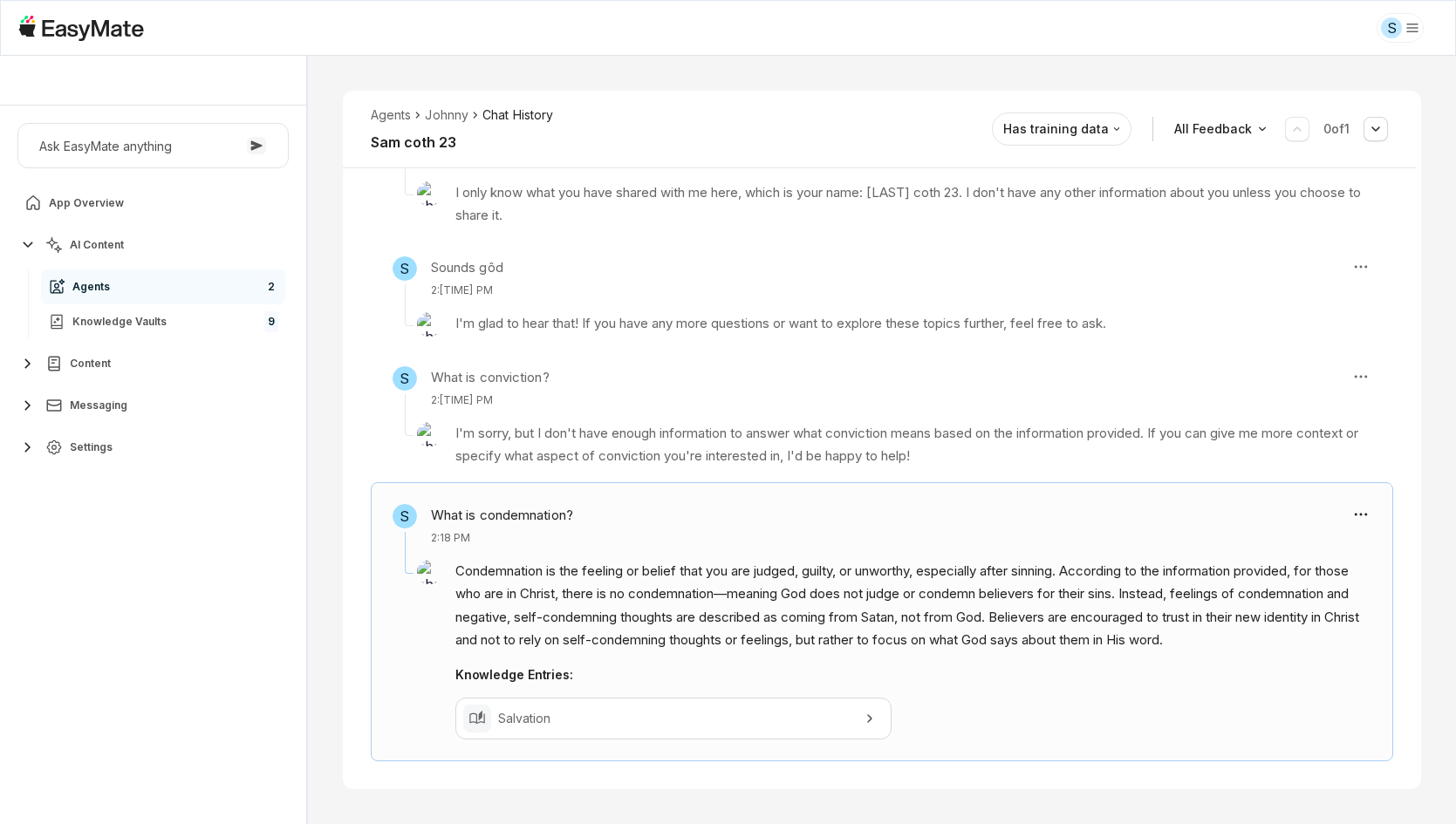 scroll, scrollTop: 1317, scrollLeft: 0, axis: vertical 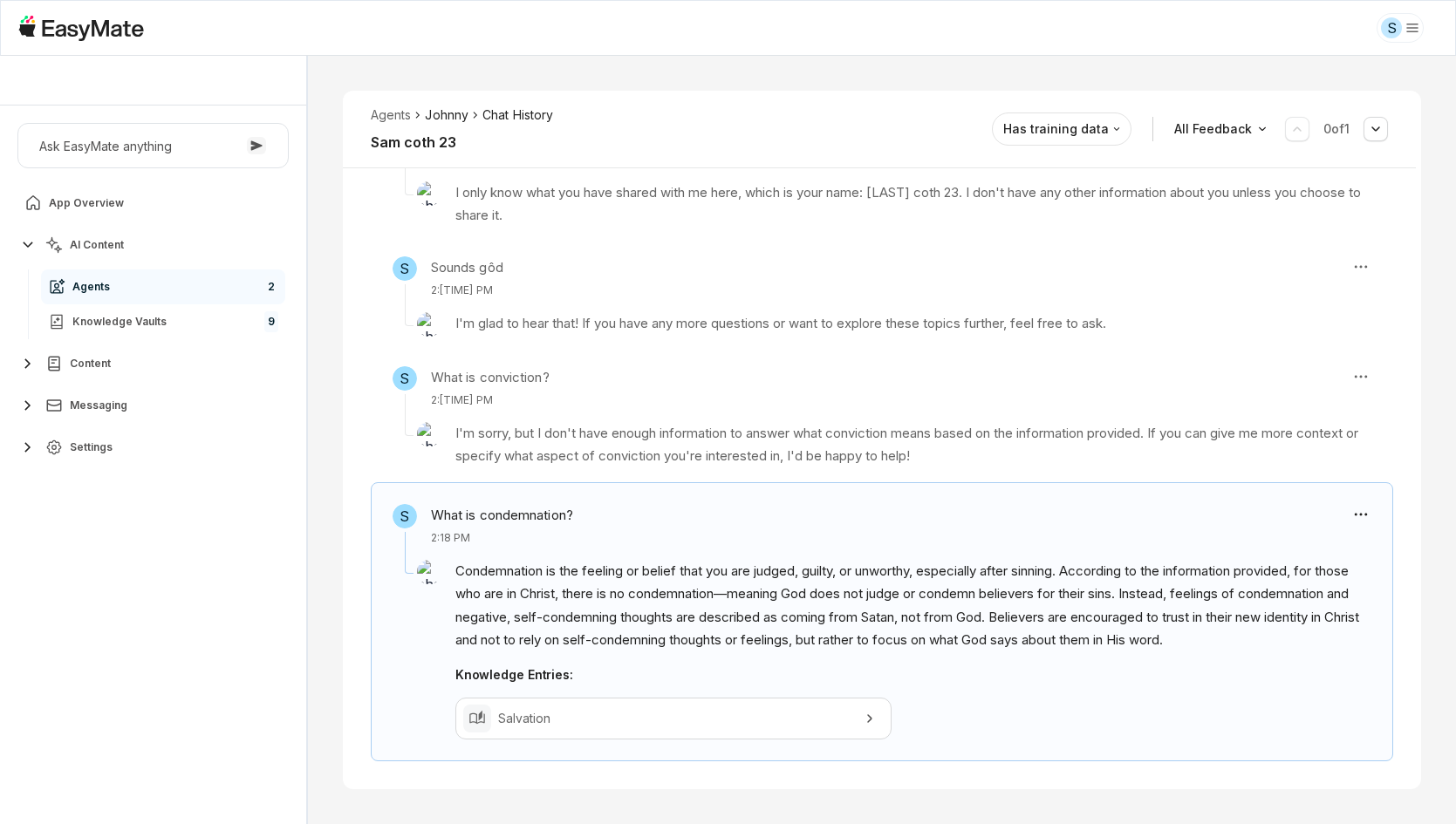 click on "Johnny" at bounding box center (447, 115) 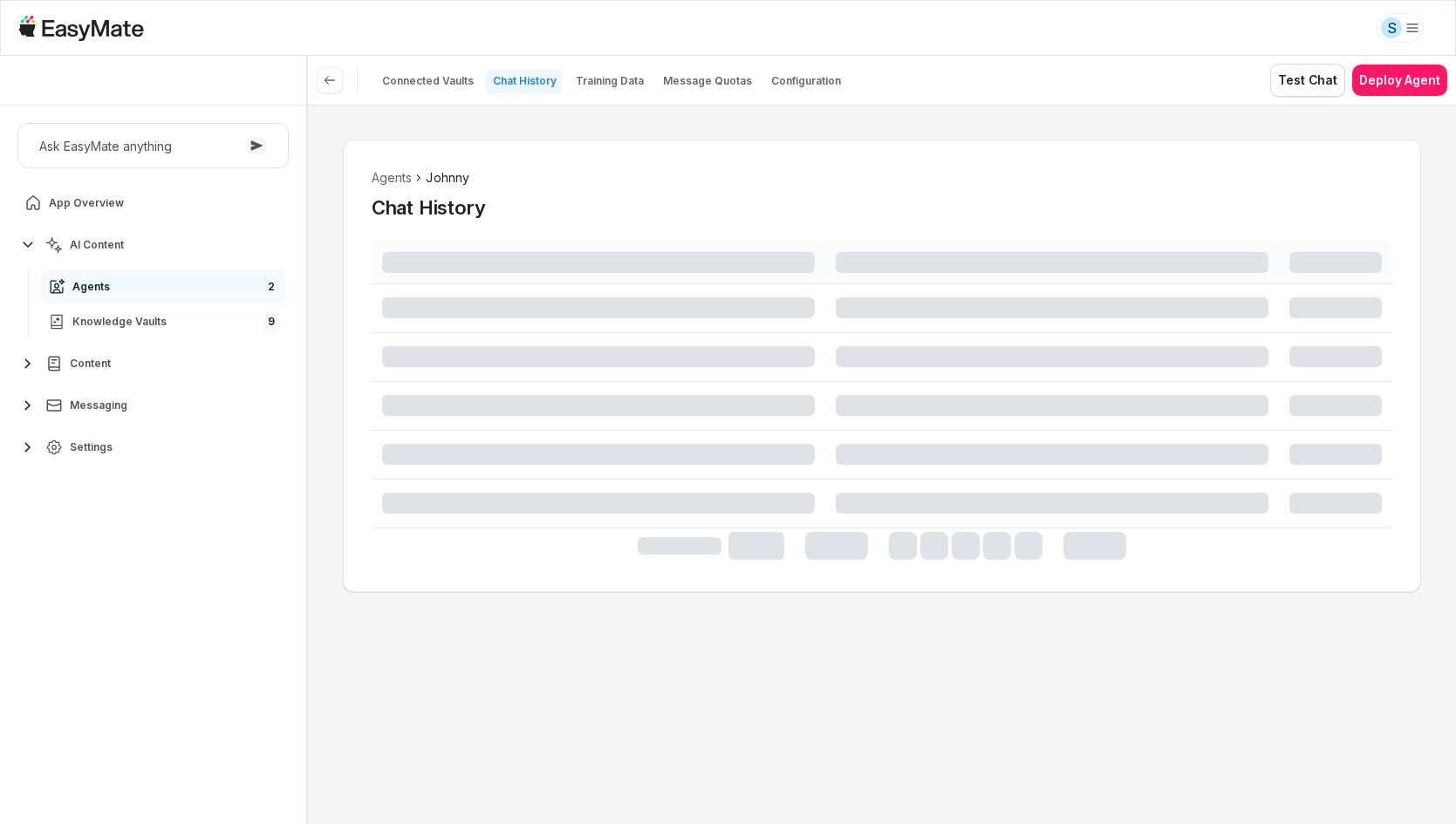click on "Agents Johnny Chat History" at bounding box center (882, 464) 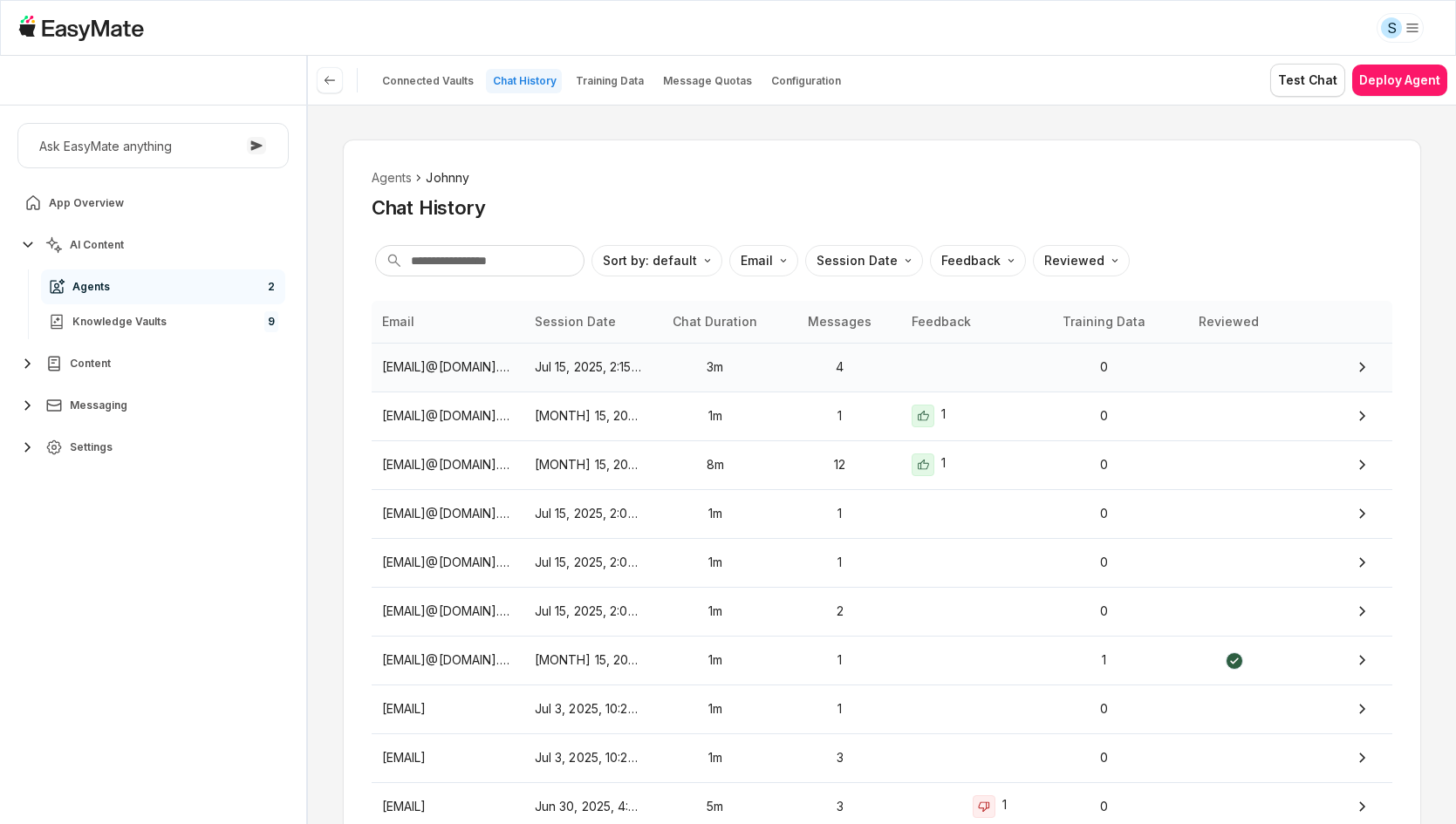 click on "3m" at bounding box center [715, 367] 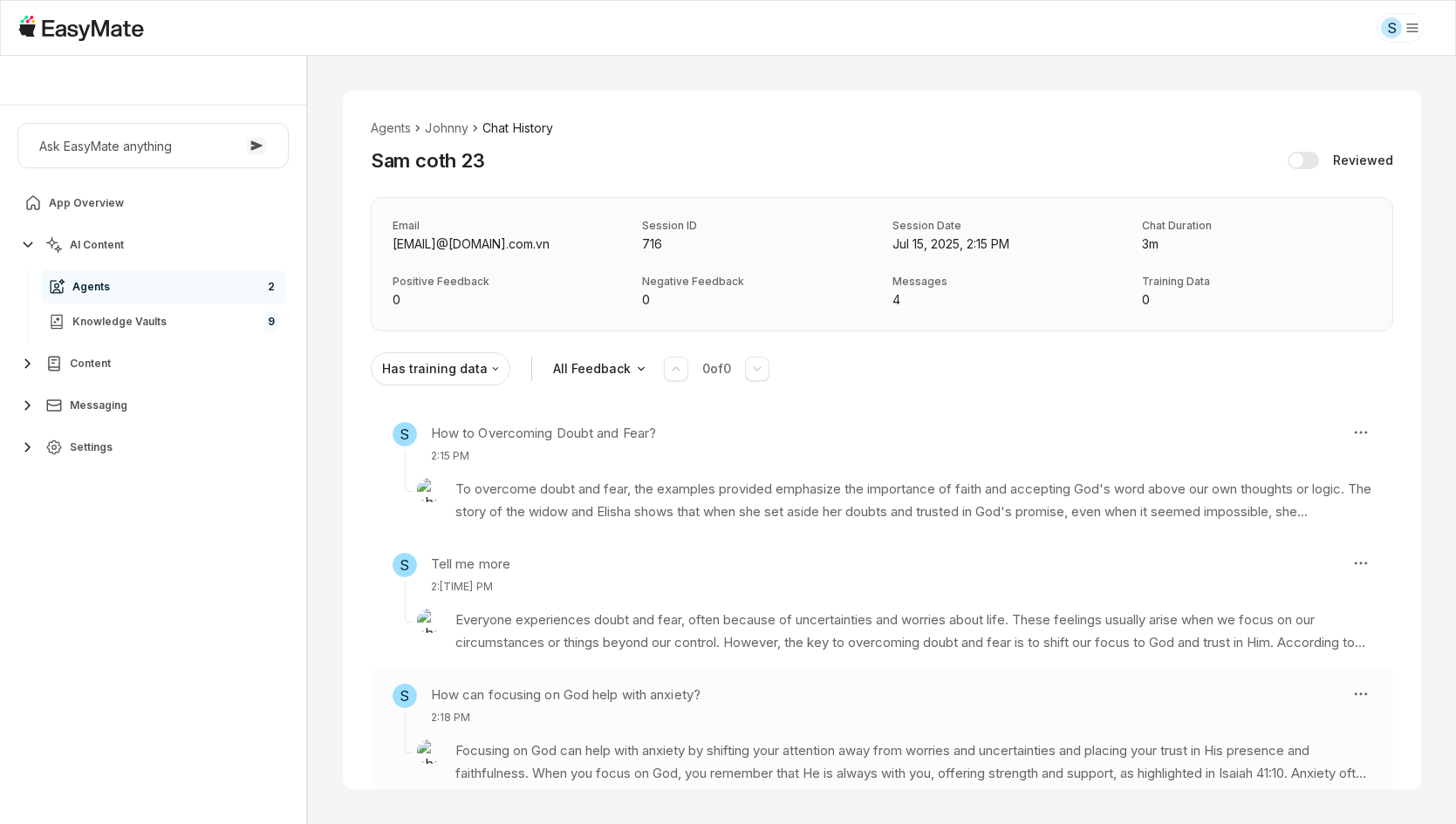 scroll, scrollTop: 169, scrollLeft: 0, axis: vertical 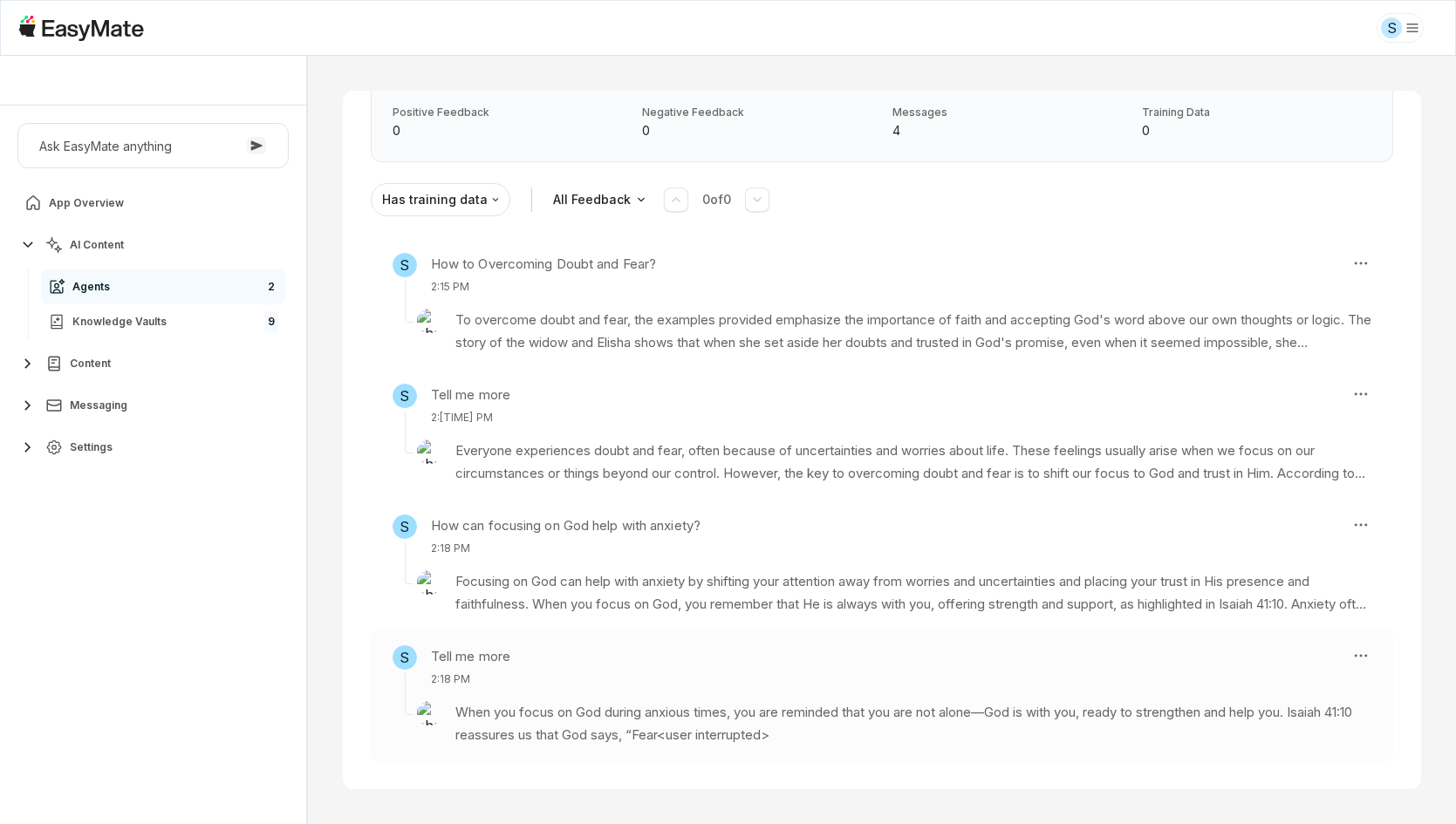 click on "S Tell me more 2:18 PM" at bounding box center (865, 666) 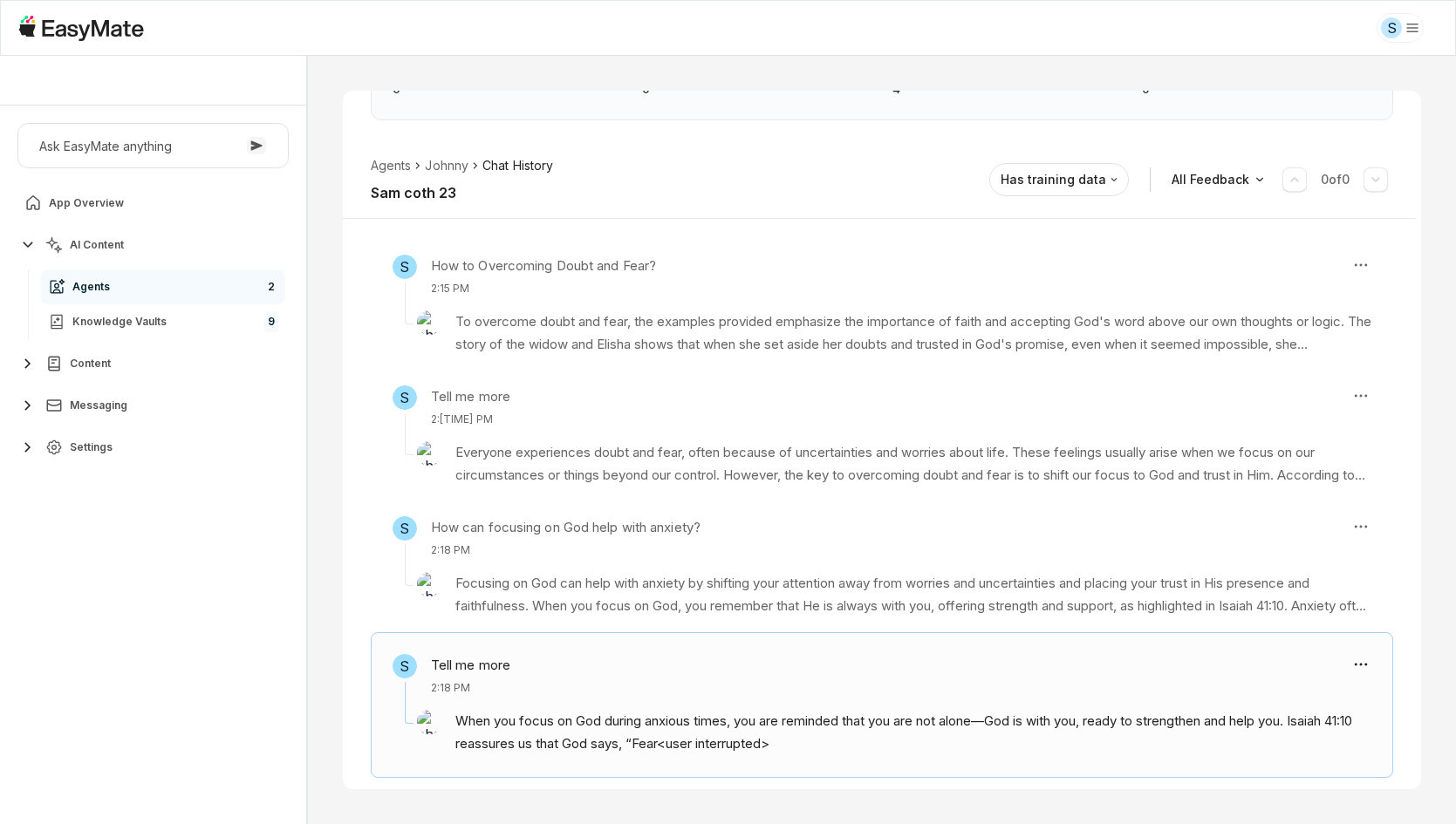 scroll, scrollTop: 199, scrollLeft: 0, axis: vertical 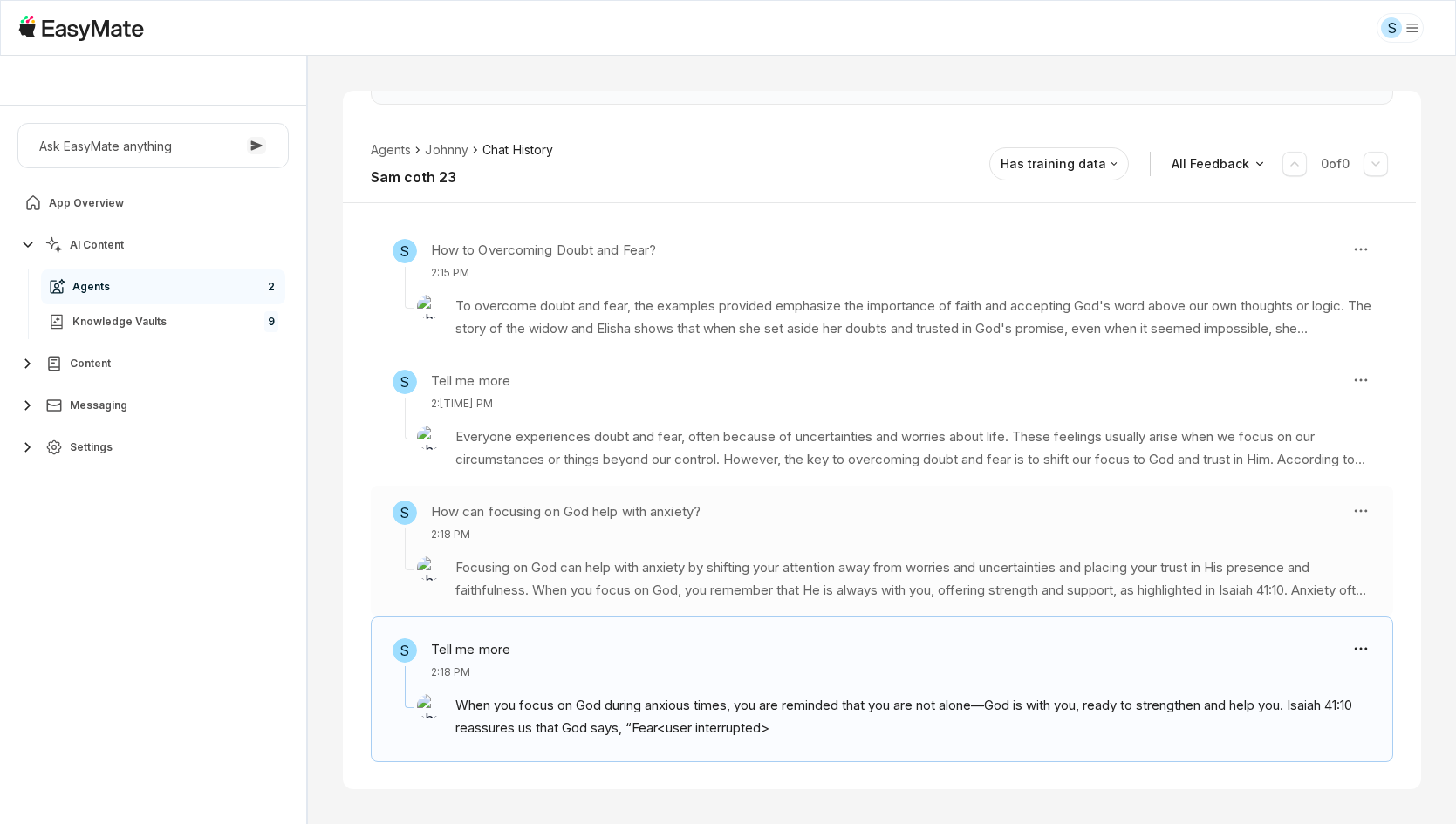 type on "*" 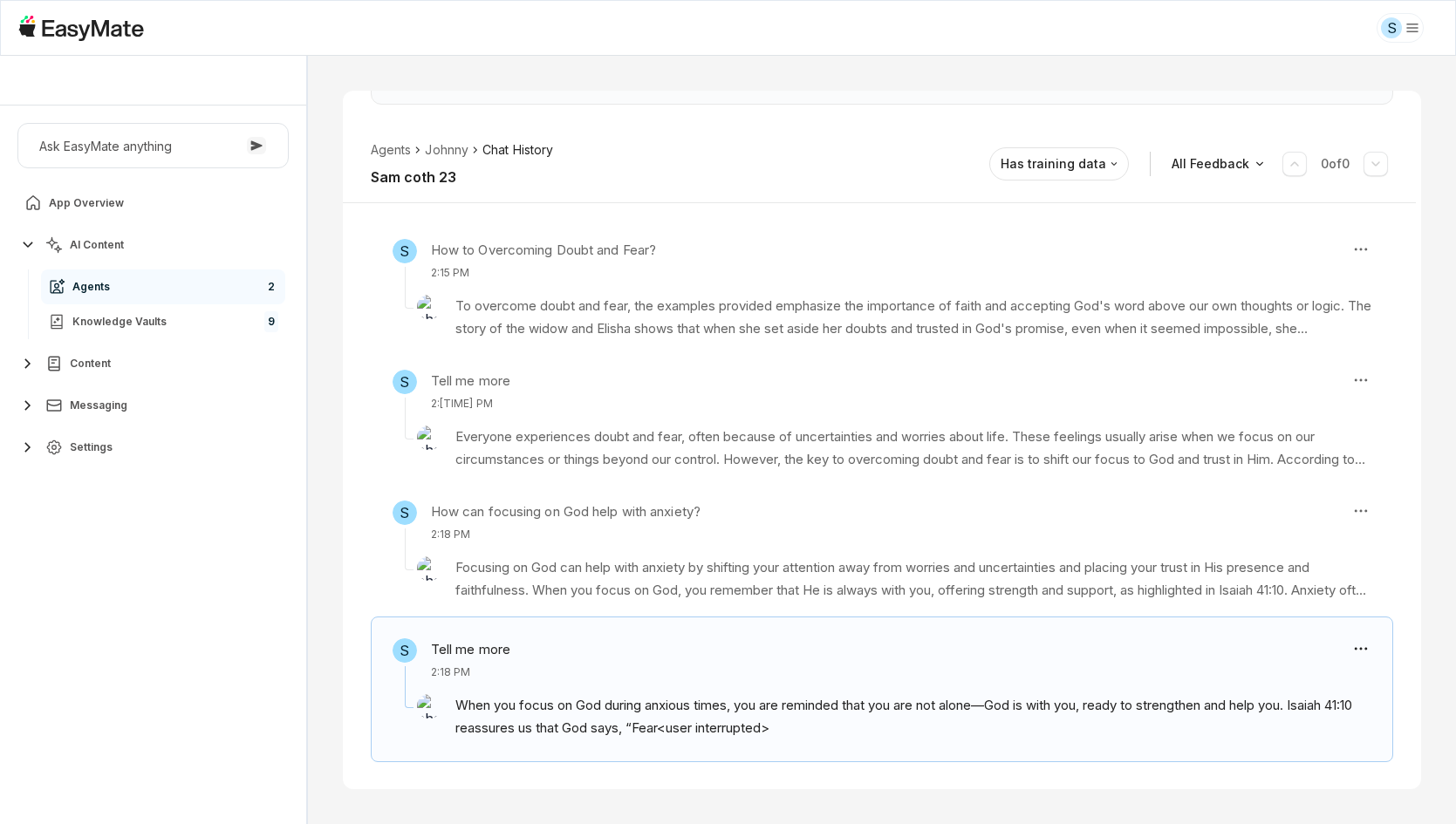 drag, startPoint x: 358, startPoint y: 558, endPoint x: 327, endPoint y: 516, distance: 52.201533 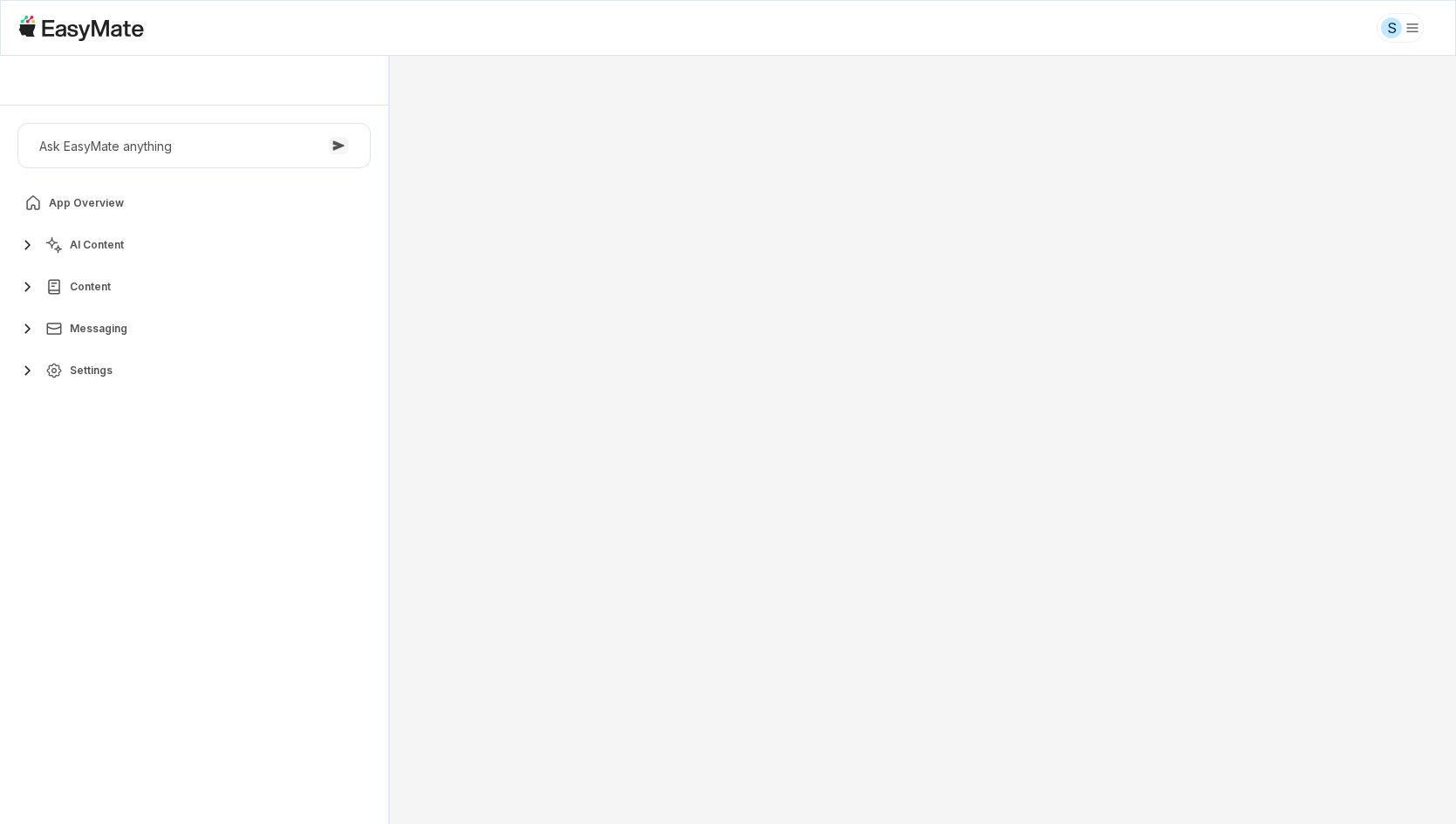 scroll, scrollTop: 0, scrollLeft: 0, axis: both 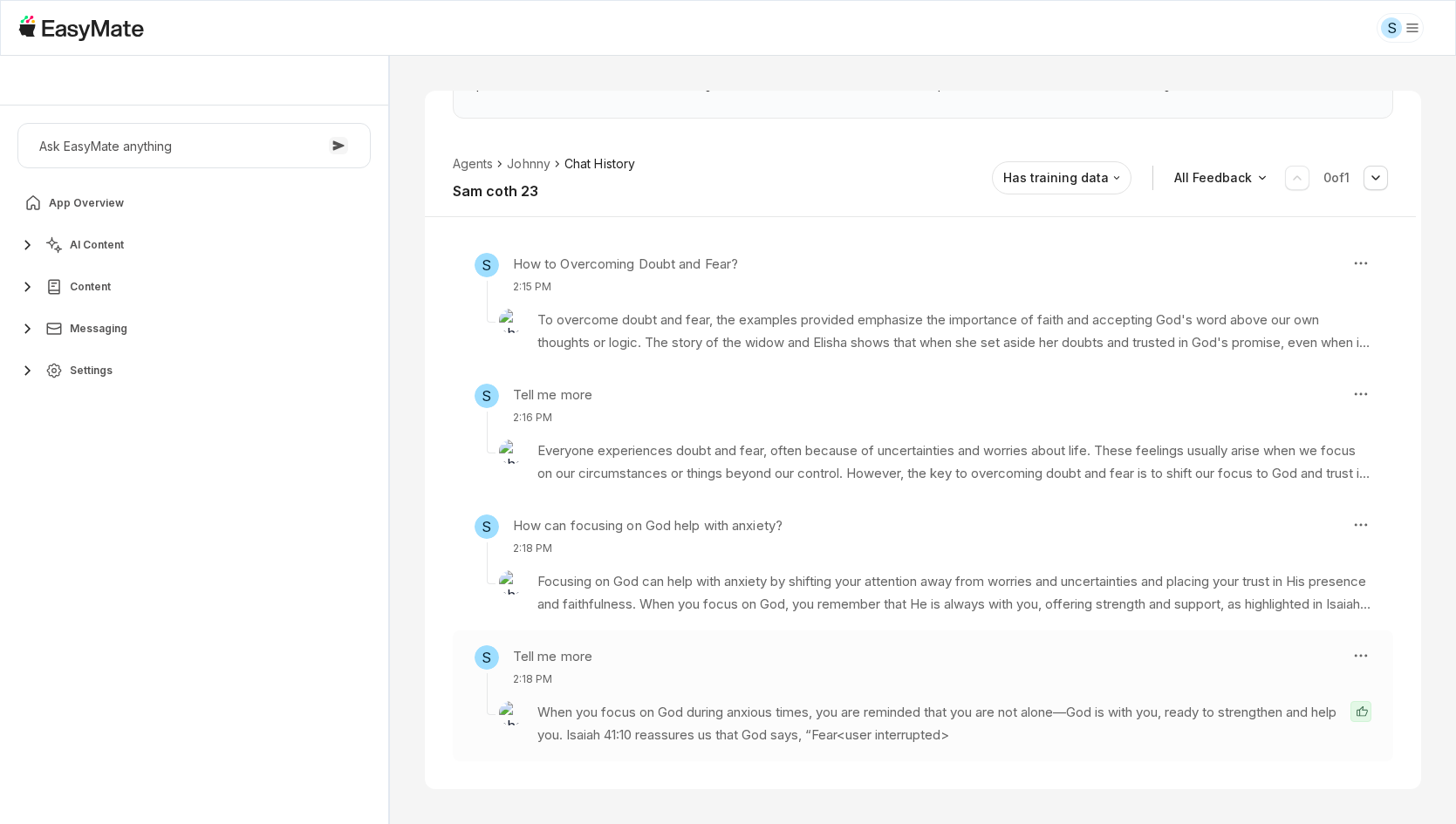 click on "When you focus on God during anxious times, you are reminded that you are not alone—God is with you, ready to strengthen and help you. Isaiah 41:10 reassures us that God says, “Fear  <user interrupted>" at bounding box center (923, 717) 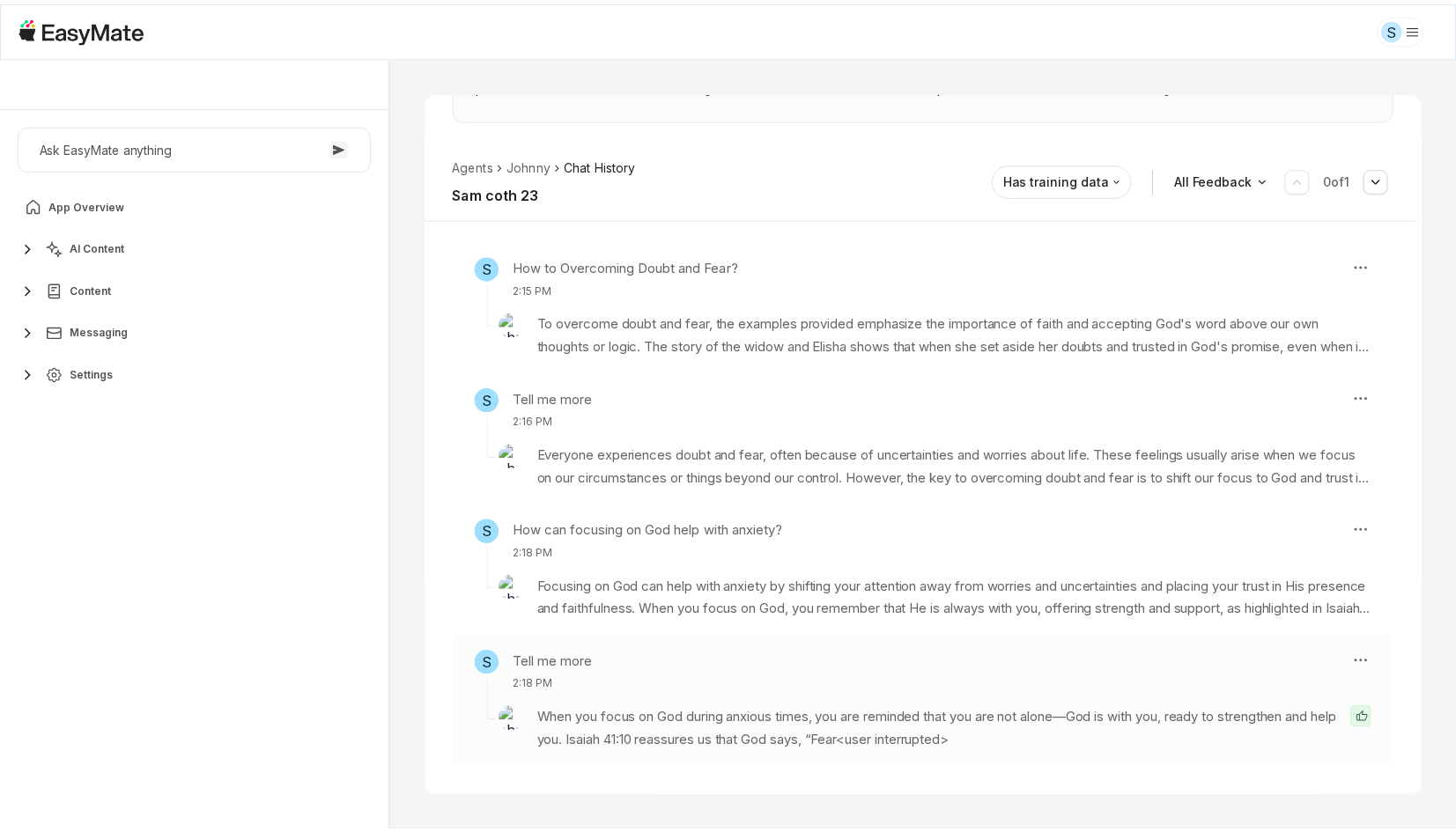 scroll, scrollTop: 201, scrollLeft: 0, axis: vertical 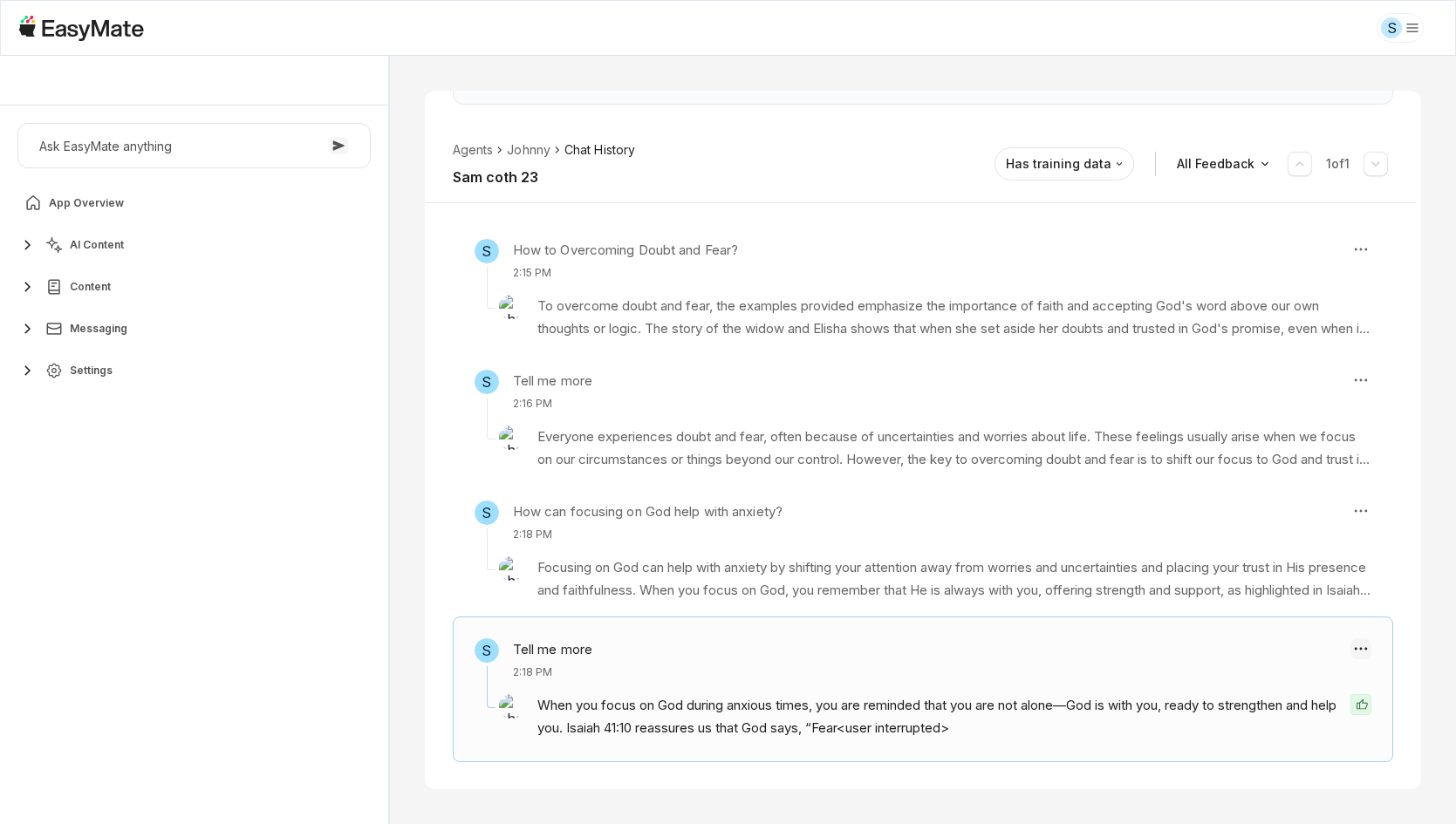 click on "S Sam - Core Of The Heart Ask EasyMate anything App Overview AI Content Content Messaging Settings B How can I help you today? Scroll to bottom Send Agents Johnny Chat History Sam coth 23 Reviewed Email phuc.nguyen+coth23@asnet.com.vn Session ID 716 Session Date Jul 15, 2025, 2:15 PM Chat Duration  3m Positive Feedback 1 Negative Feedback 0 Messages 4 Training Data 0 Agents Johnny Chat History Sam coth 23 Has training data All Feedback 1  of  1 S How to Overcoming Doubt and Fear? 2:15 PM Knowledge Entries: daily_devotional_35502.txt daily_devotional_35510.txt S Tell me more 2:16 PM
Knowledge Entries: Overcoming Doubt and Fear S How can focusing on God help with anxiety? 2:18 PM <user interrupted> S Tell me more 2:18 PM When you focus on God during anxious times, you are reminded that you are not alone—God is with you, ready to strengthen and help you. Isaiah 41:10 reassures us that God says, “Fear  <user interrupted> *
Beta 0  /  0 used queries" at bounding box center [728, 412] 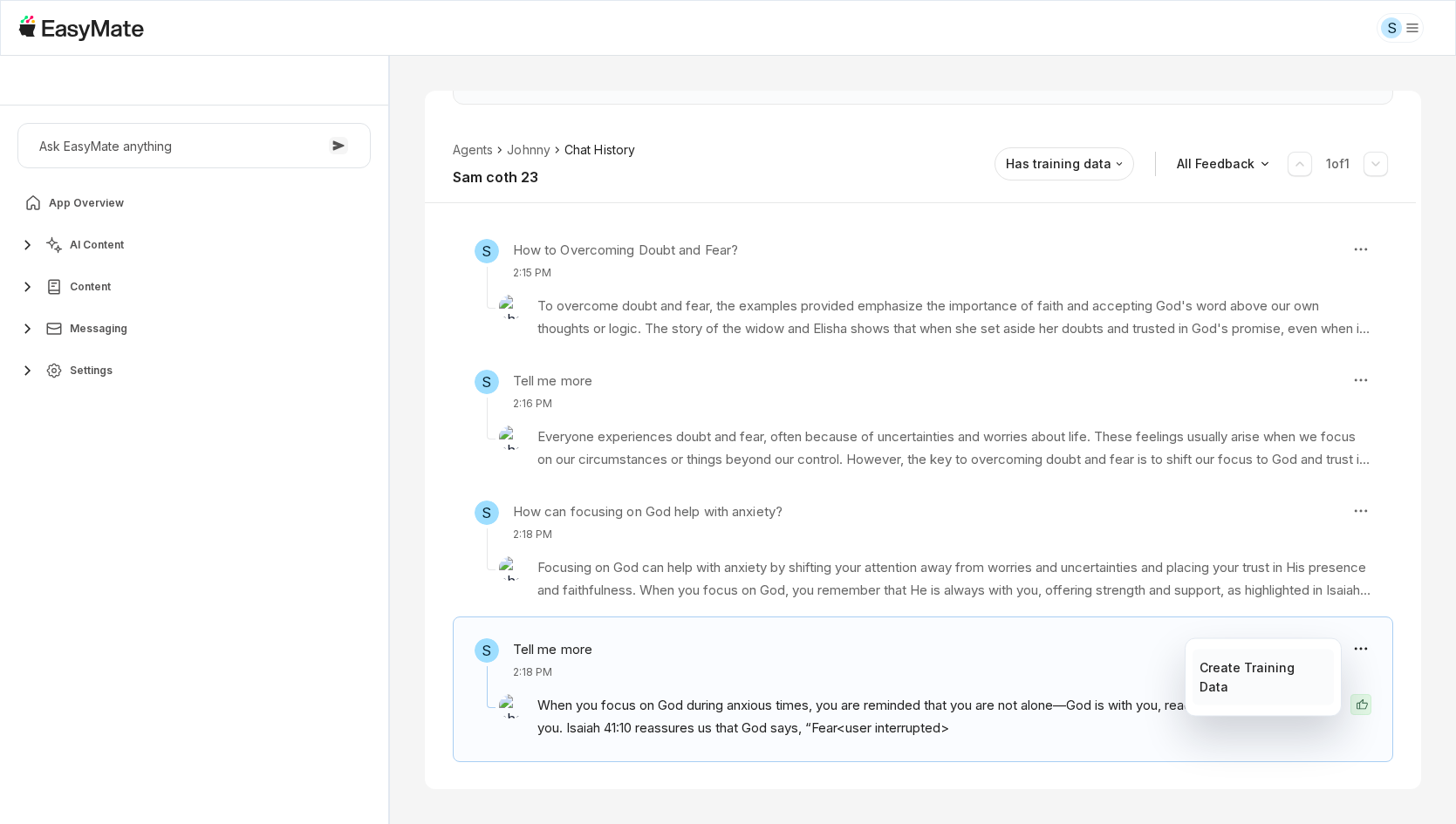 click on "Create Training Data" at bounding box center (1262, 678) 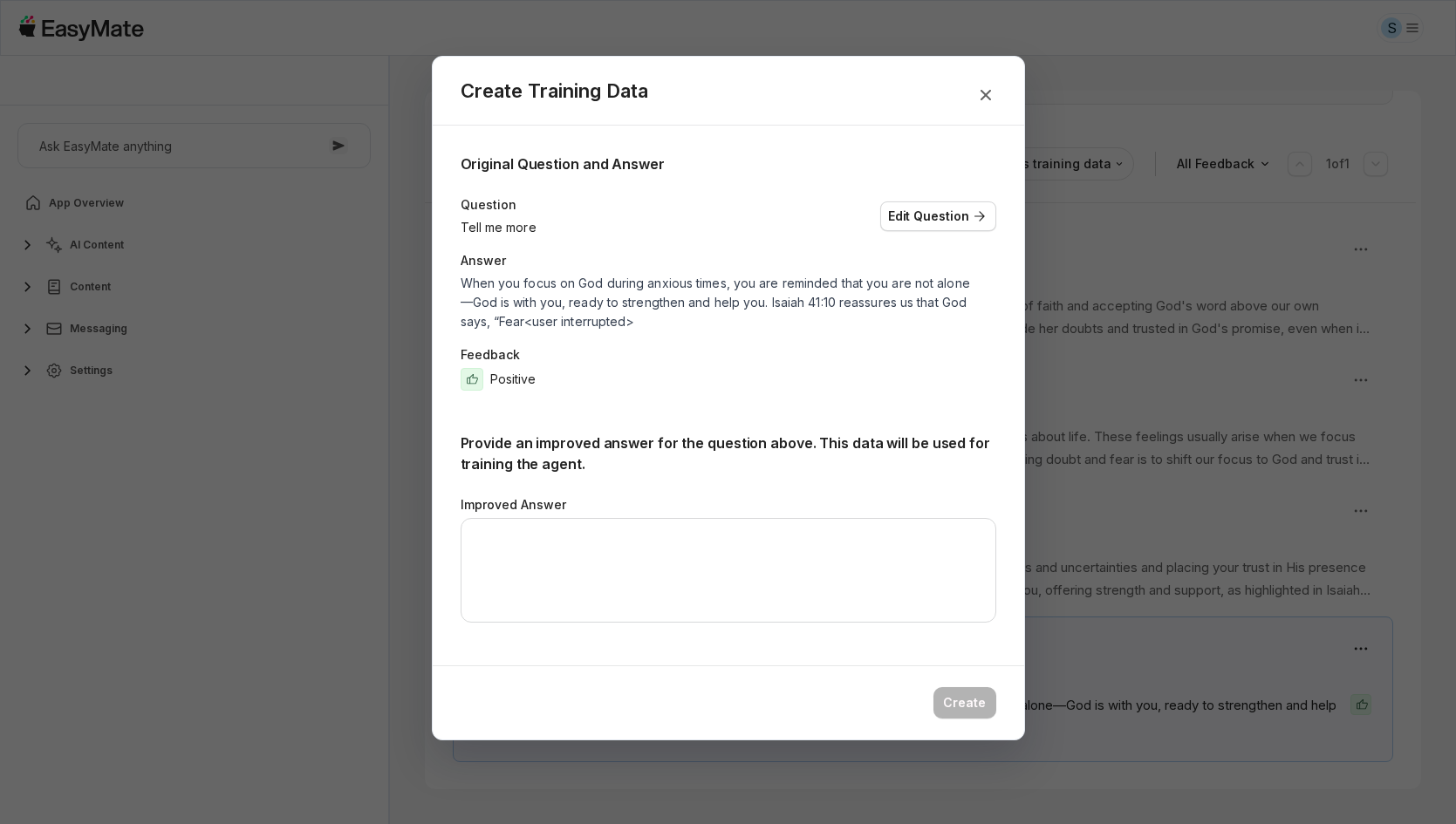 click on "Provide an improved answer for the question above. This data will be used for training the agent." at bounding box center (728, 453) 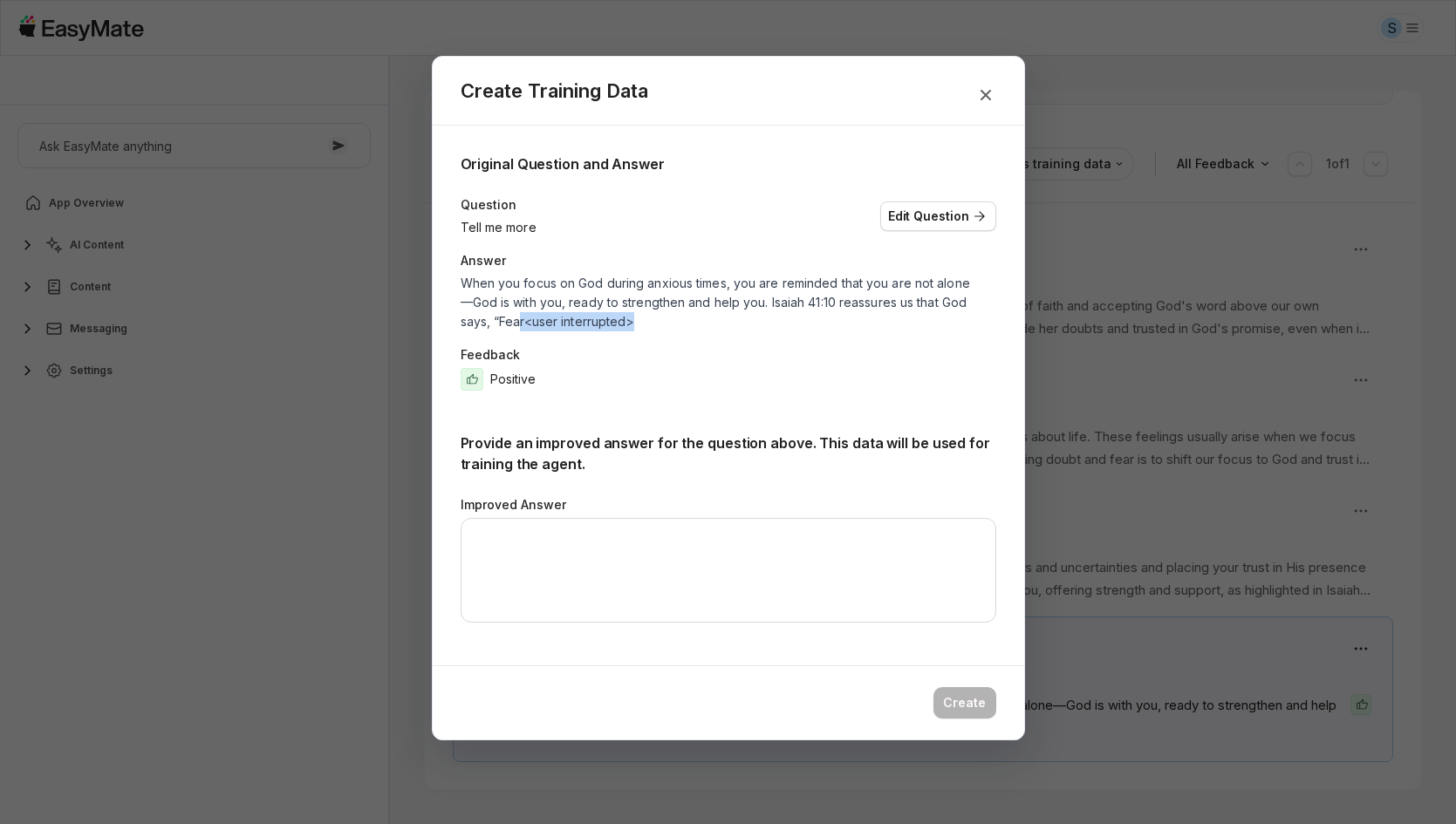 drag, startPoint x: 595, startPoint y: 324, endPoint x: 752, endPoint y: 324, distance: 157 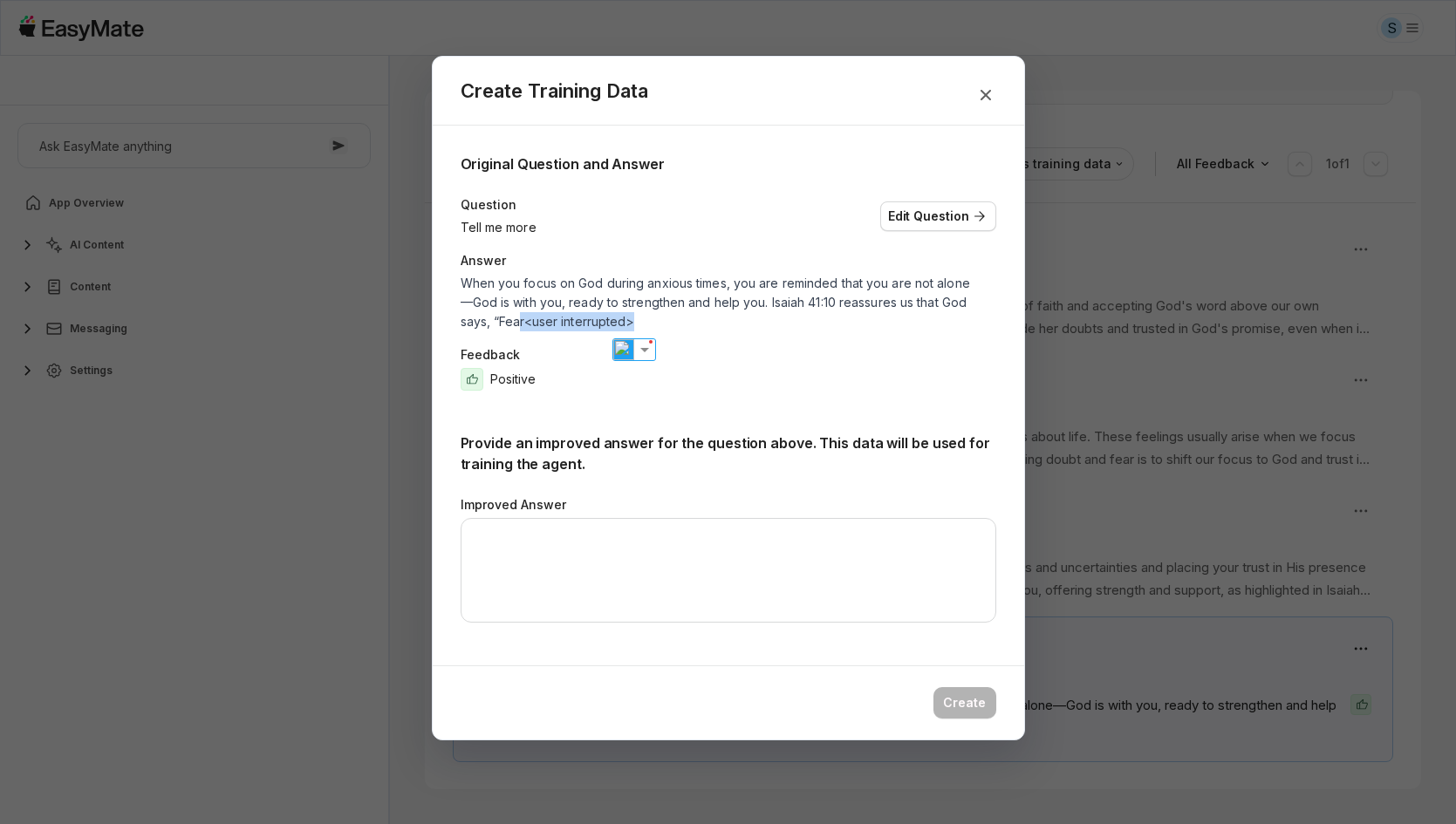 click on "When you focus on God during anxious times, you are reminded that you are not alone—God is with you, ready to strengthen and help you. Isaiah 41:10 reassures us that God says, “Fear  <user interrupted>" at bounding box center [715, 303] 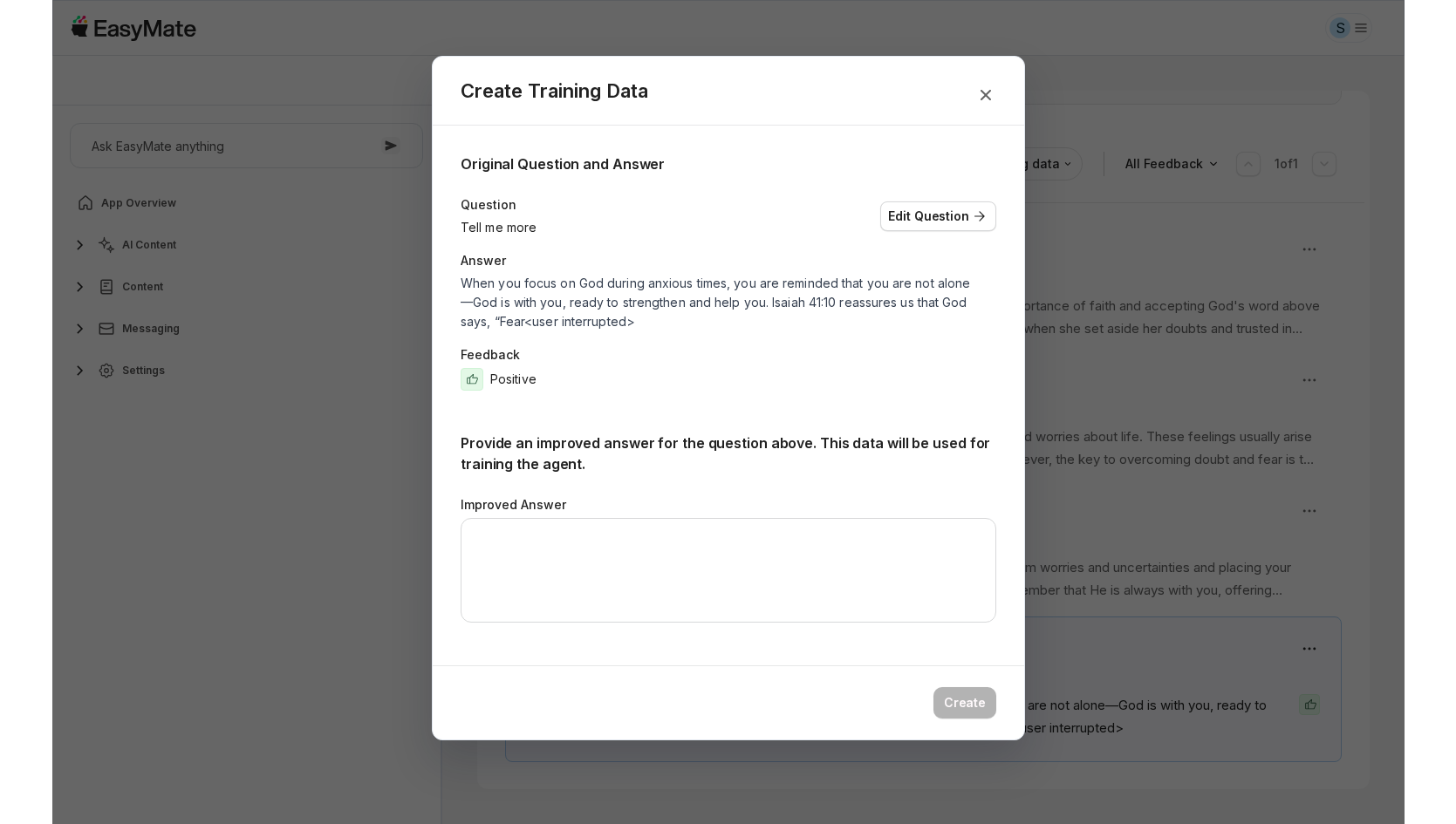 scroll, scrollTop: 199, scrollLeft: 0, axis: vertical 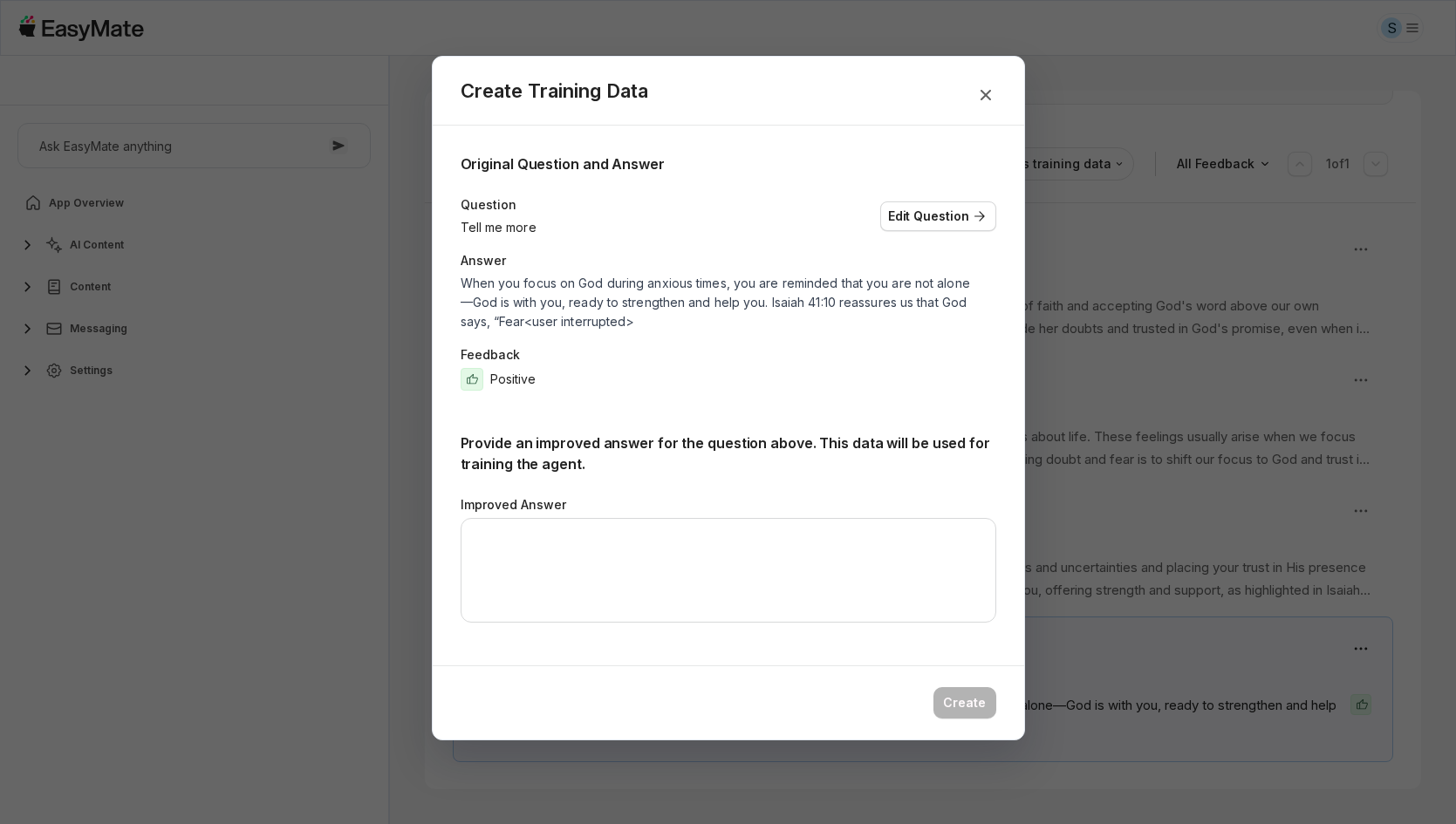 click on "Provide an improved answer for the question above. This data will be used for training the agent. Improved Answer" at bounding box center (728, 530) 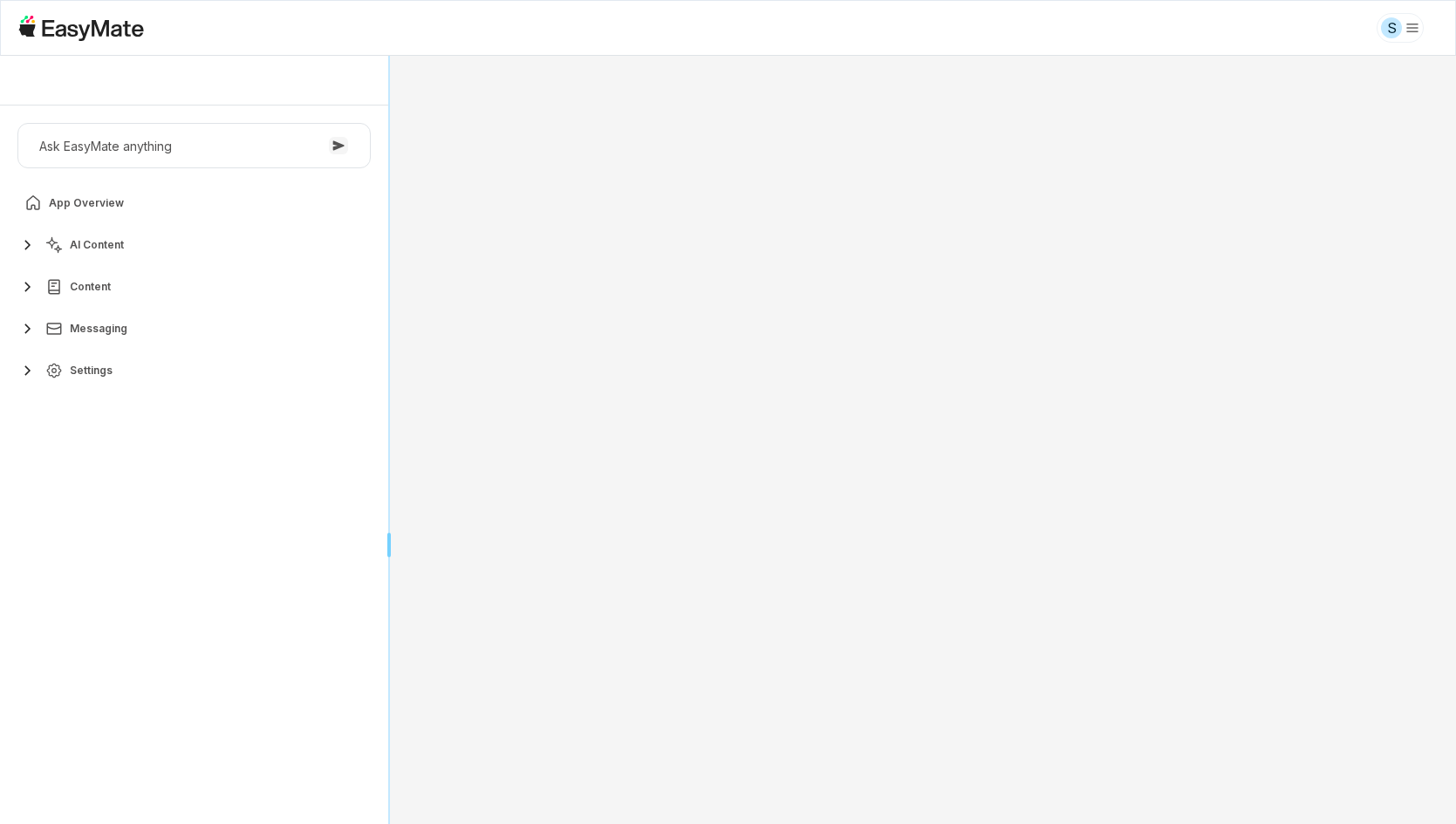scroll, scrollTop: 0, scrollLeft: 0, axis: both 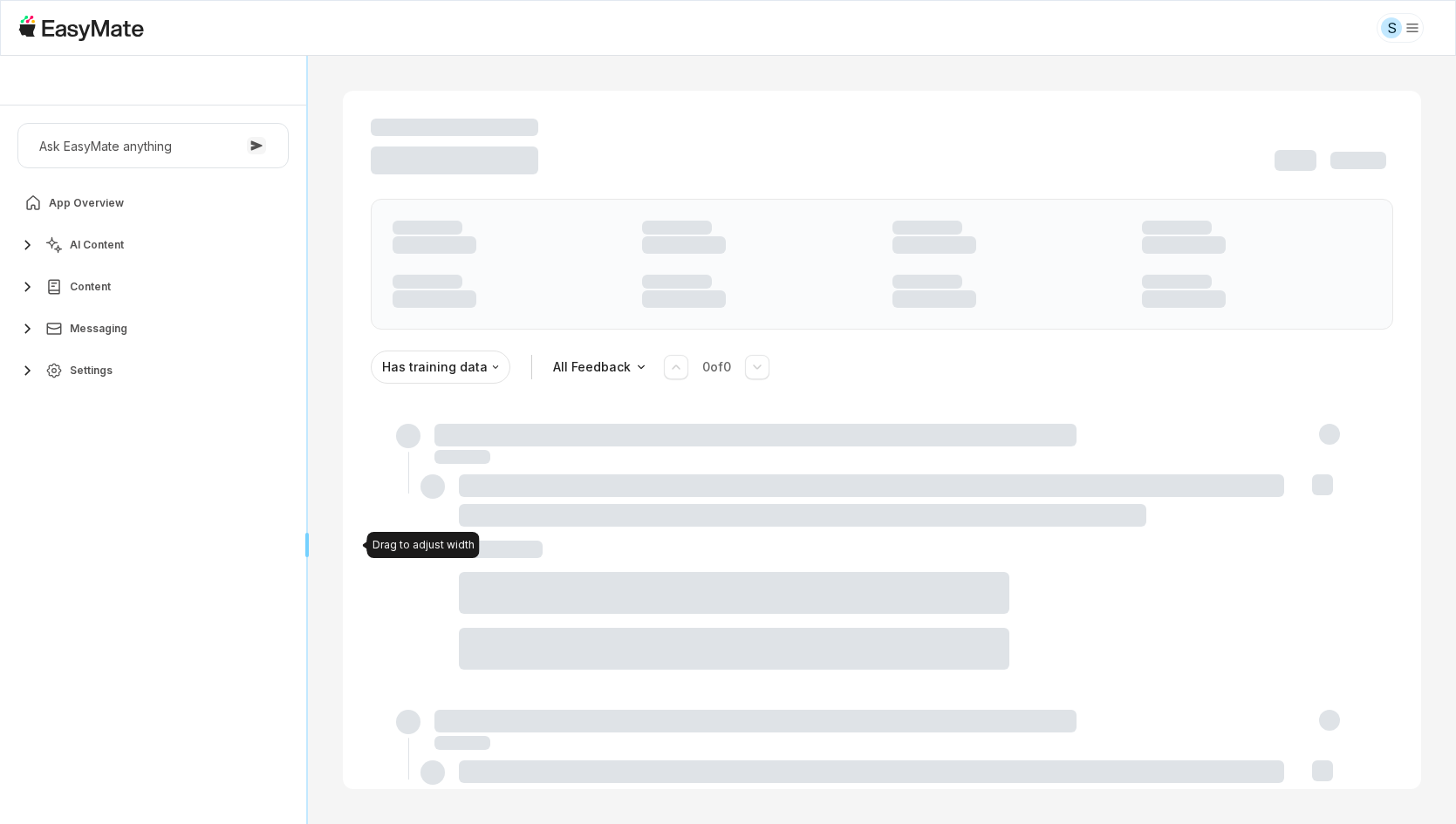 click on "Sam - Core Of The Heart Ask EasyMate anything App Overview AI Content Content Messaging Settings B How can I help you today? Scroll to bottom Send Drag to adjust width Drag to adjust width Has training data All Feedback 0  of  0" at bounding box center (728, 439) 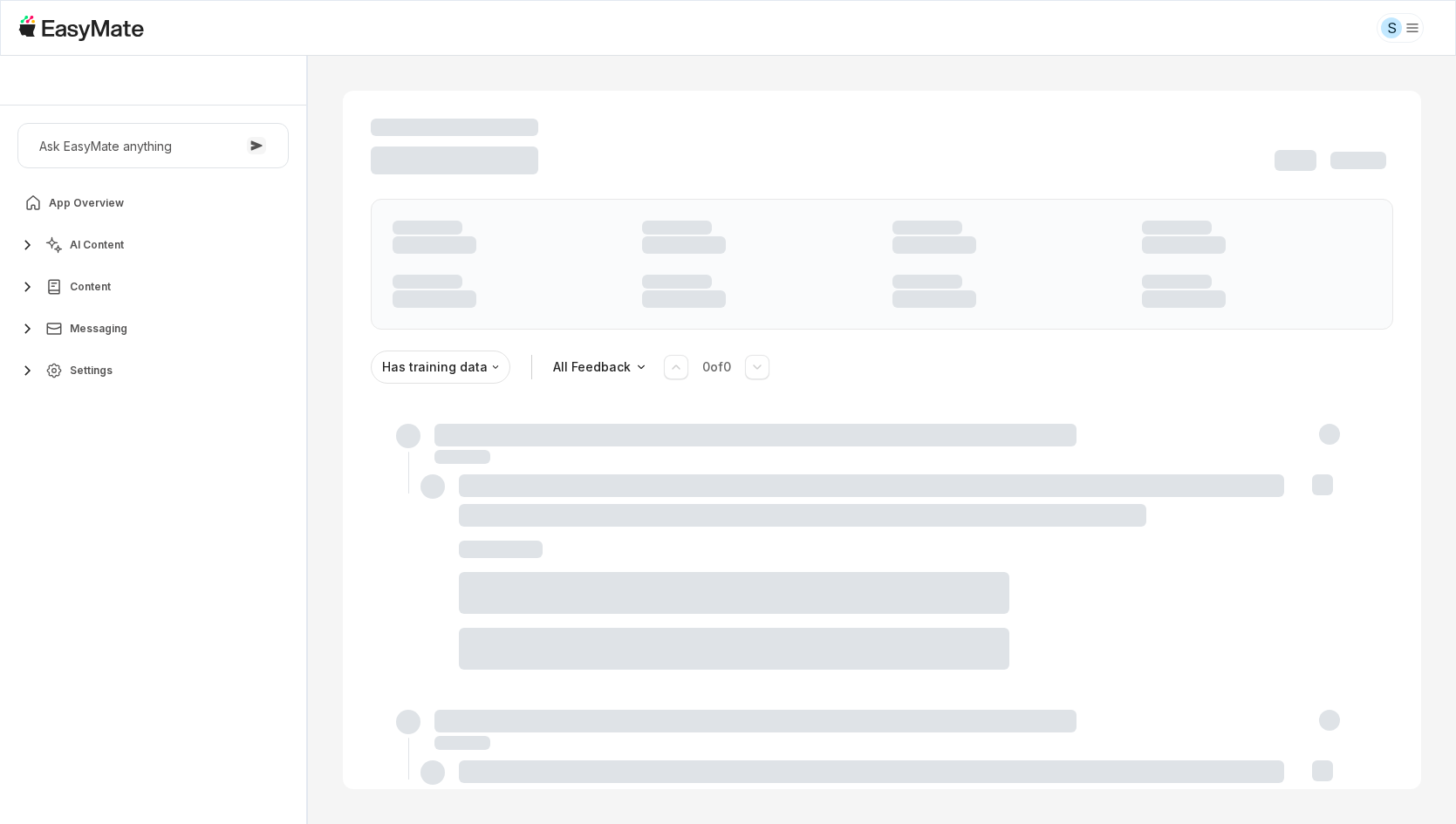 click on "Ask EasyMate anything App Overview AI Content Content Messaging Settings" at bounding box center [153, 465] 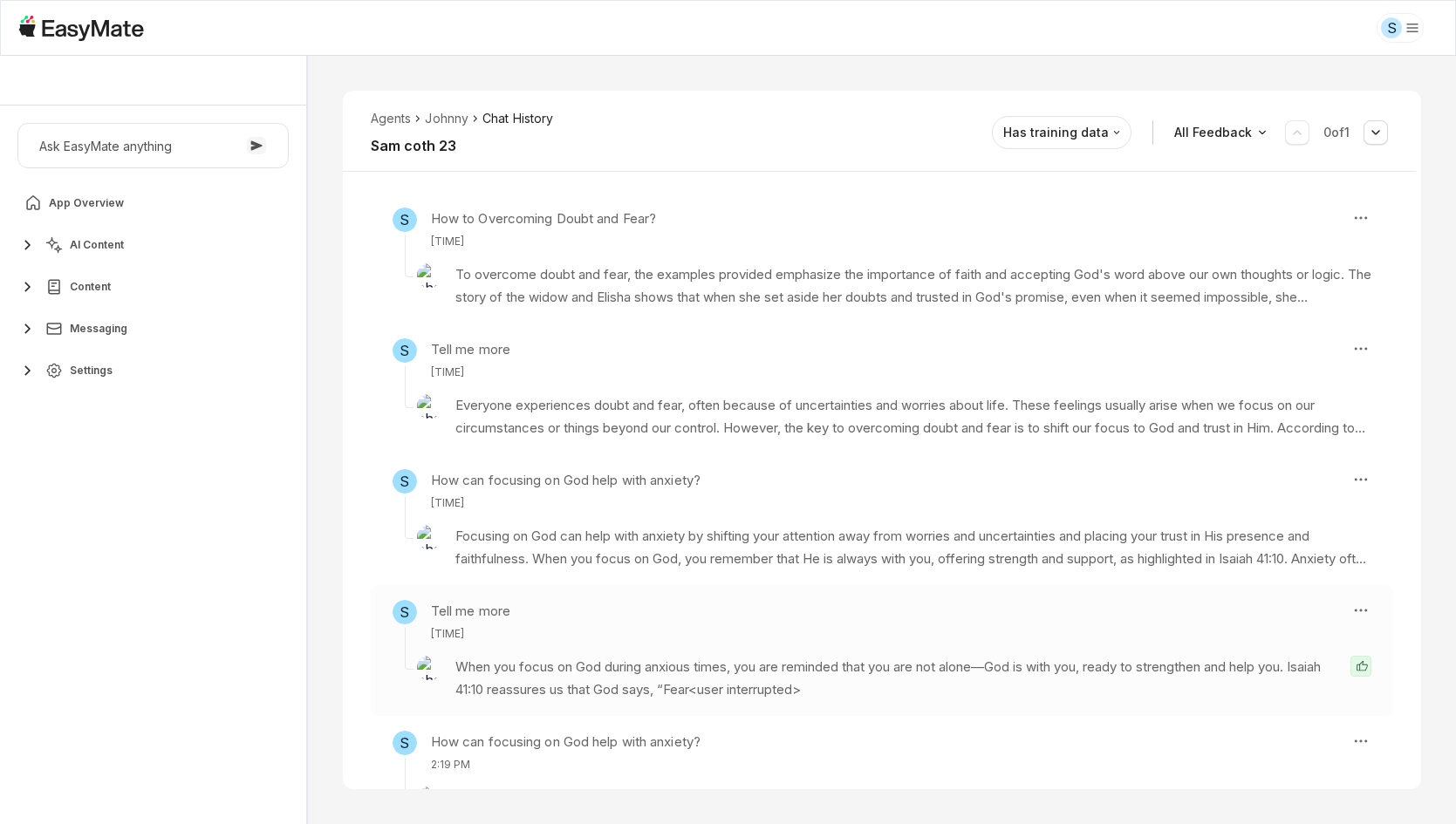 scroll, scrollTop: 316, scrollLeft: 0, axis: vertical 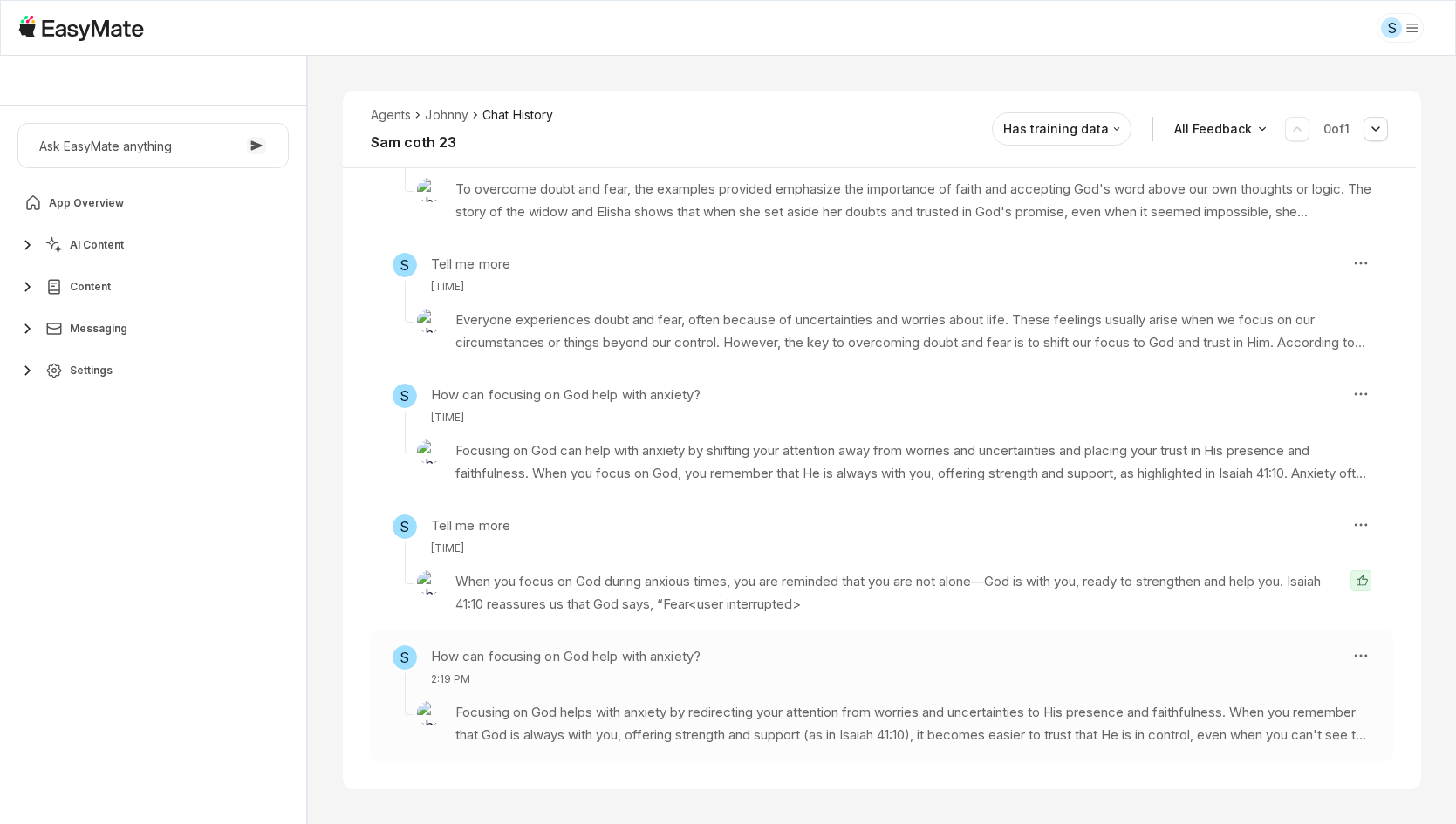 click on "2:19 PM" at bounding box center [565, 679] 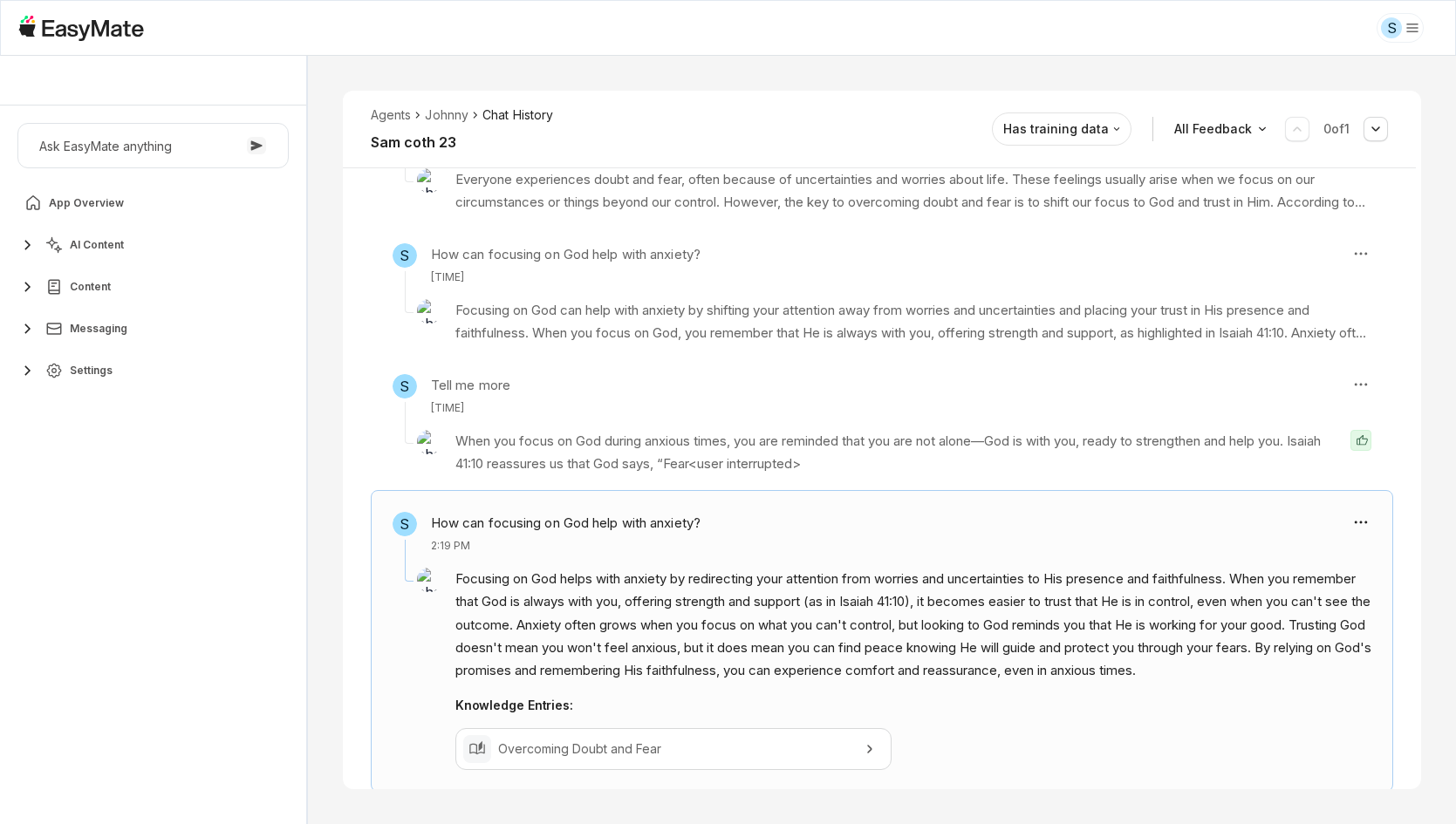 scroll, scrollTop: 487, scrollLeft: 0, axis: vertical 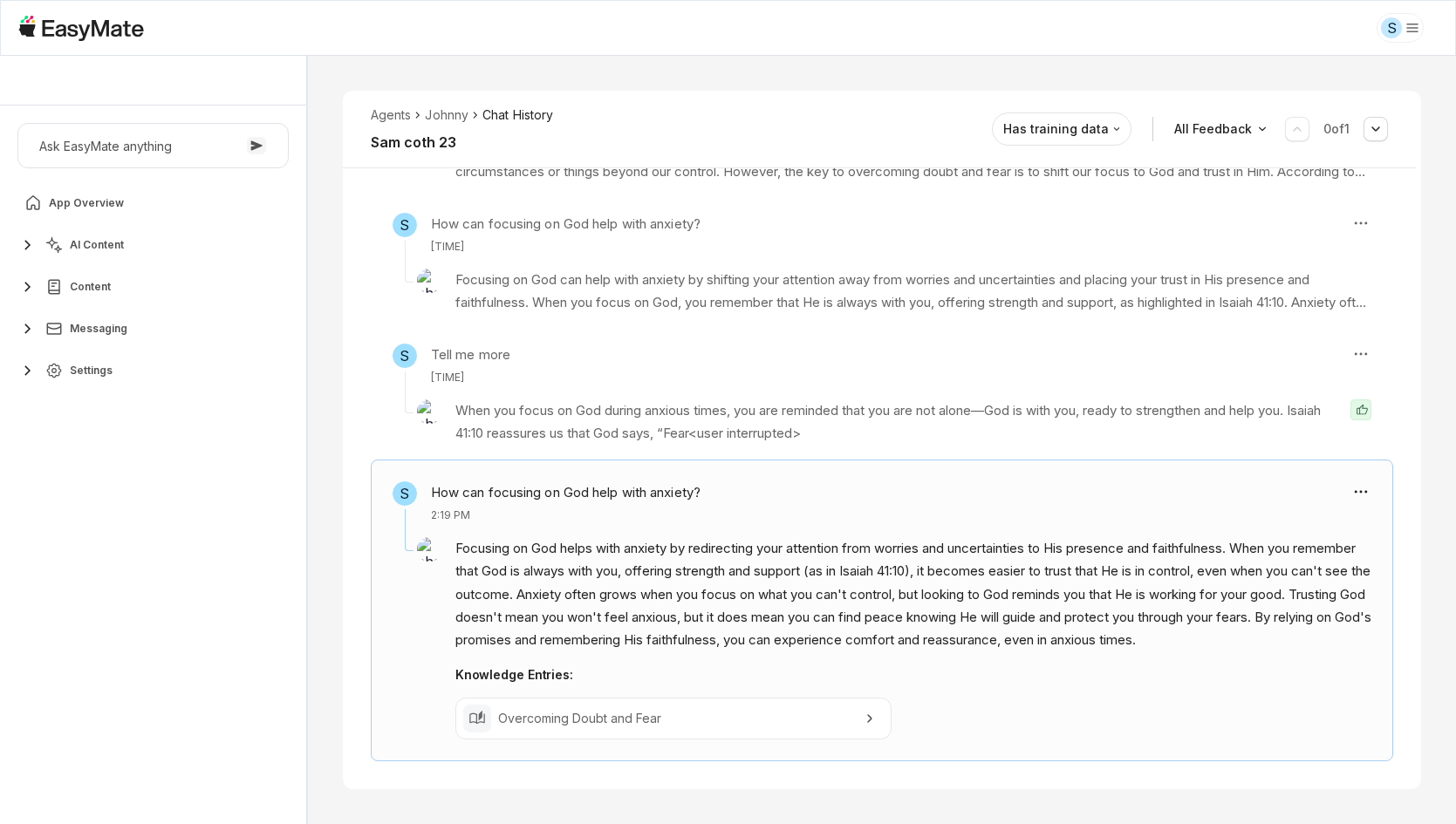 click on "Overcoming Doubt and Fear" at bounding box center [673, 718] 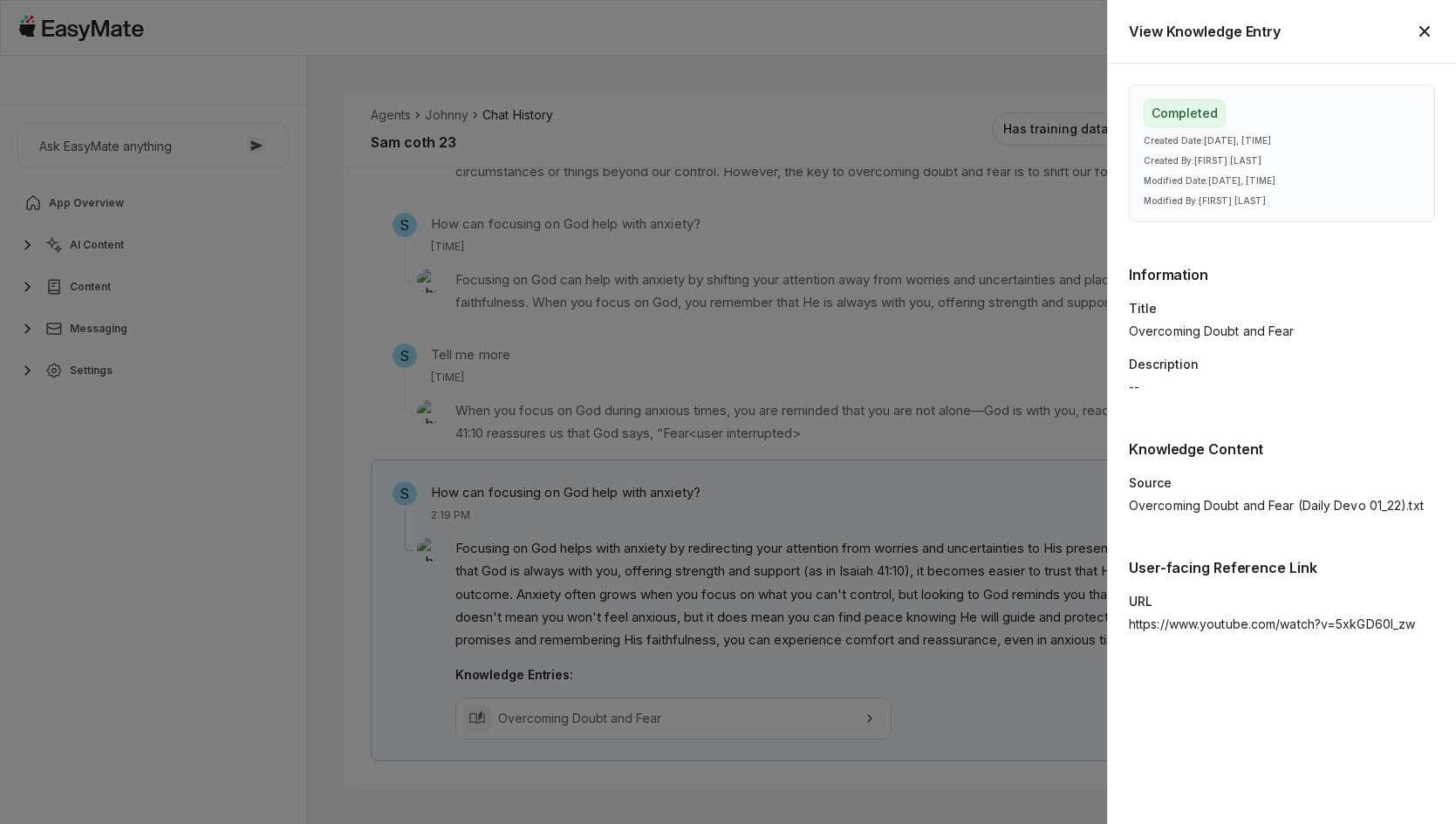 click on "Completed Created Date :  Jun 27, 2025, 9:10 AM Created By :  Sam  Sam Modified Date :  Jun 27, 2025, 9:10 AM Modified By :  Sam  Sam Information Title Overcoming Doubt and Fear Description -- Knowledge Content Source Overcoming Doubt and Fear (Daily Devo 01_22).txt User-facing Reference Link URL https://www.youtube.com/watch?v=5xkGD60l_zw" at bounding box center [1282, 444] 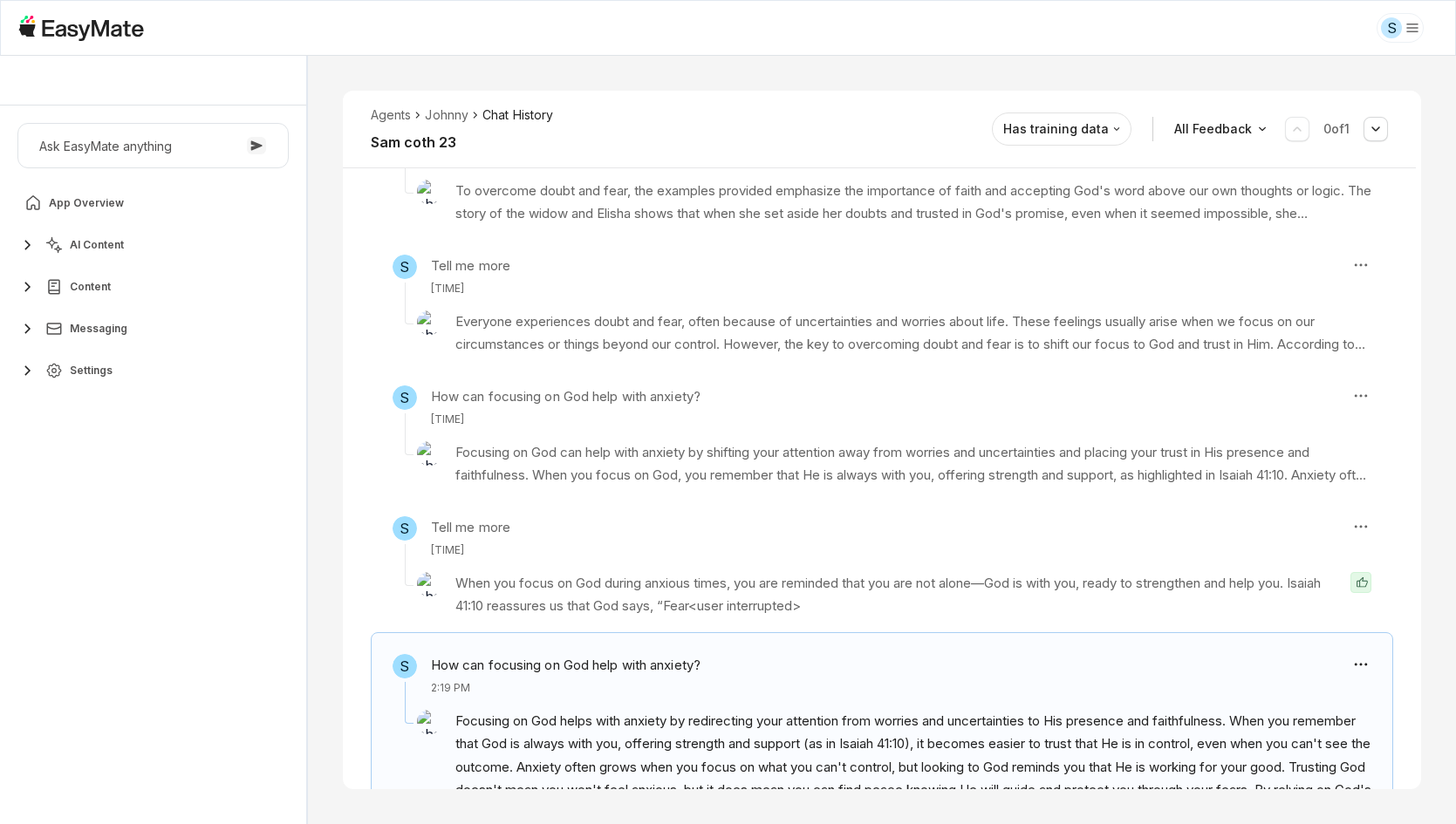 scroll, scrollTop: 312, scrollLeft: 0, axis: vertical 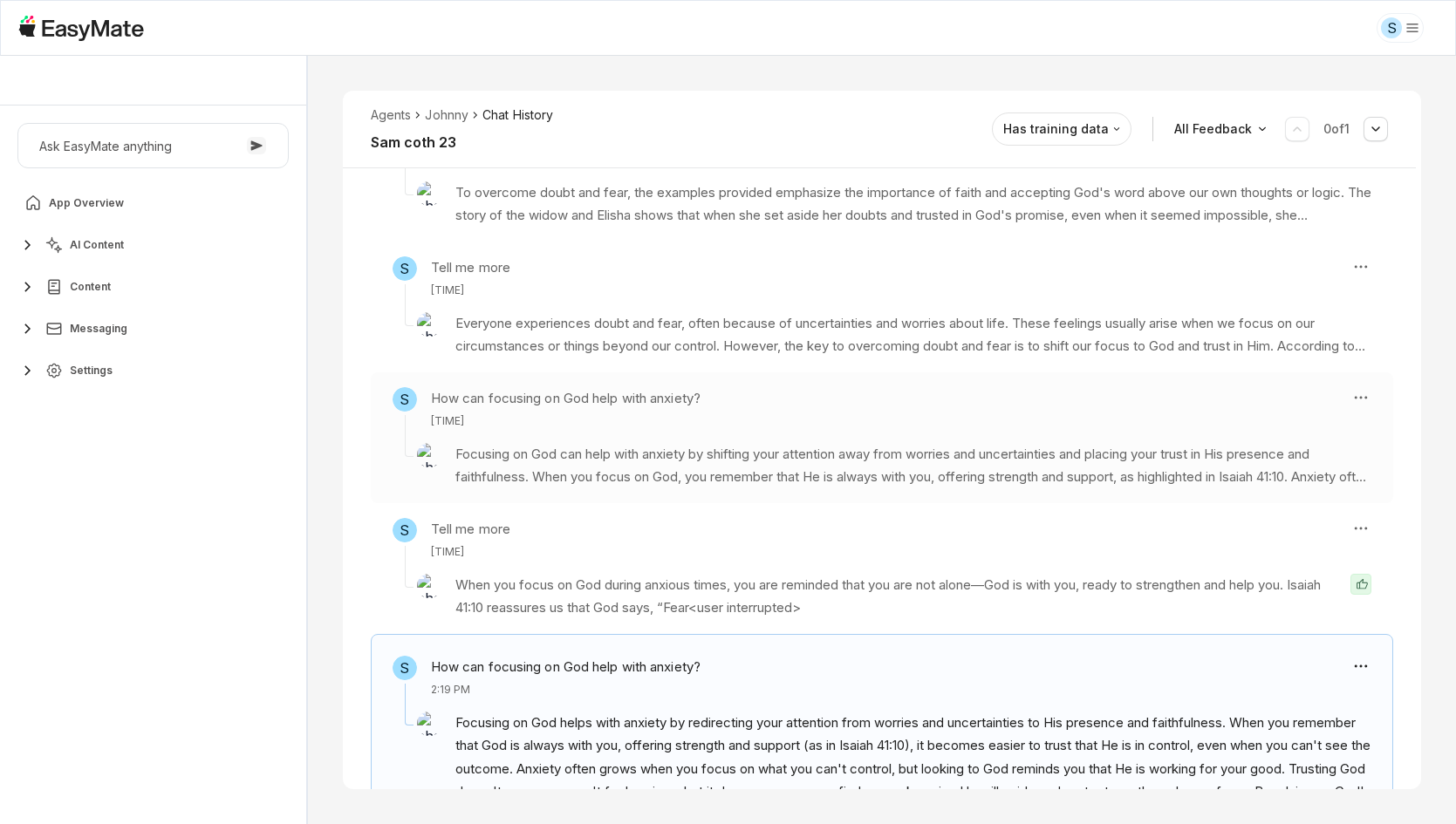 type on "*" 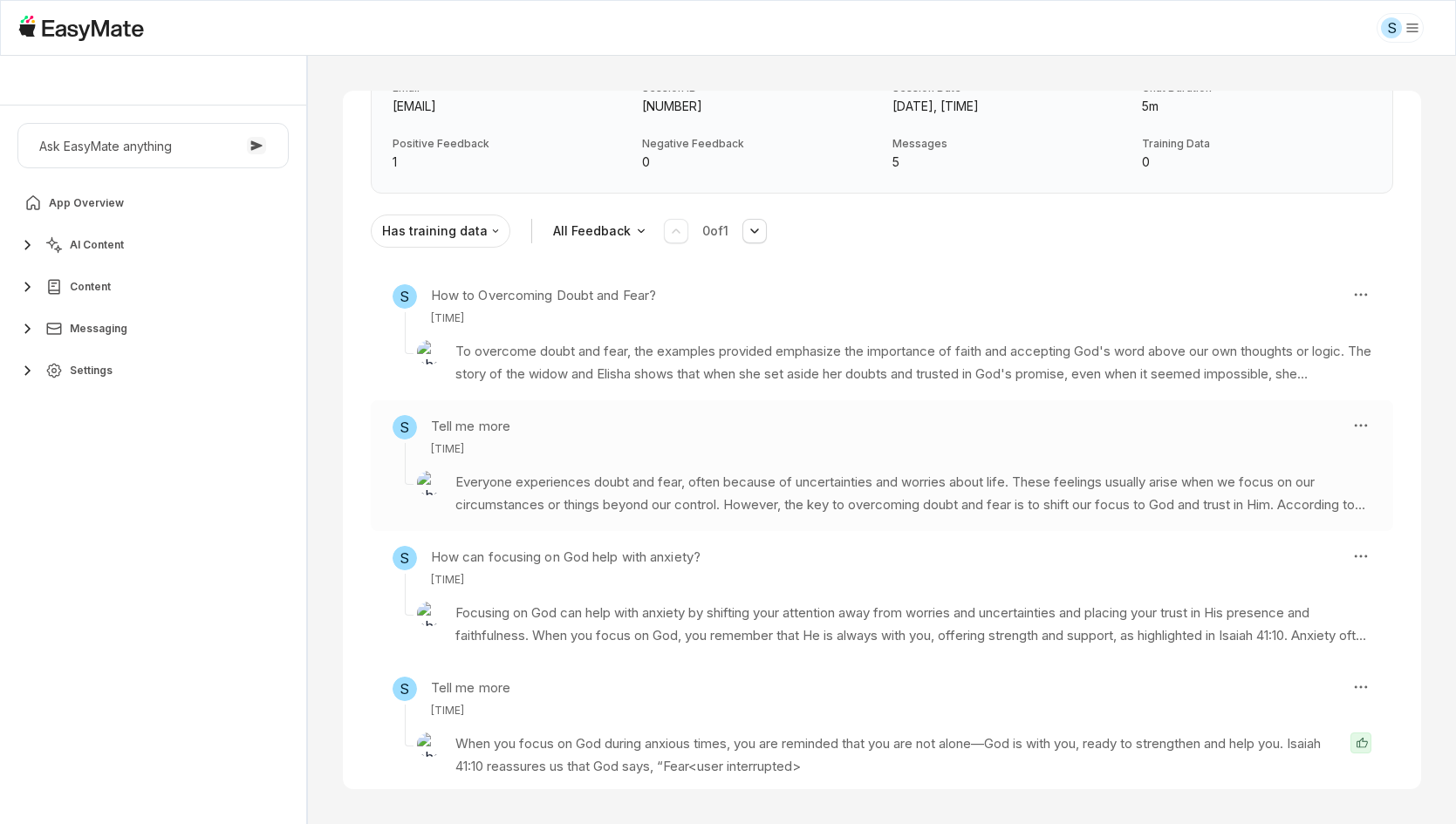 scroll, scrollTop: 0, scrollLeft: 0, axis: both 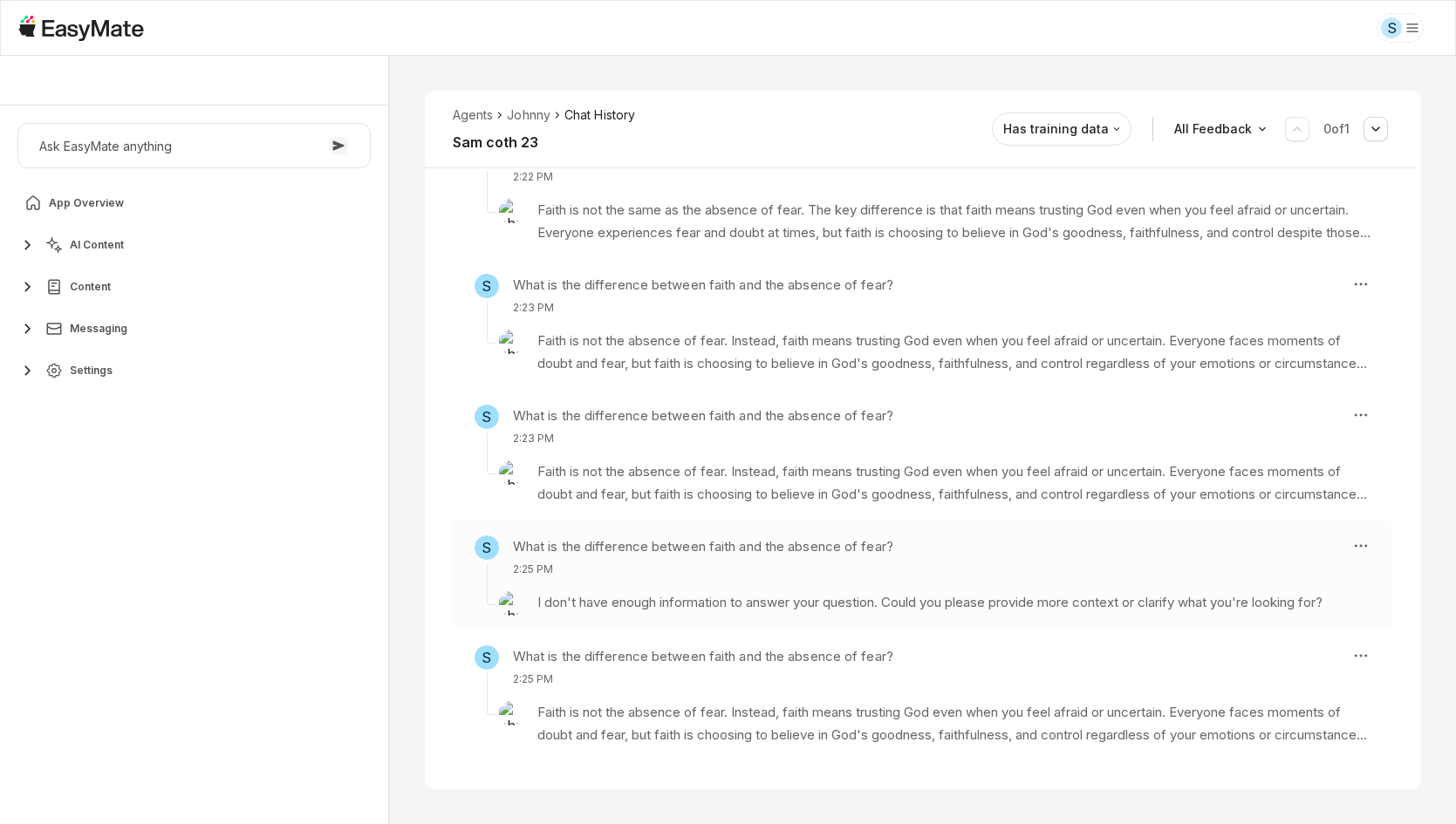 click on "I don't have enough information to answer your question. Could you please provide more context or clarify what you're looking for?" at bounding box center [923, 596] 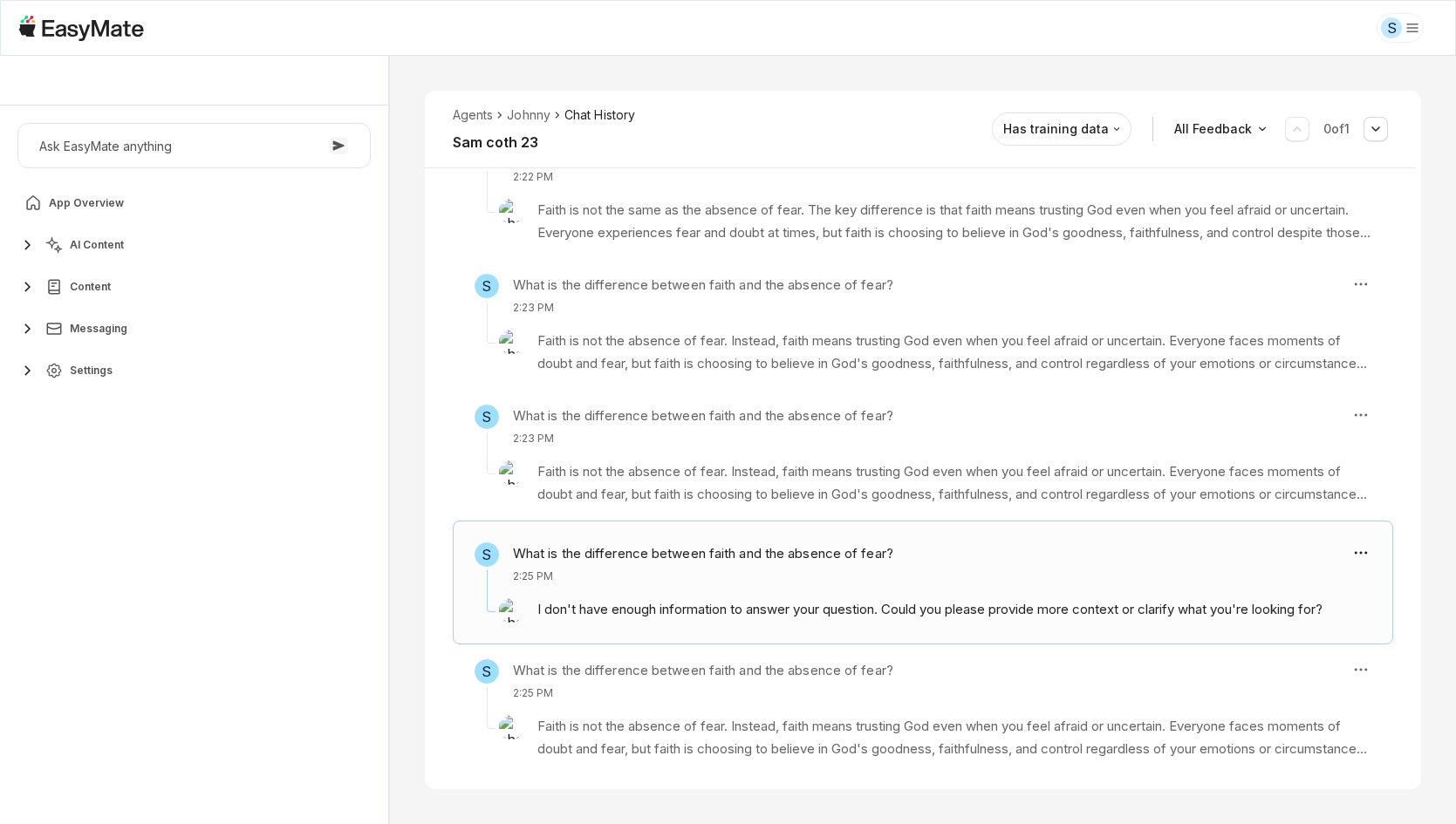scroll, scrollTop: 1617, scrollLeft: 0, axis: vertical 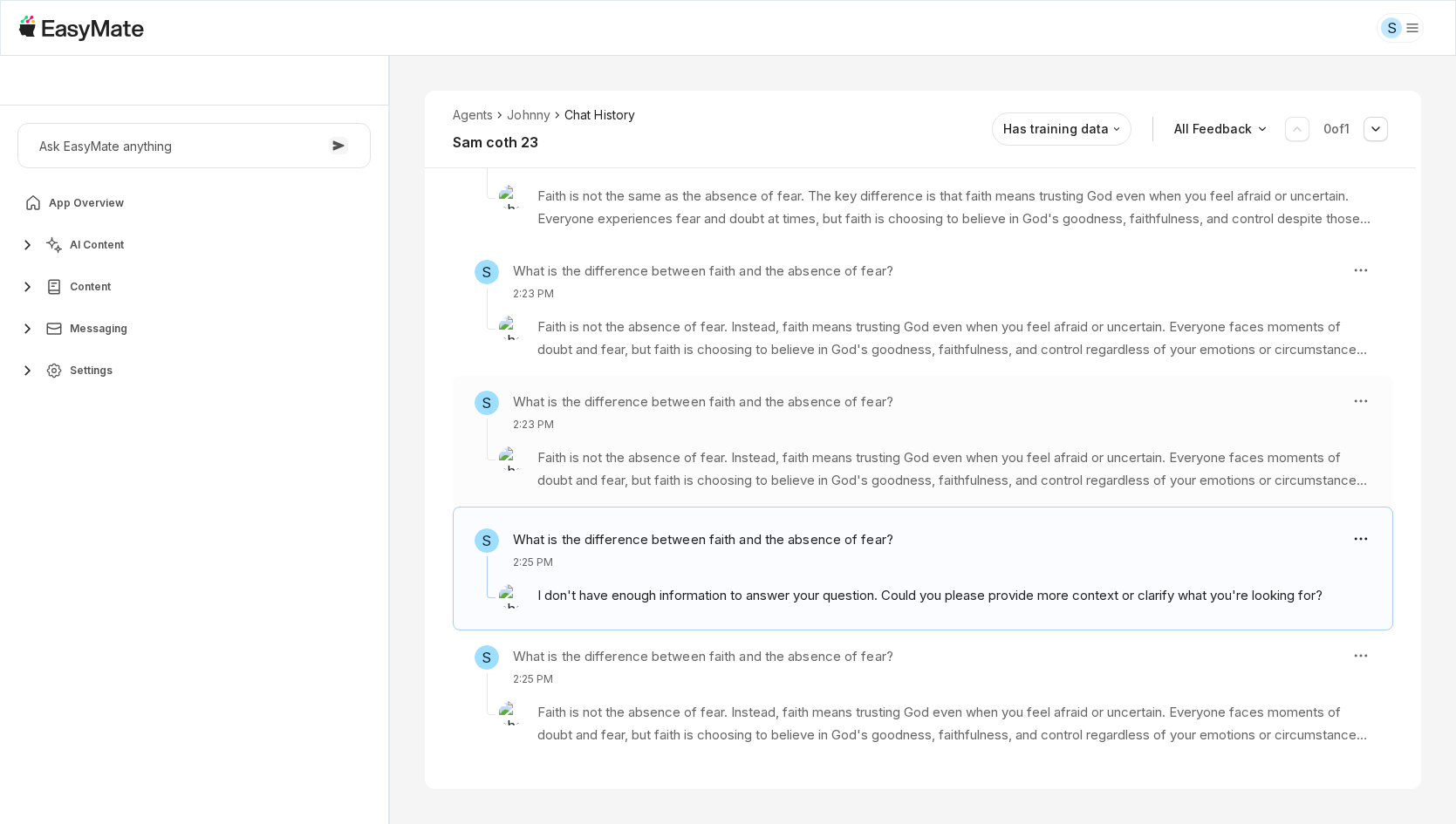 click on "Faith is not the absence of fear. Instead, faith means trusting God even when you feel afraid or uncertain. Everyone faces moments of doubt and fear, but faith is choosing to believe in God's goodness, faithfulness, and control regardless of your emotions or circumstances. The absence of fear would mean never experiencing anxiety or worry, but faith is about relying on God to guide and protect you through your fears. In short, faith is moving forward with trust in God, even when fear is present." at bounding box center (954, 469) 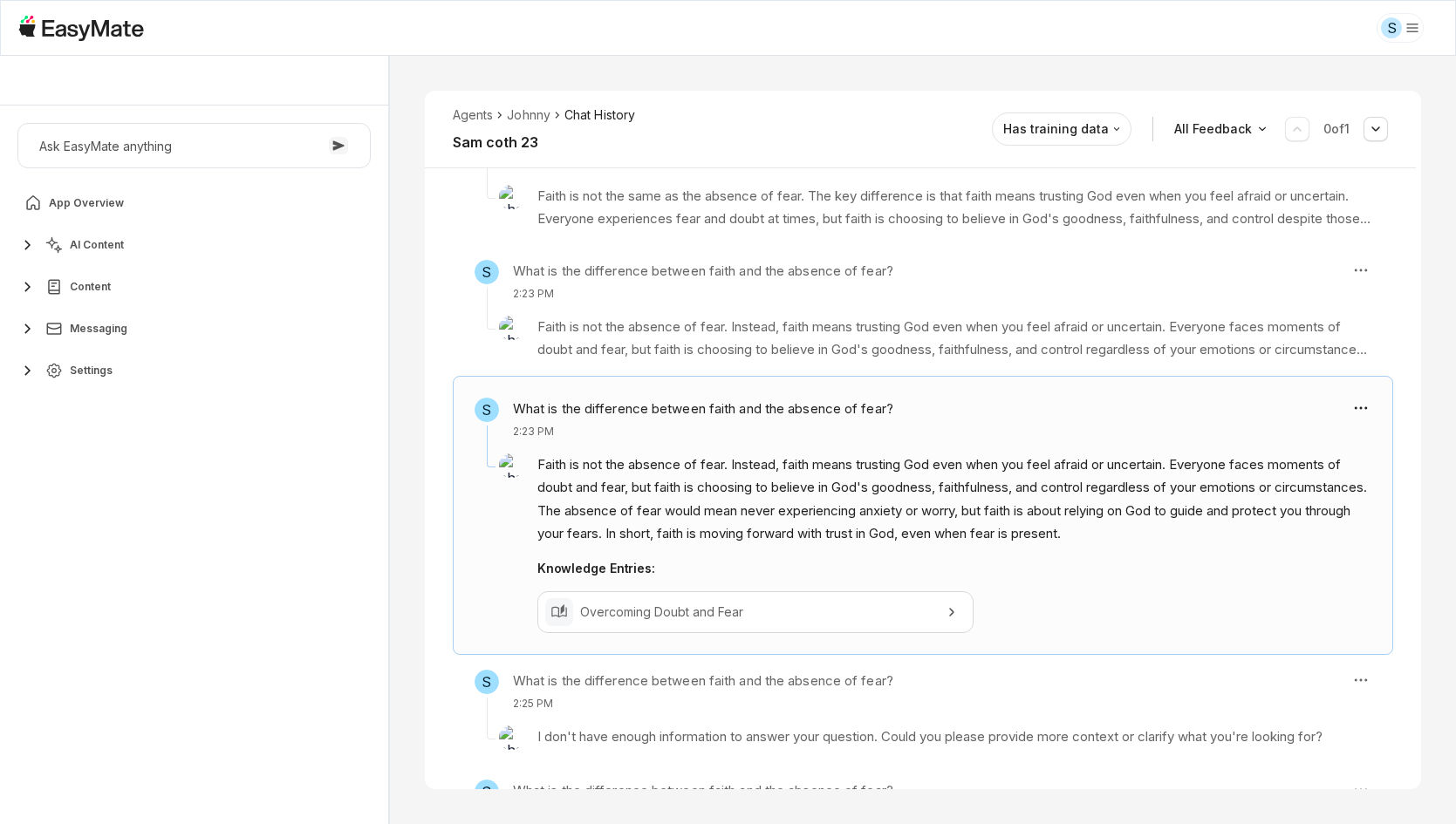 scroll, scrollTop: 1676, scrollLeft: 0, axis: vertical 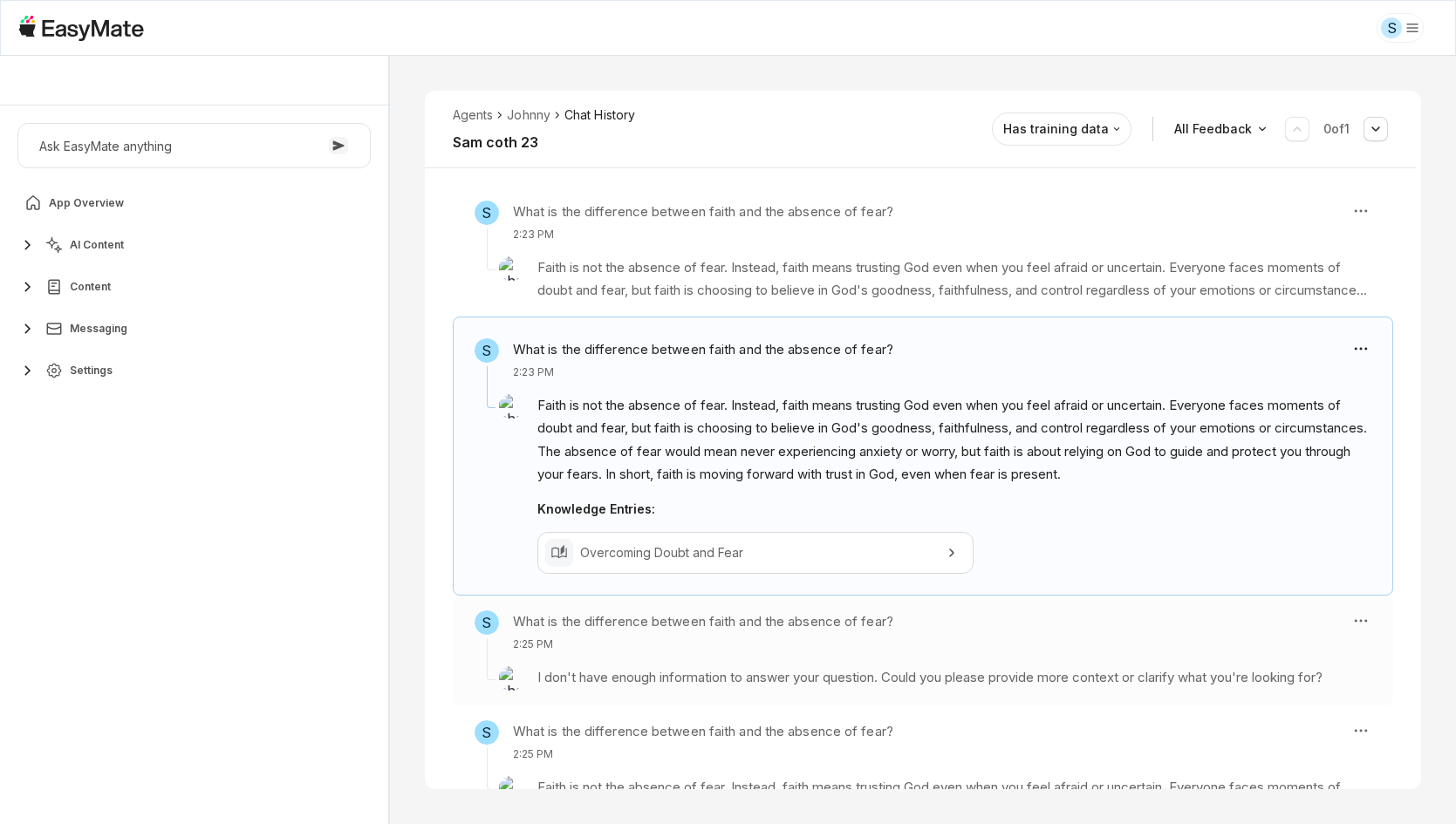 click on "S What is the difference between faith and the absence of fear? 2:25 PM" at bounding box center [906, 631] 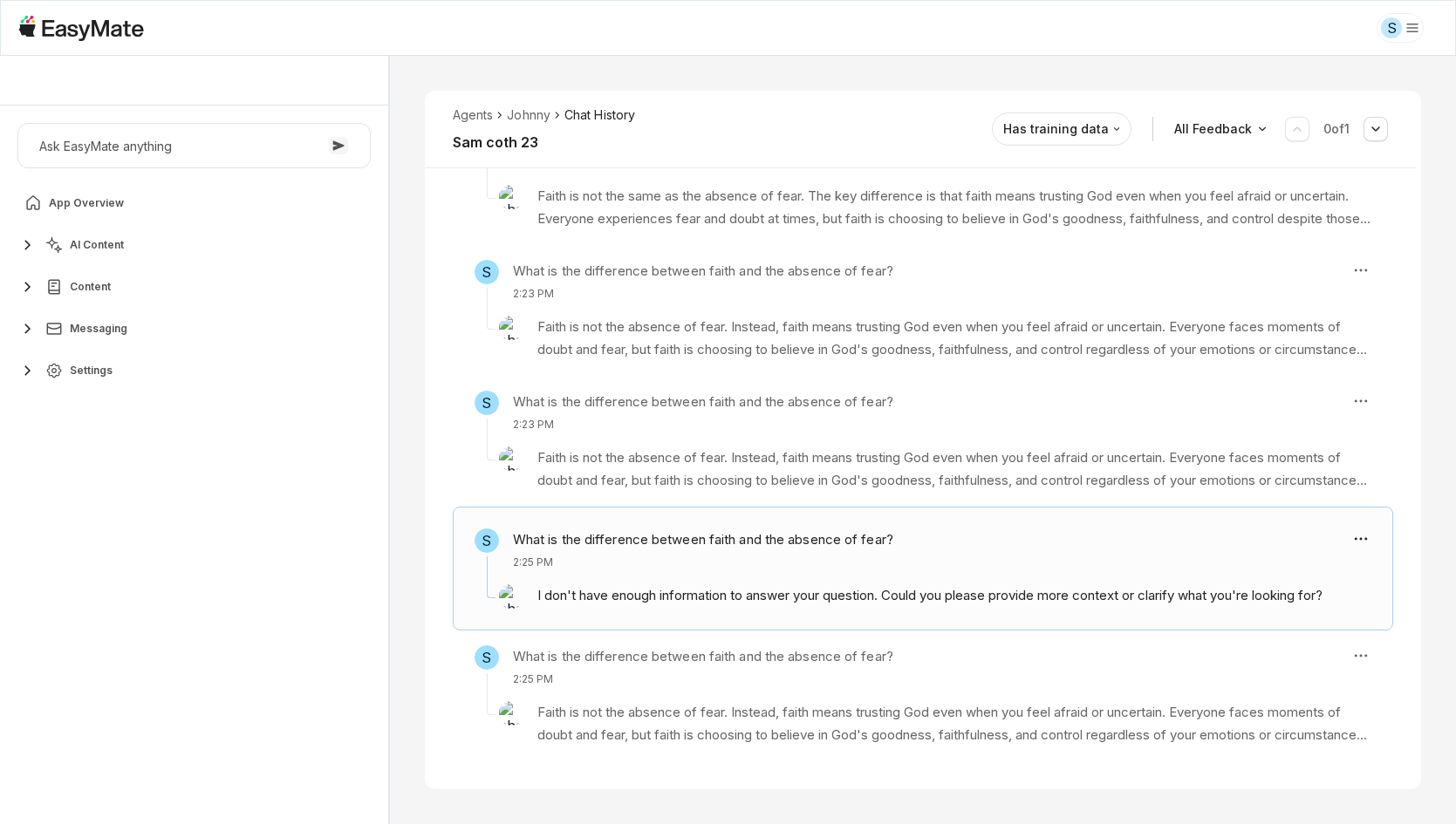 scroll, scrollTop: 1617, scrollLeft: 0, axis: vertical 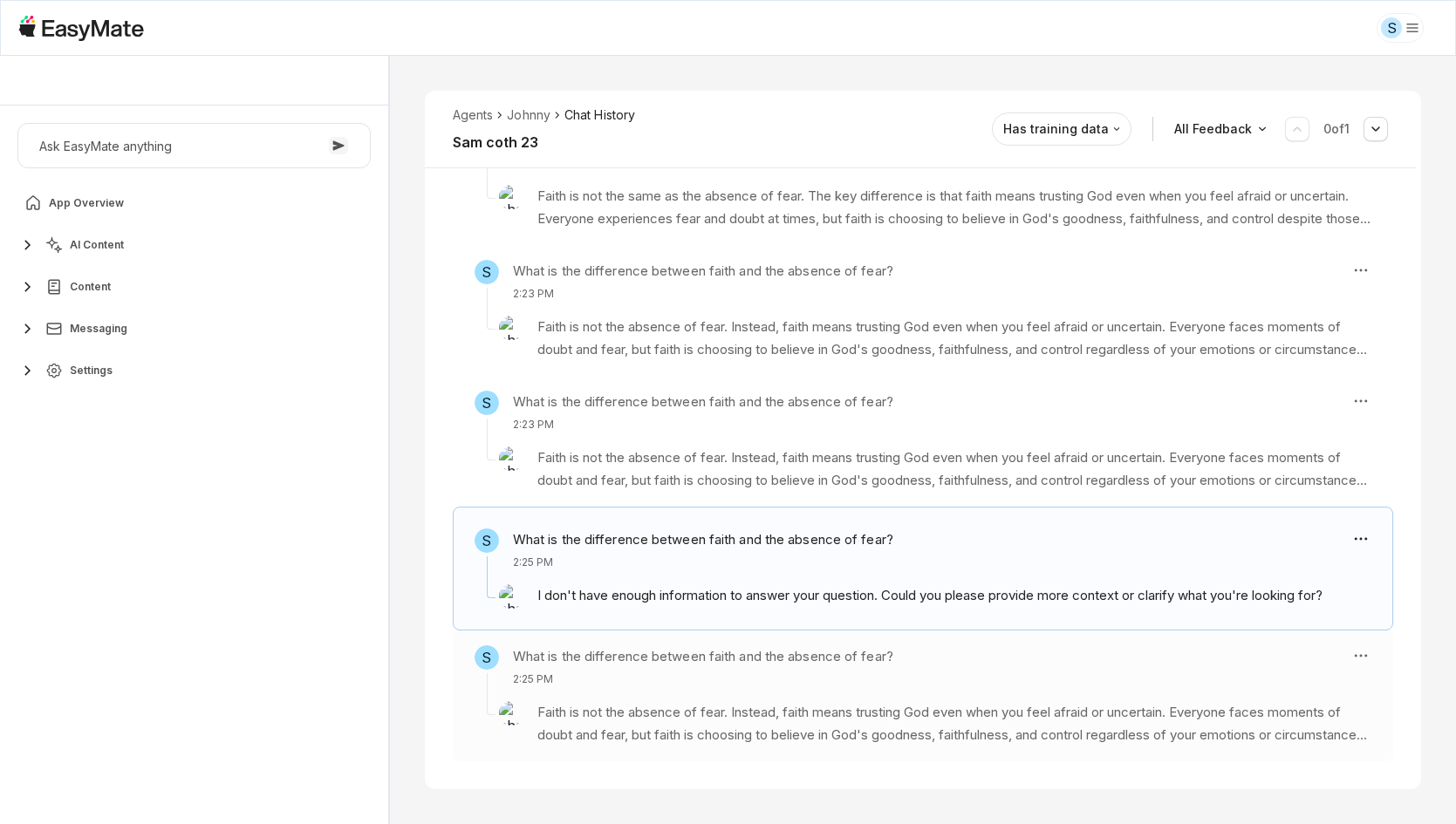 click on "S What is the difference between faith and the absence of fear? 2:25 PM" at bounding box center [906, 666] 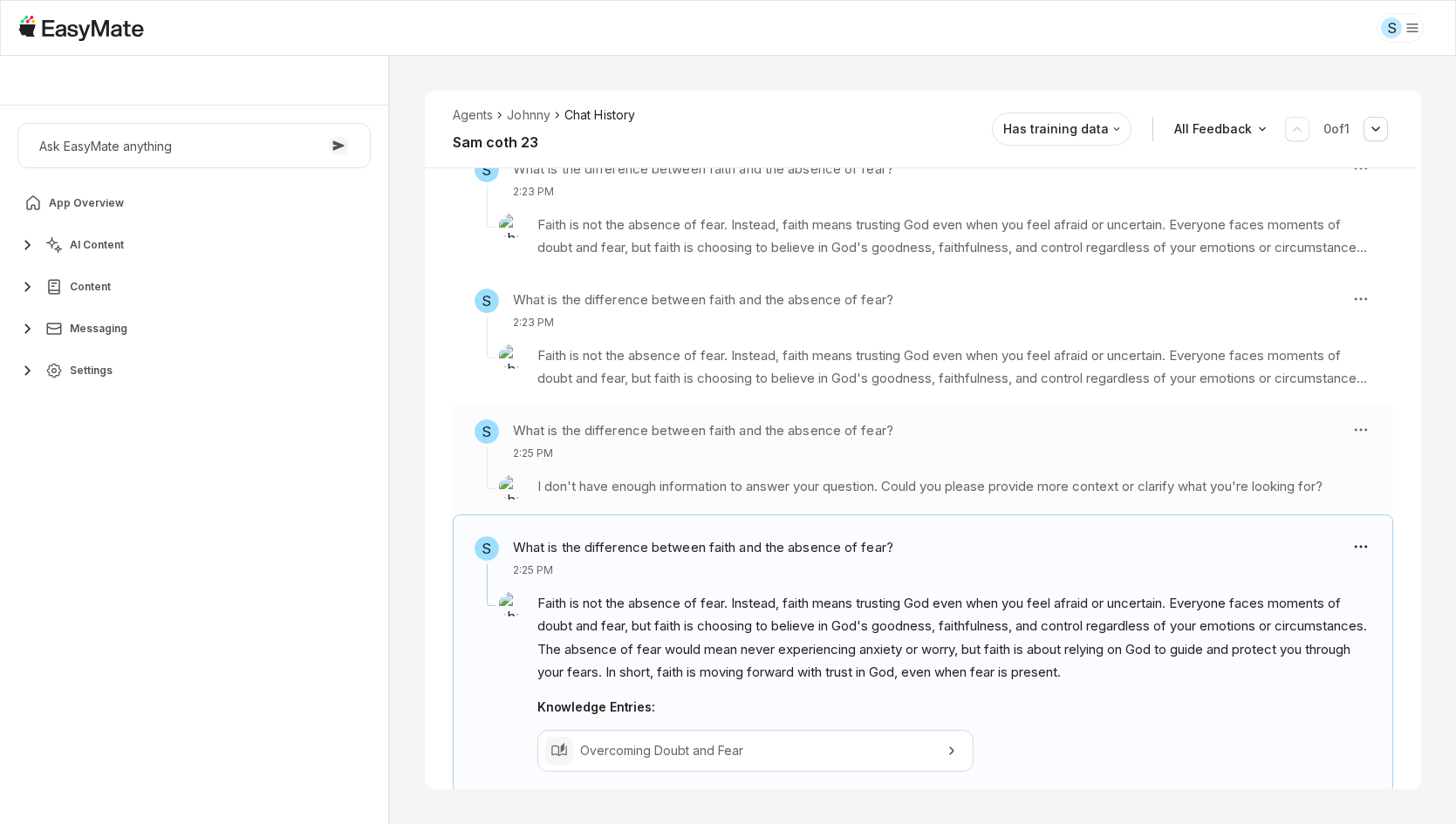 scroll, scrollTop: 1751, scrollLeft: 0, axis: vertical 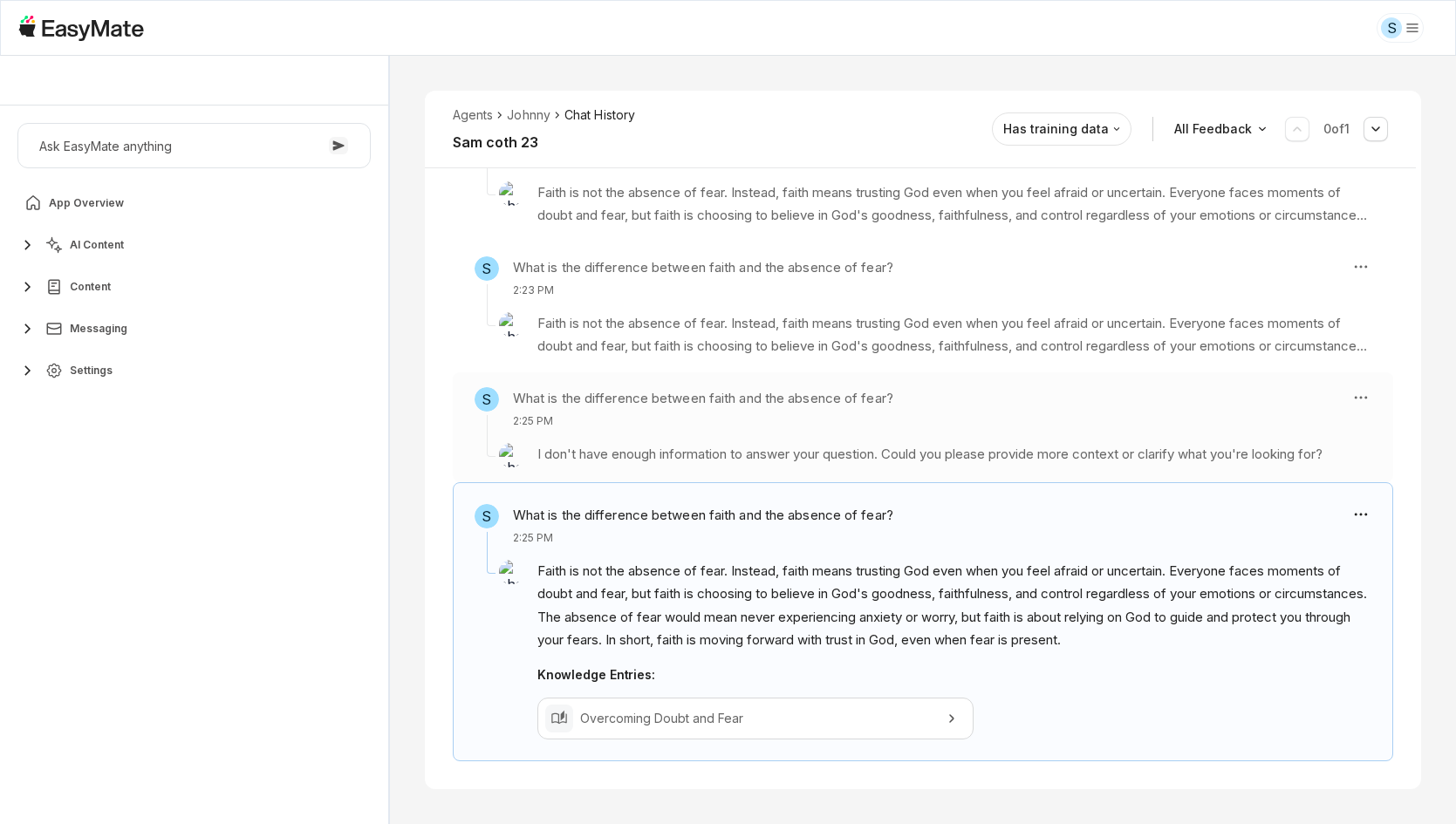 click on "S What is the difference between faith and the absence of fear? 2:25 PM" at bounding box center [906, 408] 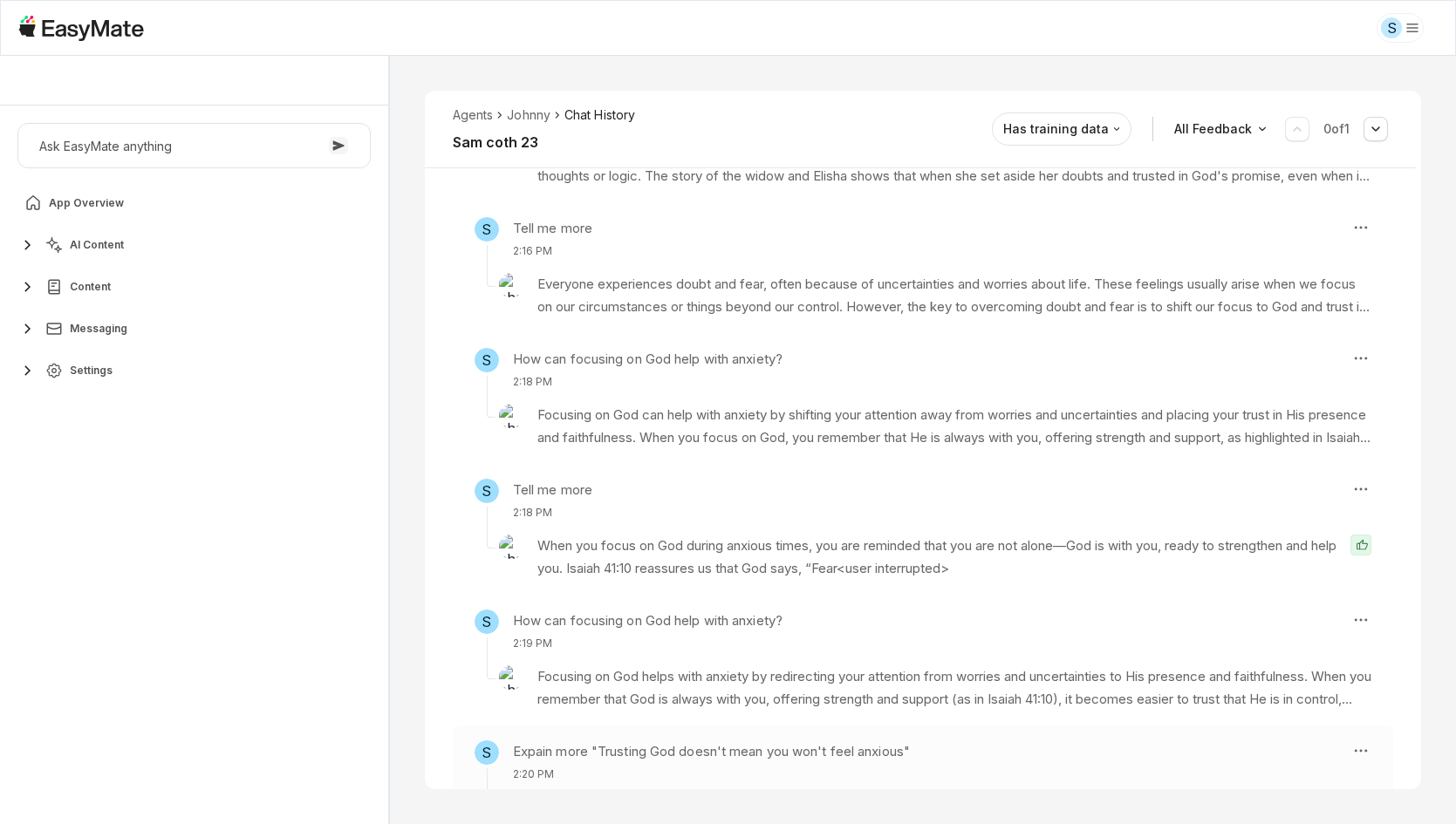 scroll, scrollTop: 436, scrollLeft: 0, axis: vertical 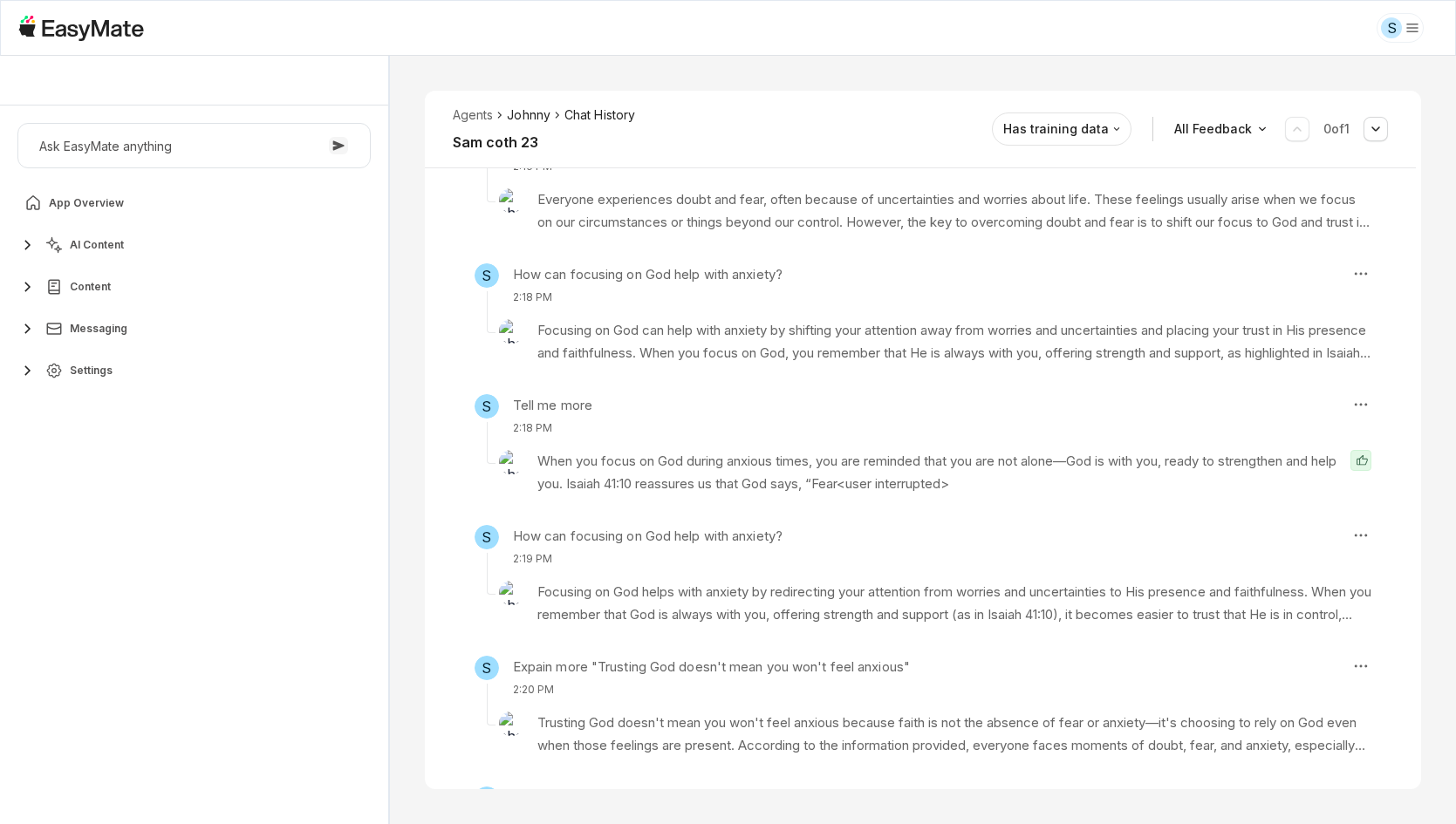 click on "Johnny" at bounding box center (529, 115) 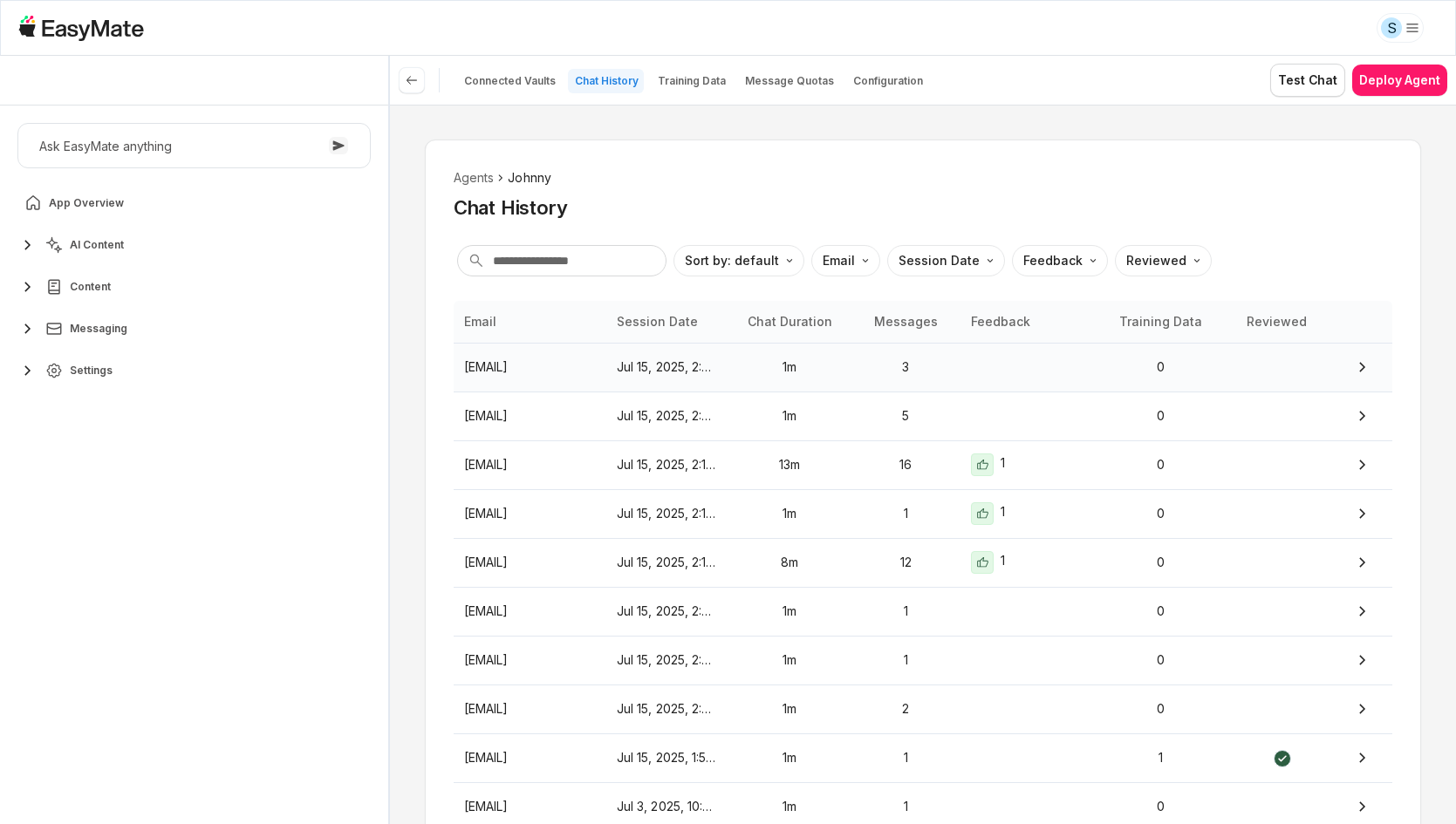 click on "[EMAIL]" at bounding box center (530, 367) 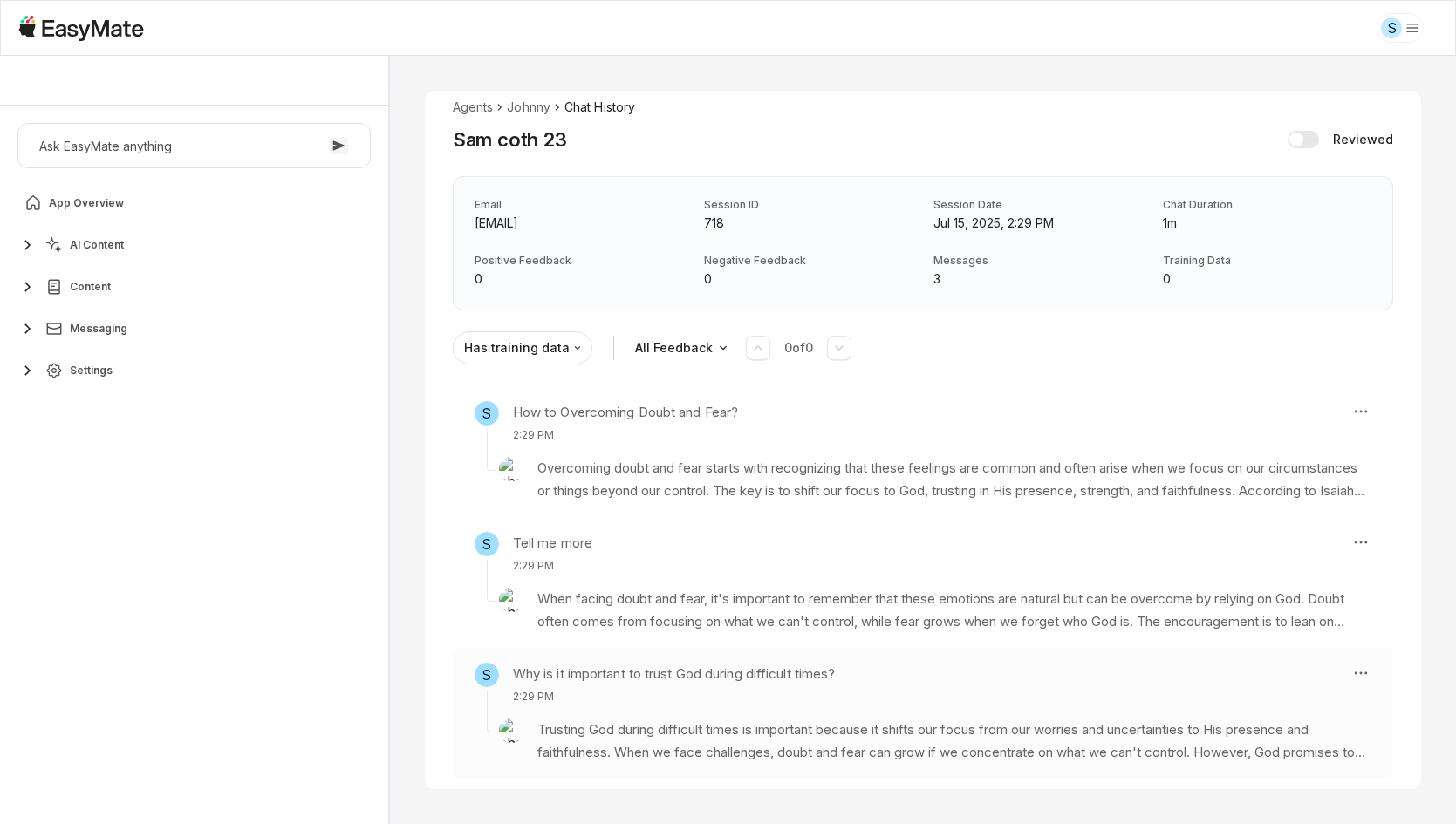 scroll, scrollTop: 38, scrollLeft: 0, axis: vertical 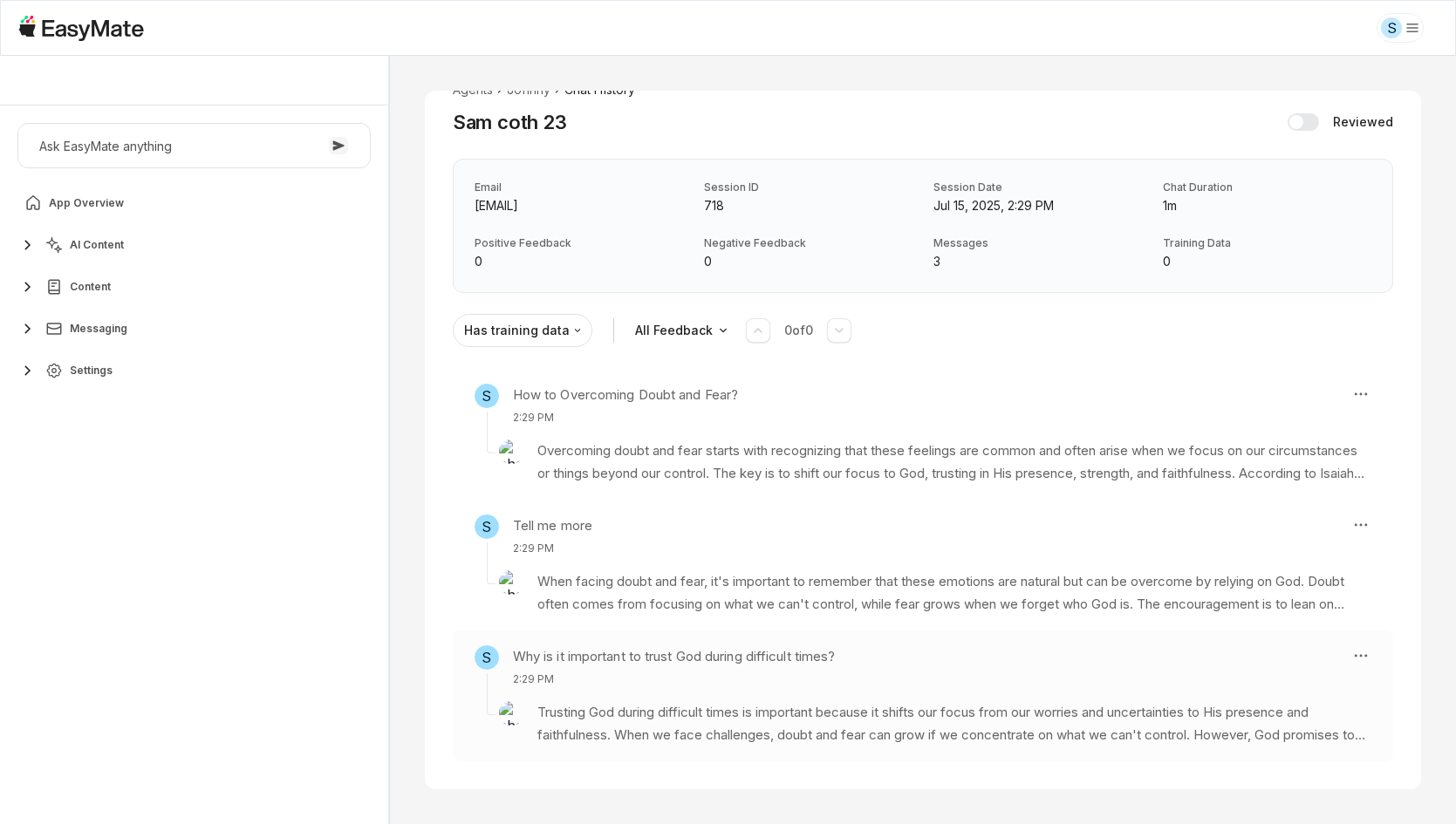 click on "2:29 PM" at bounding box center [674, 679] 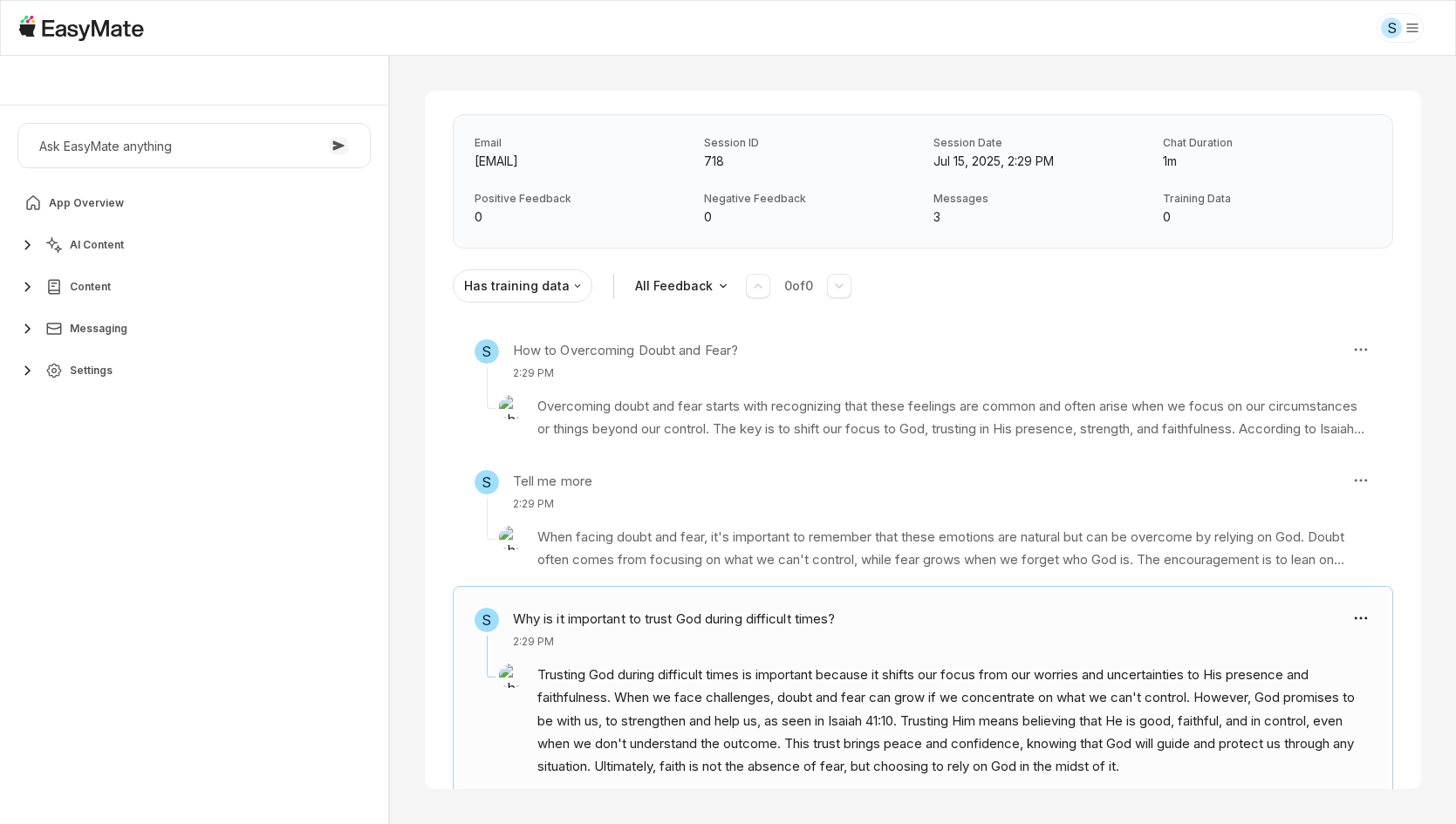 scroll, scrollTop: 209, scrollLeft: 0, axis: vertical 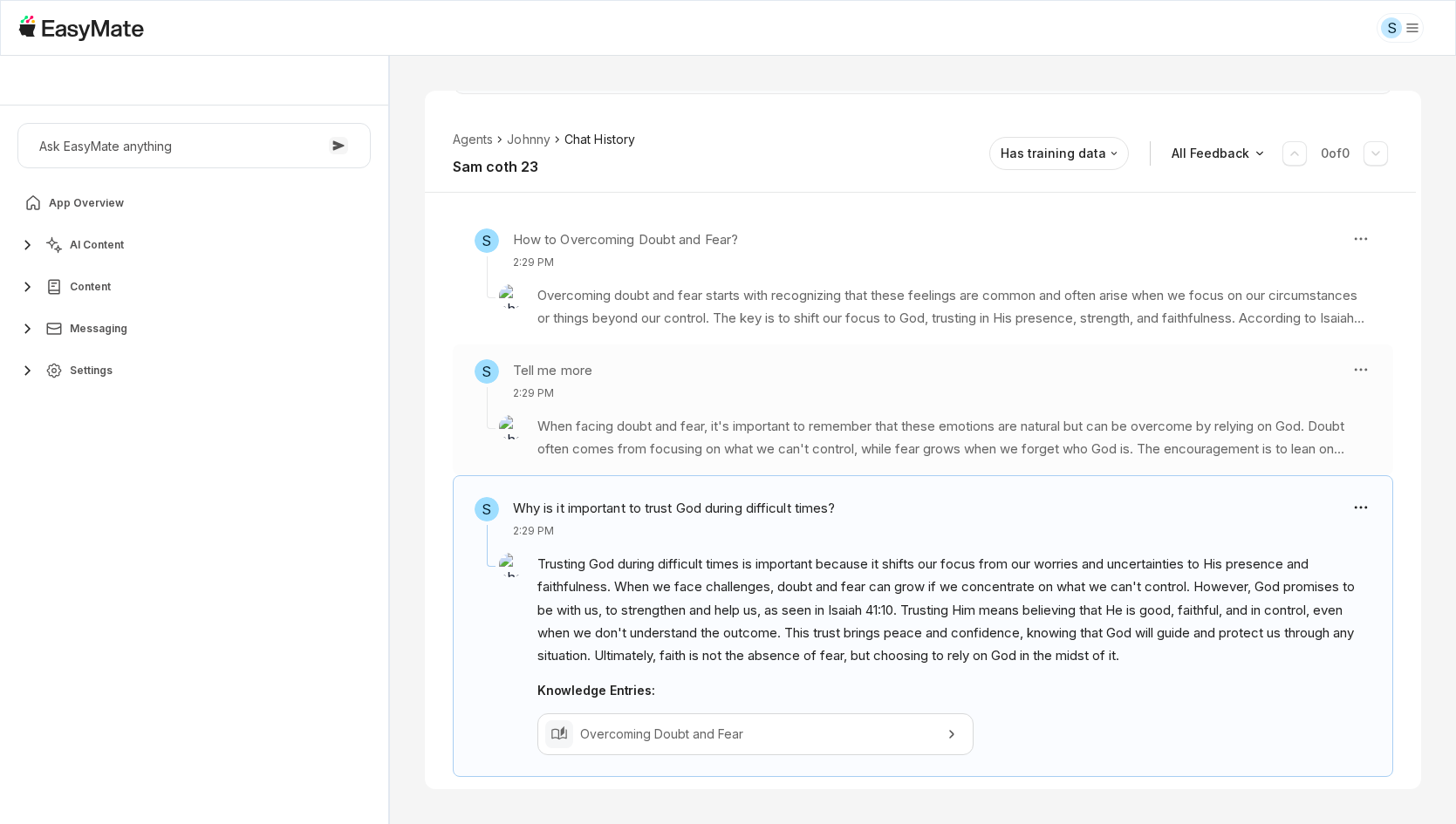 type on "*" 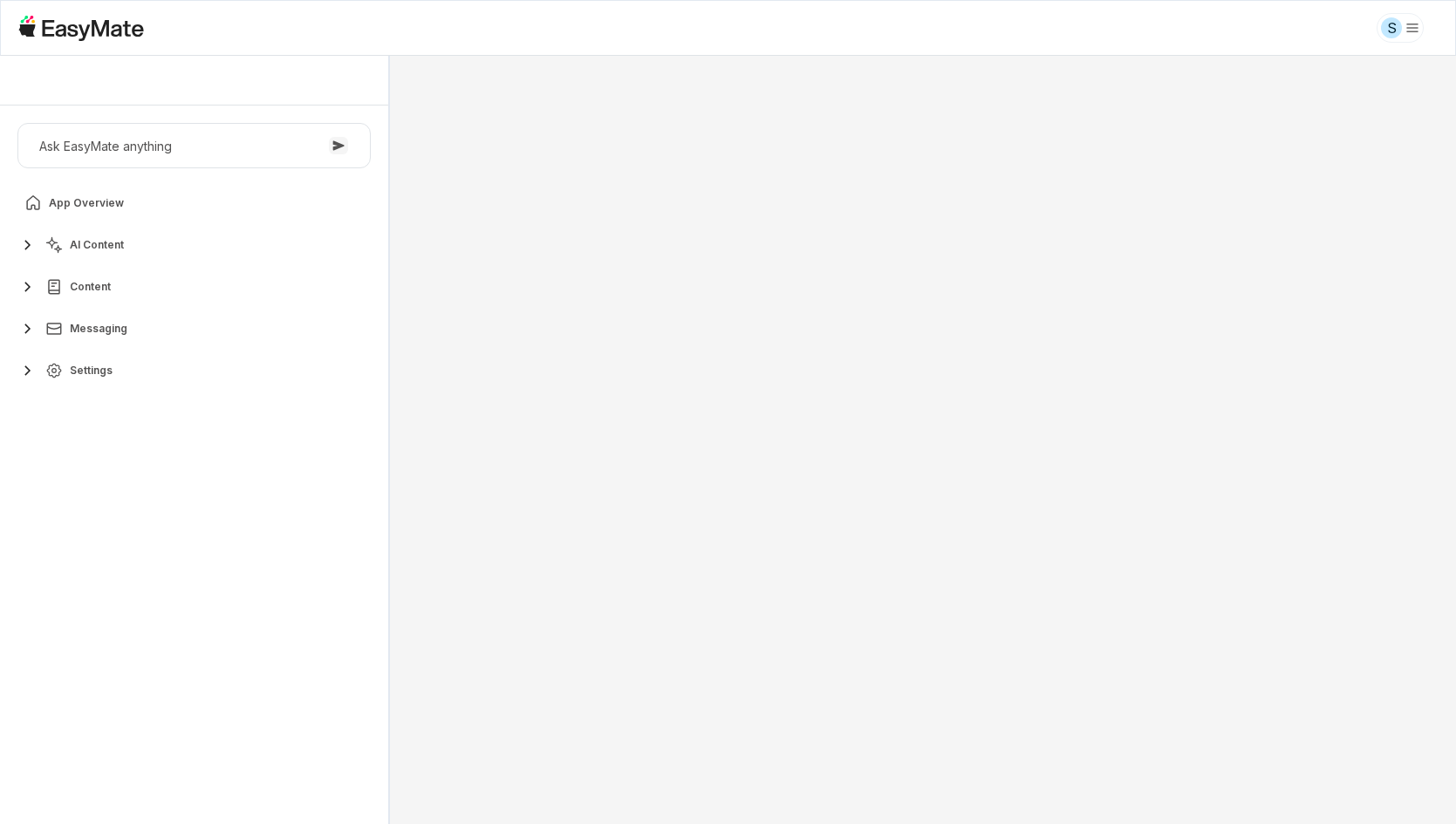 scroll, scrollTop: 0, scrollLeft: 0, axis: both 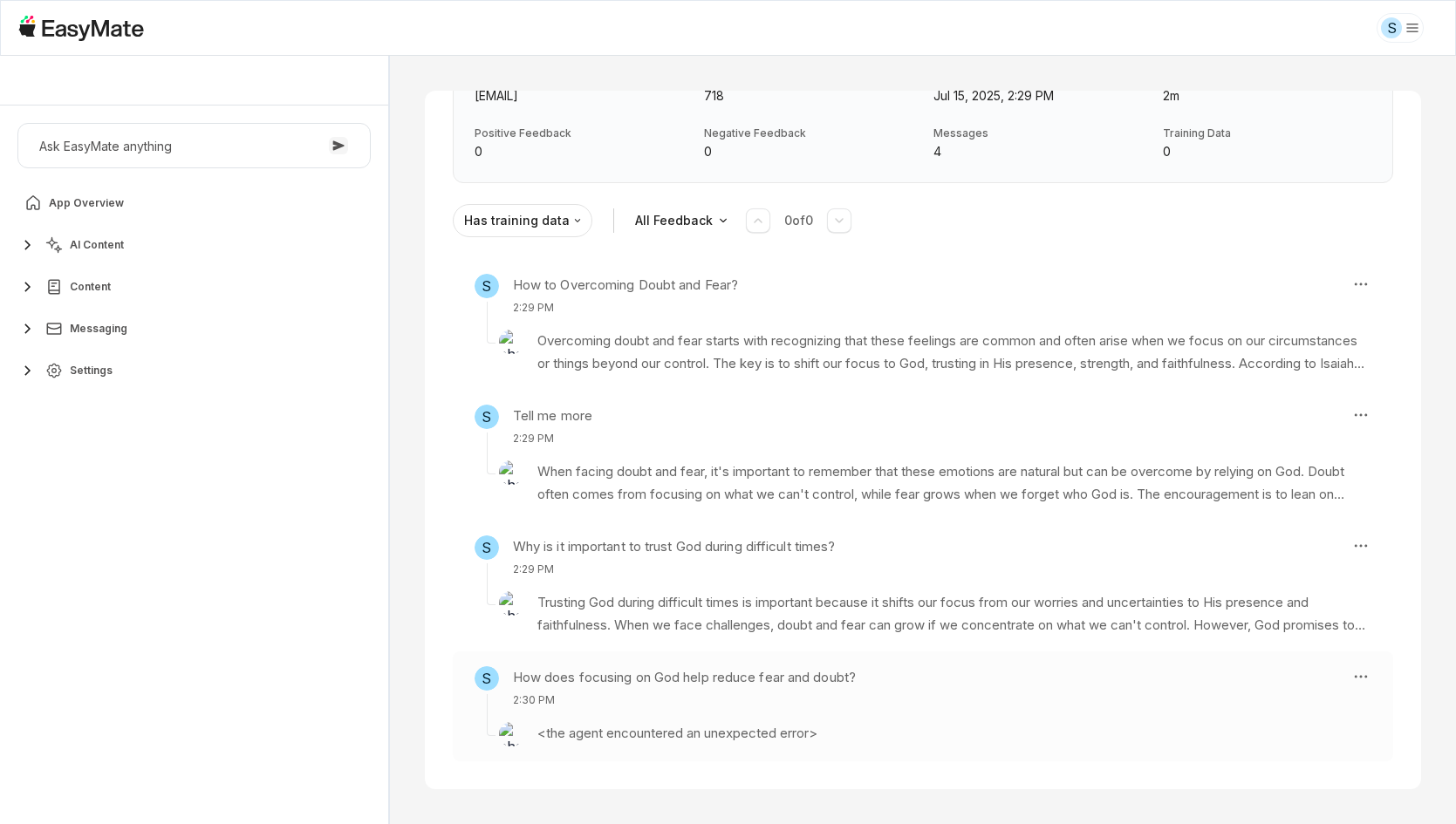 click on "2:30 PM" at bounding box center [684, 700] 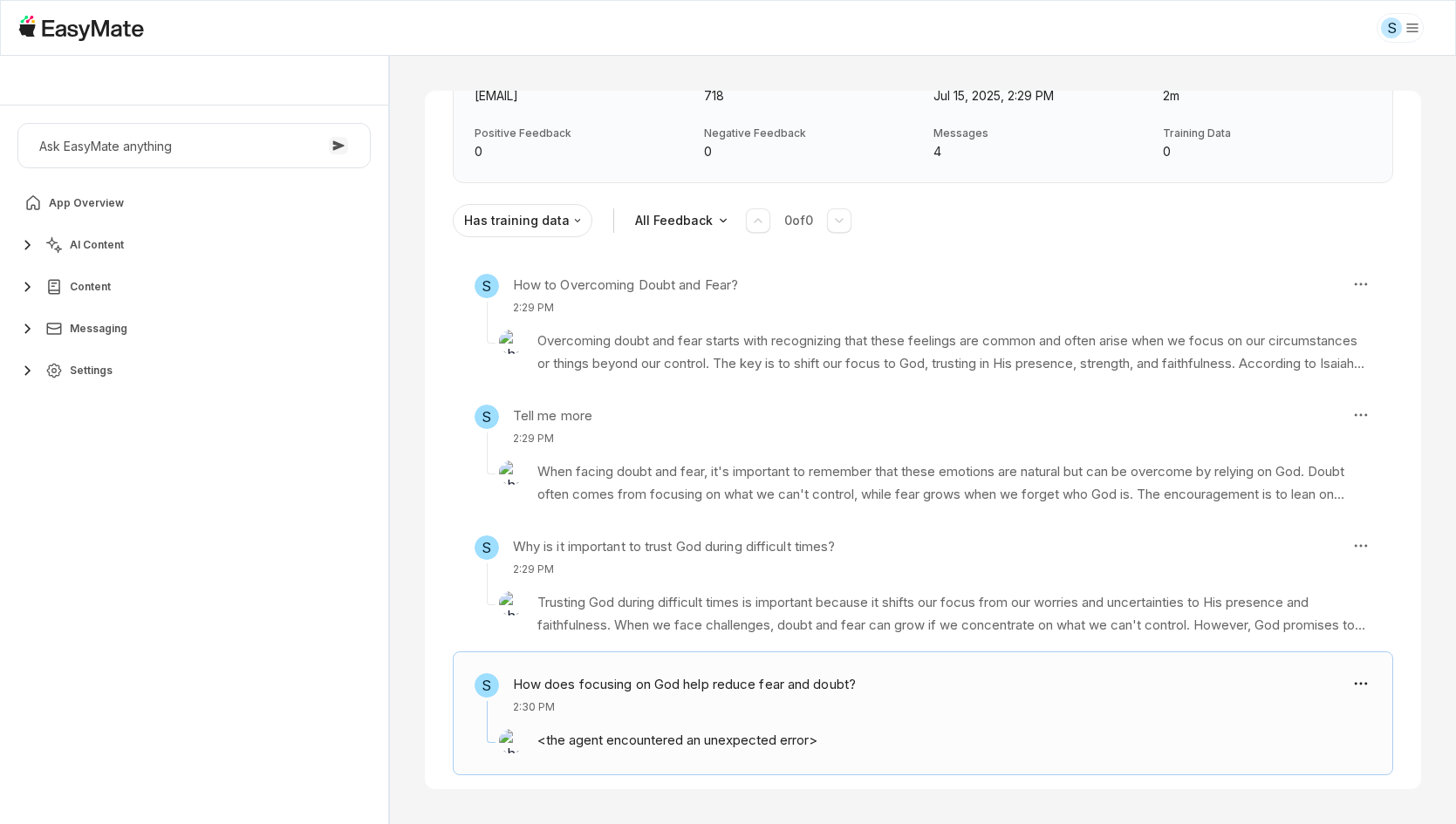 scroll, scrollTop: 162, scrollLeft: 0, axis: vertical 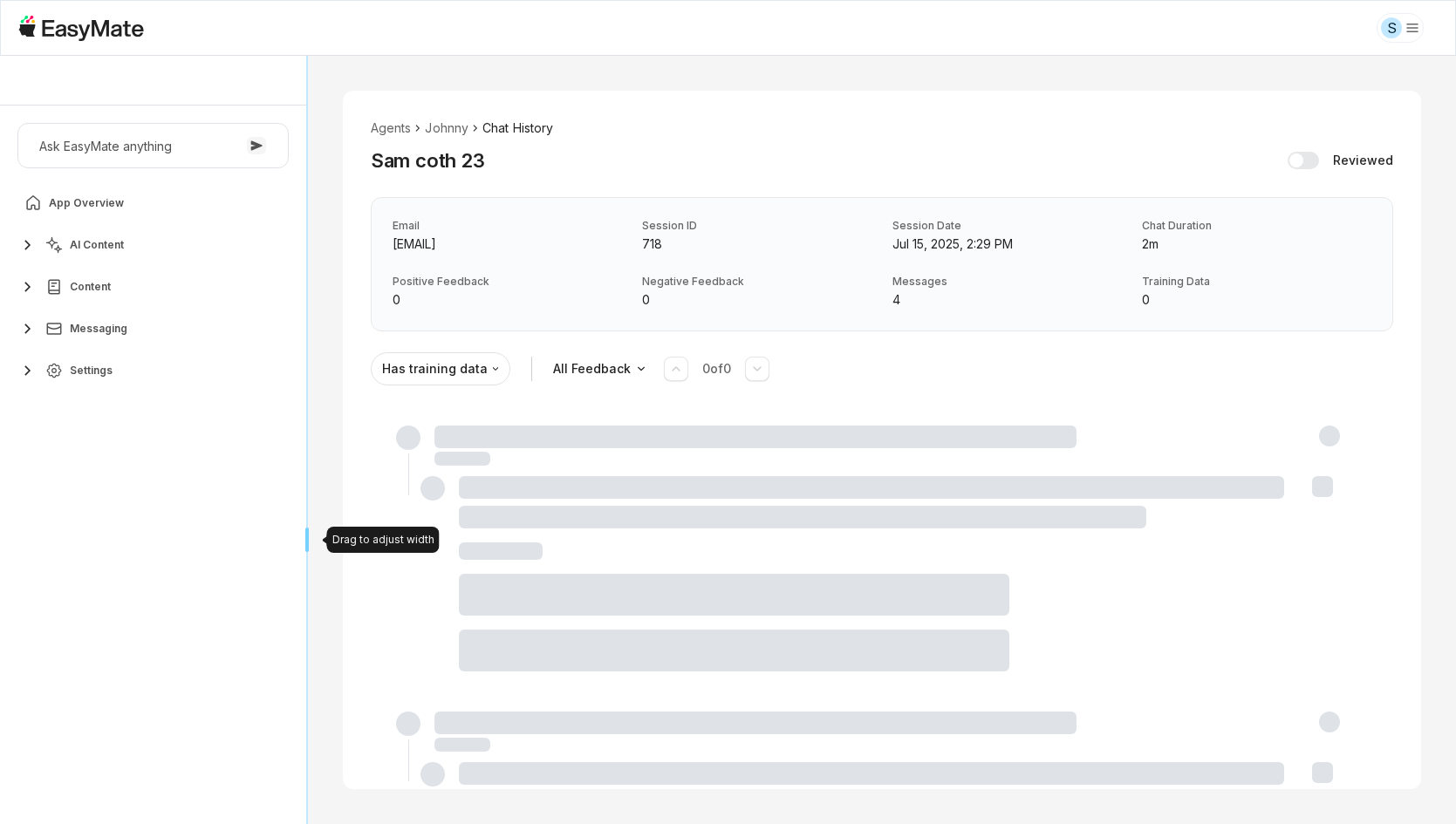 click on "[NAME] - Core Of The Heart Ask EasyMate anything App Overview AI Content Content Messaging Settings B How can I help you today? Scroll to bottom Send Drag to adjust width Drag to adjust width Agents [NAME] Chat History [NAME] coth 23 Reviewed Email [EMAIL] Session ID 718 Session Date Jul 15, 2025, 2:29 PM Chat Duration 2m Positive Feedback 0 Negative Feedback 0 Messages 4 Training Data 0 Has training data All Feedback 0 of 0" at bounding box center (728, 439) 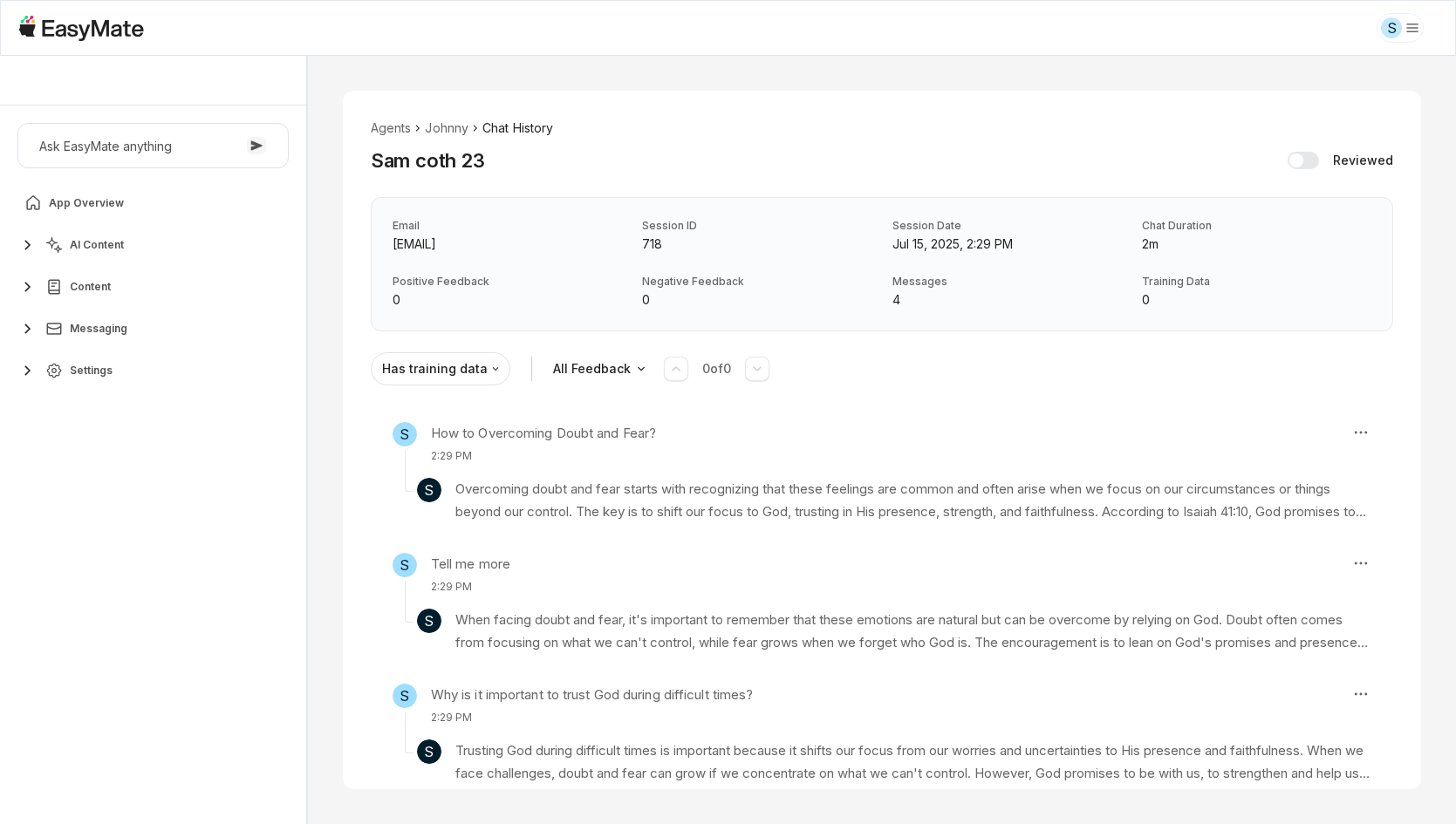 click on "Ask EasyMate anything App Overview AI Content Content Messaging Settings" at bounding box center [153, 465] 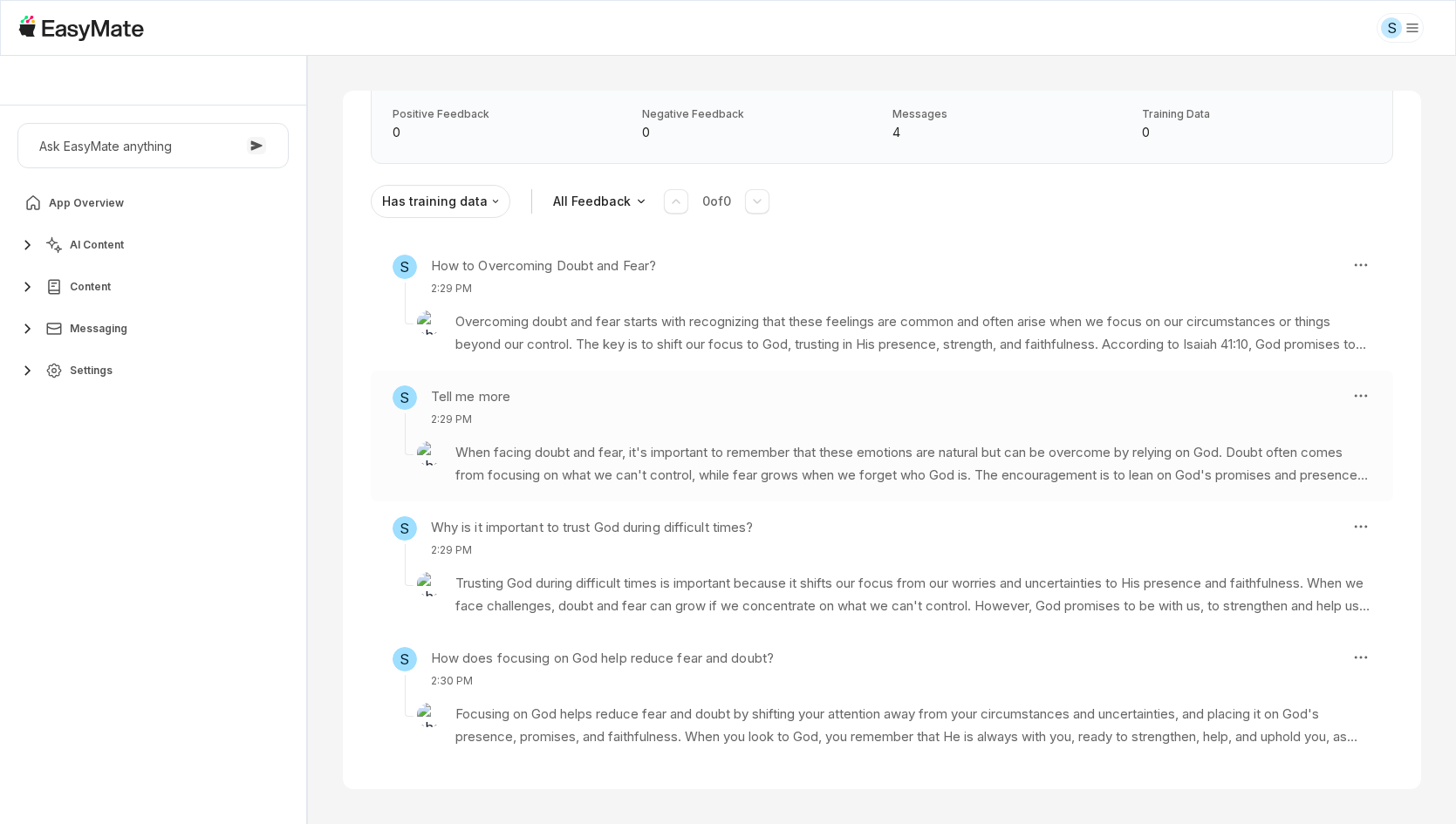 scroll, scrollTop: 169, scrollLeft: 0, axis: vertical 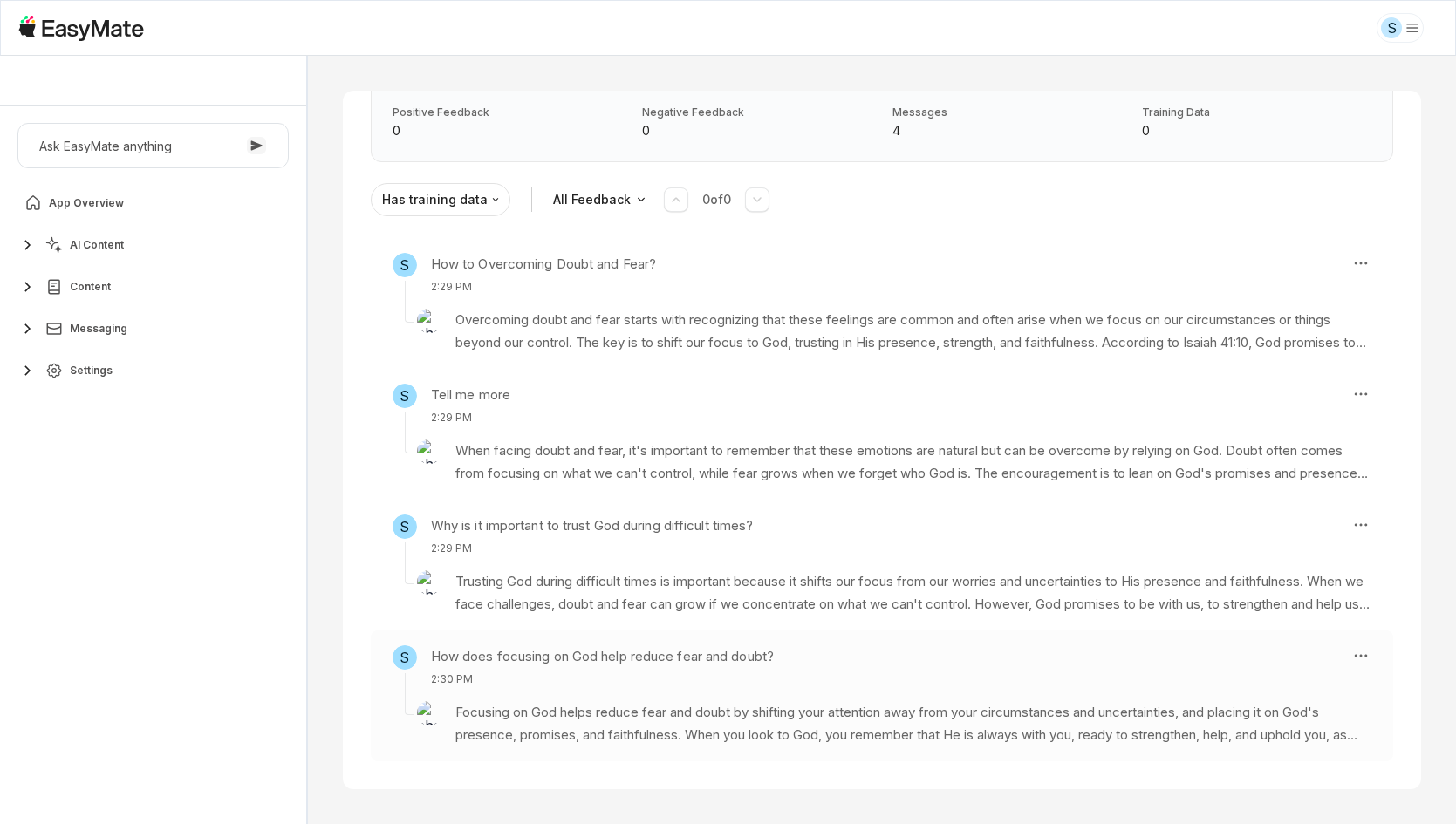 click on "S How does focusing on God help reduce fear and doubt? [TIME]" at bounding box center [865, 666] 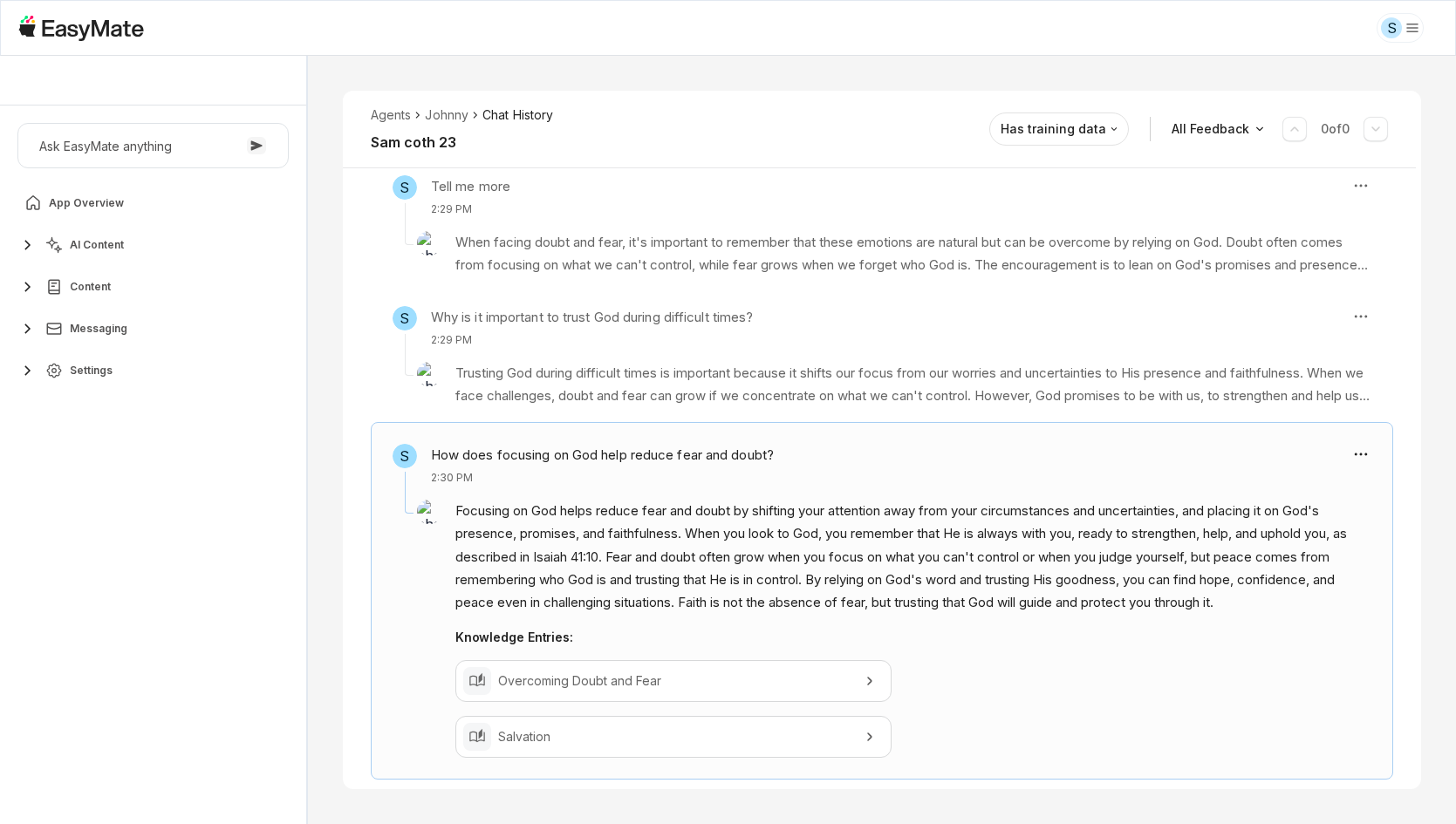 scroll, scrollTop: 396, scrollLeft: 0, axis: vertical 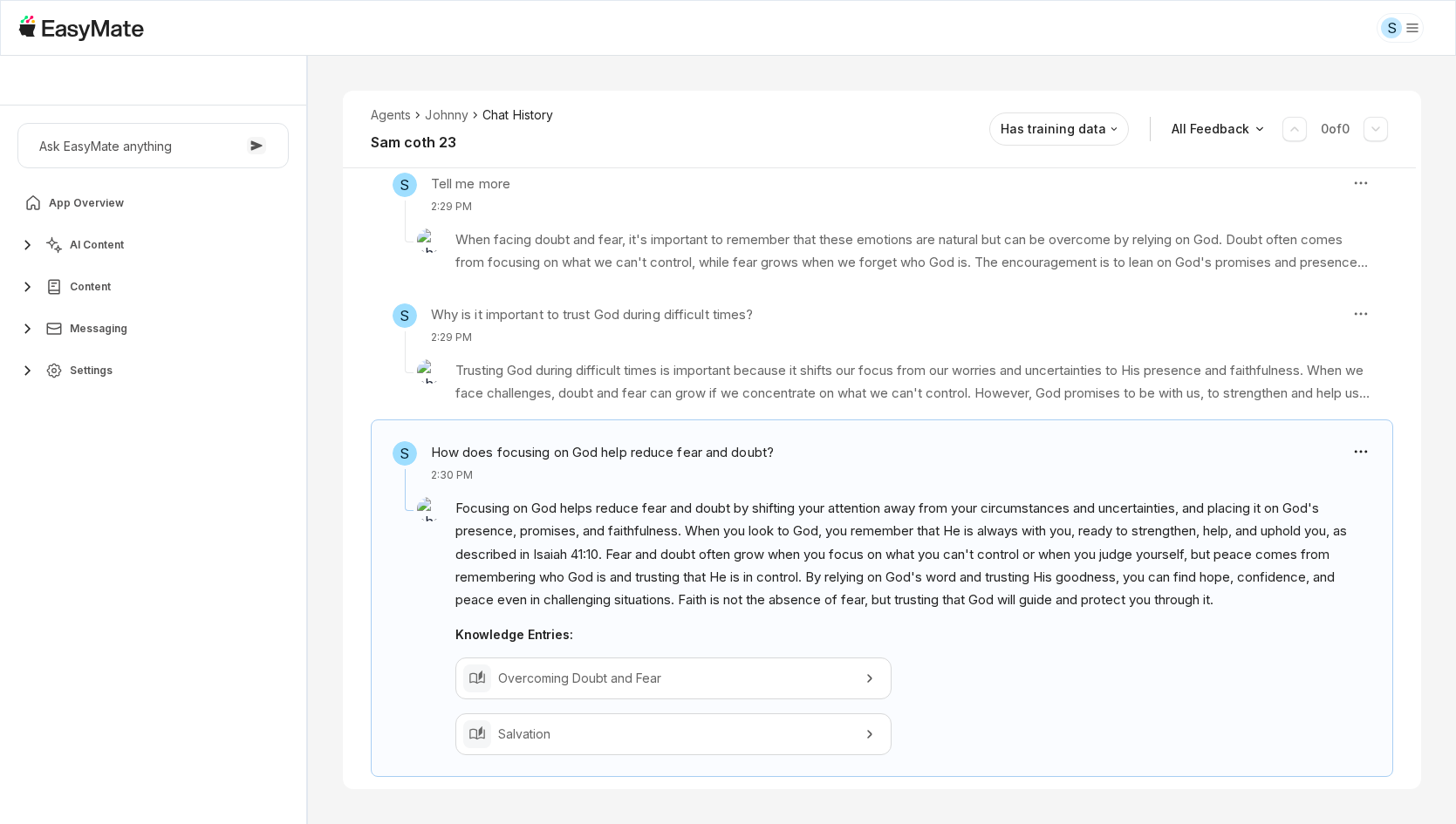 type on "*" 